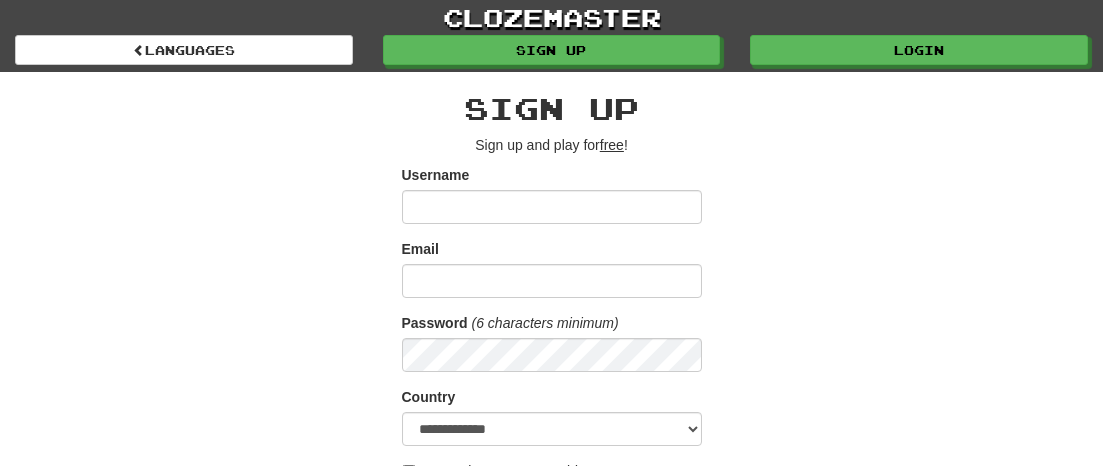 scroll, scrollTop: 0, scrollLeft: 0, axis: both 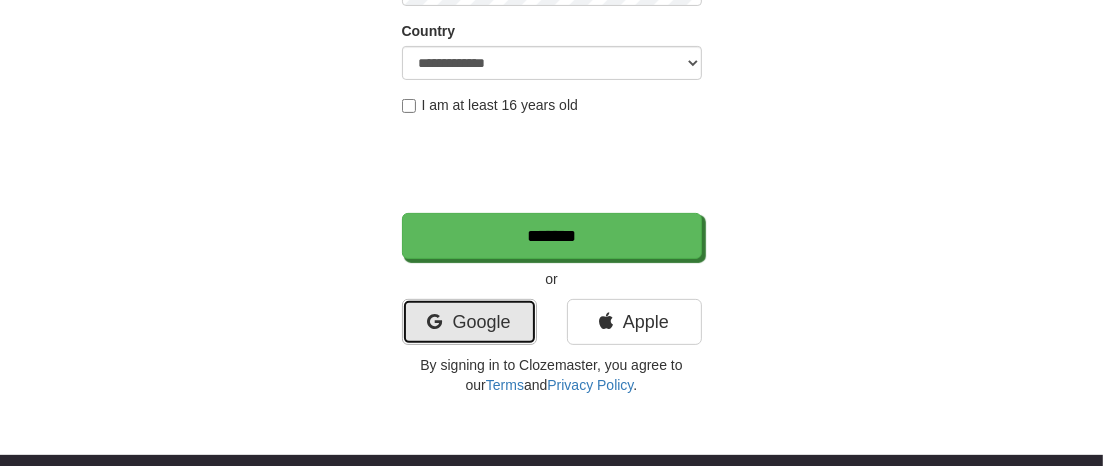 click on "Google" at bounding box center (469, 322) 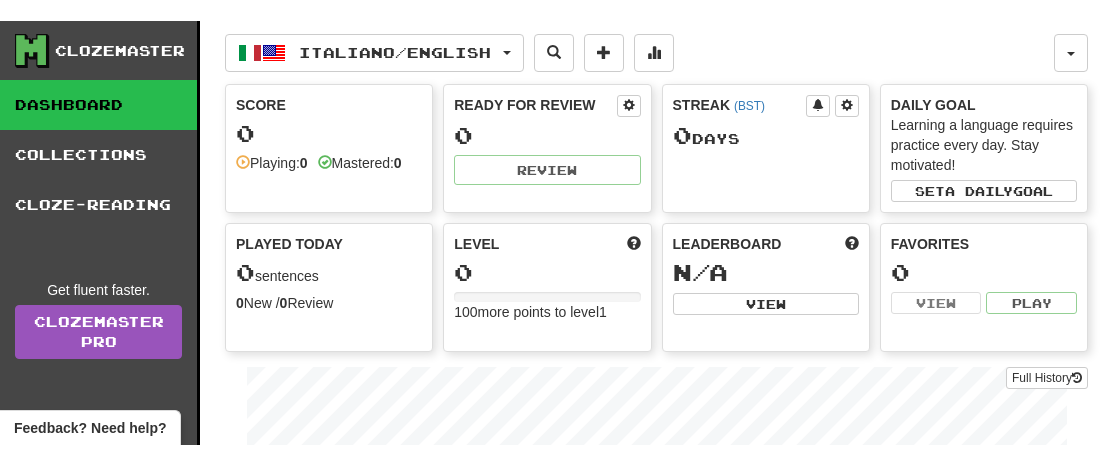scroll, scrollTop: 0, scrollLeft: 0, axis: both 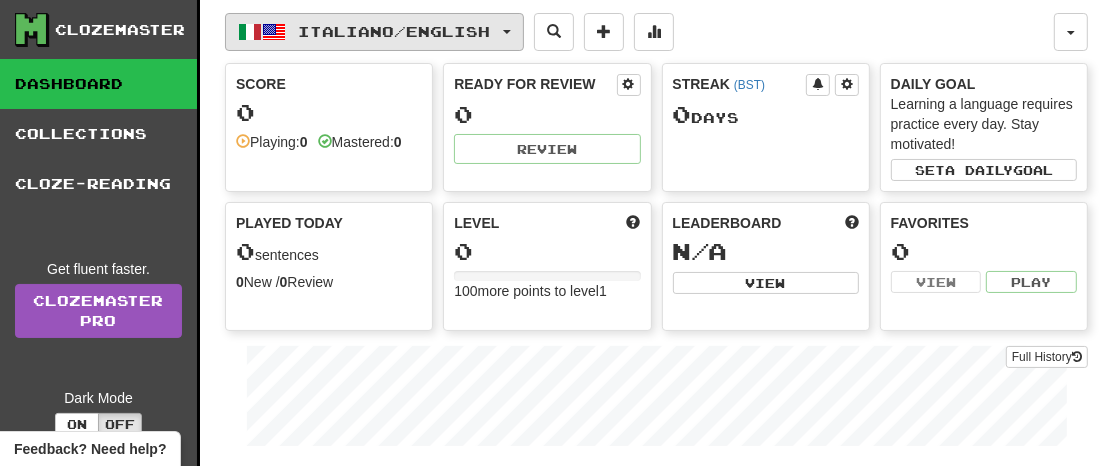 click on "Italiano  /  English" at bounding box center [374, 32] 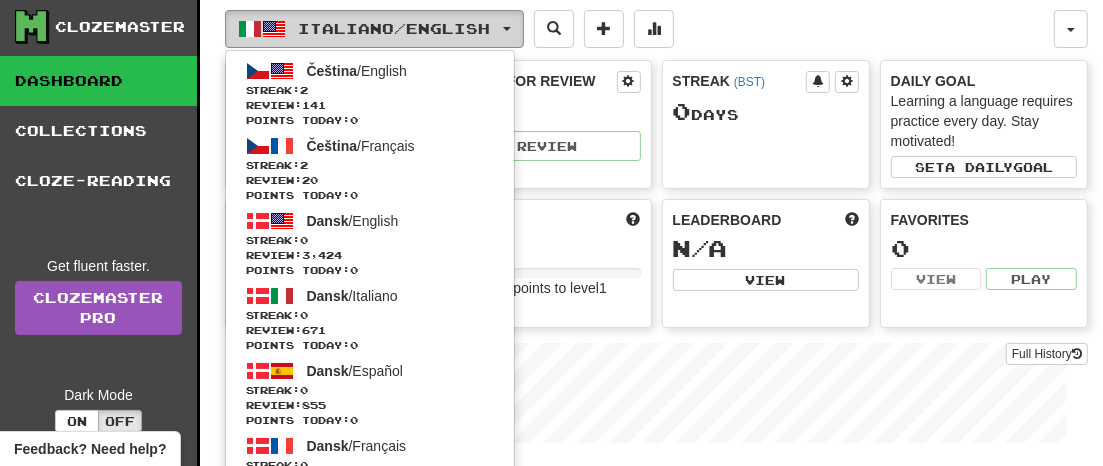 scroll, scrollTop: 0, scrollLeft: 0, axis: both 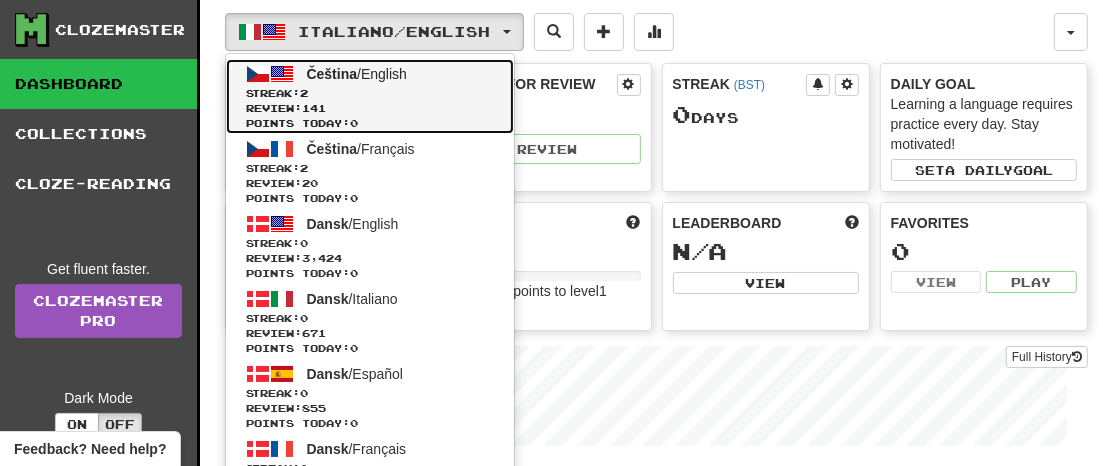 click on "Čeština  /  English Streak:  2   Review:  141 Points today:  0" at bounding box center [370, 96] 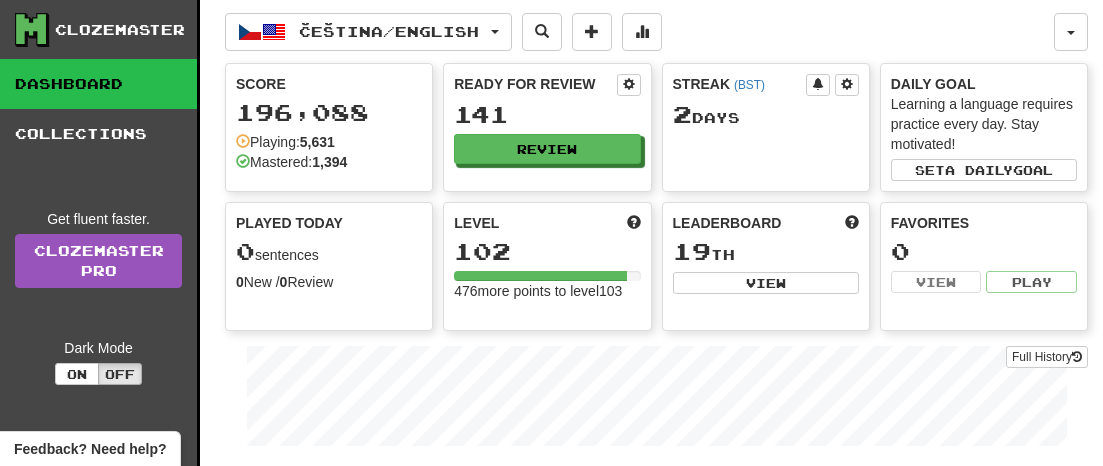scroll, scrollTop: 0, scrollLeft: 0, axis: both 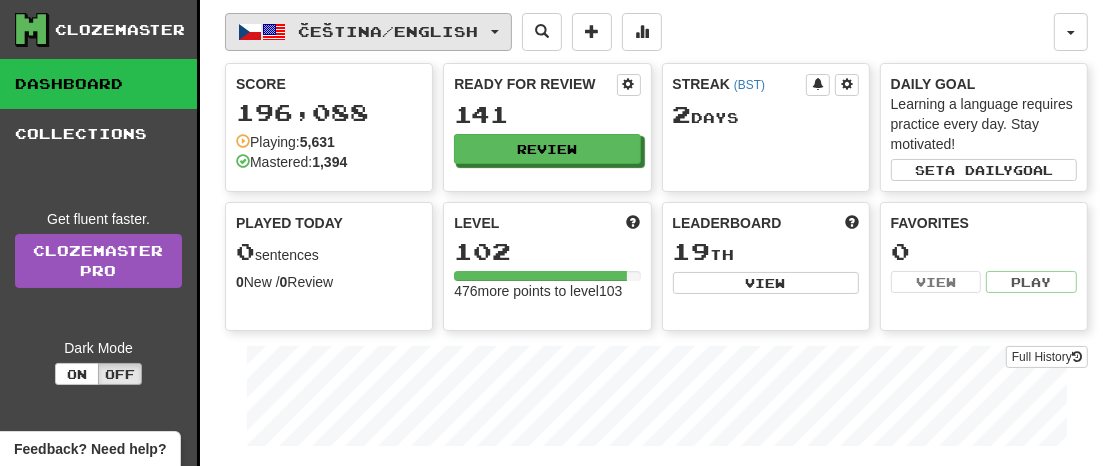 click on "Čeština  /  English" at bounding box center (368, 32) 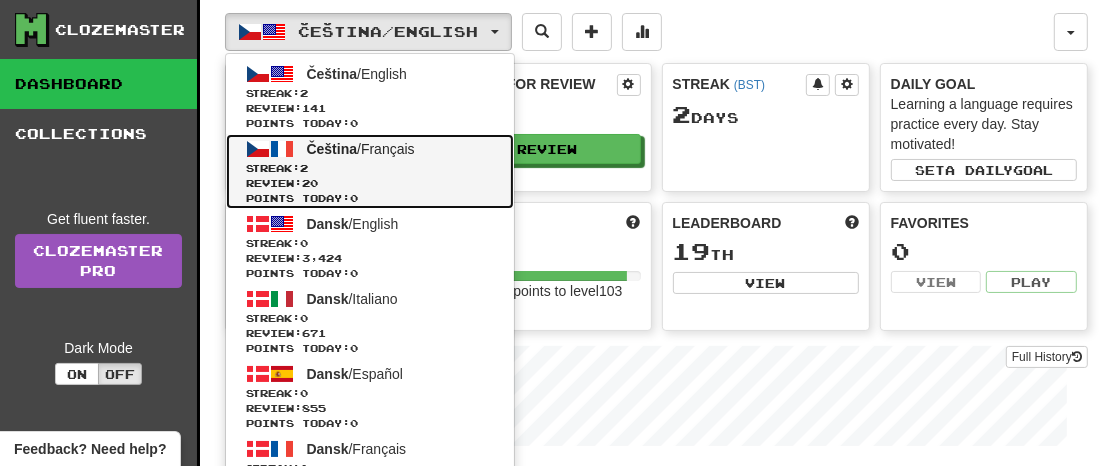 click on "Čeština  /  Français" at bounding box center (361, 149) 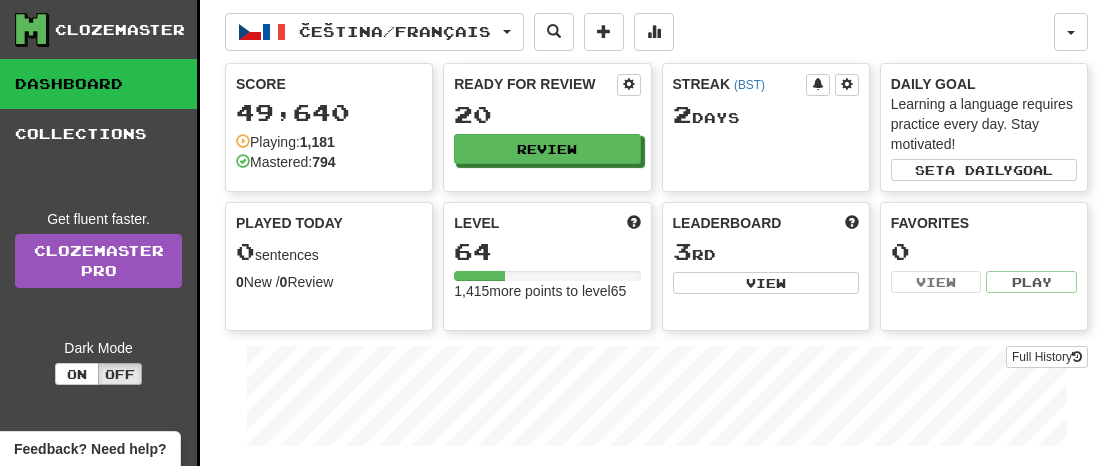 scroll, scrollTop: 0, scrollLeft: 0, axis: both 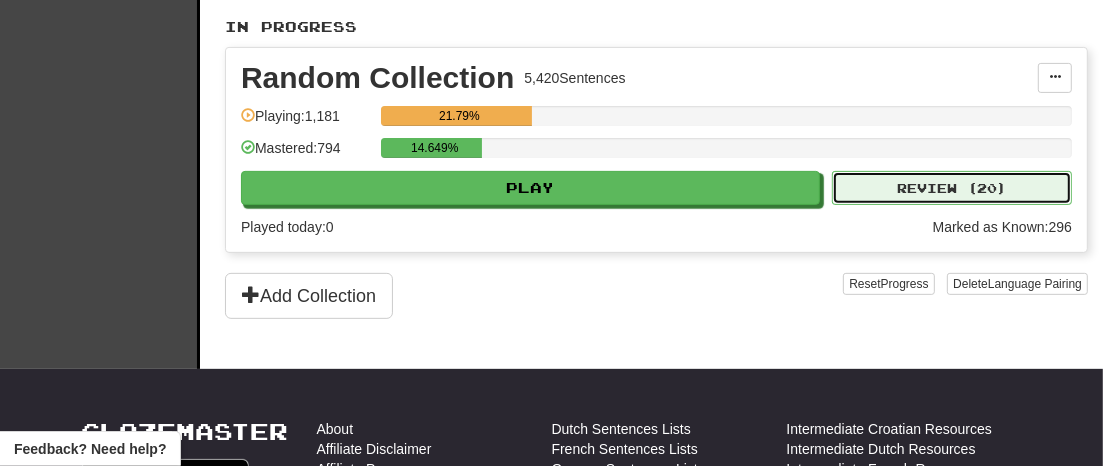 click on "Review ( 20 )" at bounding box center [952, 188] 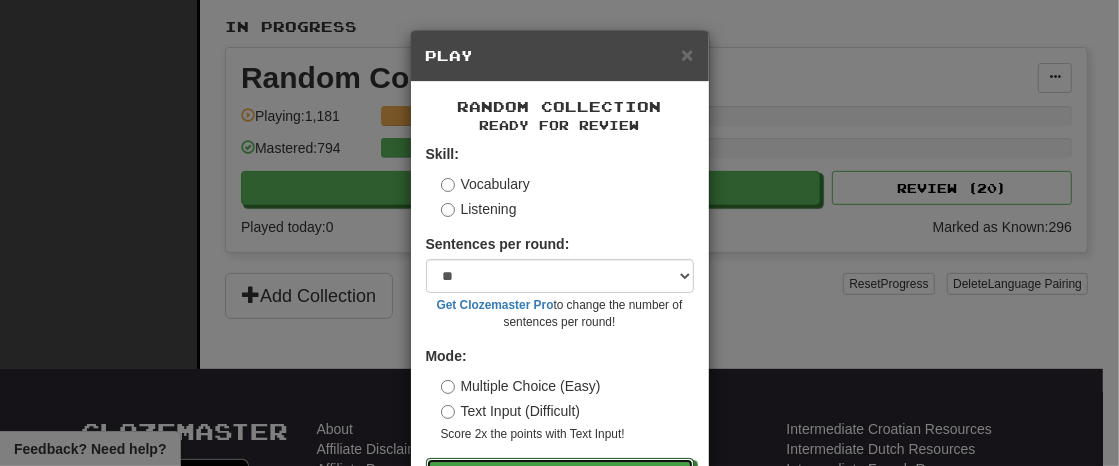 click on "Go" at bounding box center (560, 475) 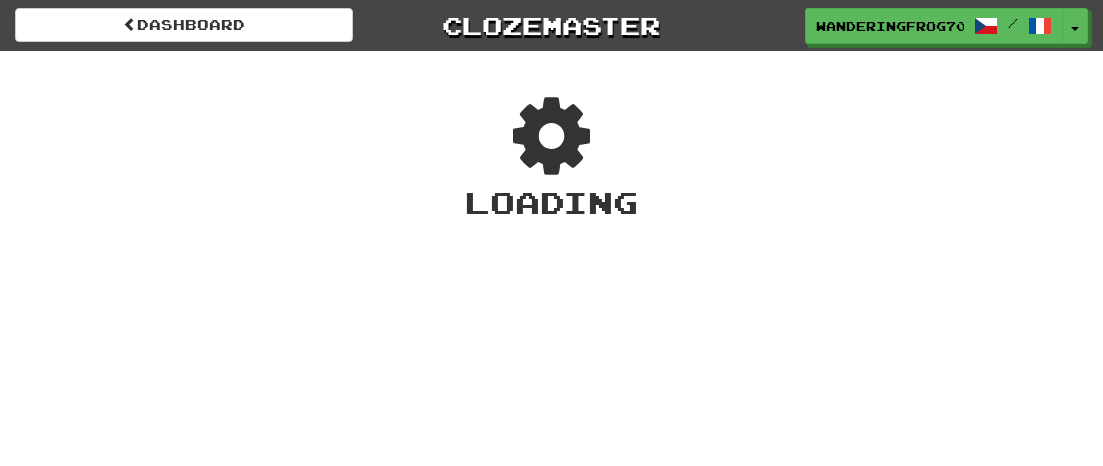 scroll, scrollTop: 0, scrollLeft: 0, axis: both 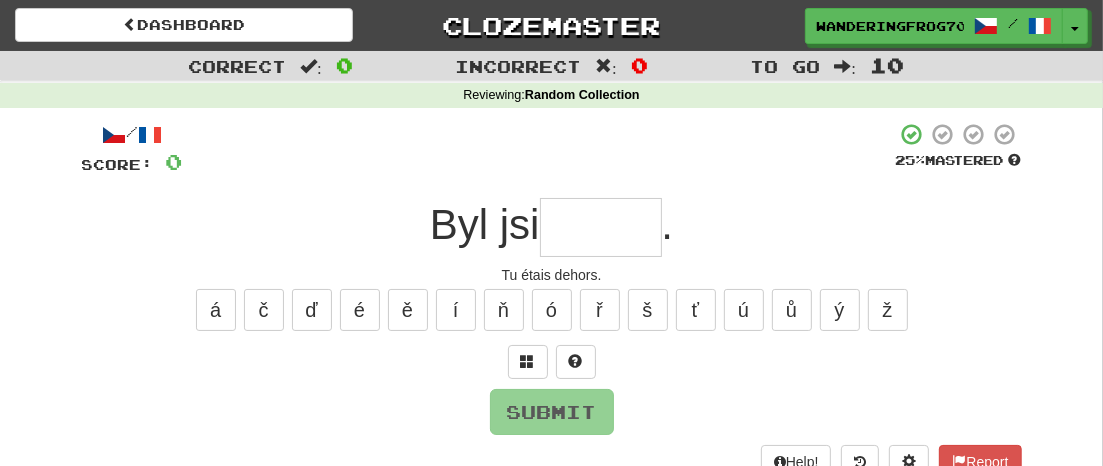 type on "*" 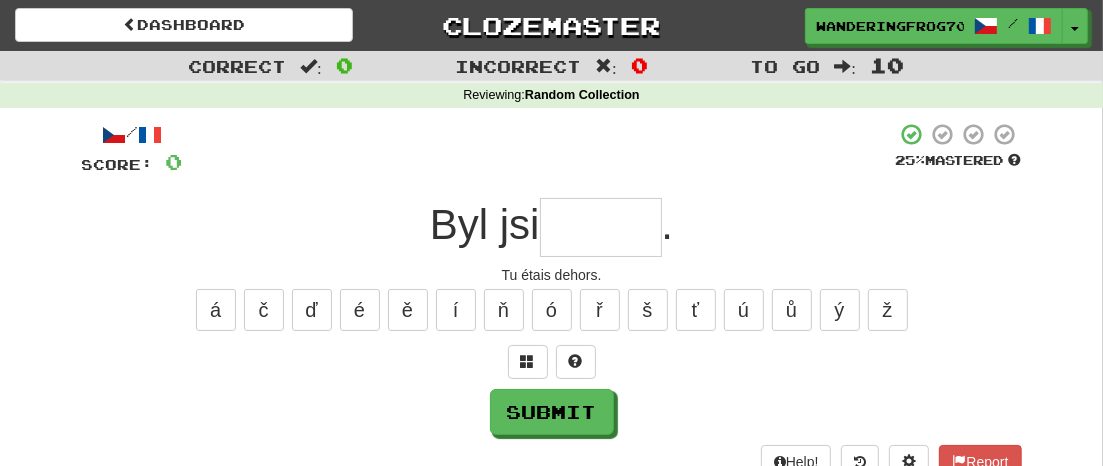 type on "*" 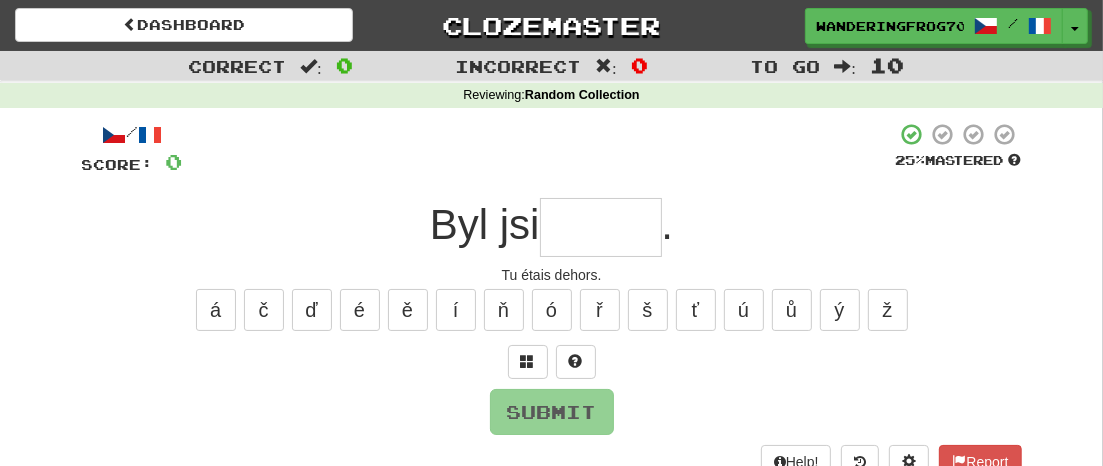 type on "*" 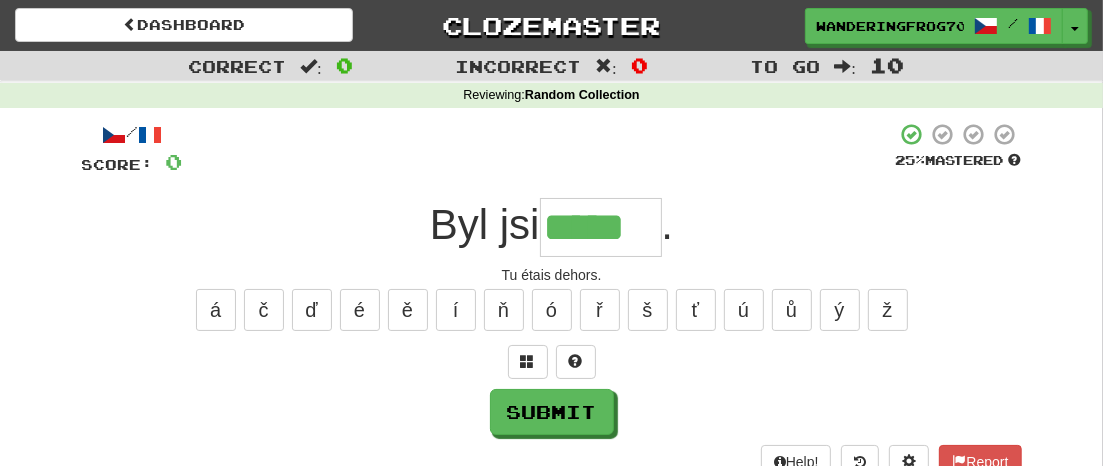 type on "*****" 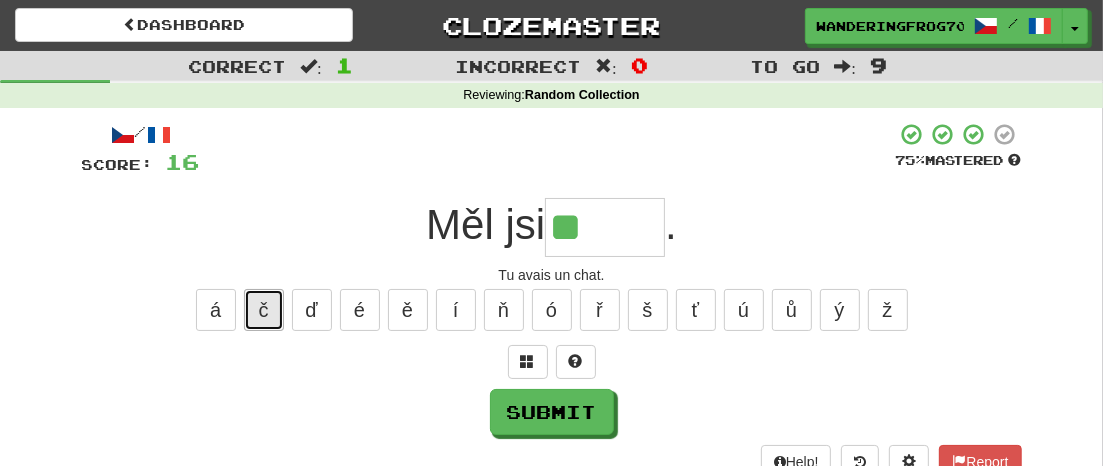 click on "č" at bounding box center [264, 310] 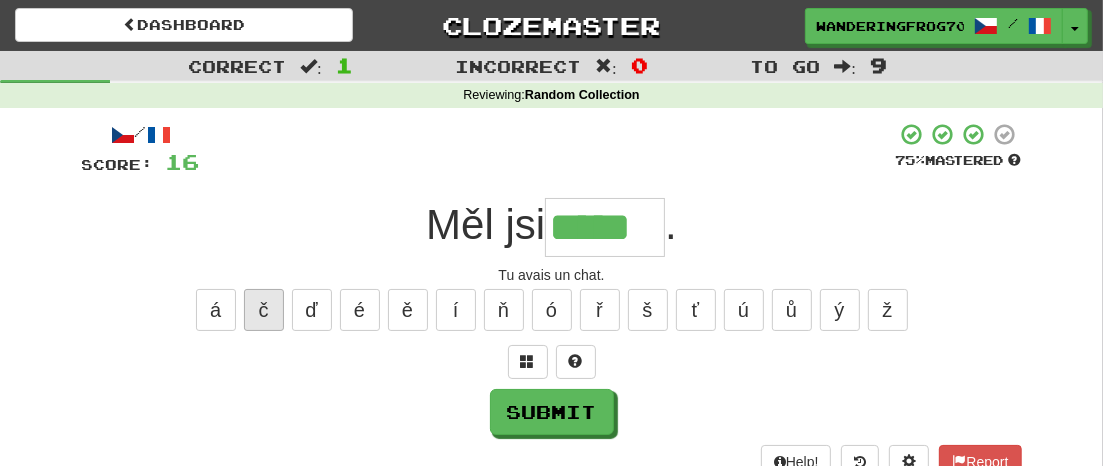 type on "*****" 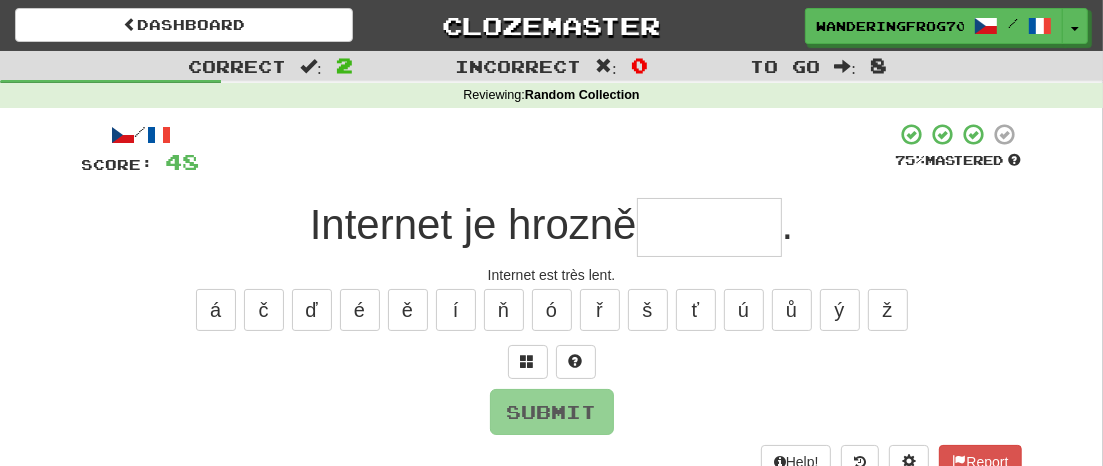 type on "*" 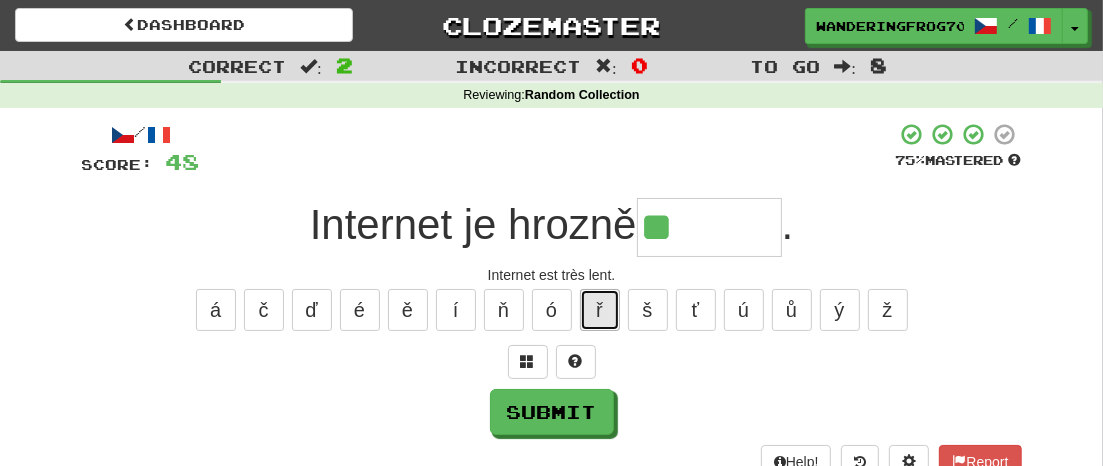 click on "ř" at bounding box center [600, 310] 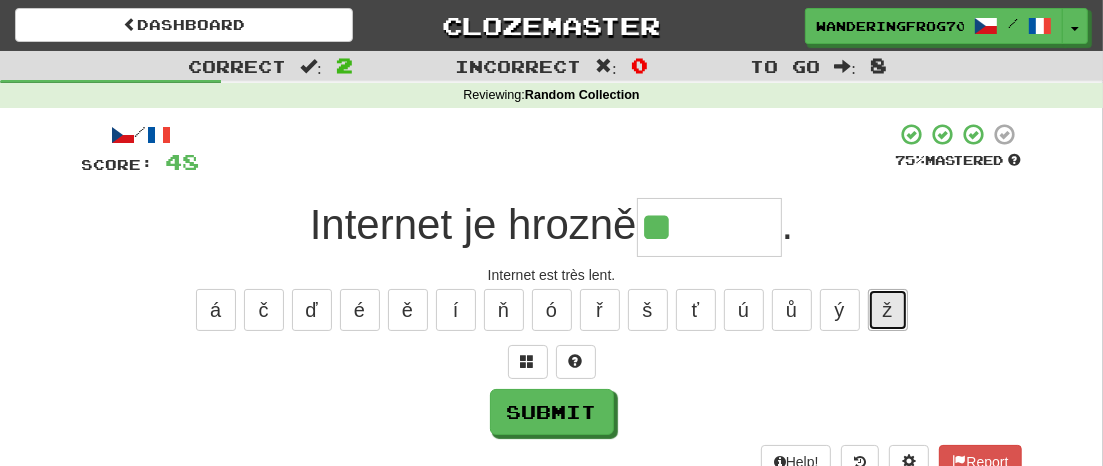 click on "ž" at bounding box center [888, 310] 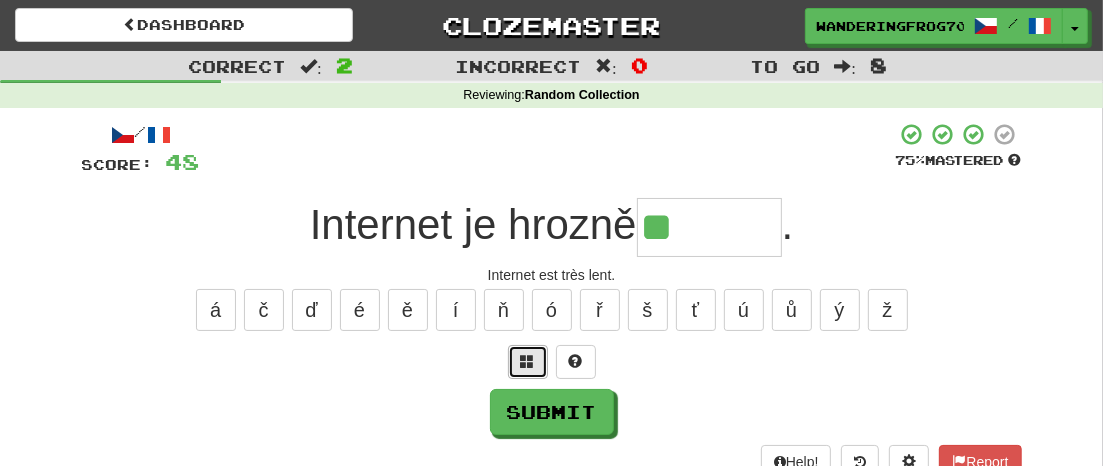 click at bounding box center (528, 361) 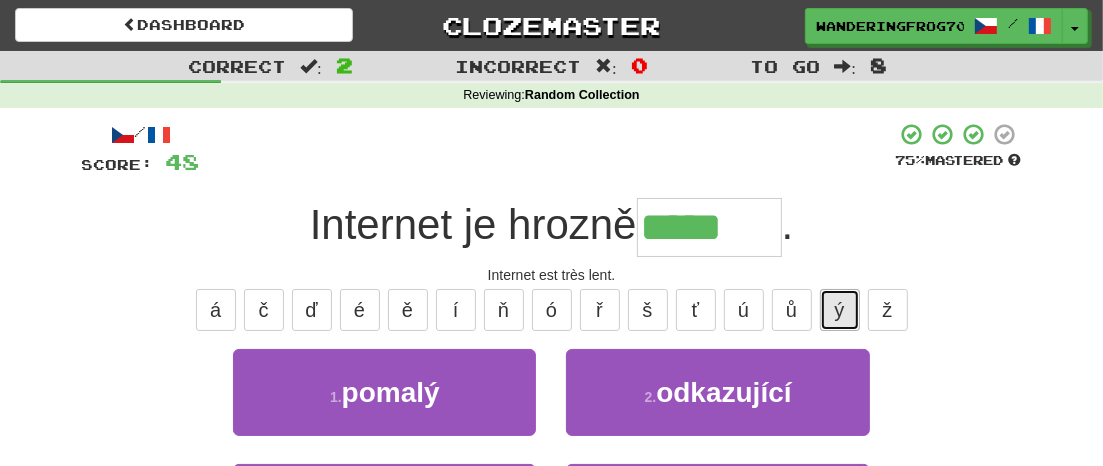 click on "ý" at bounding box center (840, 310) 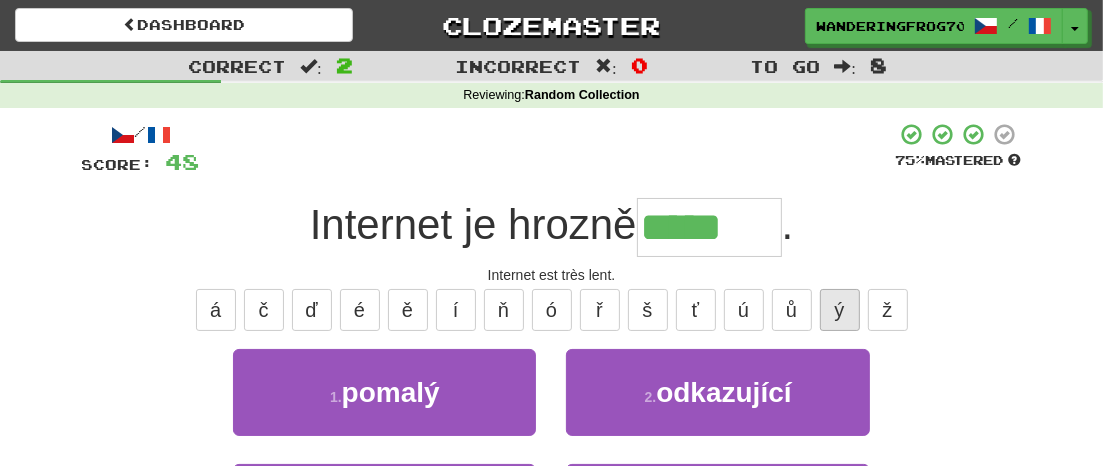 type on "******" 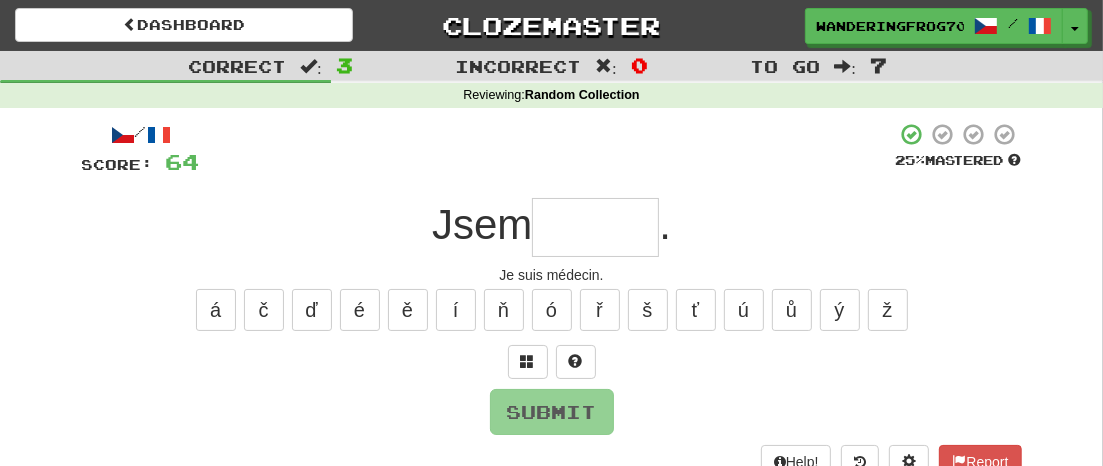 type on "*" 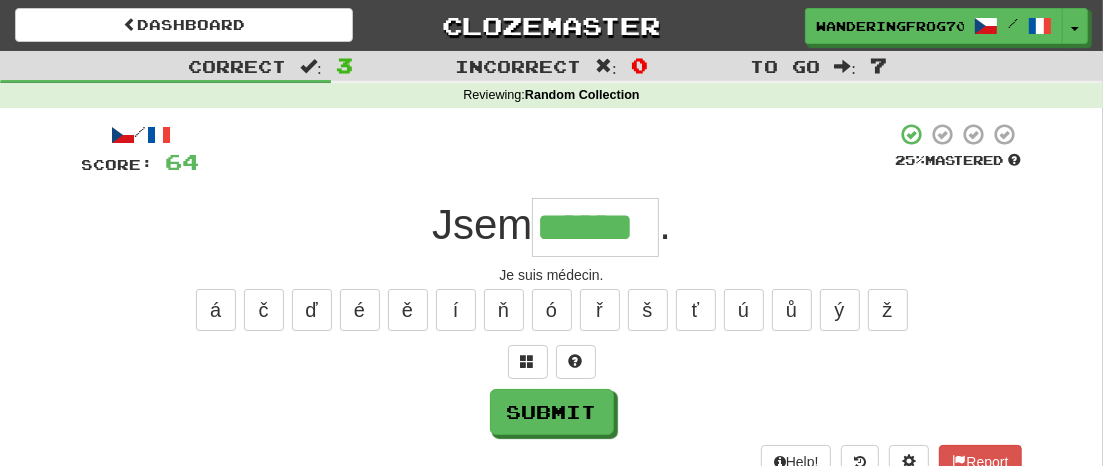 type on "******" 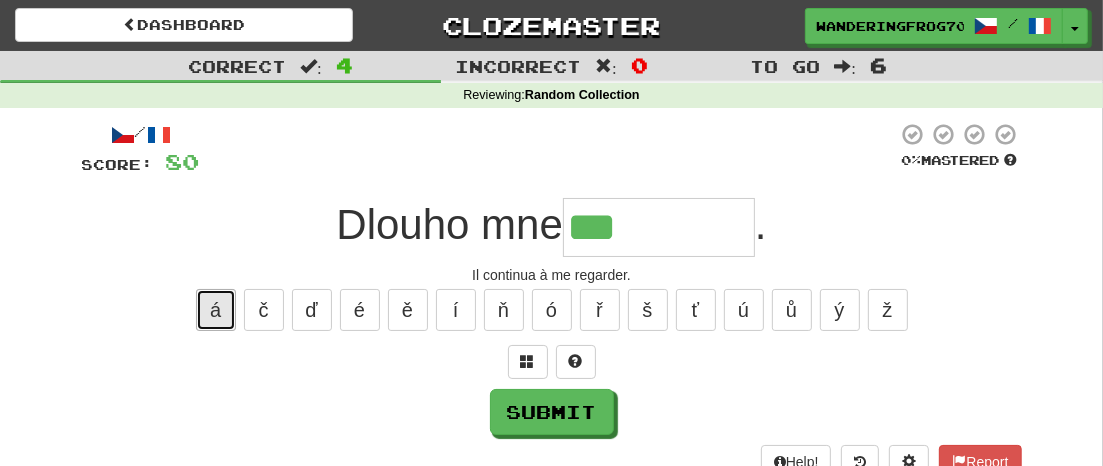 click on "á" at bounding box center (216, 310) 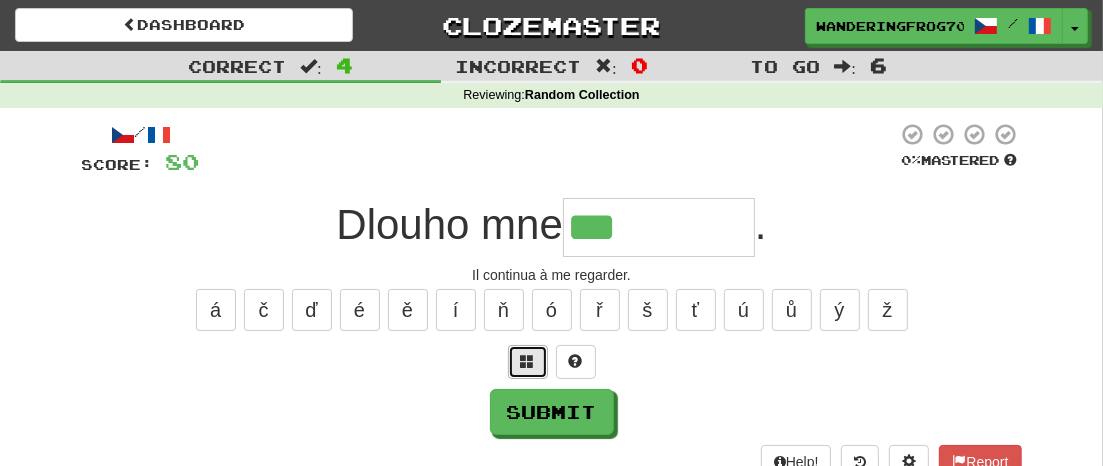 click at bounding box center (528, 361) 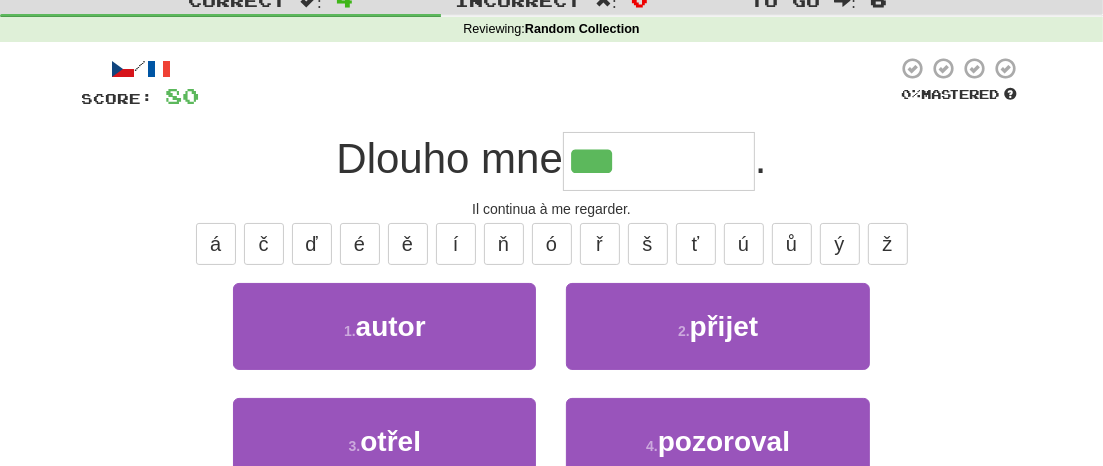 scroll, scrollTop: 55, scrollLeft: 0, axis: vertical 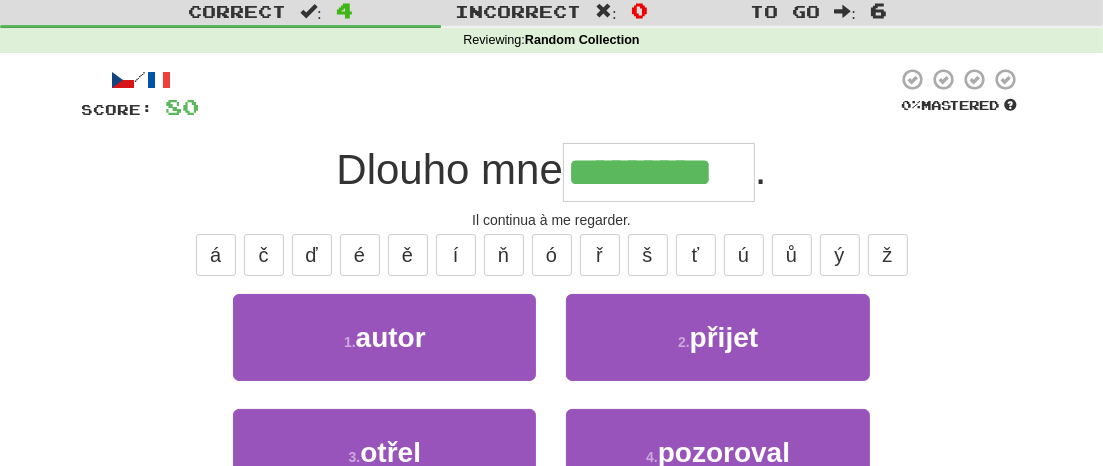 type on "*********" 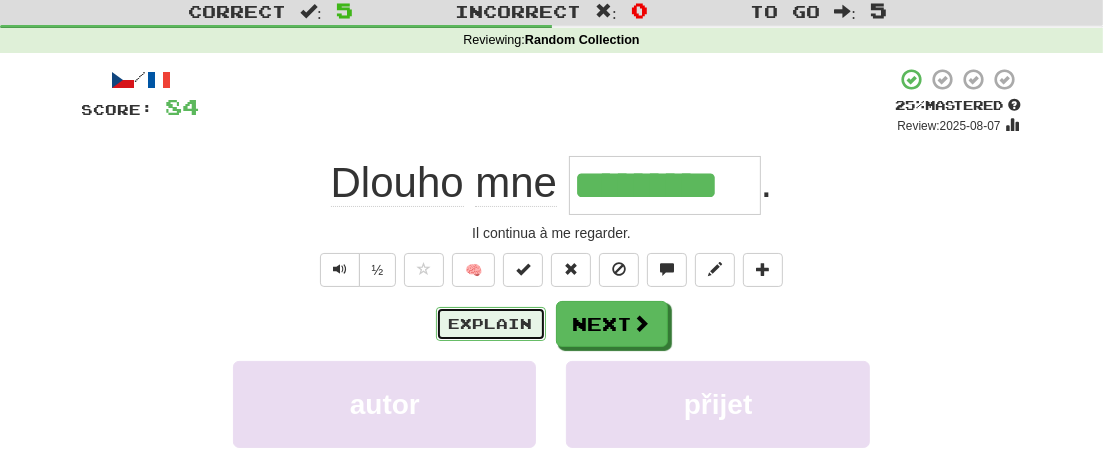 click on "Explain" at bounding box center (491, 324) 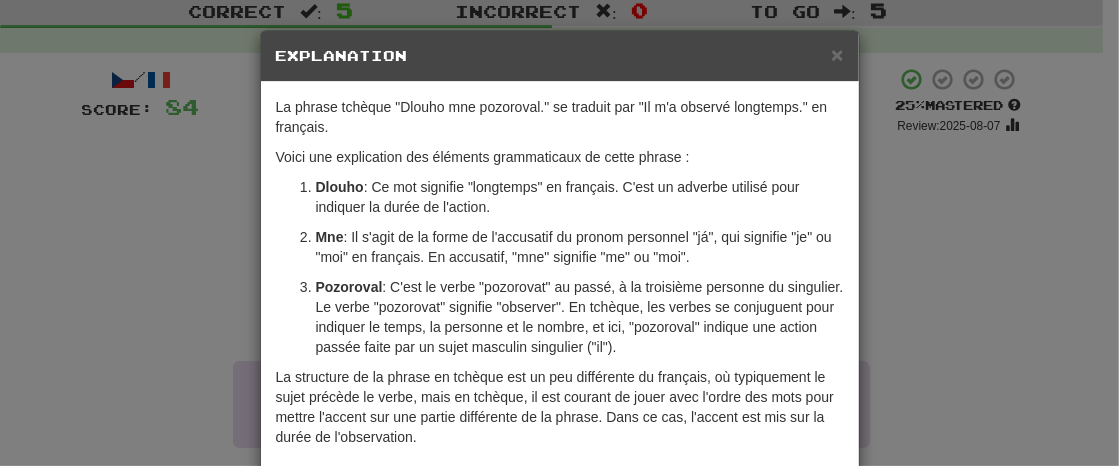 click on "× Explanation La phrase tchèque "Dlouho mne pozoroval." se traduit par "Il m'a observé longtemps." en français.
Voici une explication des éléments grammaticaux de cette phrase :
Dlouho  : Ce mot signifie "longtemps" en français. C'est un adverbe utilisé pour indiquer la durée de l'action.
Mne  : Il s'agit de la forme de l'accusatif du pronom personnel "já", qui signifie "je" ou "moi" en français. En accusatif, "mne" signifie "me" ou "moi".
Pozoroval  : C'est le verbe "pozorovat" au passé, à la troisième personne du singulier. Le verbe "pozorovat" signifie "observer". En tchèque, les verbes se conjuguent pour indiquer le temps, la personne et le nombre, et ici, "pozoroval" indique une action passée faite par un sujet masculin singulier ("il").
In beta. Generated by ChatGPT. Like it? Hate it?  Let us know ! Close" at bounding box center [559, 233] 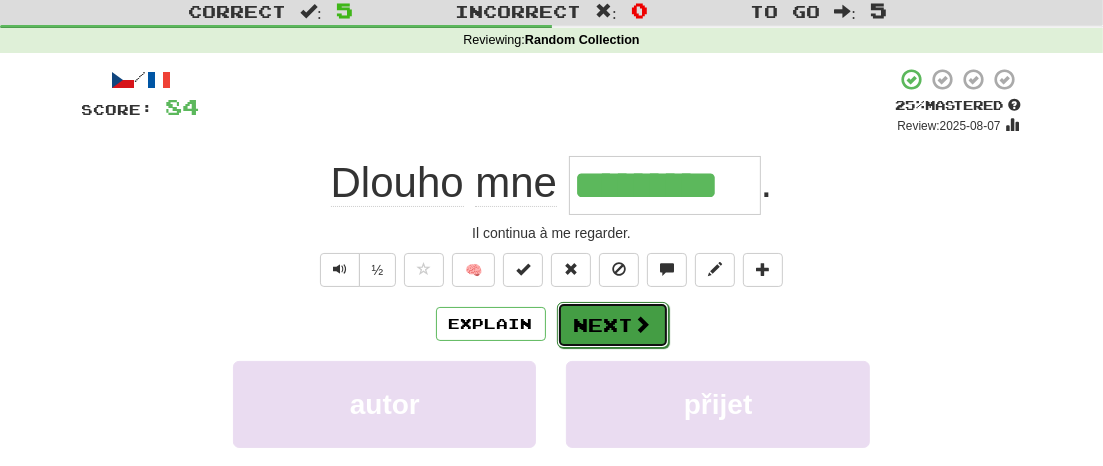 click on "Next" at bounding box center [613, 325] 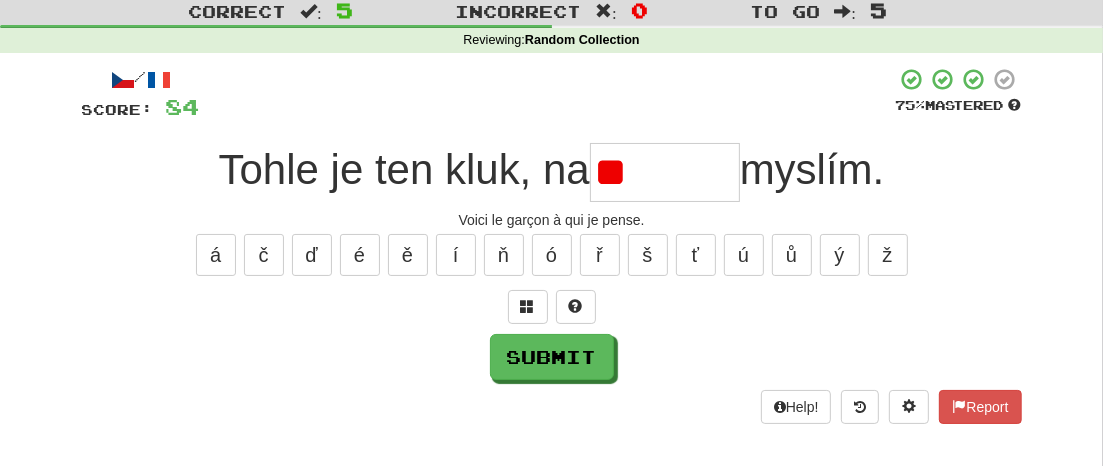 type on "*" 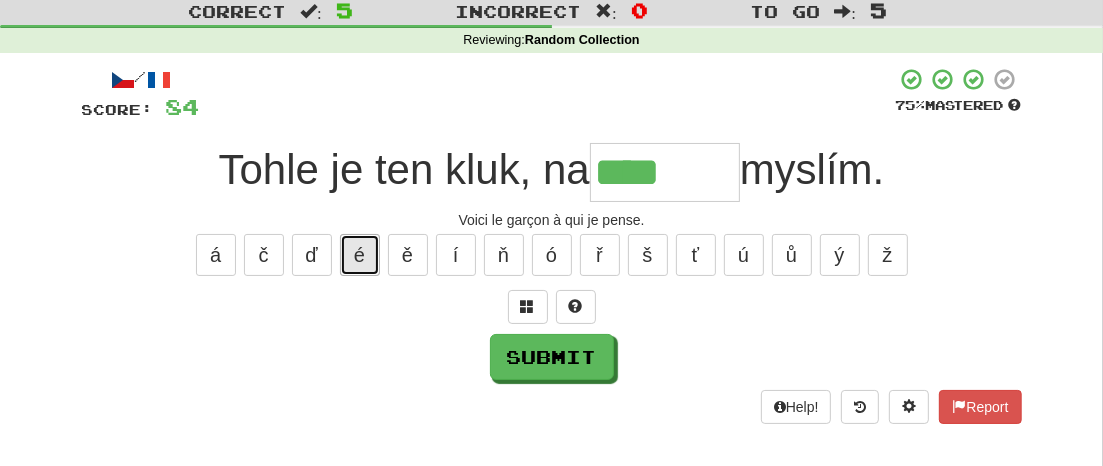 click on "é" at bounding box center [360, 255] 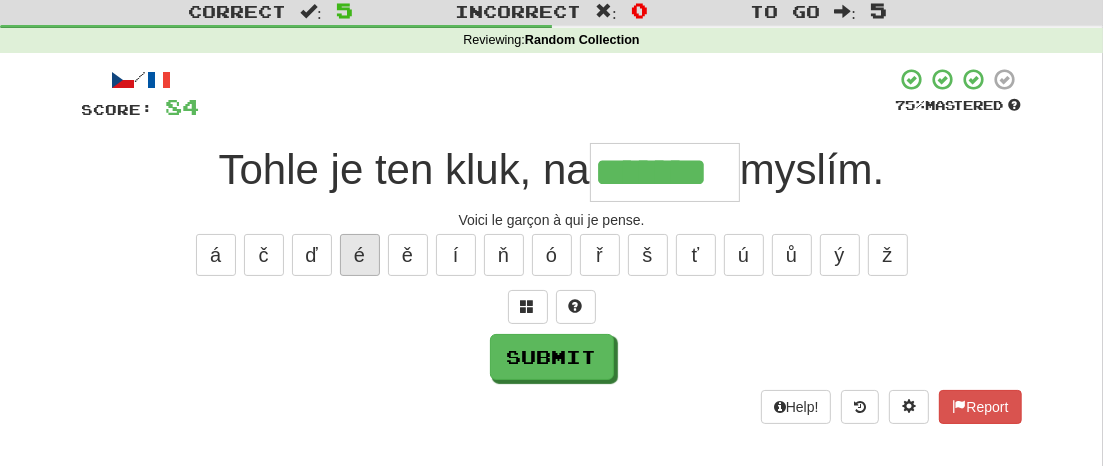 type on "*******" 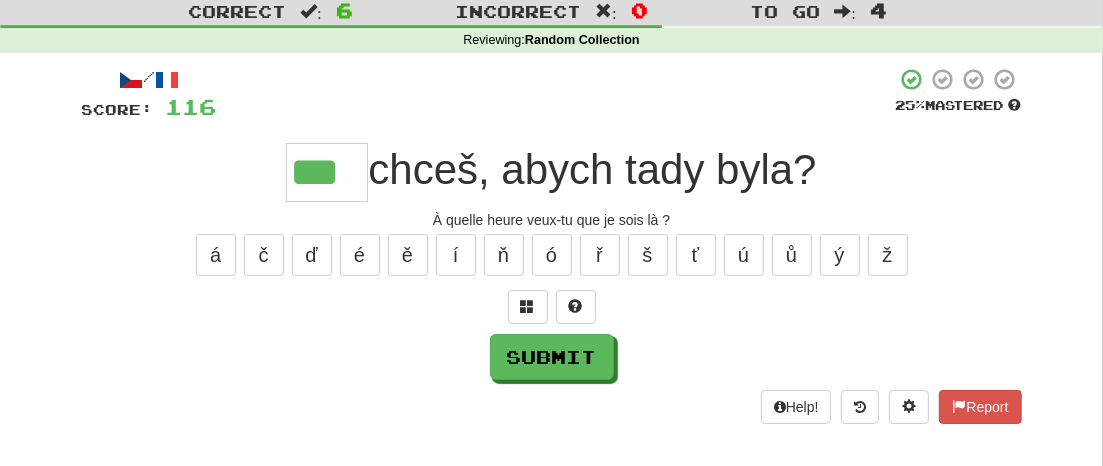 type on "***" 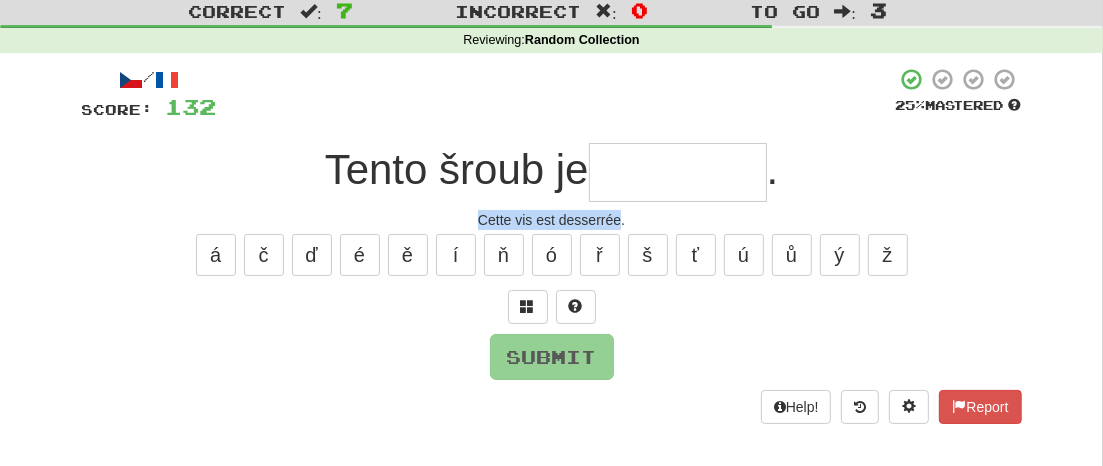 drag, startPoint x: 621, startPoint y: 215, endPoint x: 477, endPoint y: 210, distance: 144.08678 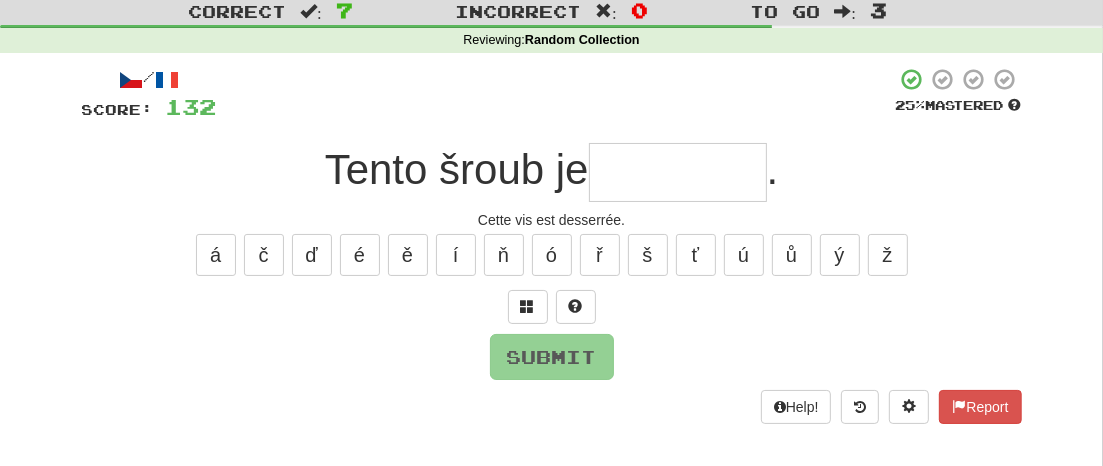 click at bounding box center (678, 172) 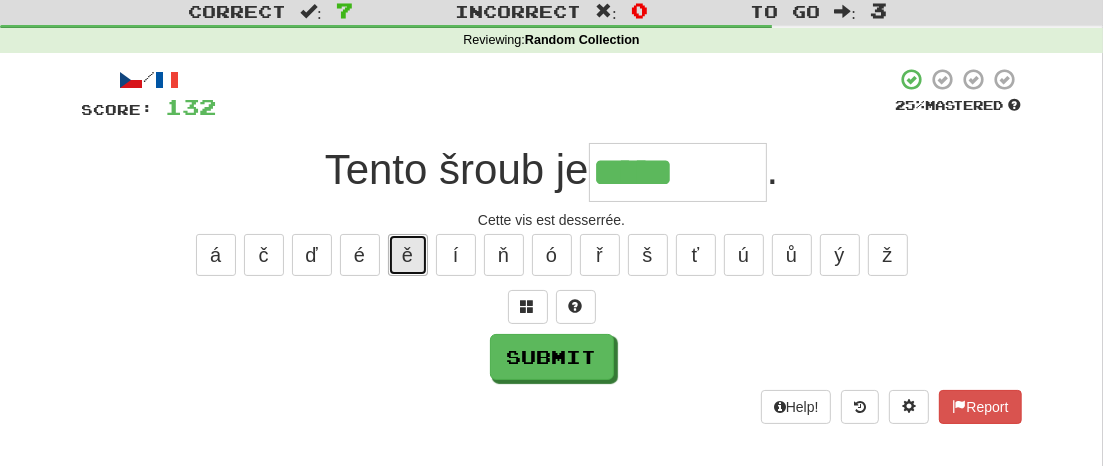 click on "ě" at bounding box center (408, 255) 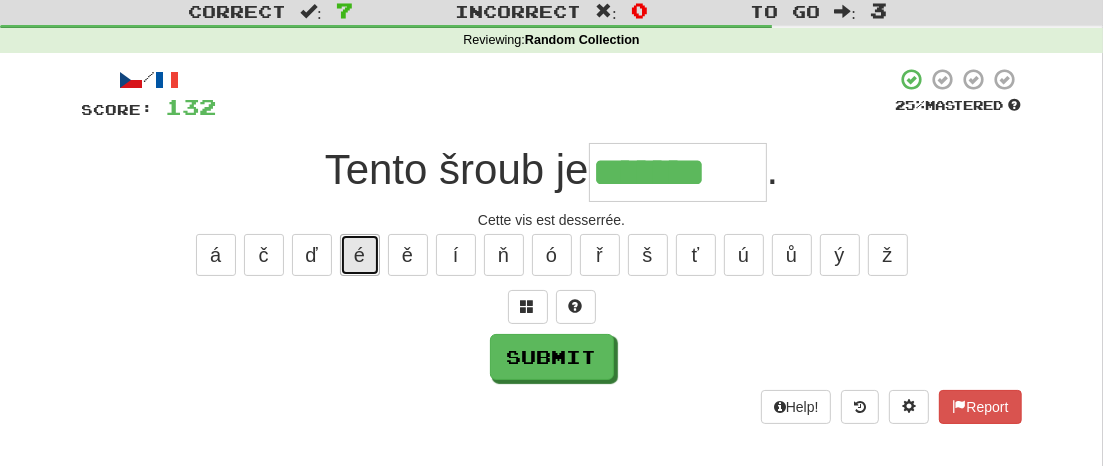 click on "é" at bounding box center (360, 255) 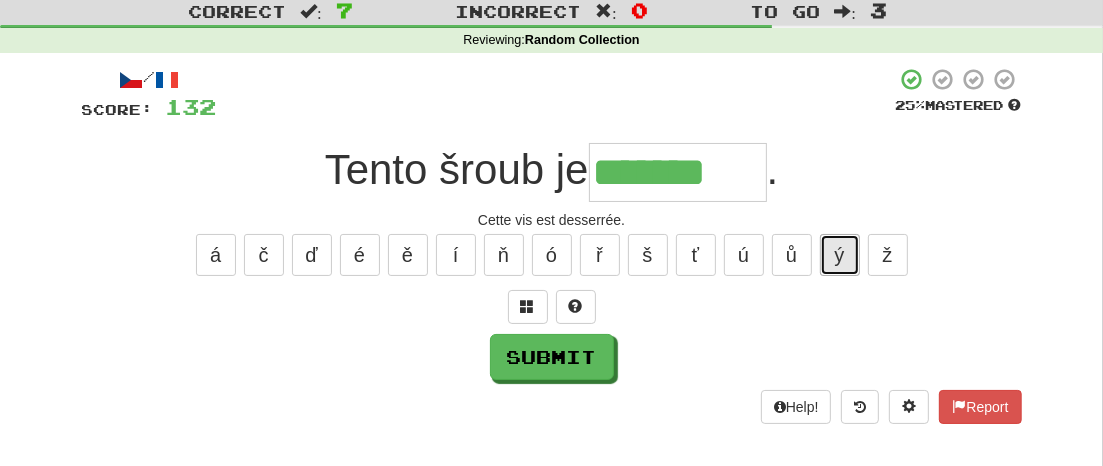 click on "ý" at bounding box center (840, 255) 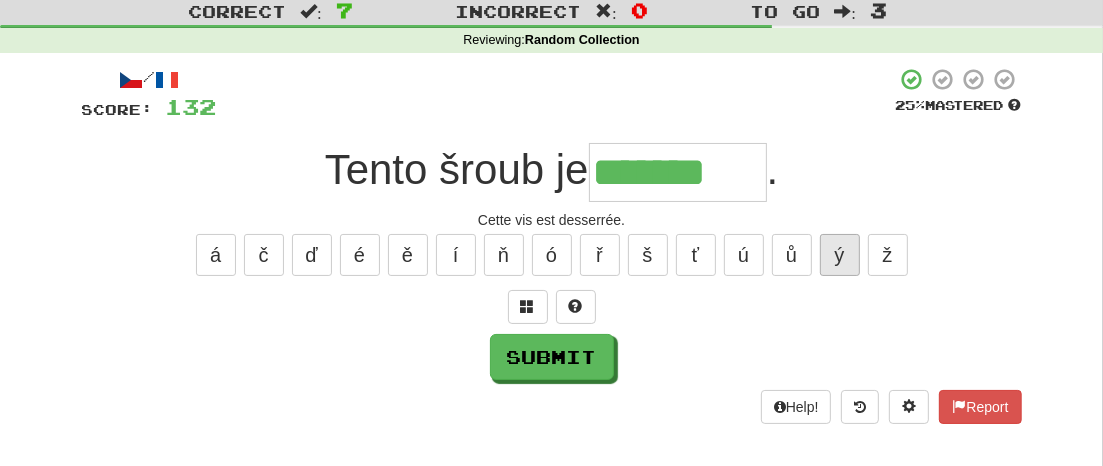 type on "********" 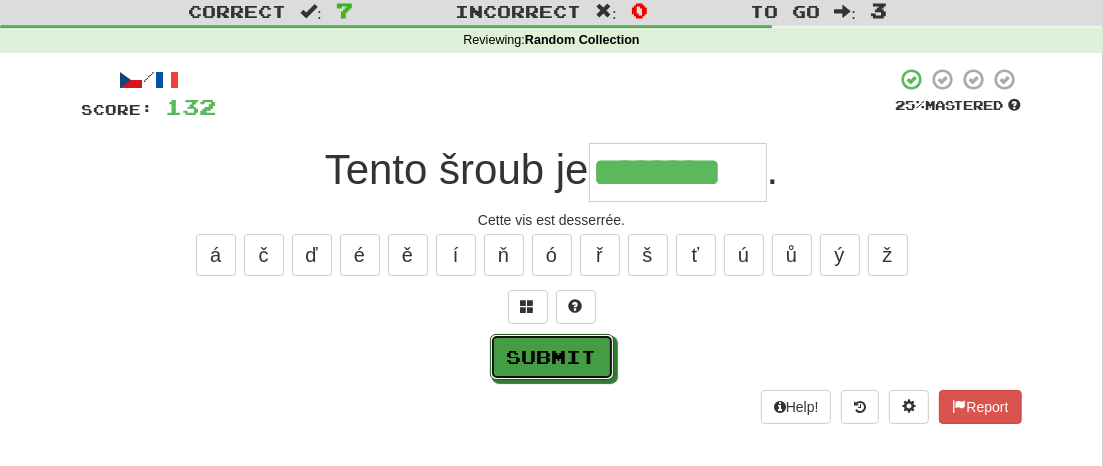 drag, startPoint x: 549, startPoint y: 357, endPoint x: 564, endPoint y: 357, distance: 15 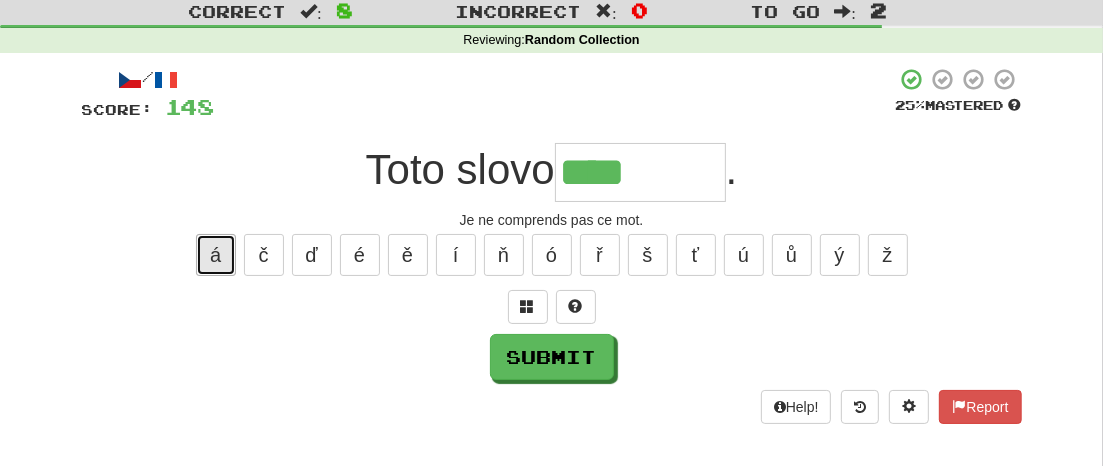 click on "á" at bounding box center [216, 255] 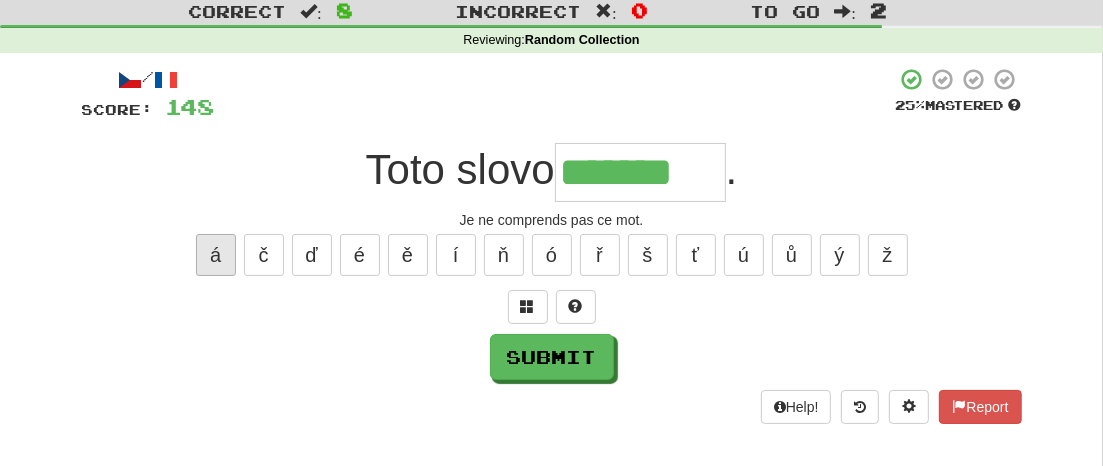 type on "*******" 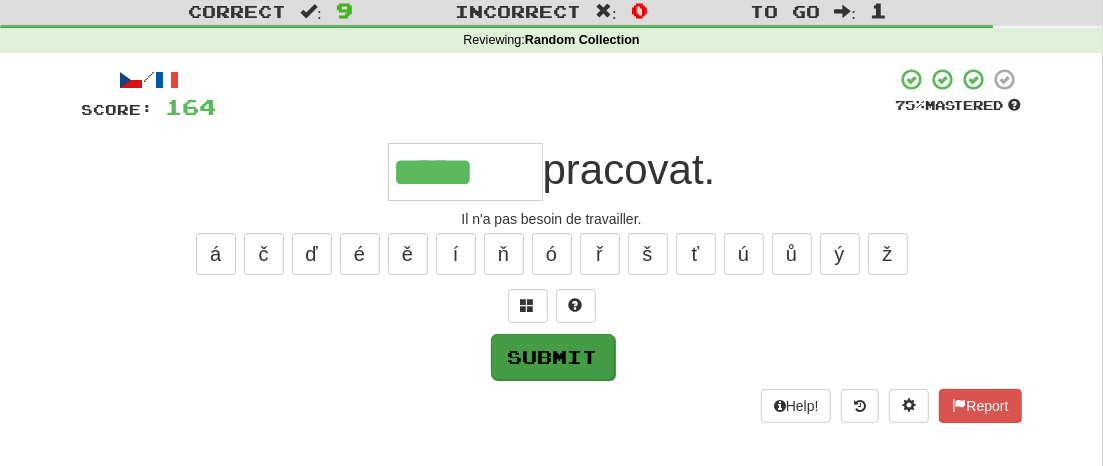 scroll, scrollTop: 0, scrollLeft: 0, axis: both 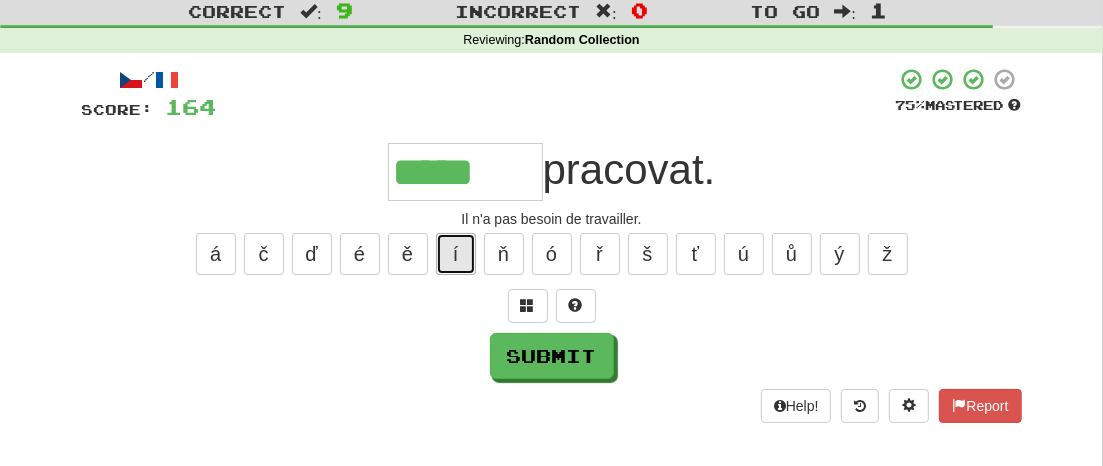 click on "í" at bounding box center (456, 254) 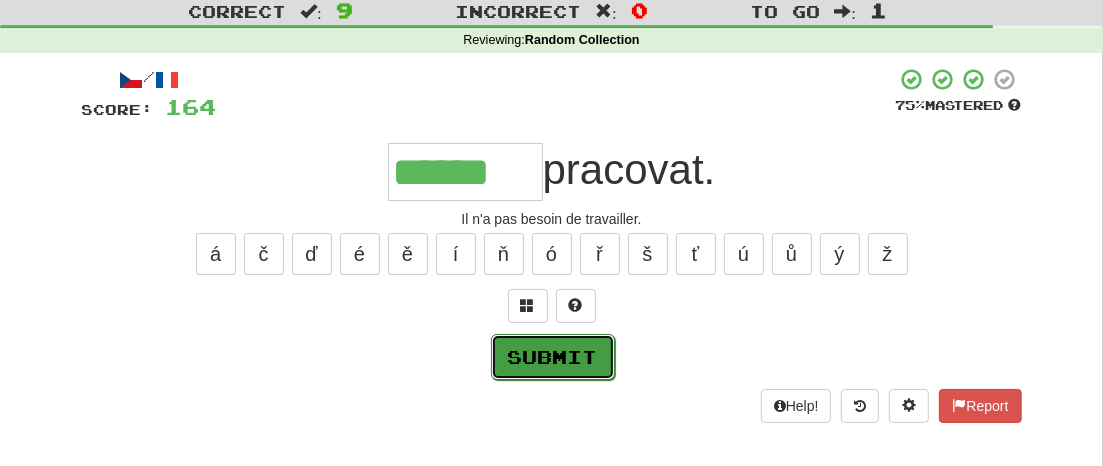 click on "Submit" at bounding box center (553, 357) 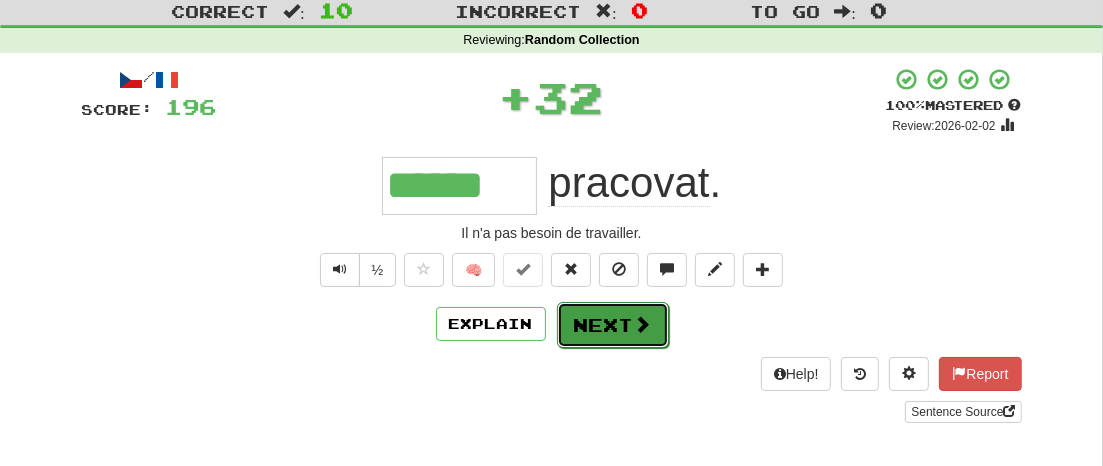 click on "Next" at bounding box center [613, 325] 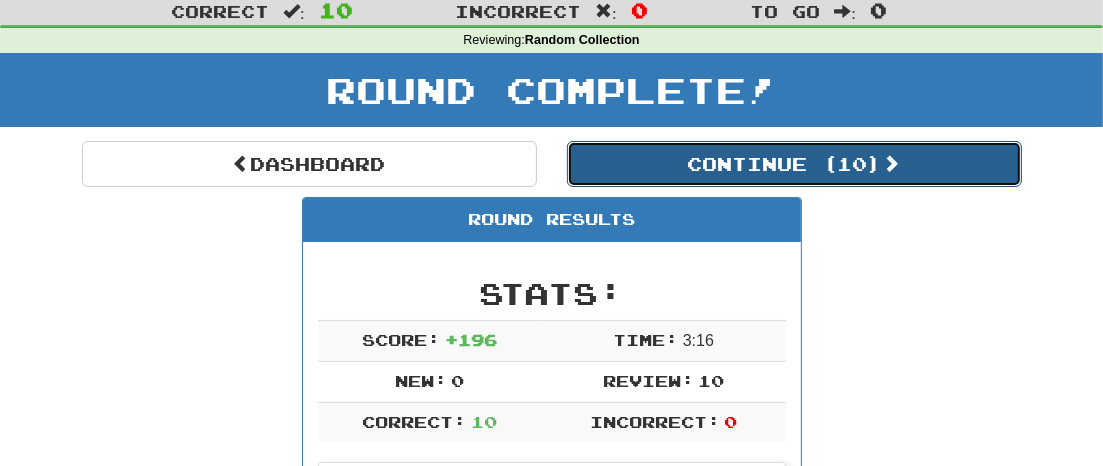 click on "Continue ( 10 )" at bounding box center (794, 164) 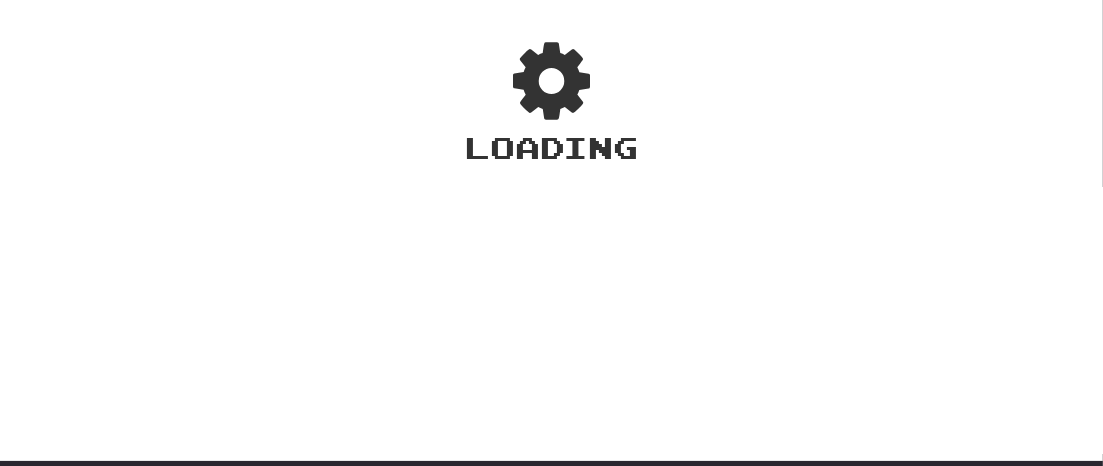 scroll, scrollTop: 95, scrollLeft: 0, axis: vertical 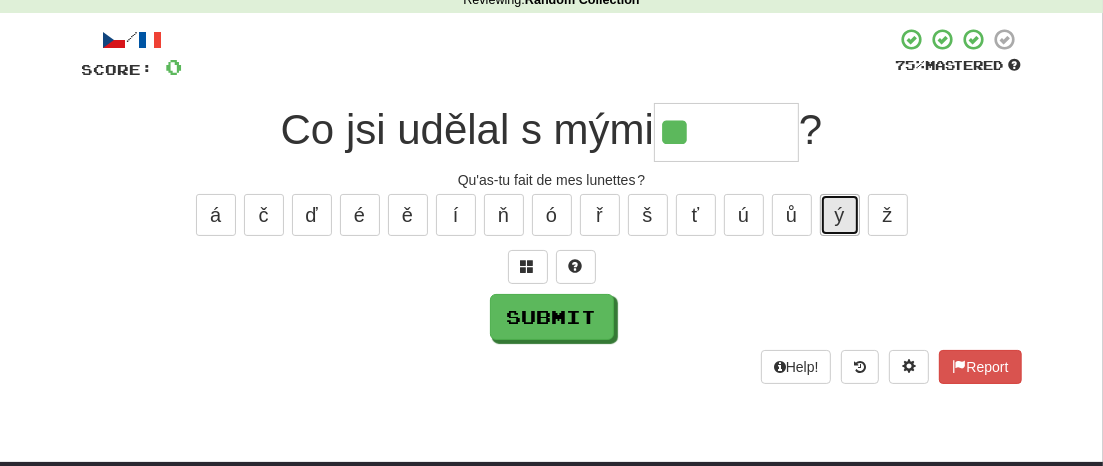 click on "ý" at bounding box center [840, 215] 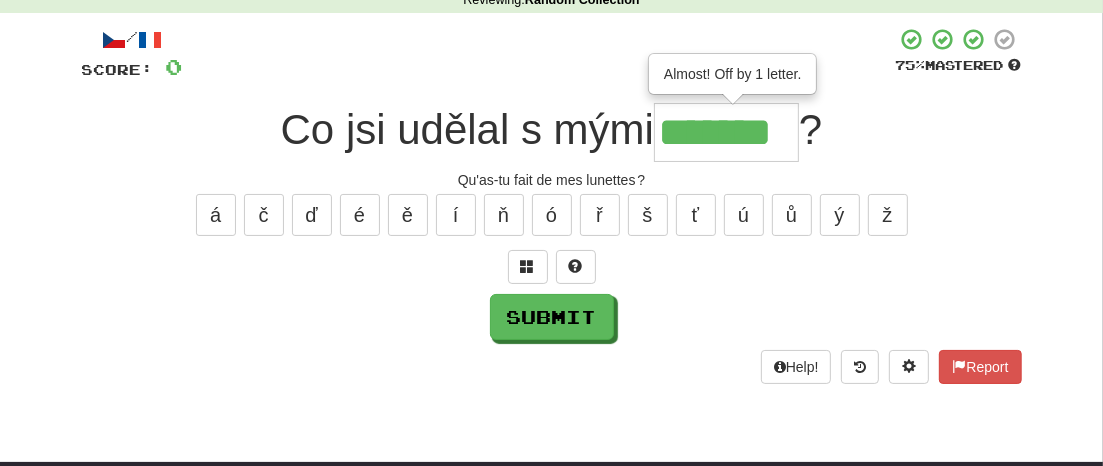 type on "*******" 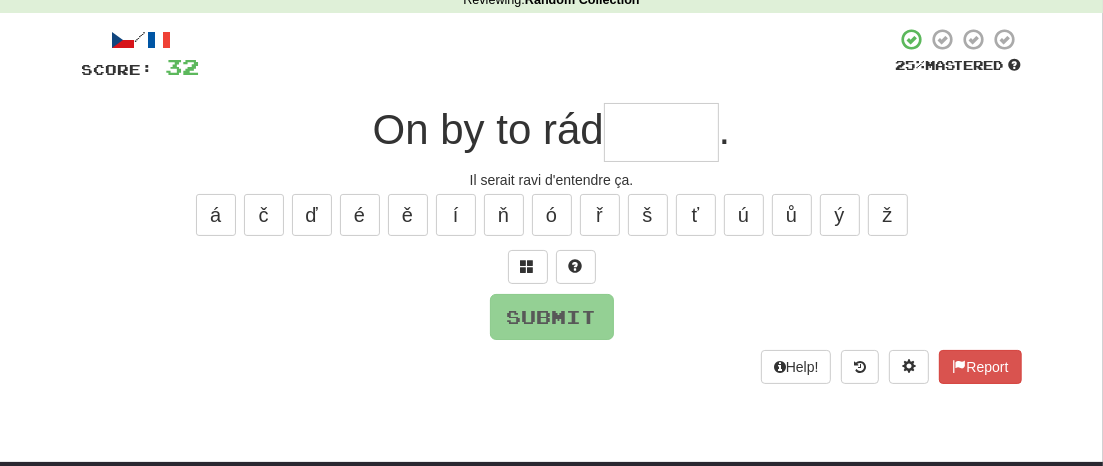 type on "*" 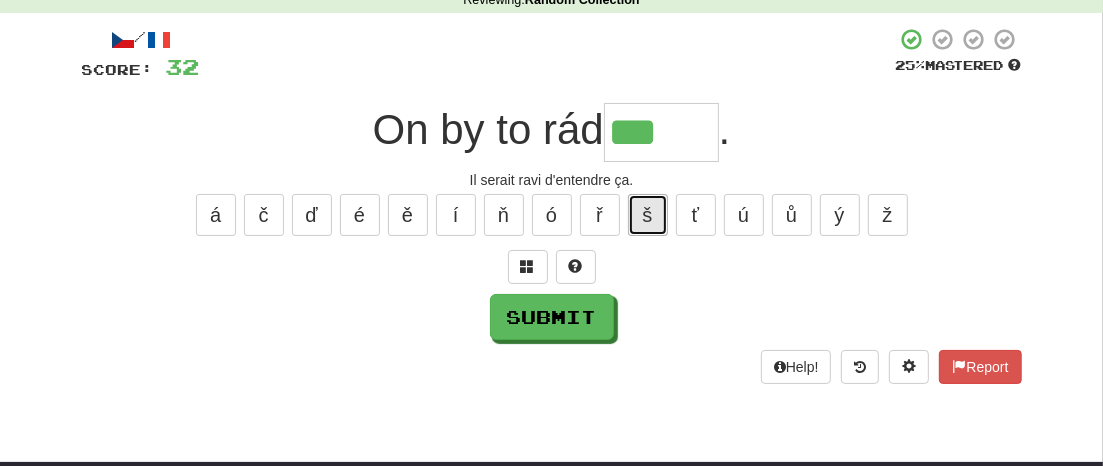 click on "š" at bounding box center (648, 215) 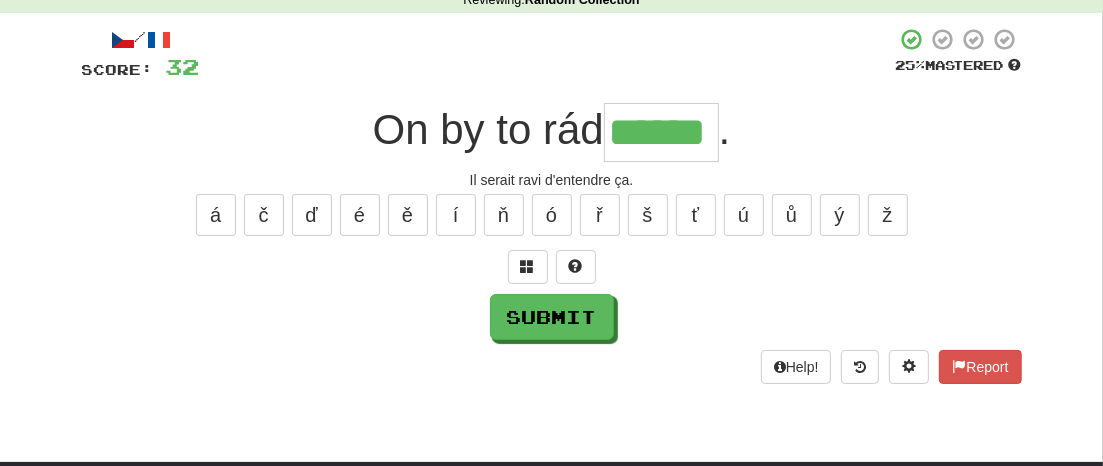 type on "******" 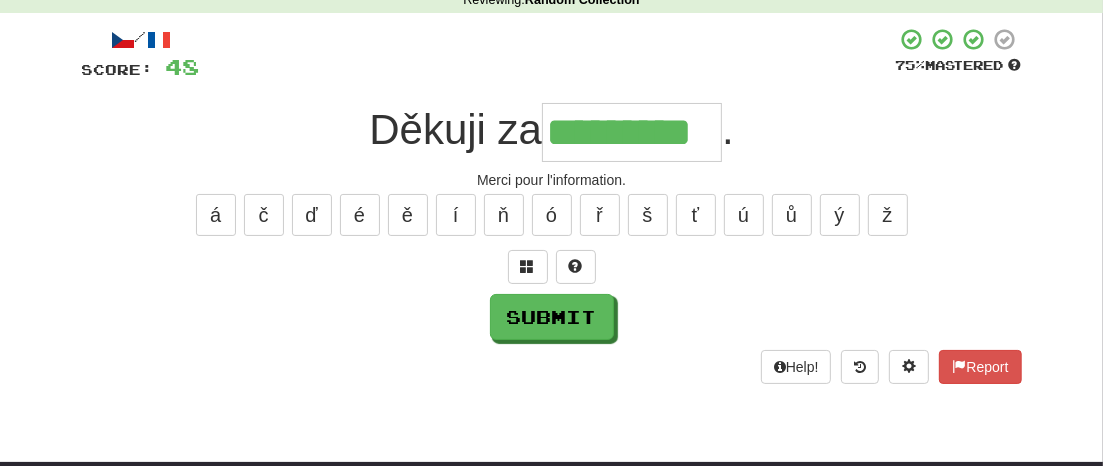 type on "*********" 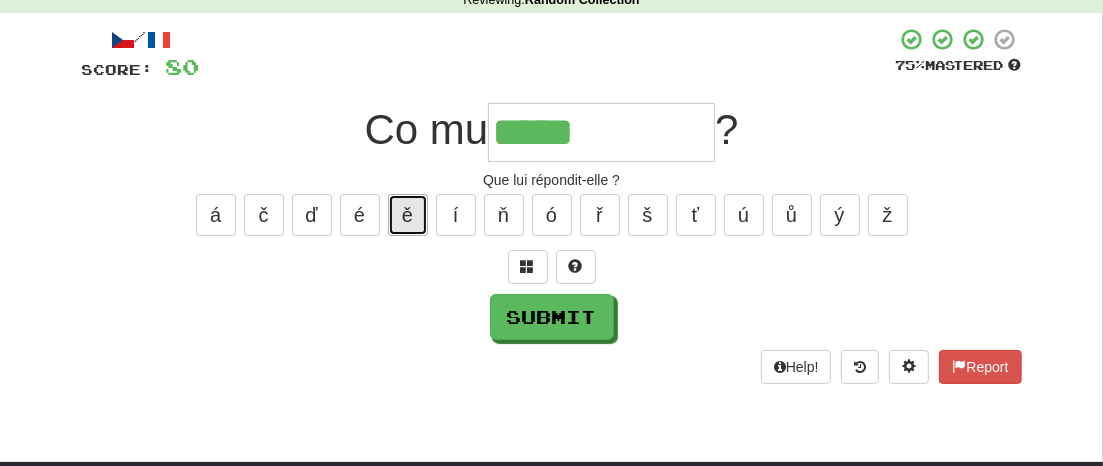 click on "ě" at bounding box center (408, 215) 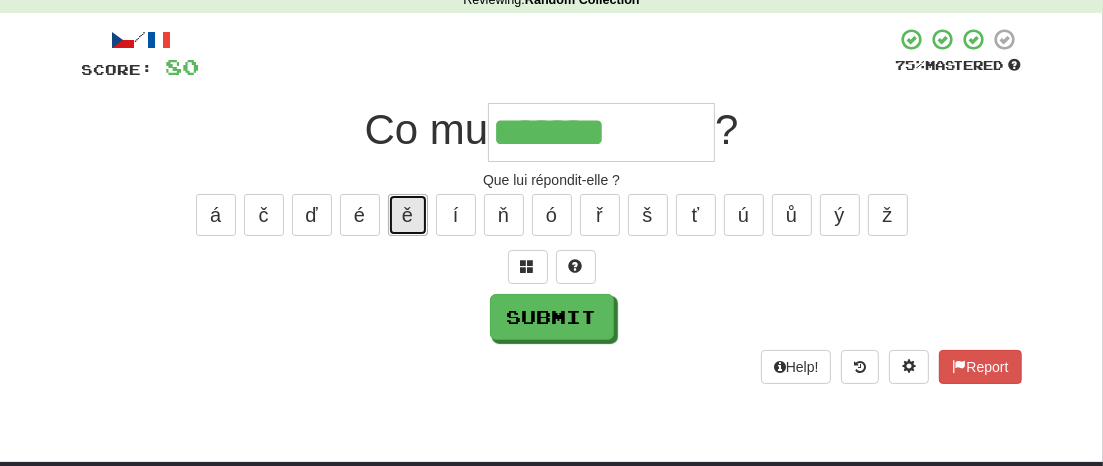 click on "ě" at bounding box center [408, 215] 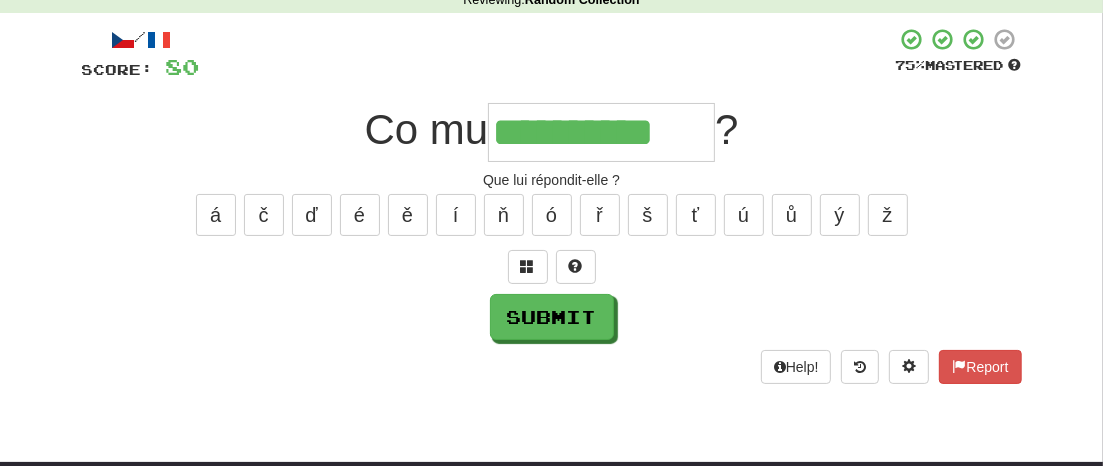 type on "**********" 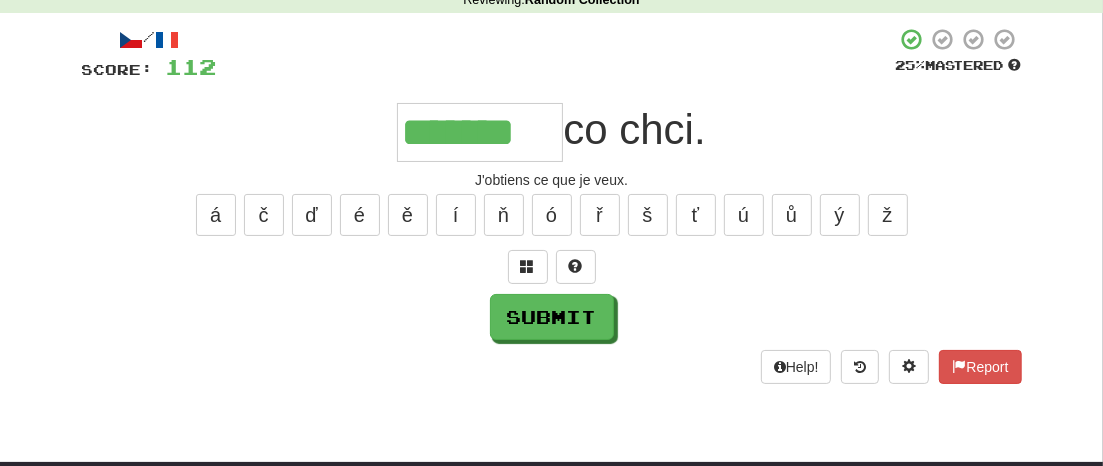 type on "*******" 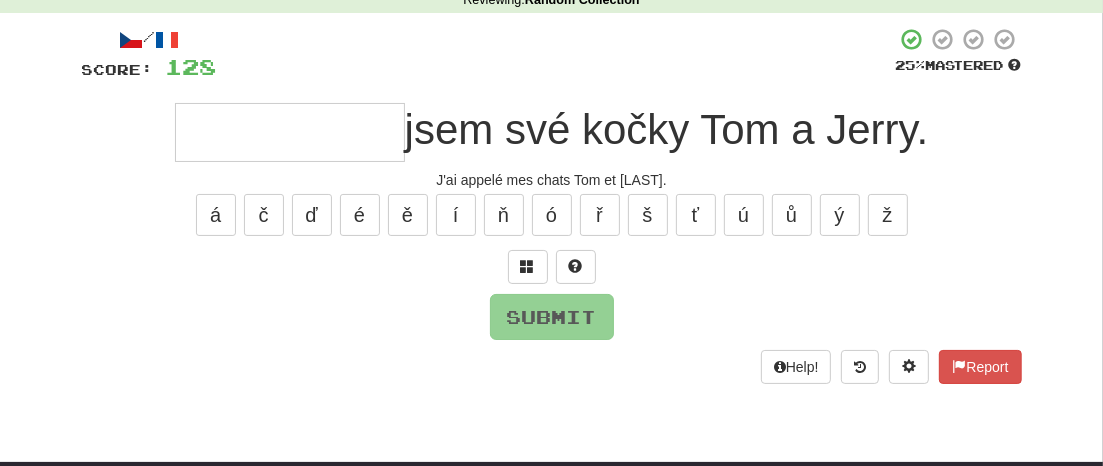 type on "*" 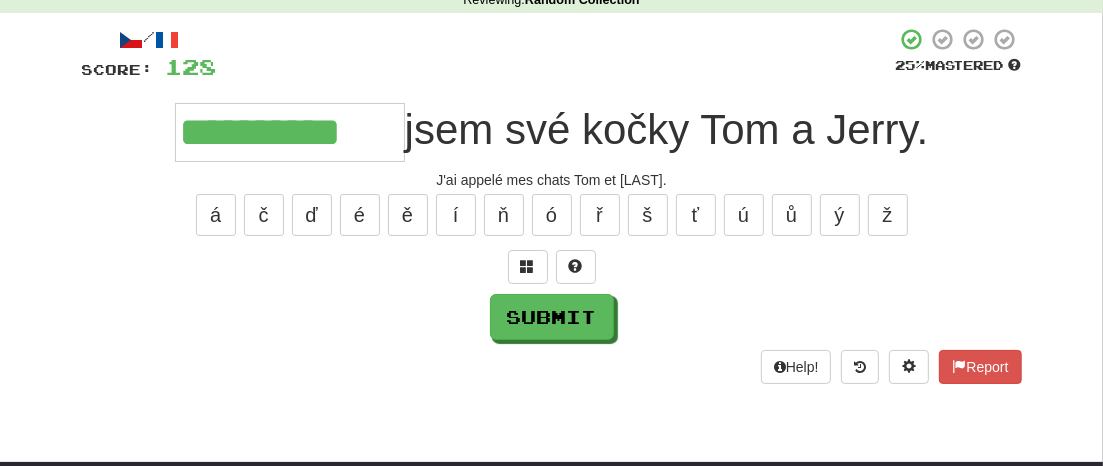 type on "**********" 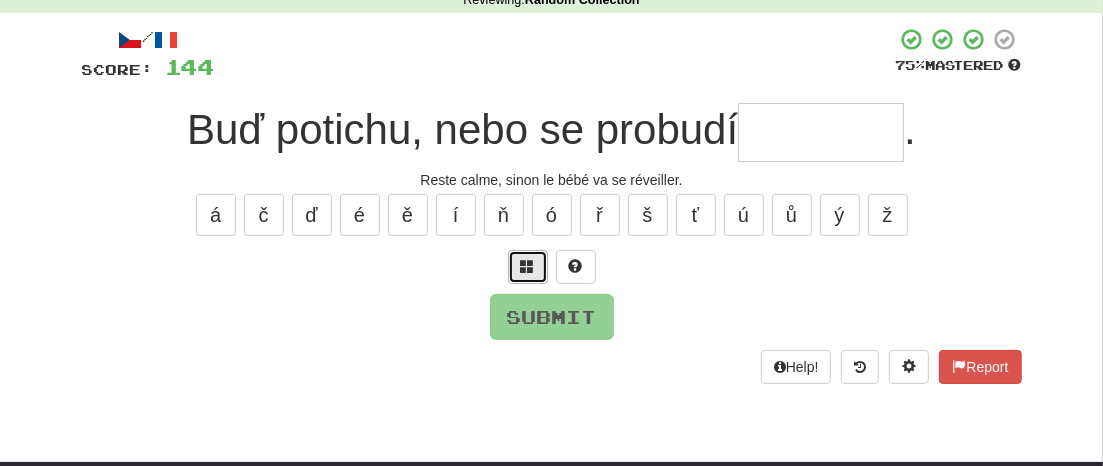 click at bounding box center [528, 267] 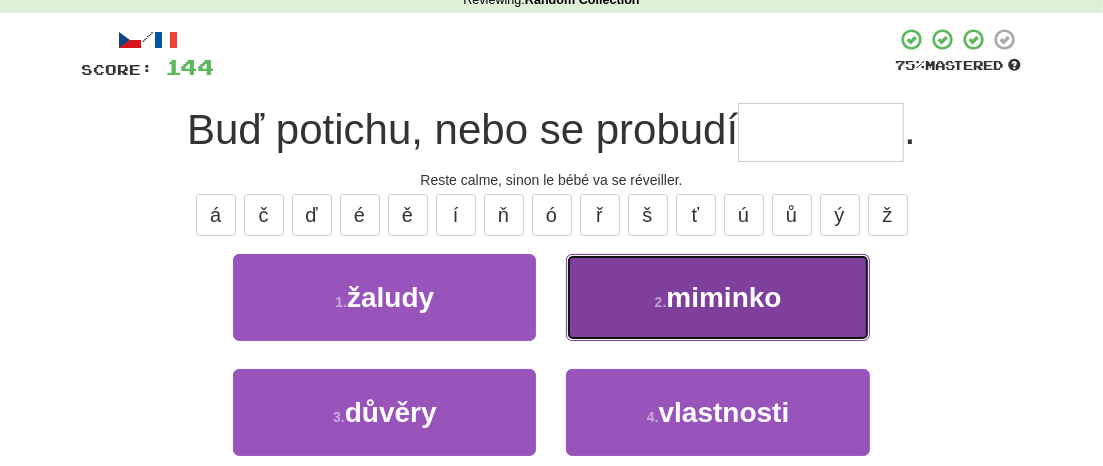 click on "miminko" at bounding box center (723, 297) 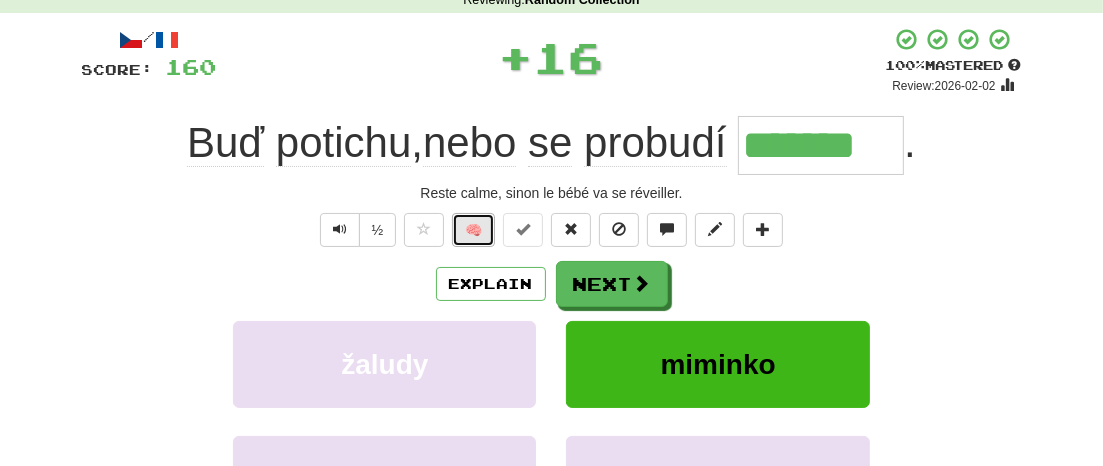 click on "🧠" at bounding box center [473, 230] 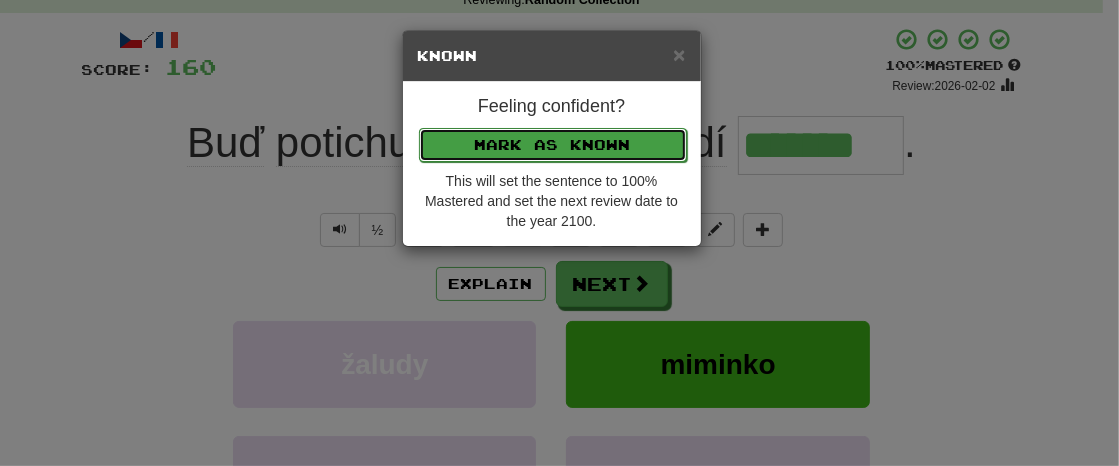 click on "Mark as Known" at bounding box center [553, 145] 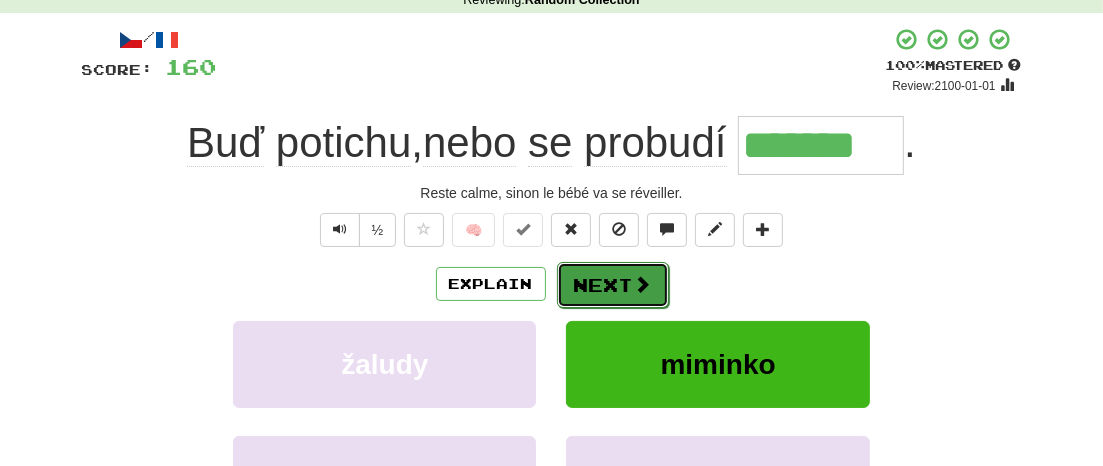 click on "Next" at bounding box center (613, 285) 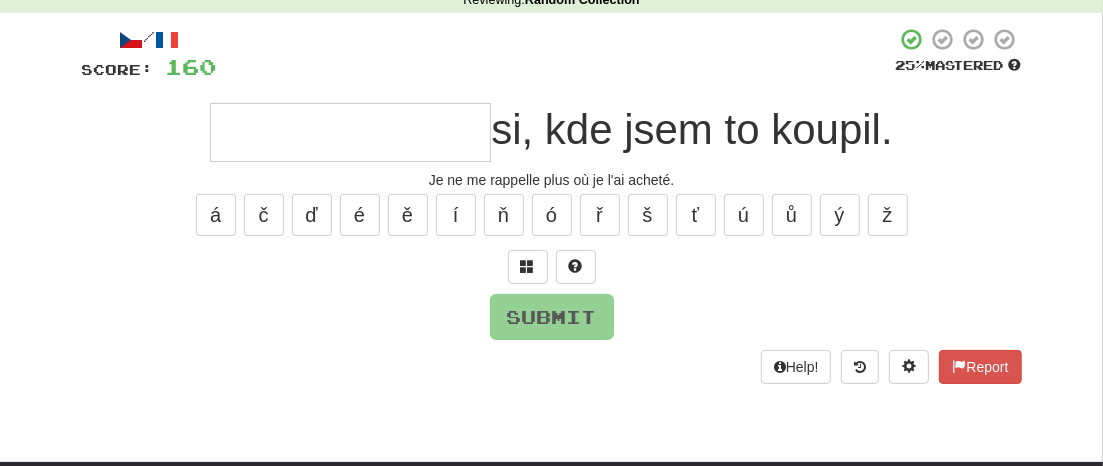 type on "*" 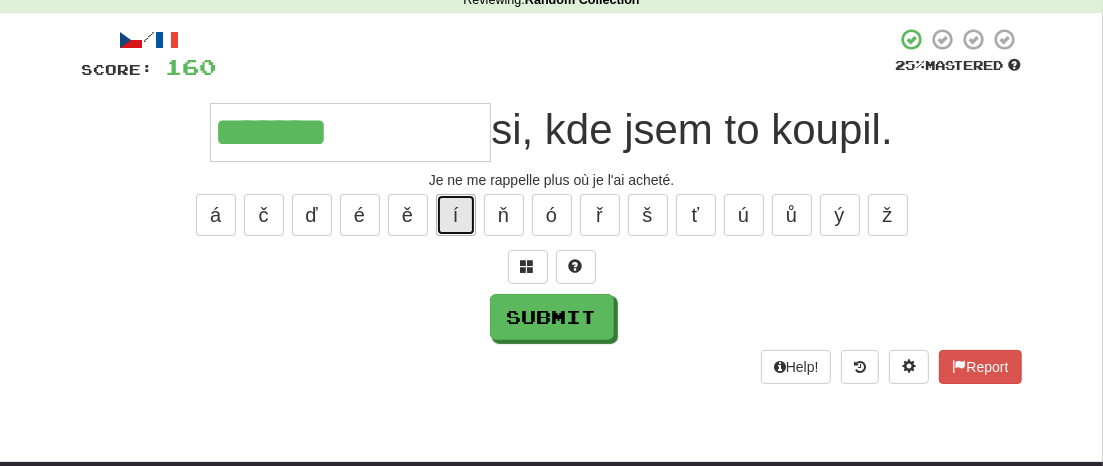 click on "í" at bounding box center (456, 215) 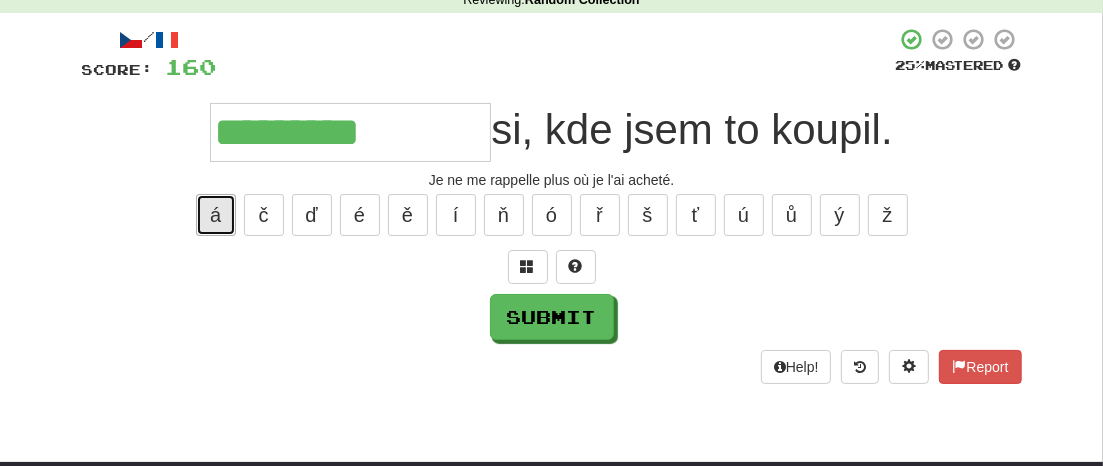 click on "á" at bounding box center (216, 215) 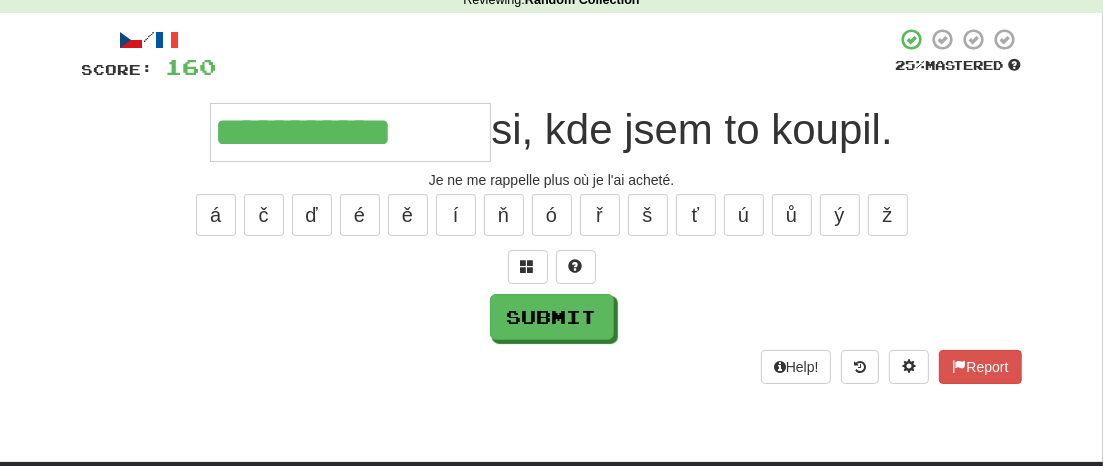 type on "**********" 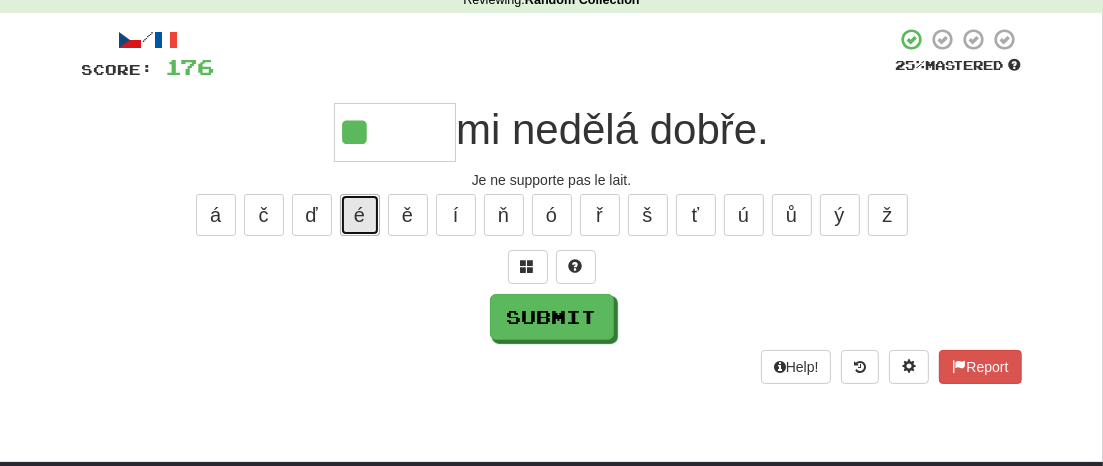 click on "é" at bounding box center (360, 215) 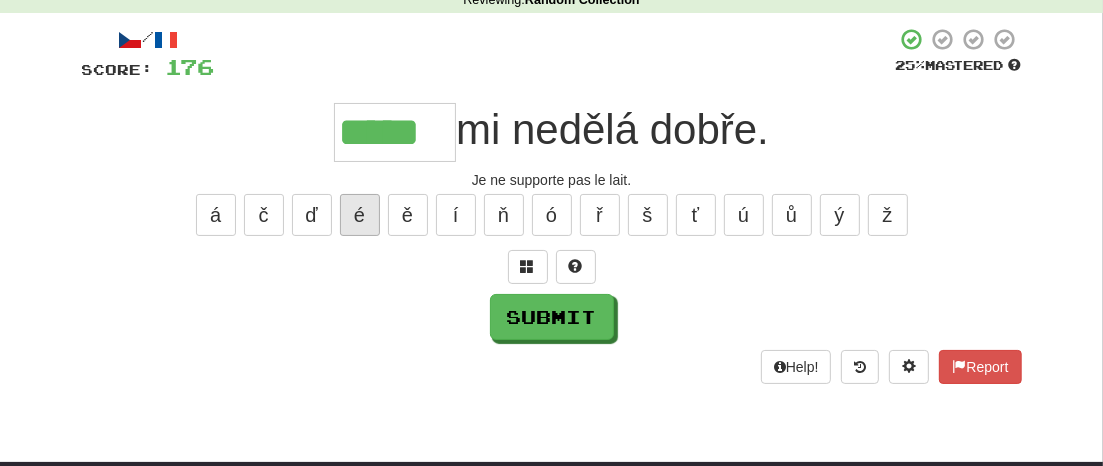 type on "*****" 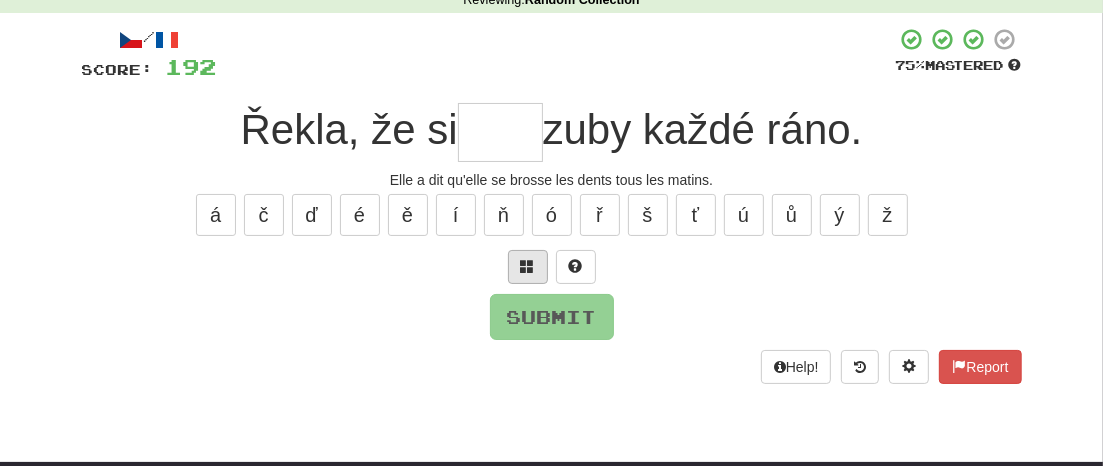 type on "*" 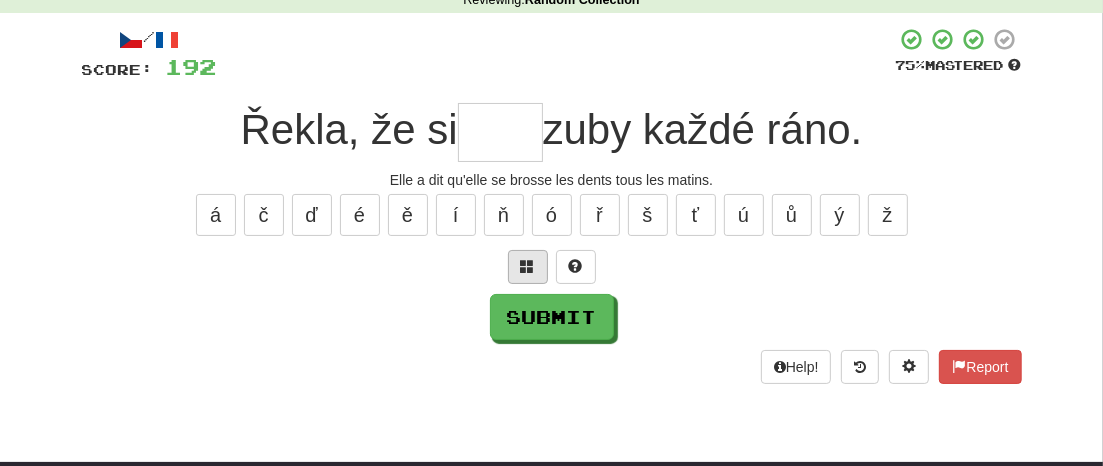type on "*" 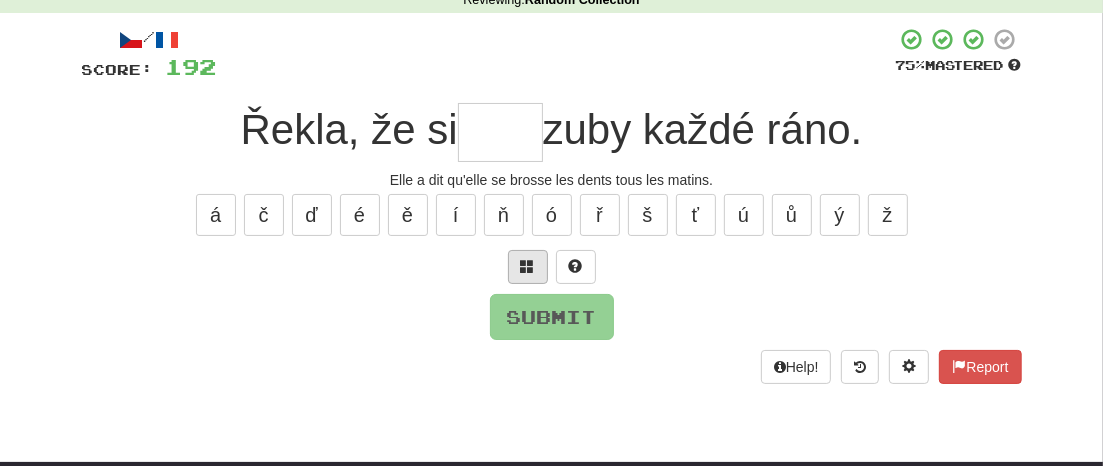 type on "*" 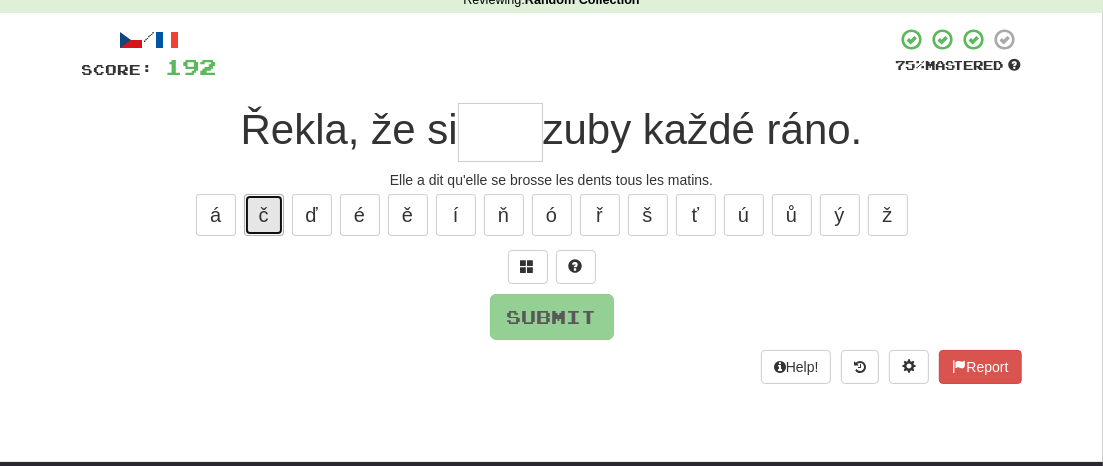 click on "č" at bounding box center (264, 215) 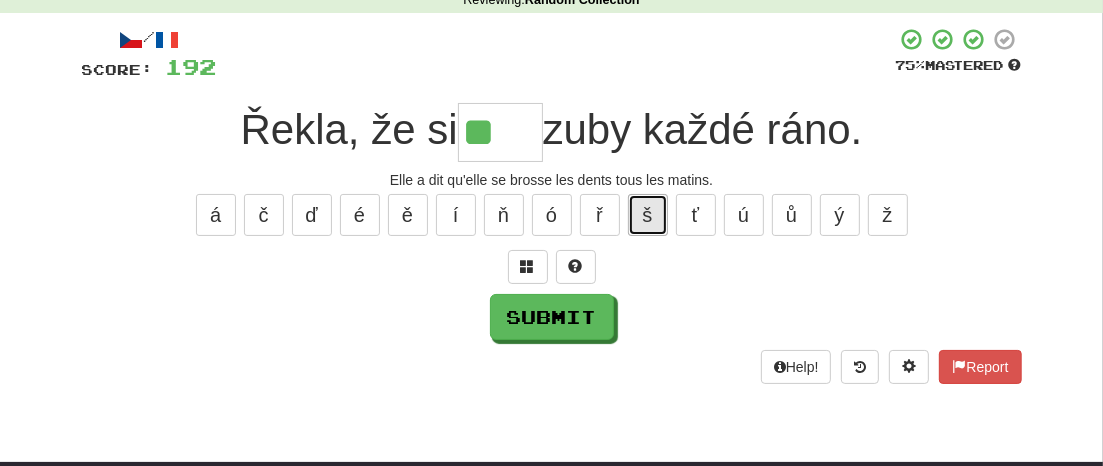 click on "š" at bounding box center [648, 215] 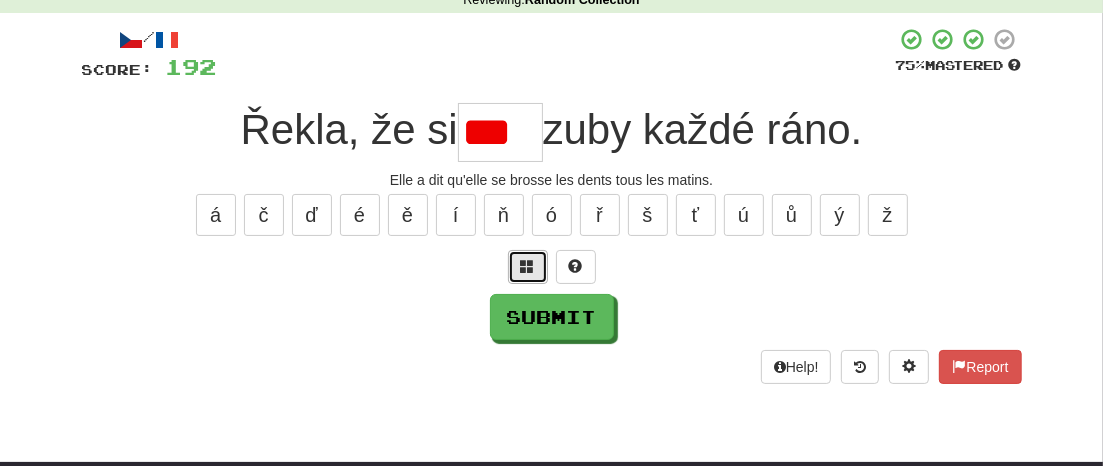 click at bounding box center [528, 267] 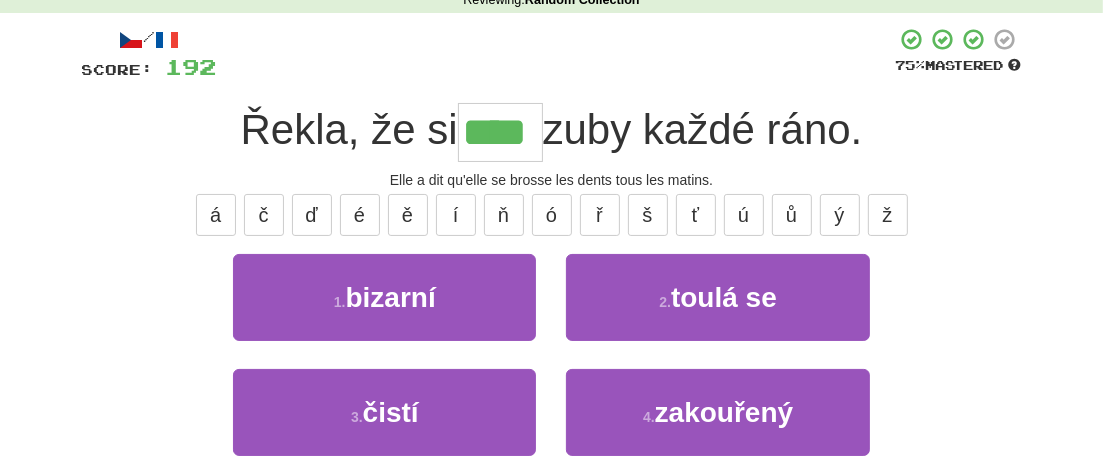 scroll, scrollTop: 131, scrollLeft: 0, axis: vertical 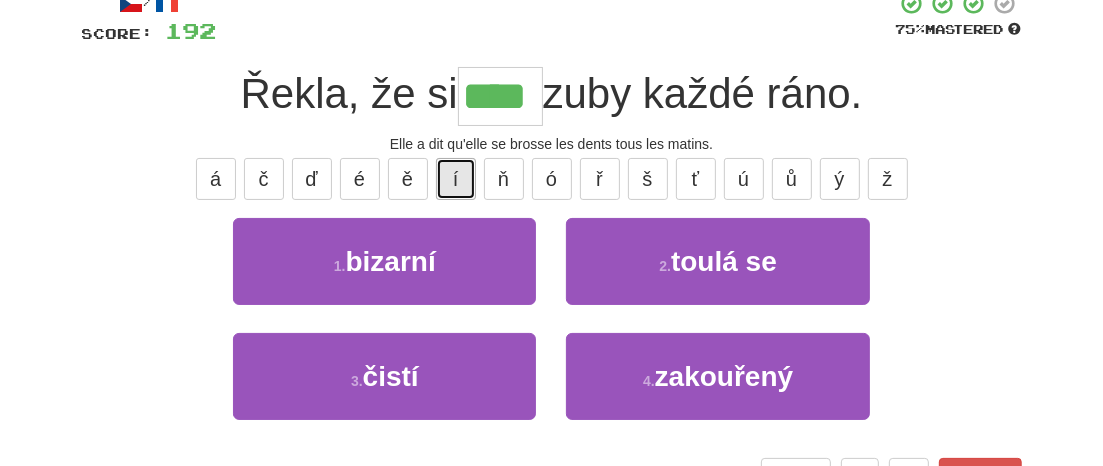 click on "í" at bounding box center (456, 179) 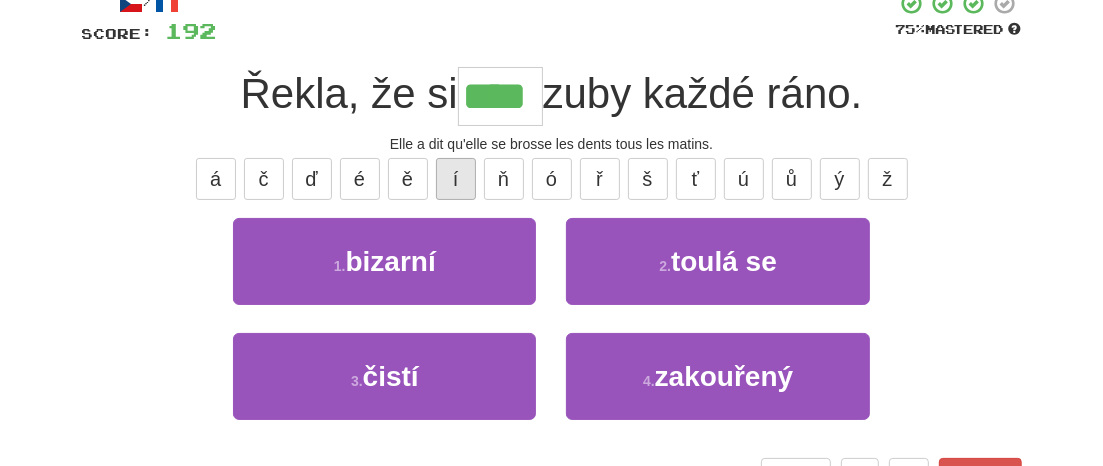 type on "*****" 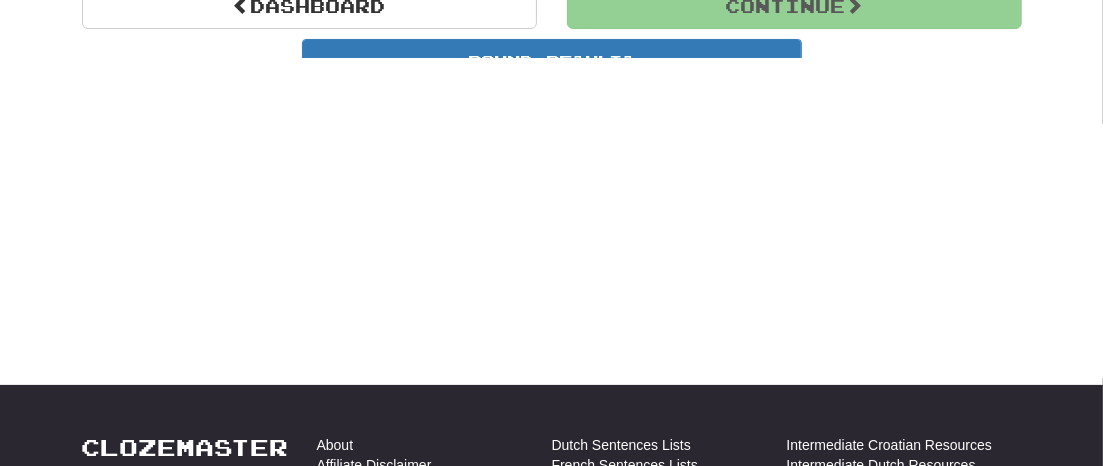 scroll, scrollTop: 218, scrollLeft: 0, axis: vertical 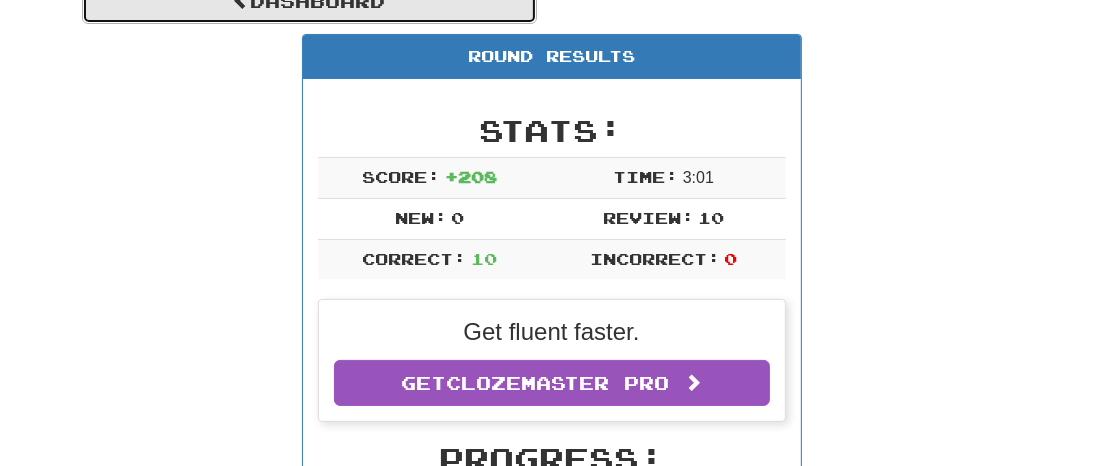 click on "Dashboard" at bounding box center [309, 1] 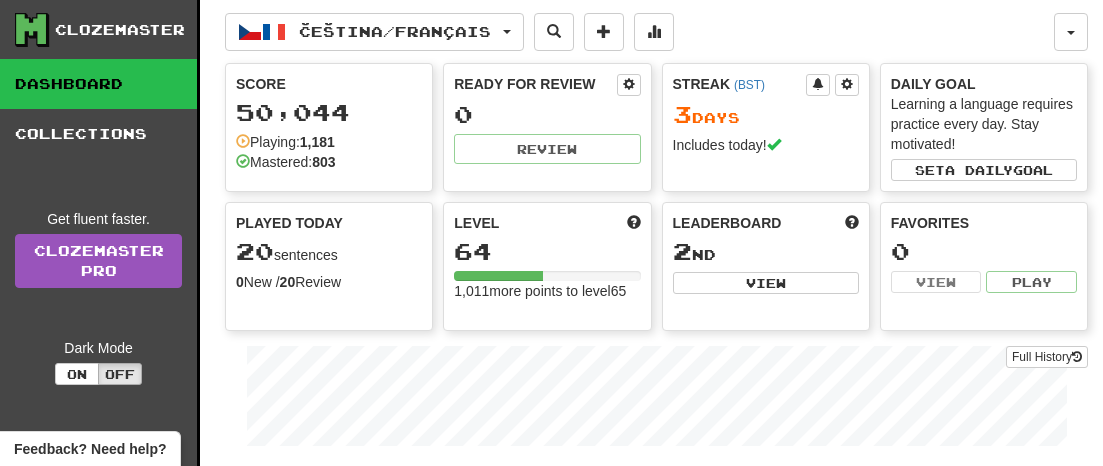 scroll, scrollTop: 0, scrollLeft: 0, axis: both 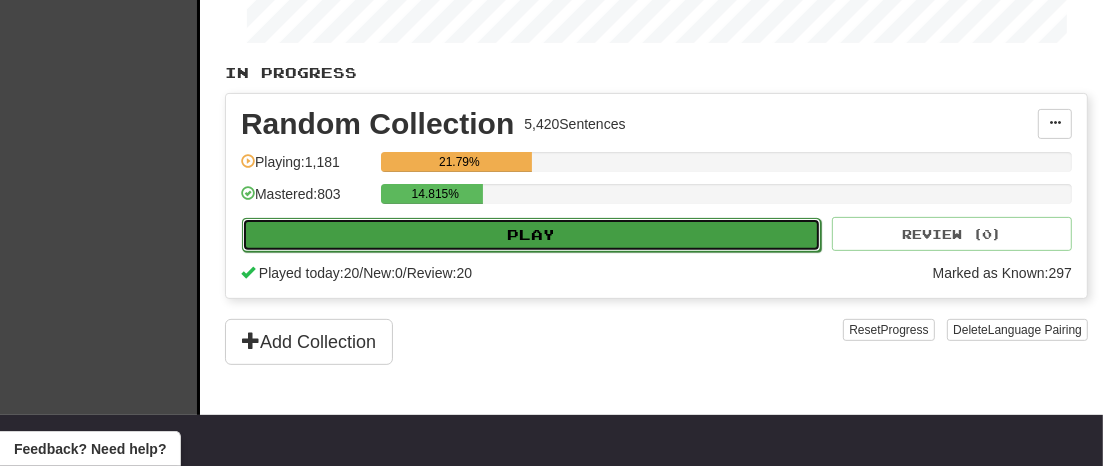 click on "Play" at bounding box center (531, 235) 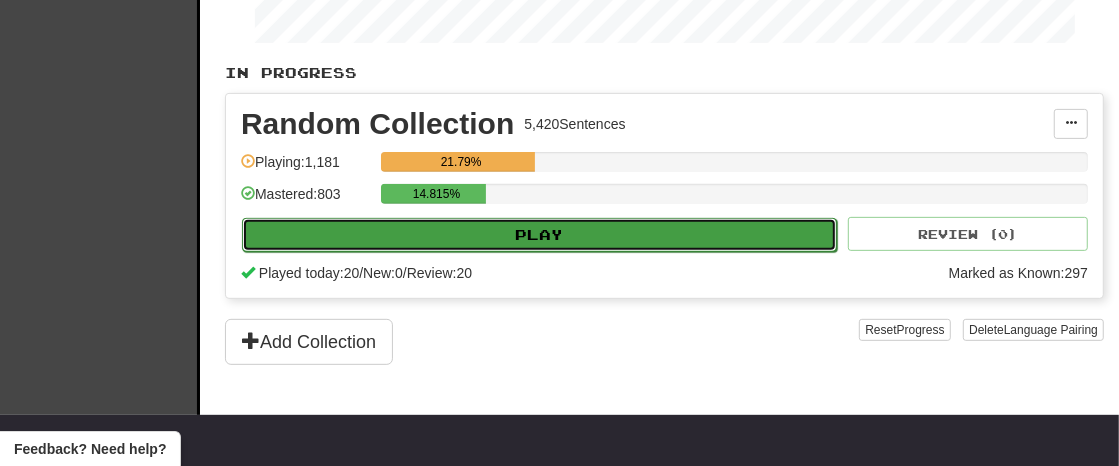 select on "**" 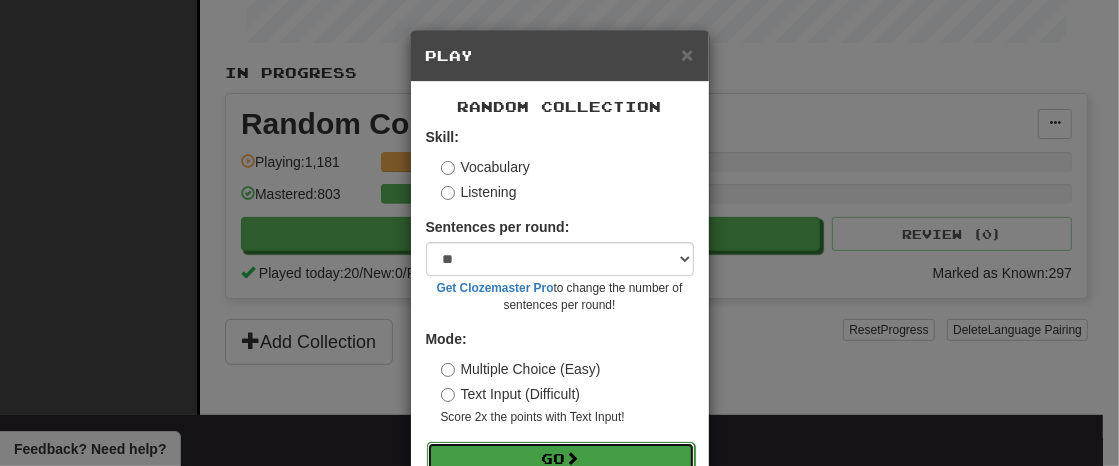 click on "Go" at bounding box center [561, 459] 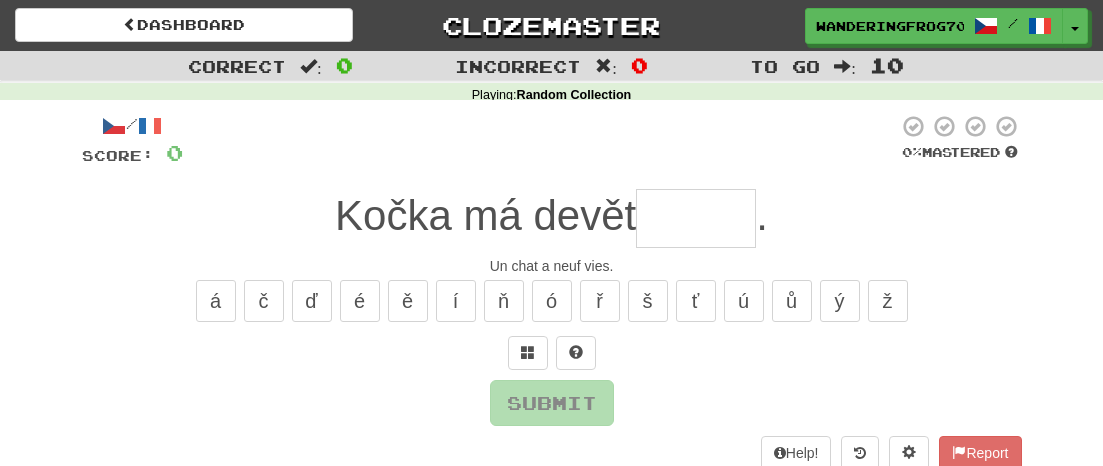 scroll, scrollTop: 0, scrollLeft: 0, axis: both 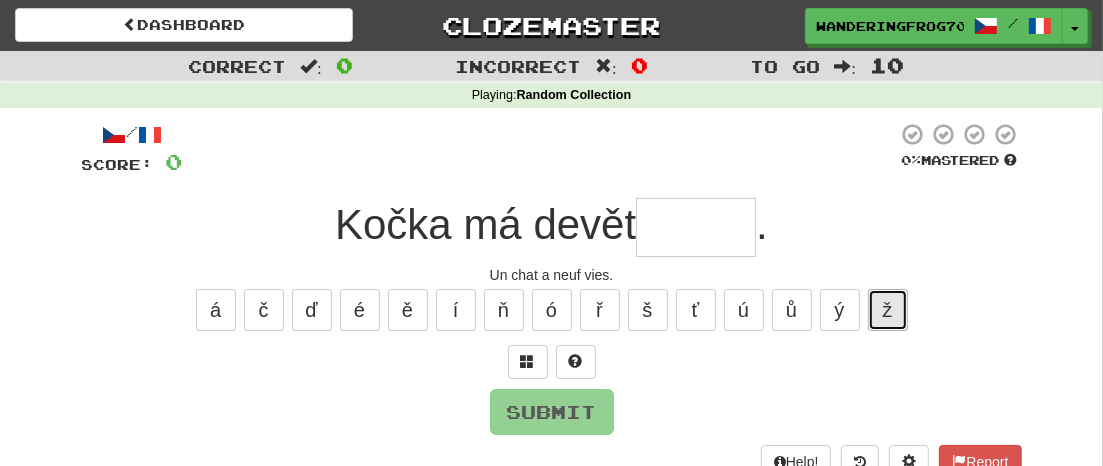 click on "ž" at bounding box center (888, 310) 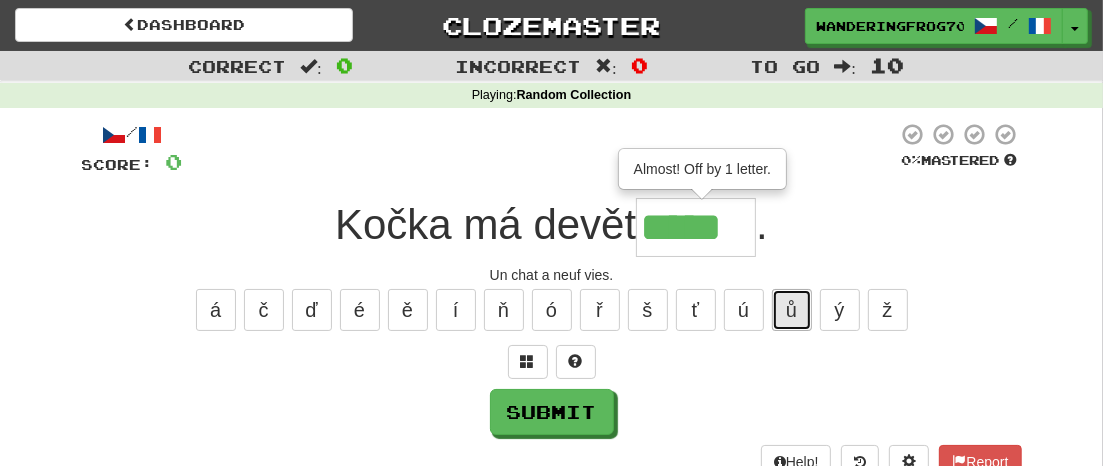 click on "ů" at bounding box center (792, 310) 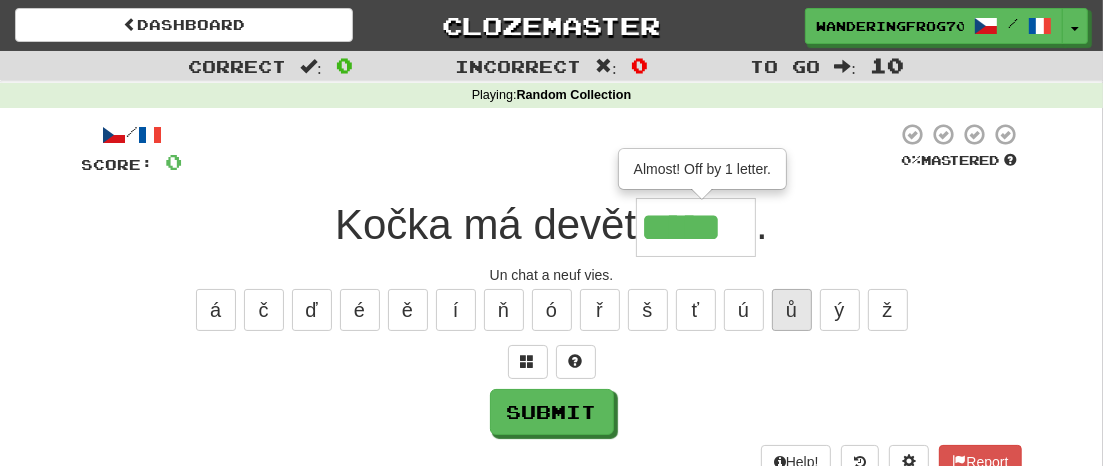 type on "******" 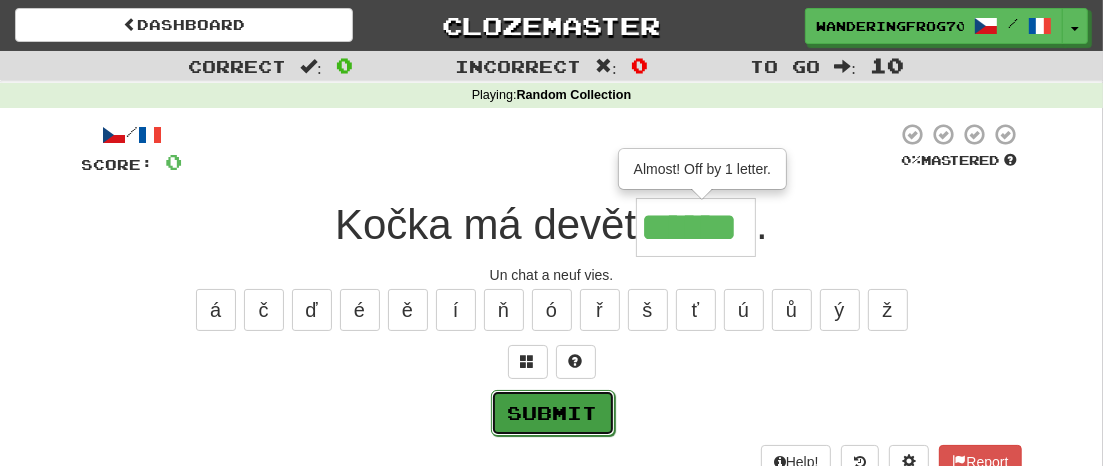 click on "Submit" at bounding box center [553, 413] 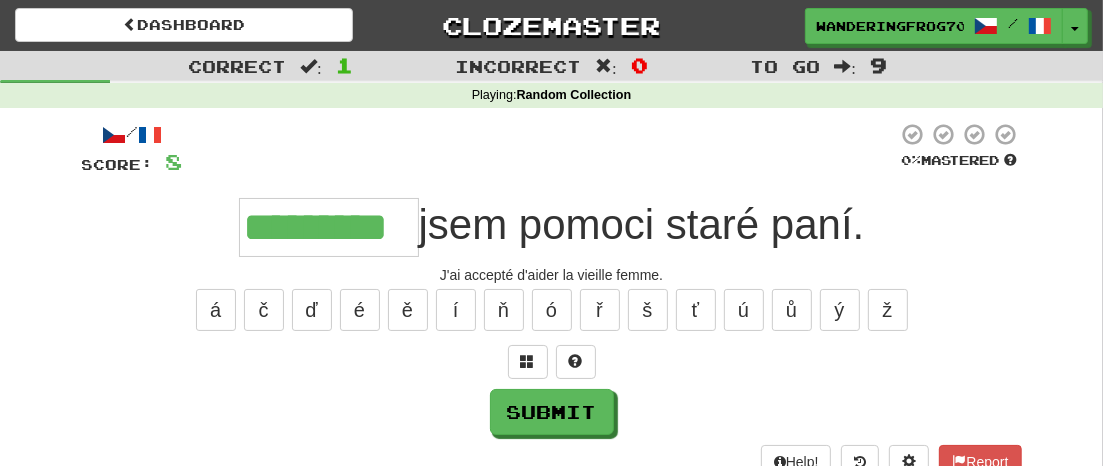 type on "*********" 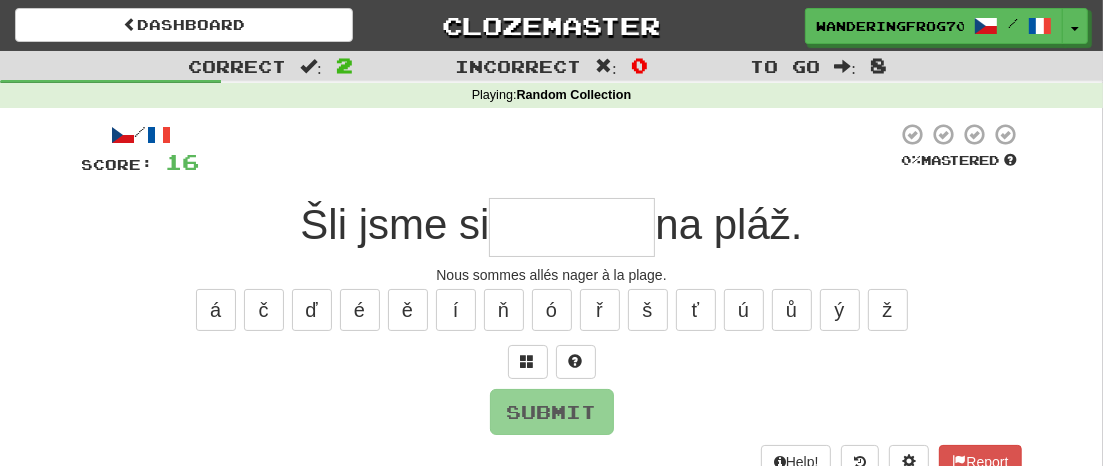 type on "*" 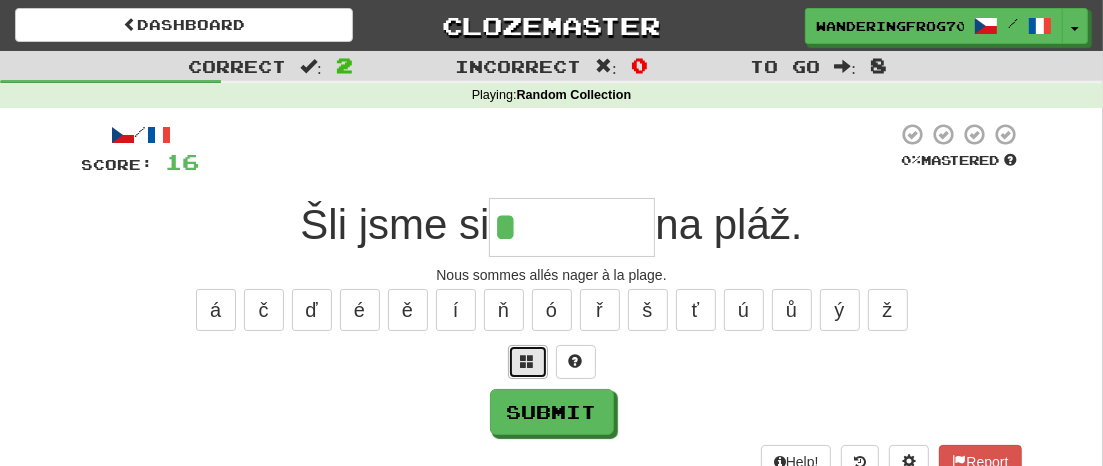 click at bounding box center [528, 361] 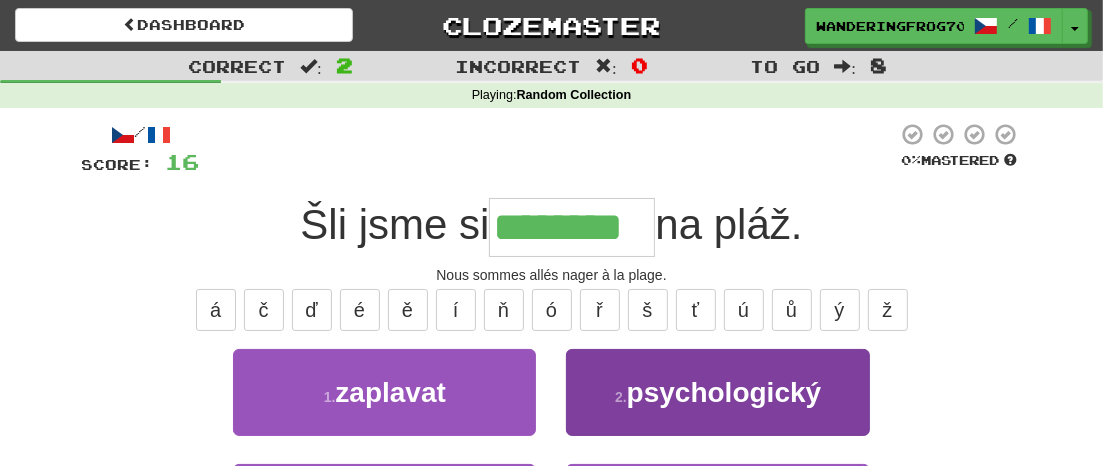 type on "********" 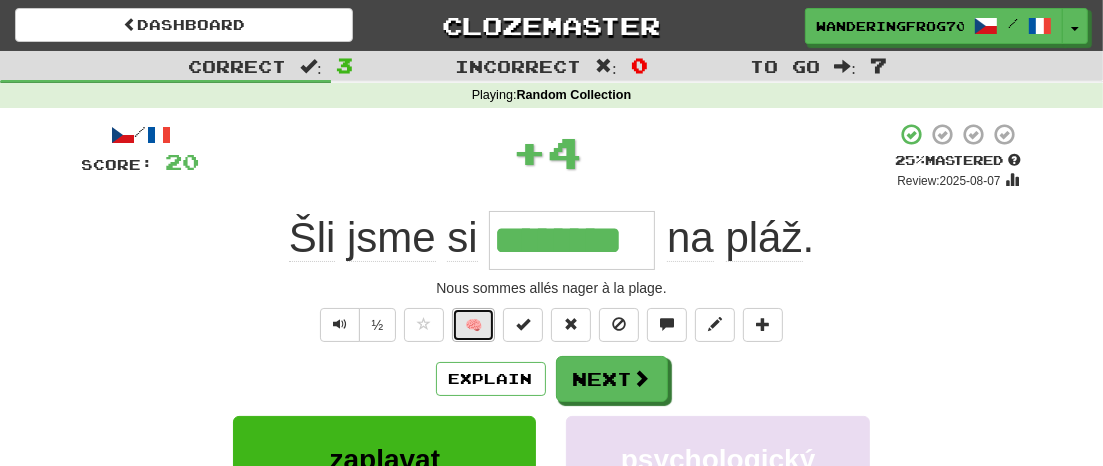 click on "🧠" at bounding box center [473, 325] 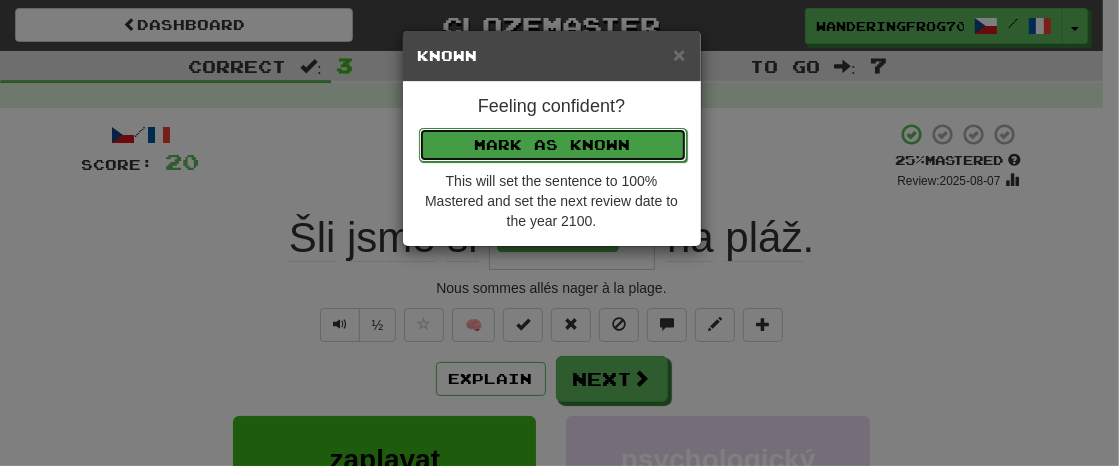 click on "Mark as Known" at bounding box center (553, 145) 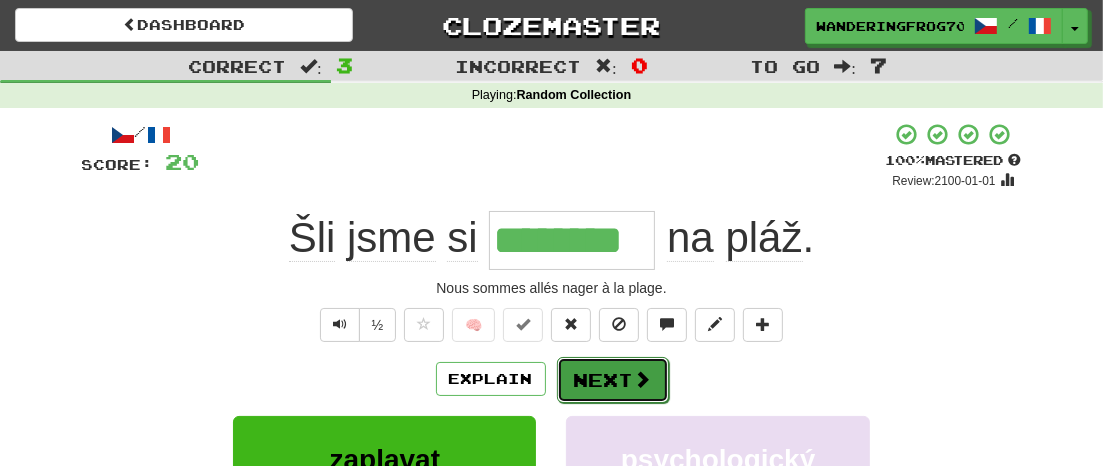 click at bounding box center (643, 379) 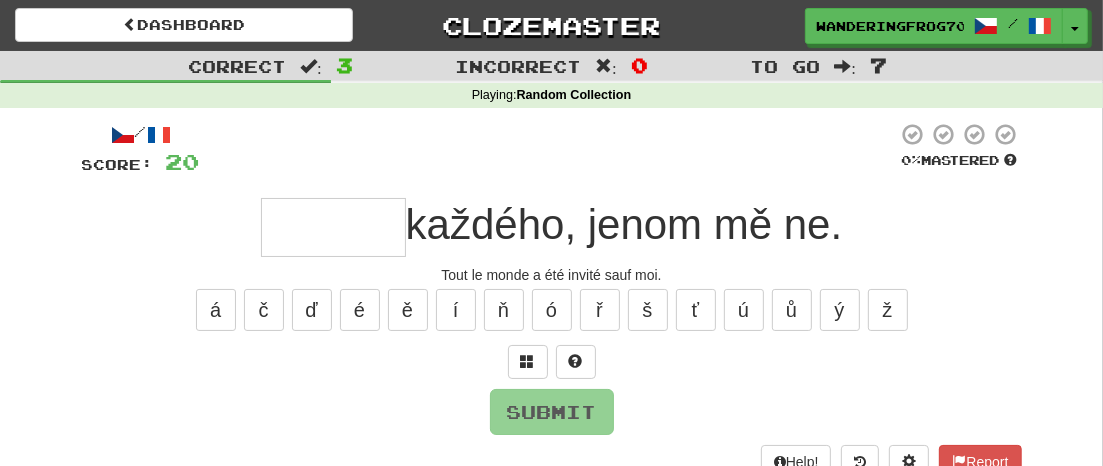 type on "*" 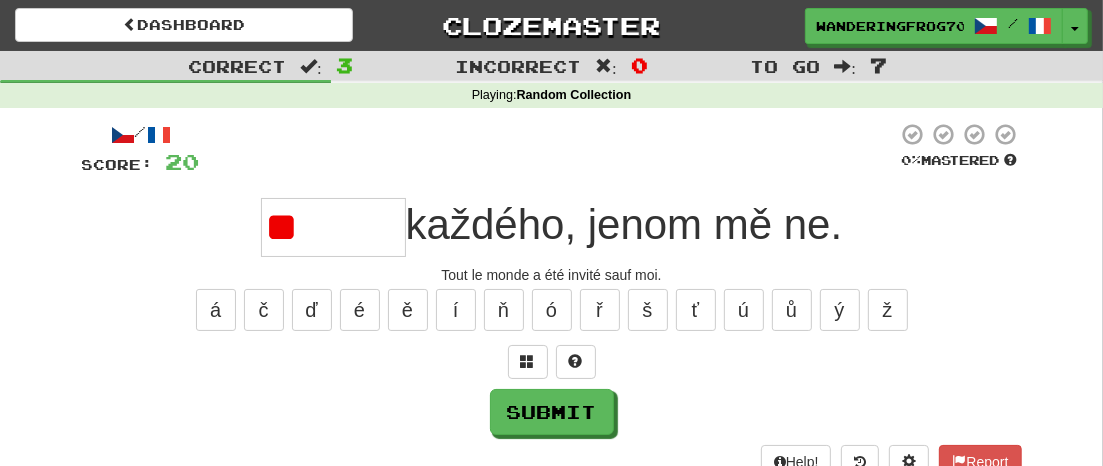 type on "*" 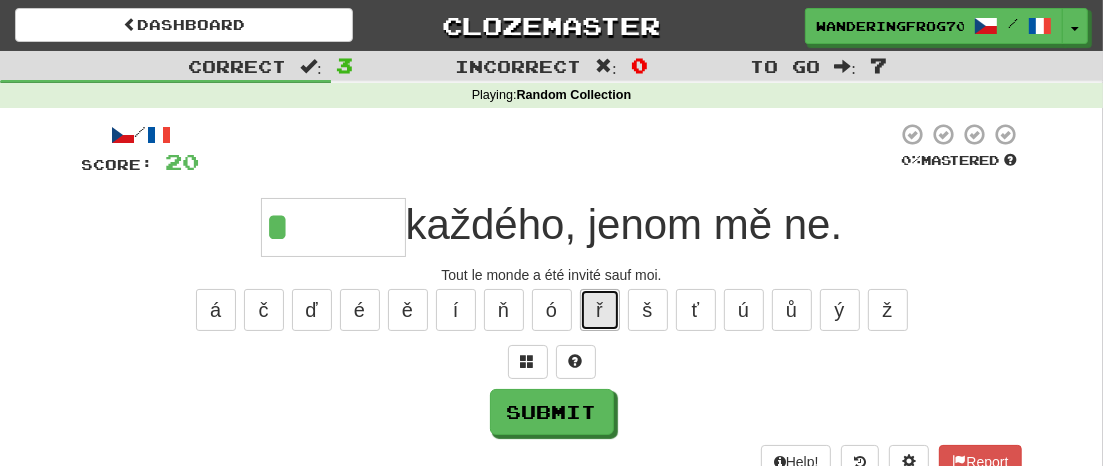 click on "ř" at bounding box center [600, 310] 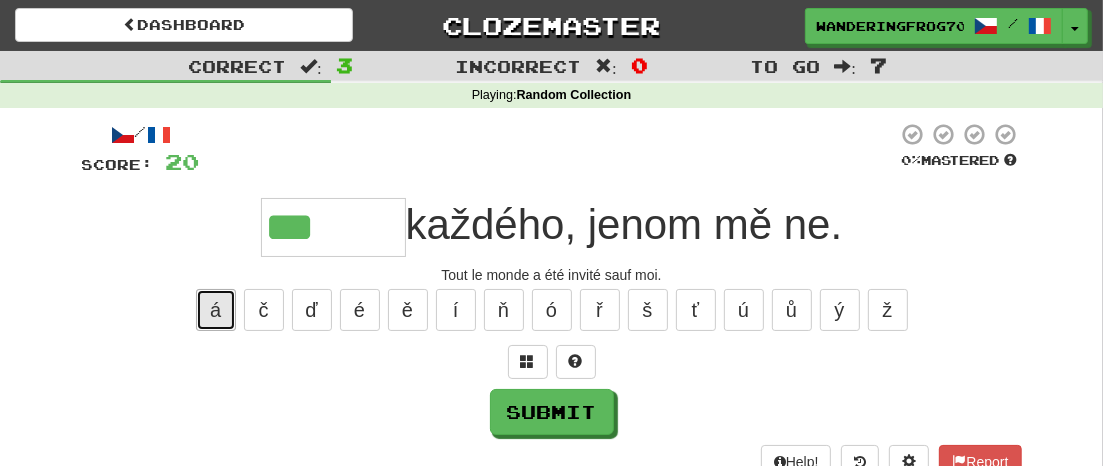 click on "á" at bounding box center [216, 310] 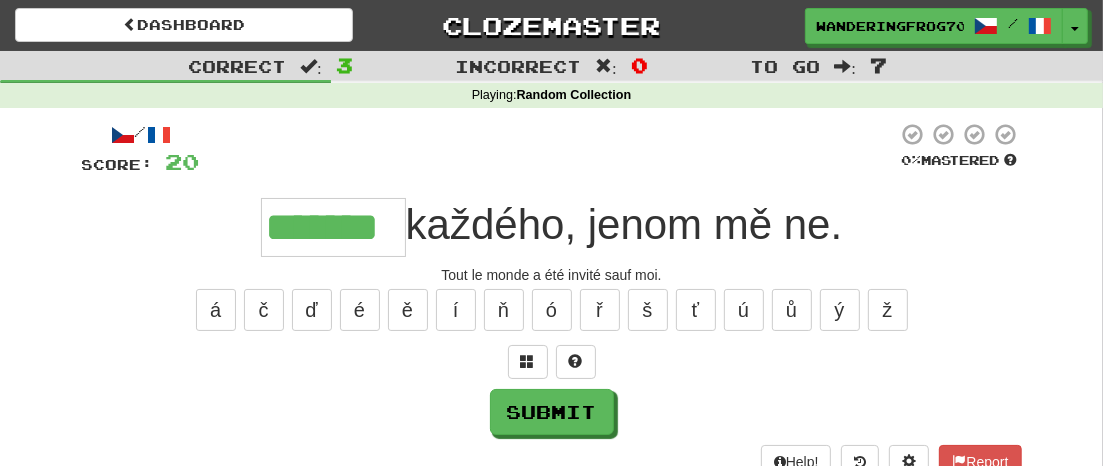 type on "*******" 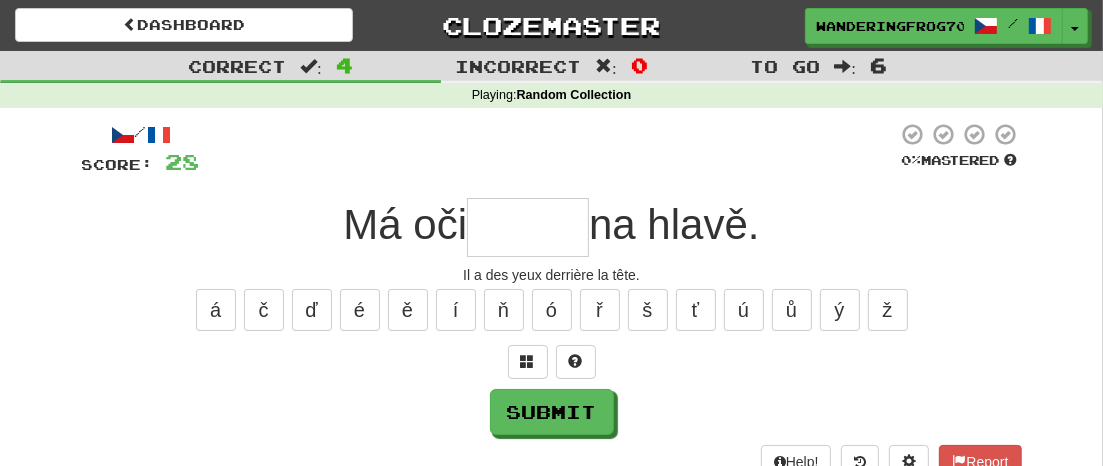 type on "*" 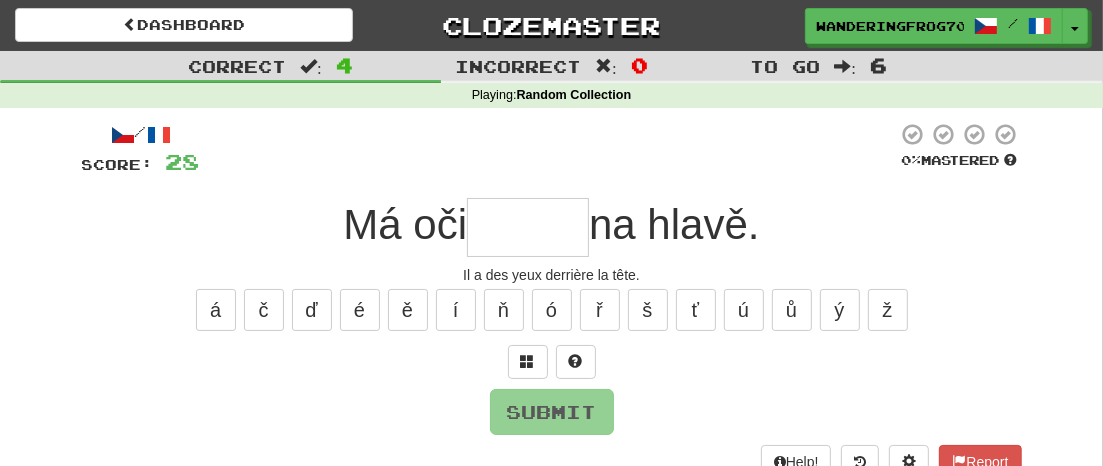 type on "*" 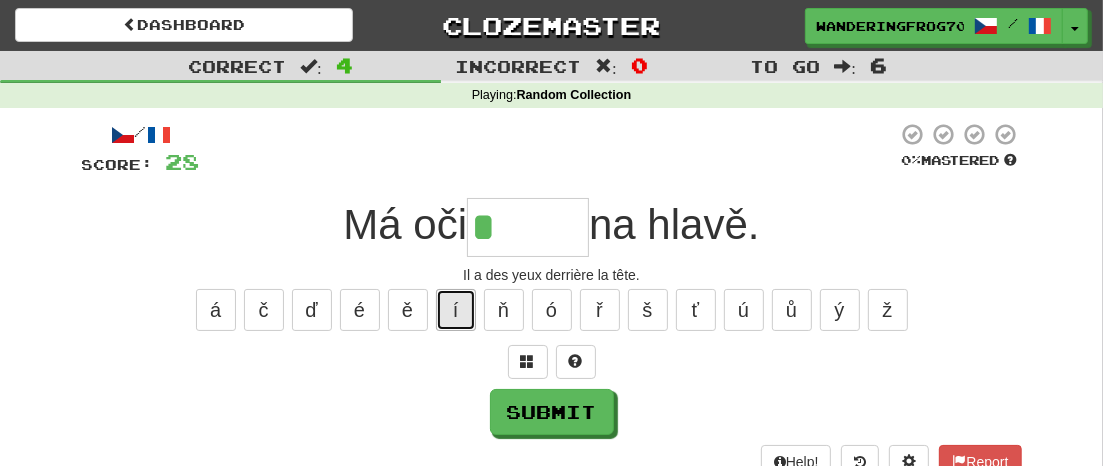 click on "í" at bounding box center (456, 310) 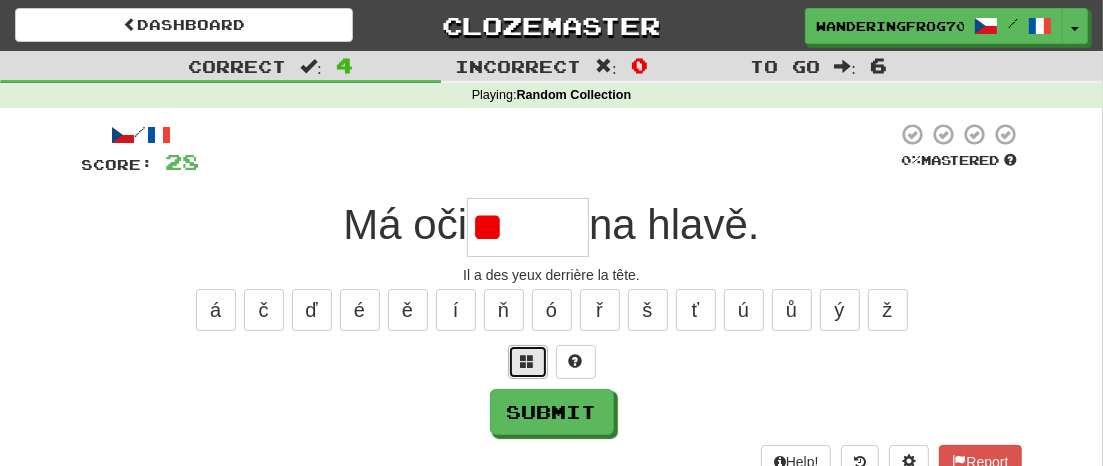 click at bounding box center [528, 361] 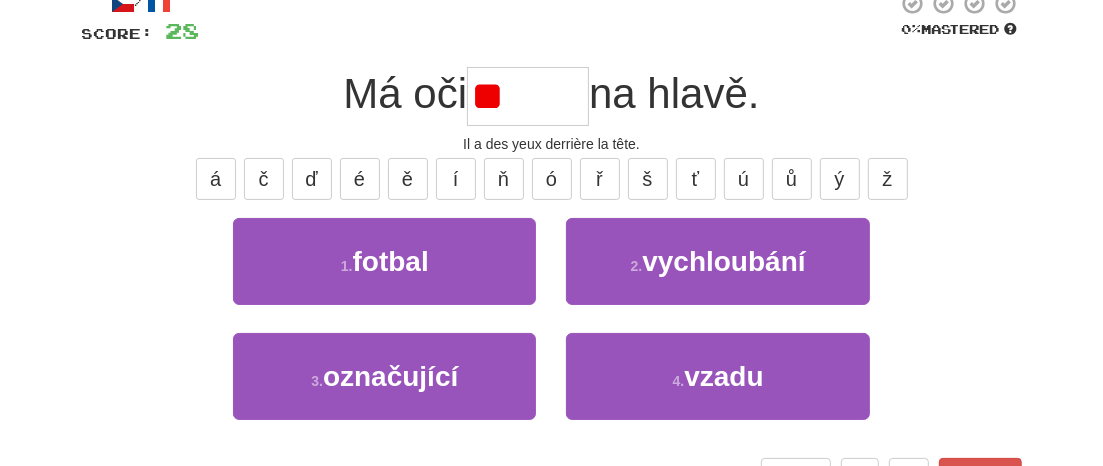scroll, scrollTop: 135, scrollLeft: 0, axis: vertical 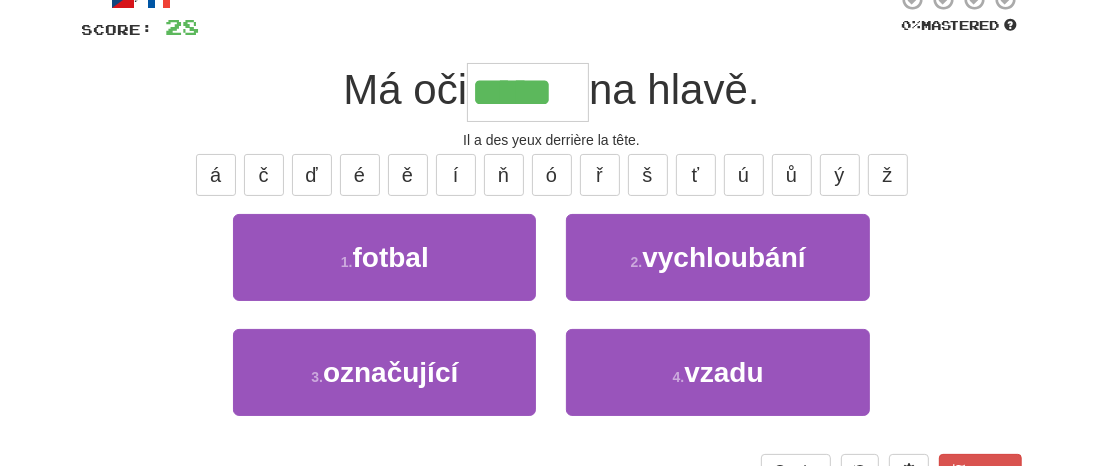 type on "*****" 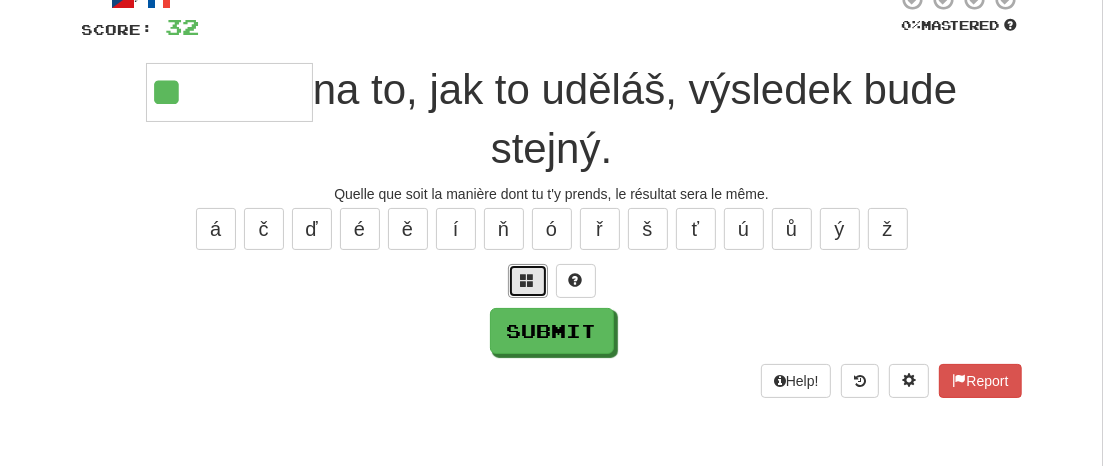 drag, startPoint x: 519, startPoint y: 282, endPoint x: 723, endPoint y: 245, distance: 207.32825 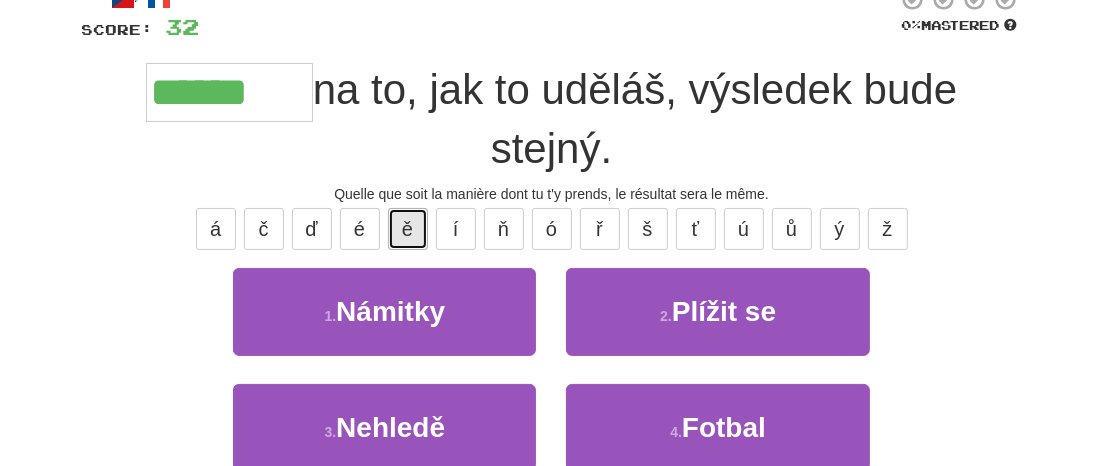 click on "ě" at bounding box center [408, 229] 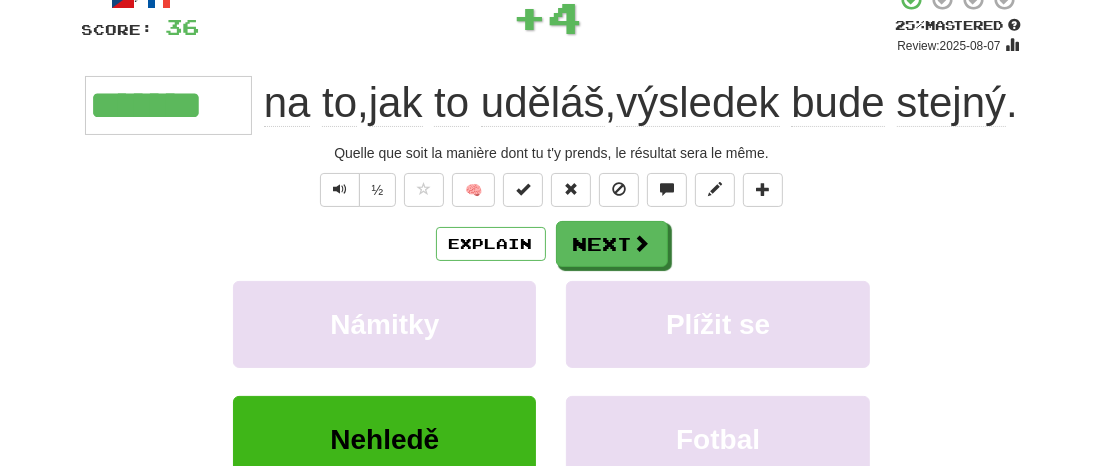 type on "*******" 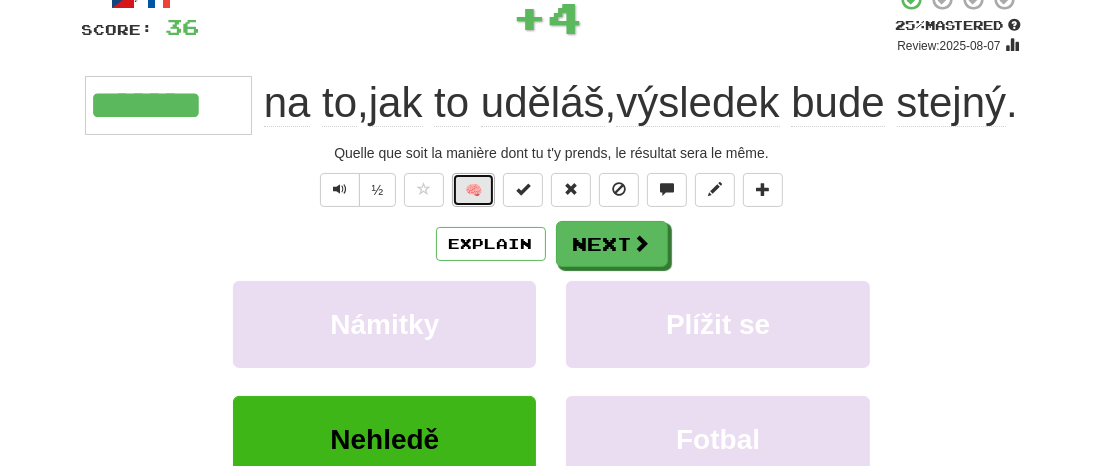 click on "🧠" at bounding box center (473, 190) 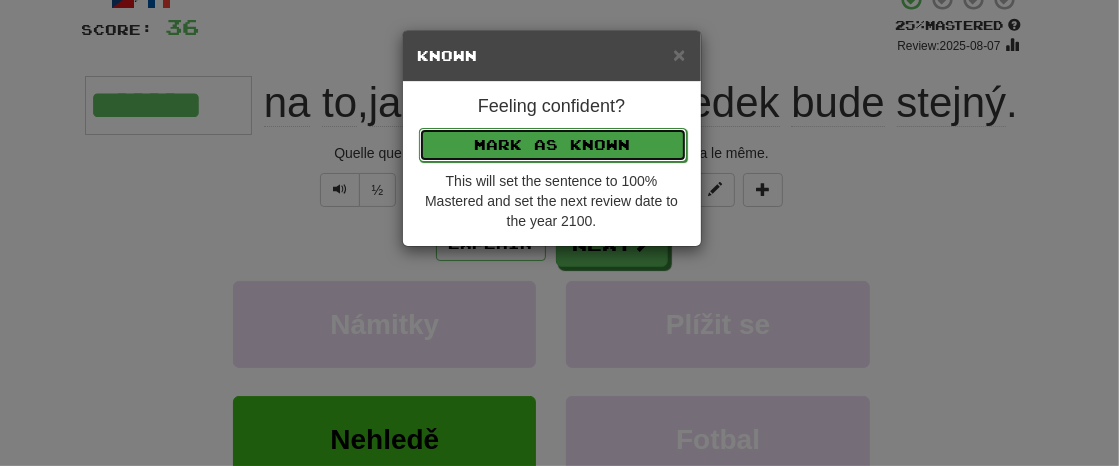 click on "Mark as Known" at bounding box center (553, 145) 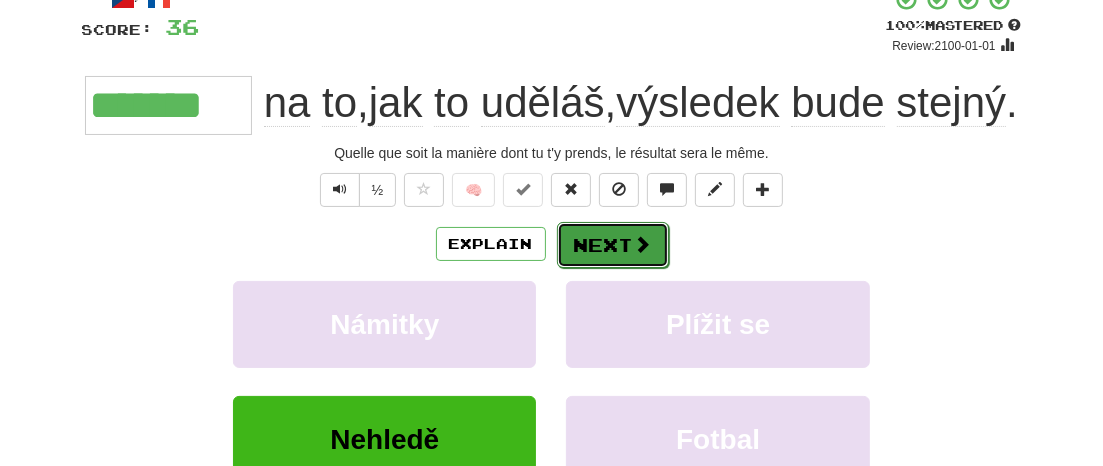 click on "Next" at bounding box center (613, 245) 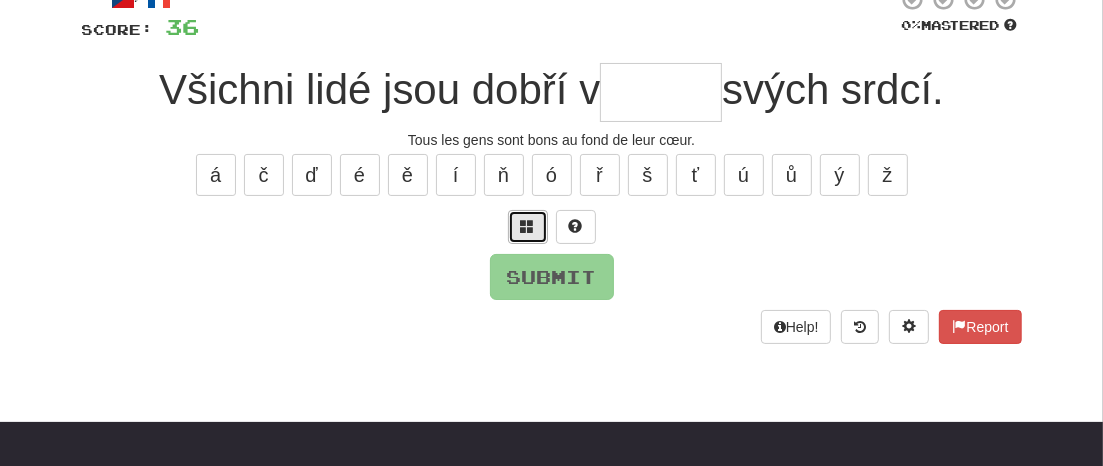 click at bounding box center [528, 226] 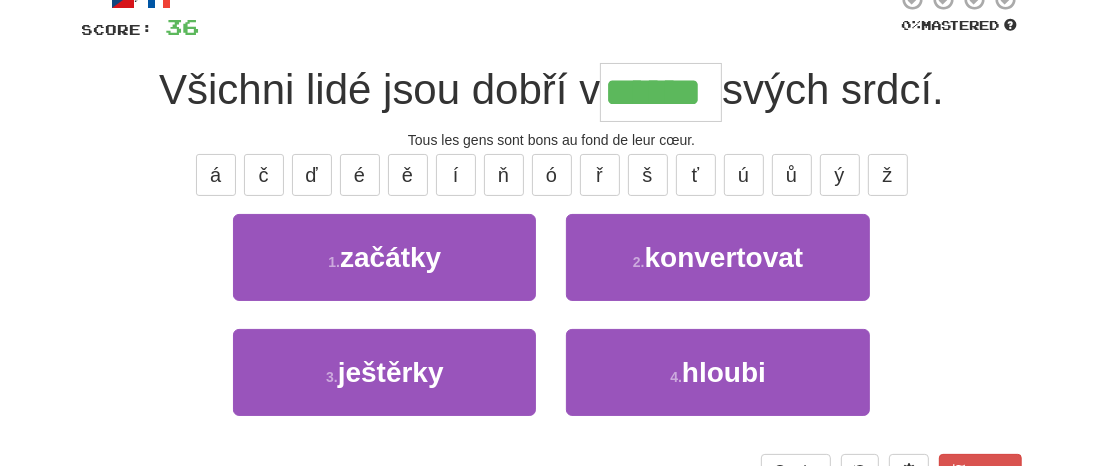 type on "******" 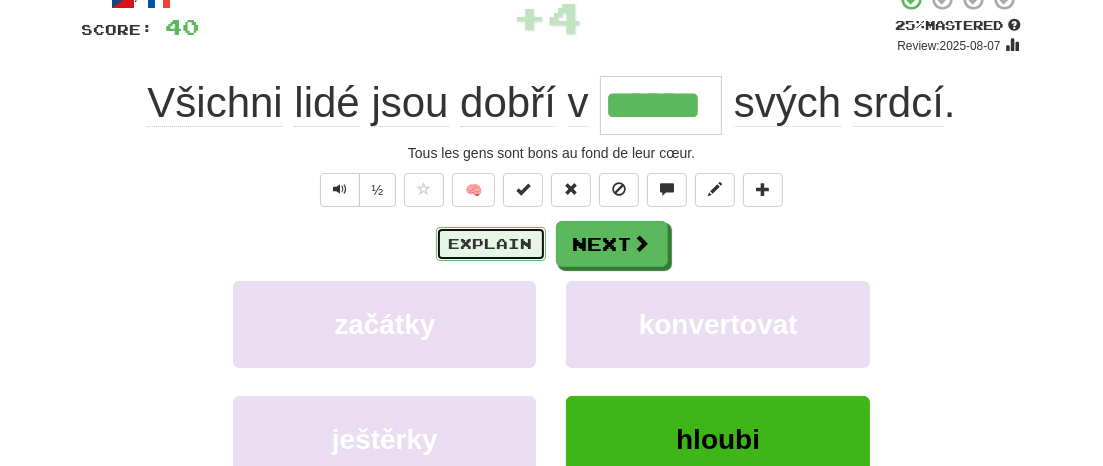 click on "Explain" at bounding box center (491, 244) 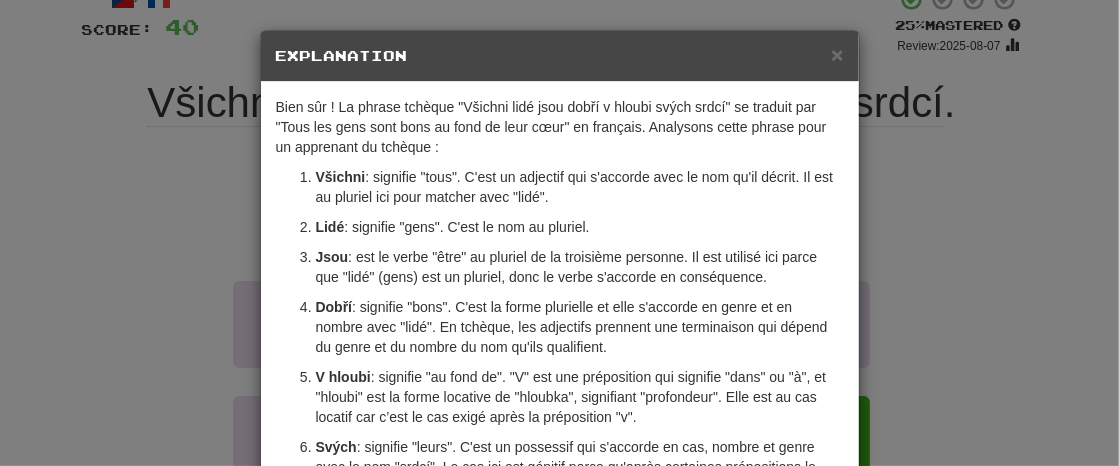 click on "× Explanation Bien sûr ! La phrase tchèque "Všichni lidé jsou dobří v hloubi svých srdcí" se traduit par "Tous les gens sont bons au fond de leur cœur" en français. Analysons cette phrase pour un apprenant du tchèque :
Všichni  : signifie "tous". C'est un adjectif qui s'accorde avec le nom qu'il décrit. Il est au pluriel ici pour matcher avec "lidé".
Lidé  : signifie "gens". C'est le nom au pluriel.
Jsou  : est le verbe "être" au pluriel de la troisième personne. Il est utilisé ici parce que "lidé" (gens) est un pluriel, donc le verbe s'accorde en conséquence.
Dobří  : signifie "bons". C'est la forme plurielle et elle s'accorde en genre et en nombre avec "lidé". En tchèque, les adjectifs prennent une terminaison qui dépend du genre et du nombre du nom qu'ils qualifient.
V hloubi
Svých
Srdcí  : signifie "cœurs". C'est la forme plurielle de "srdce" au génitif. Le génitif est requis ici dû à la structure de la phrase.
Let us know !" at bounding box center (559, 233) 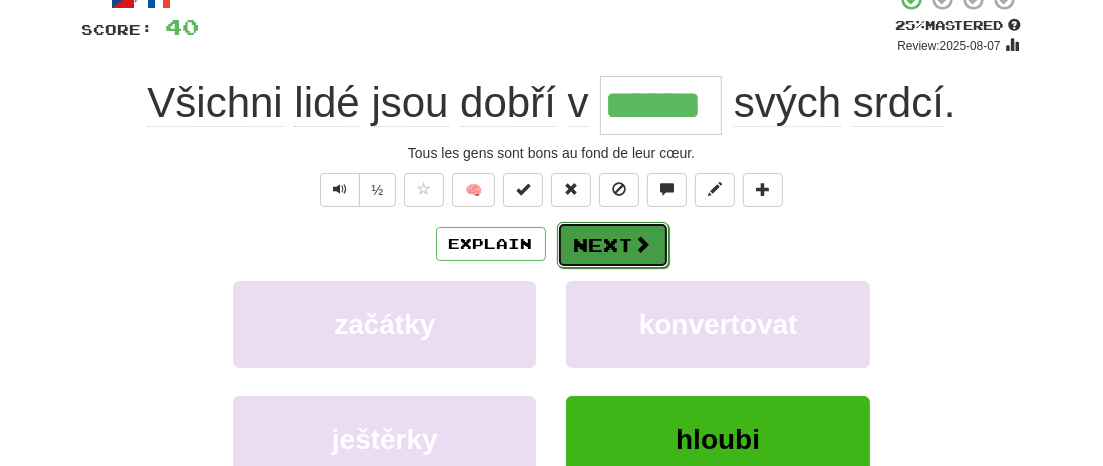 click on "Next" at bounding box center (613, 245) 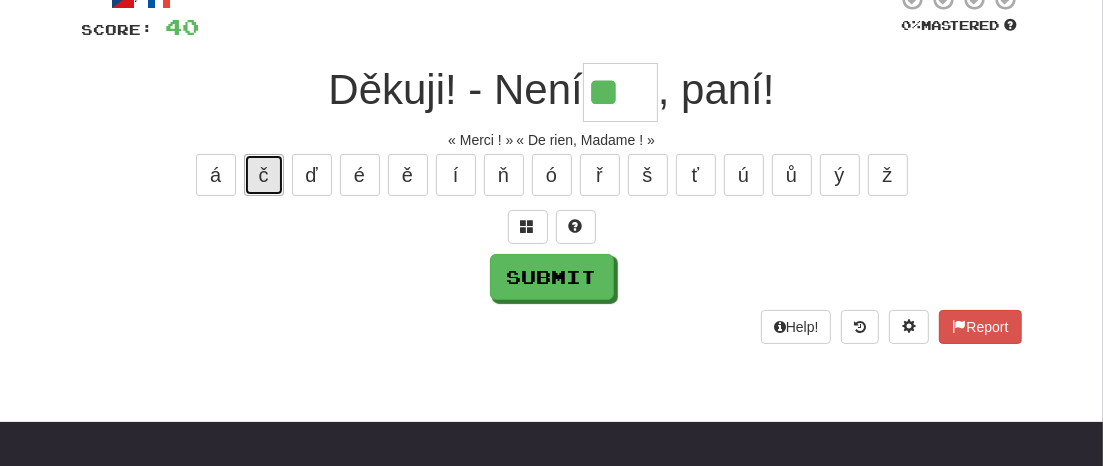 click on "č" at bounding box center [264, 175] 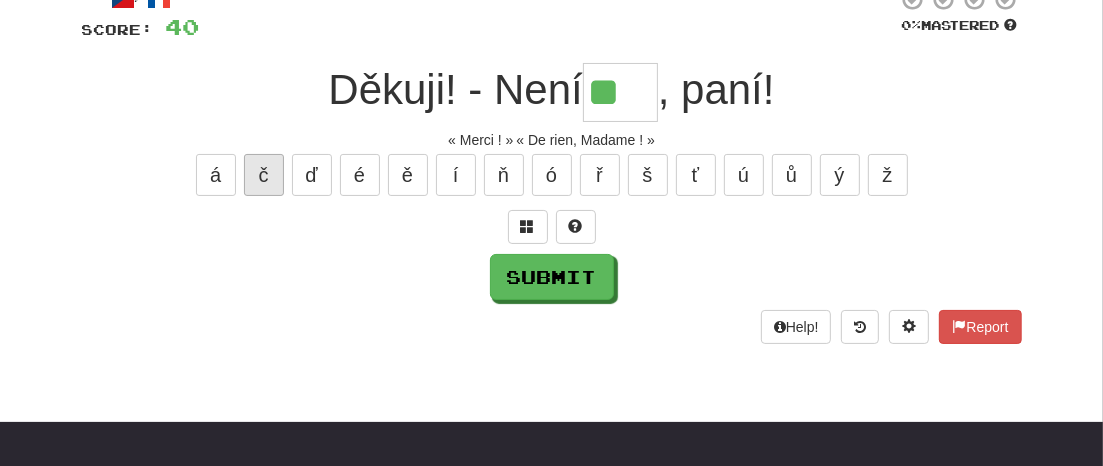 type on "***" 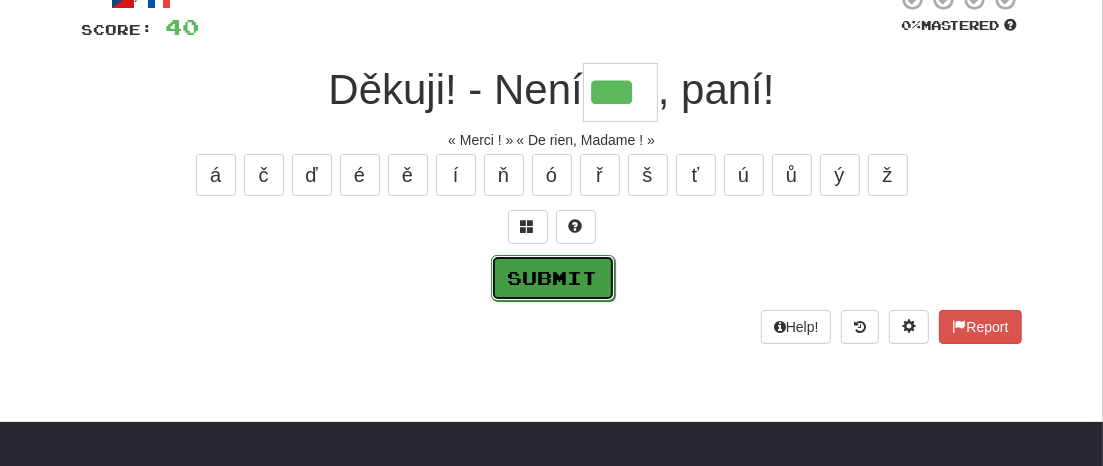 click on "Submit" at bounding box center [553, 278] 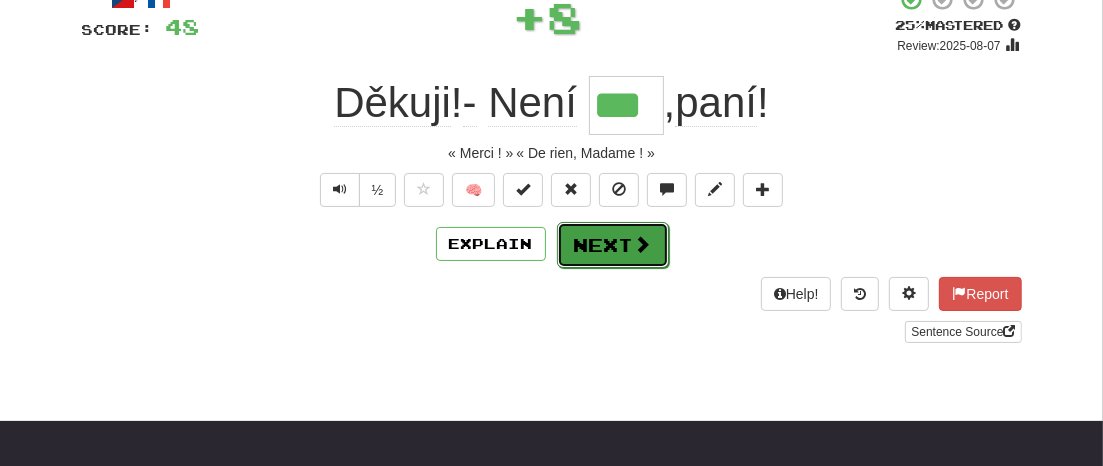 click on "Next" at bounding box center [613, 245] 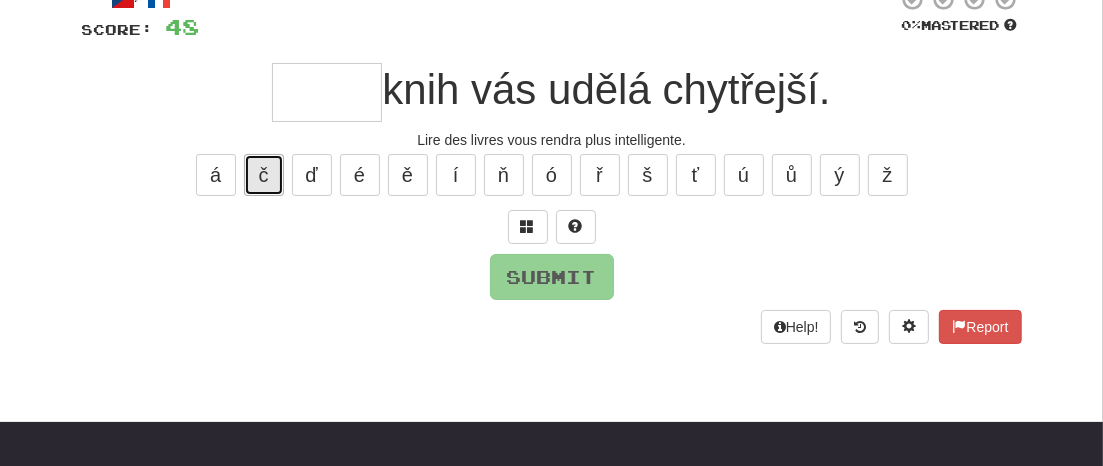 click on "č" at bounding box center (264, 175) 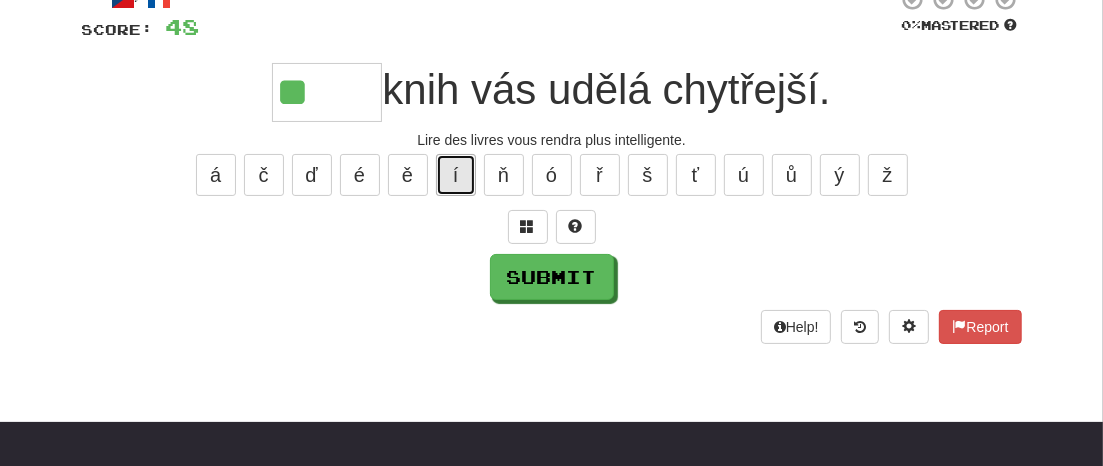 click on "í" at bounding box center [456, 175] 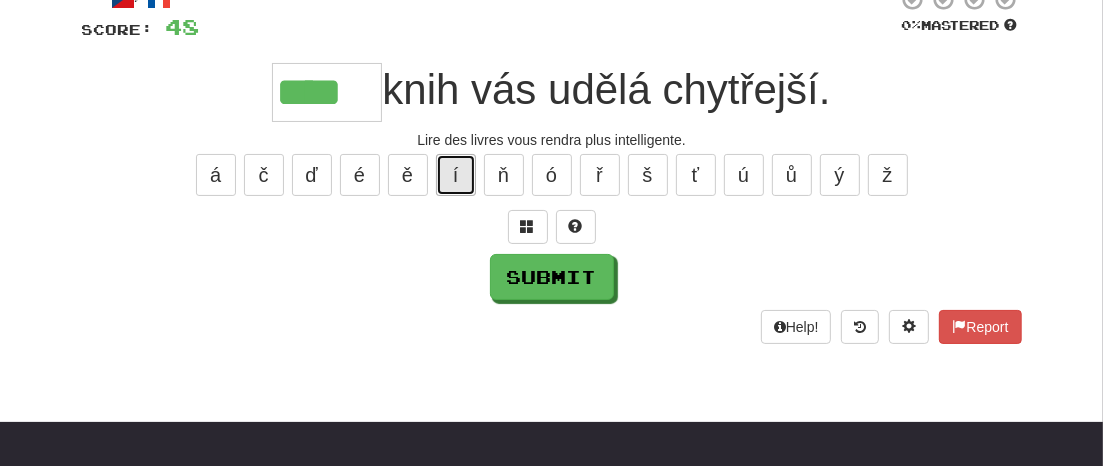 click on "í" at bounding box center [456, 175] 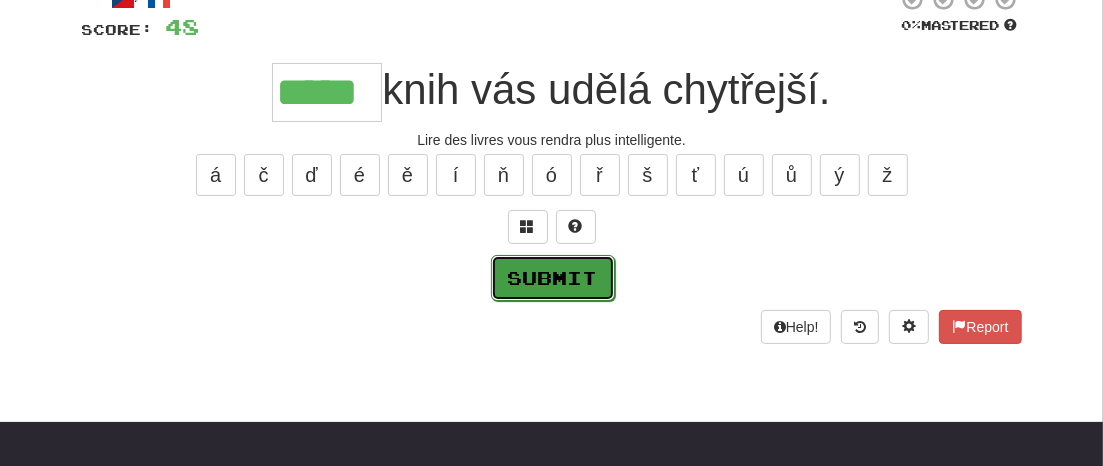 click on "Submit" at bounding box center (553, 278) 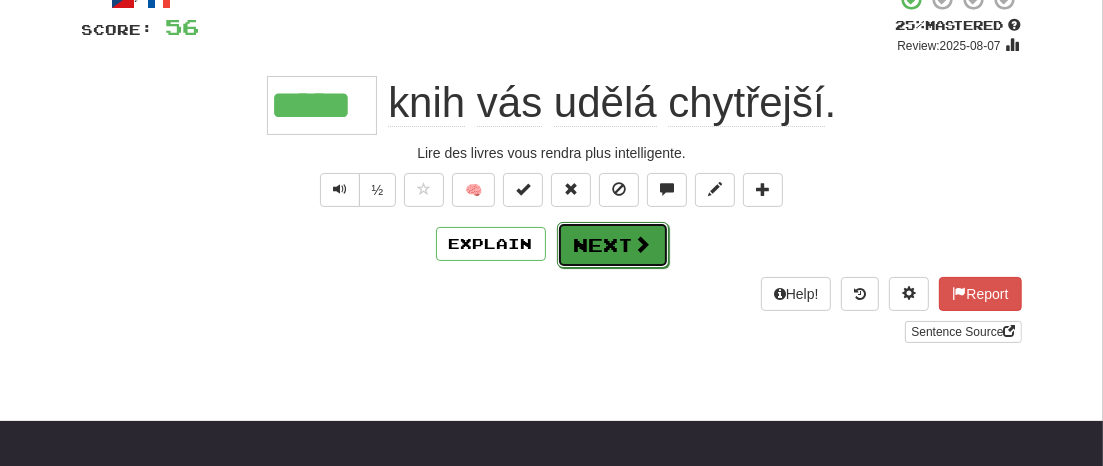 click on "Next" at bounding box center [613, 245] 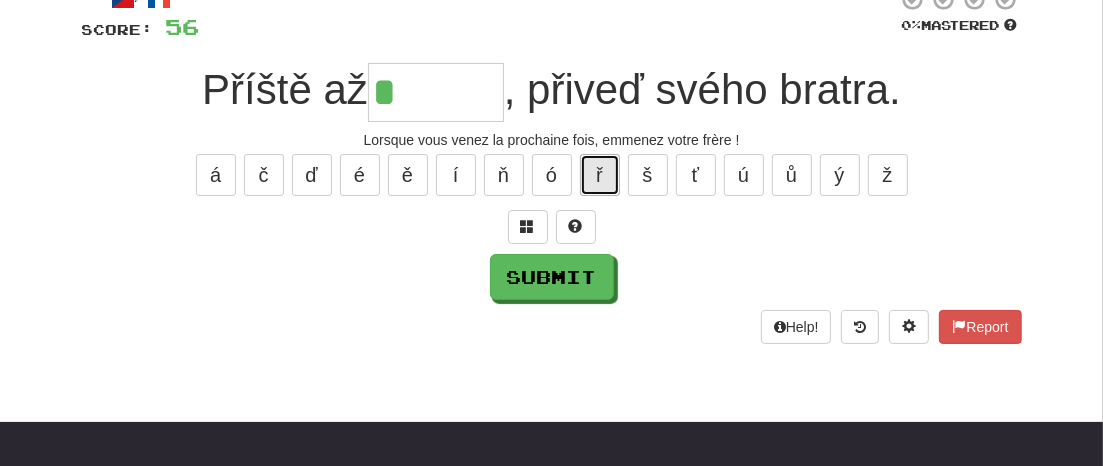 click on "ř" at bounding box center [600, 175] 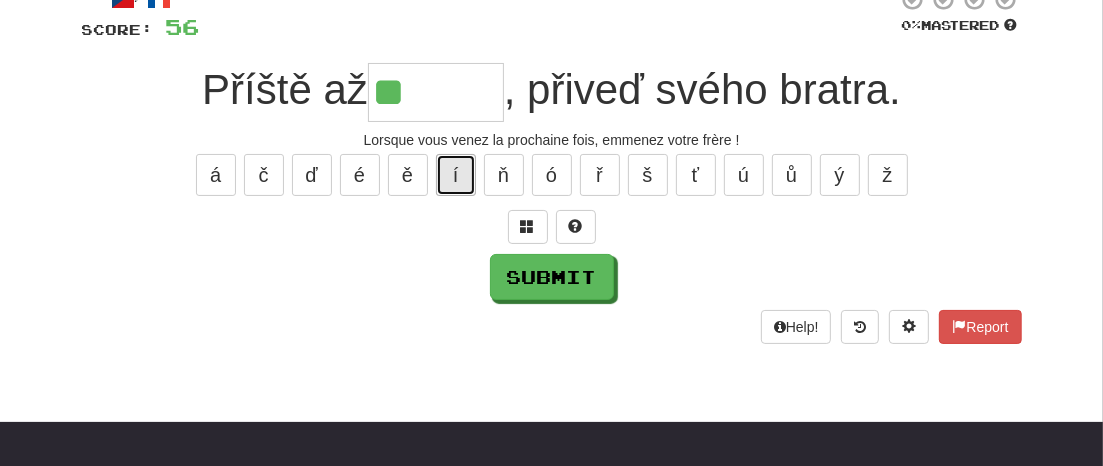 click on "í" at bounding box center [456, 175] 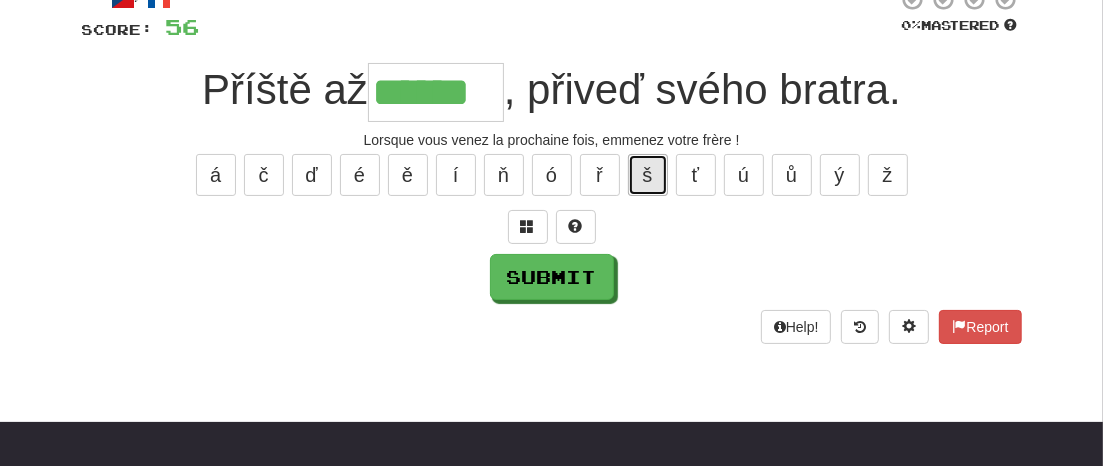 click on "š" at bounding box center (648, 175) 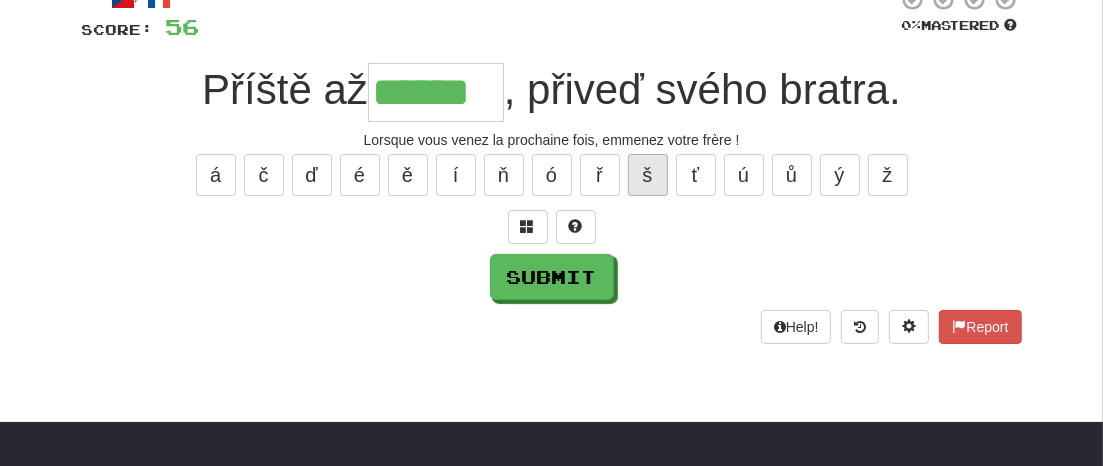 type on "*******" 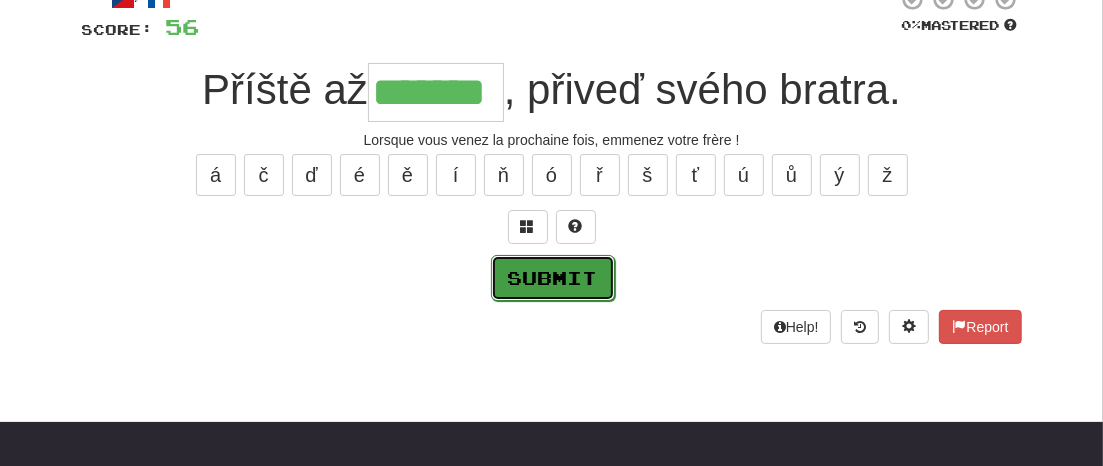 click on "Submit" at bounding box center [553, 278] 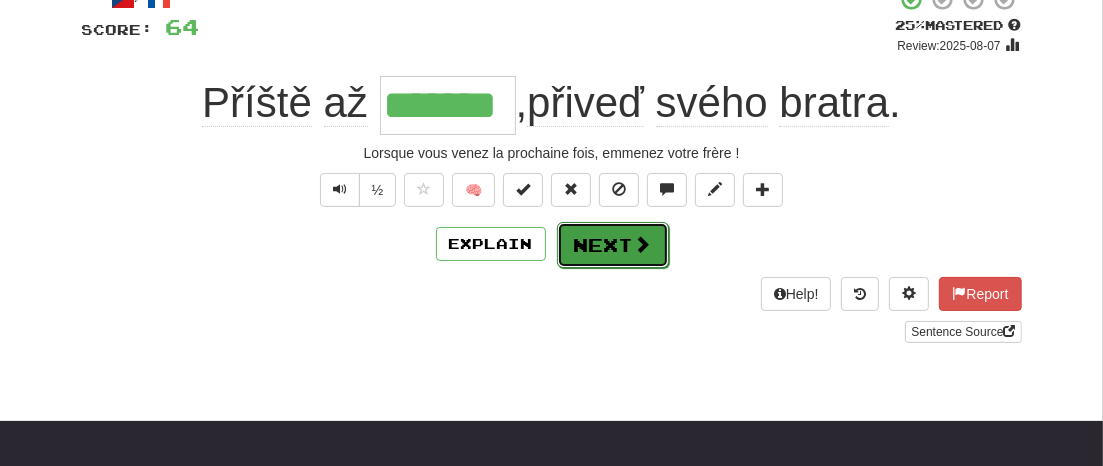 click on "Next" at bounding box center (613, 245) 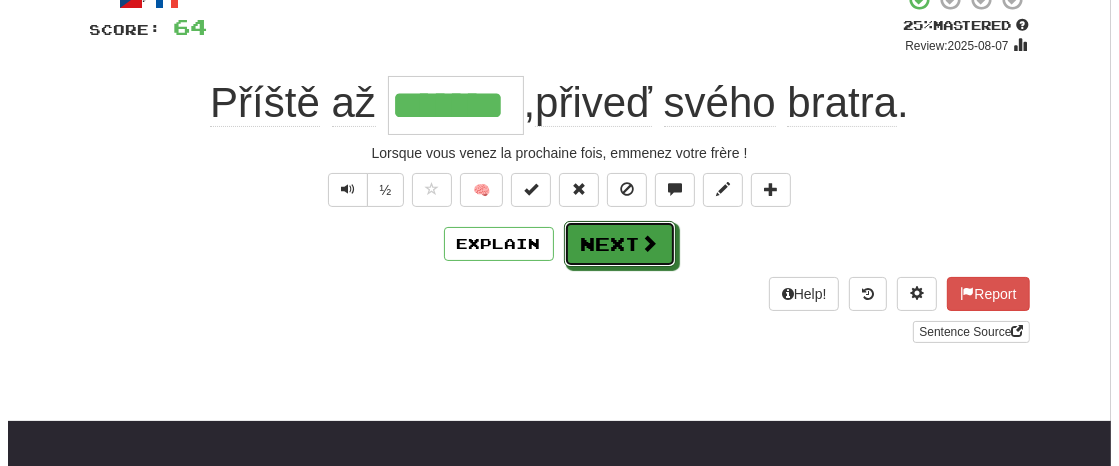 scroll, scrollTop: 223, scrollLeft: 0, axis: vertical 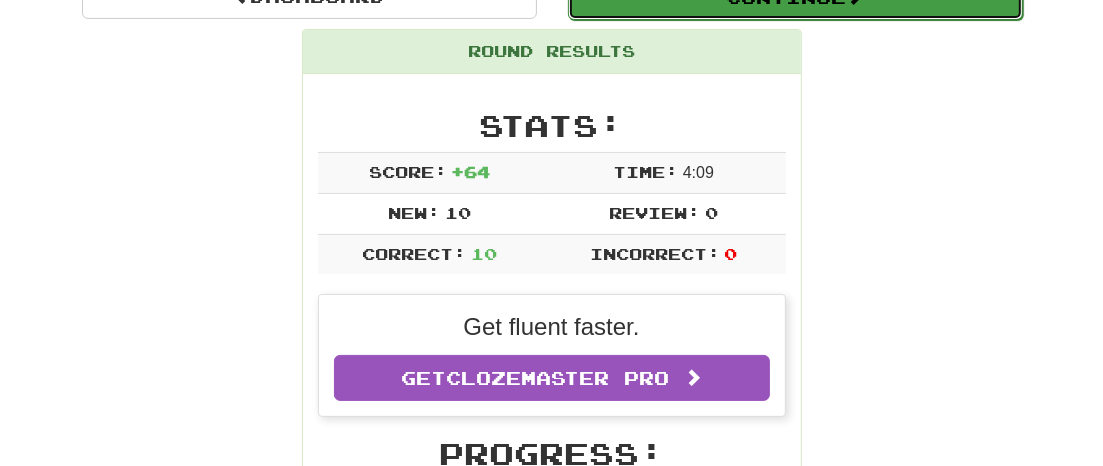 click on "Continue" at bounding box center (795, -3) 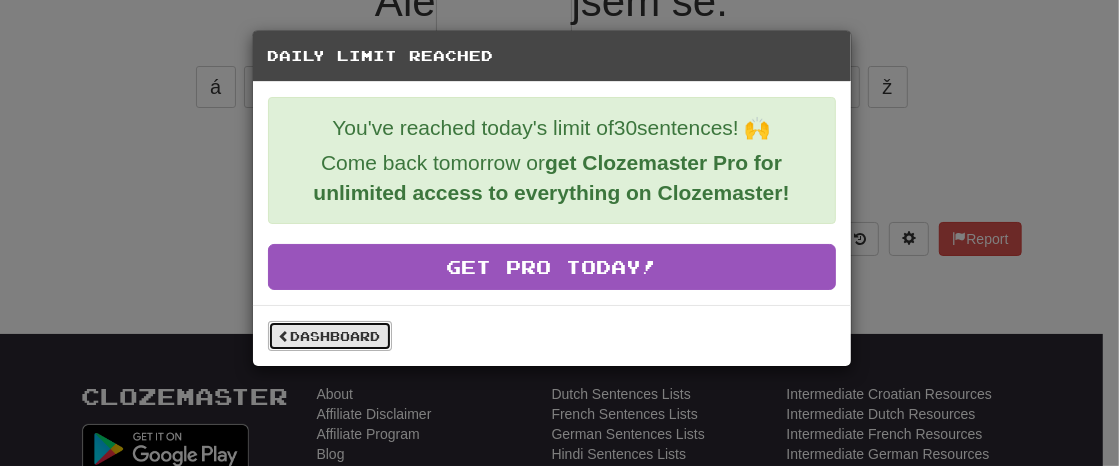 click on "Dashboard" at bounding box center [330, 336] 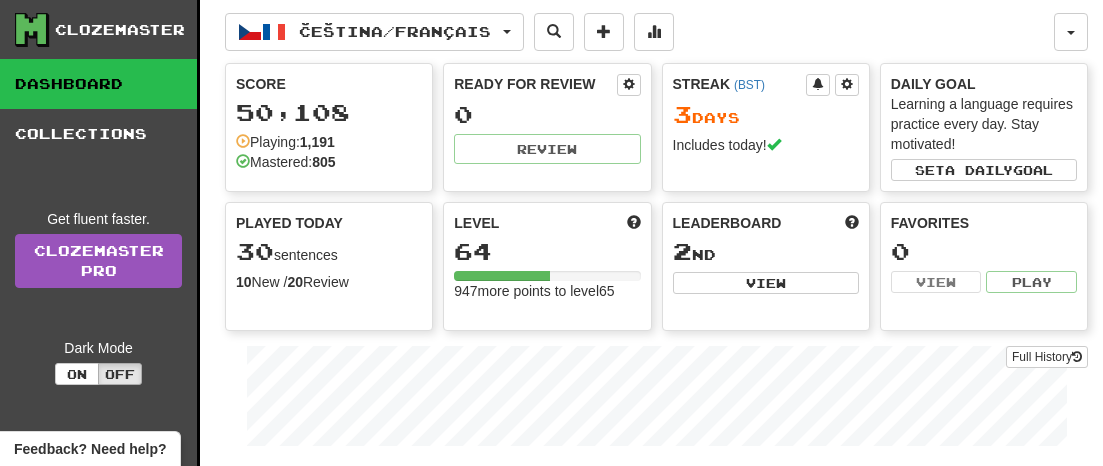 scroll, scrollTop: 0, scrollLeft: 0, axis: both 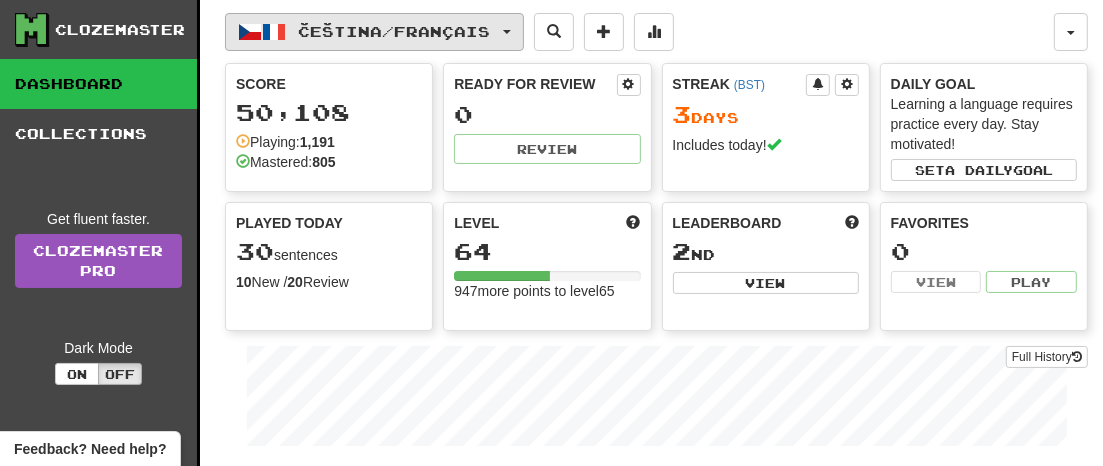 click on "Čeština  /  Français" at bounding box center (374, 32) 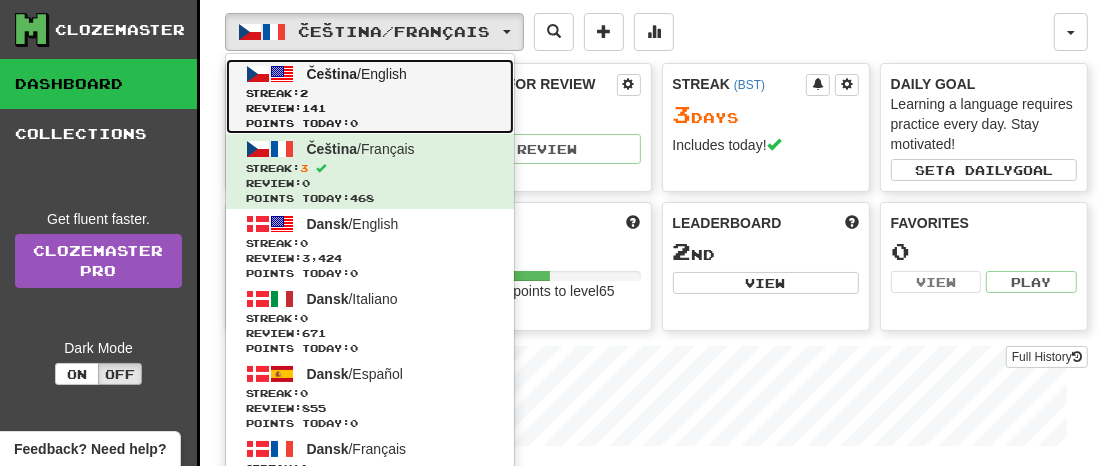 click on "Streak:  2" at bounding box center [370, 93] 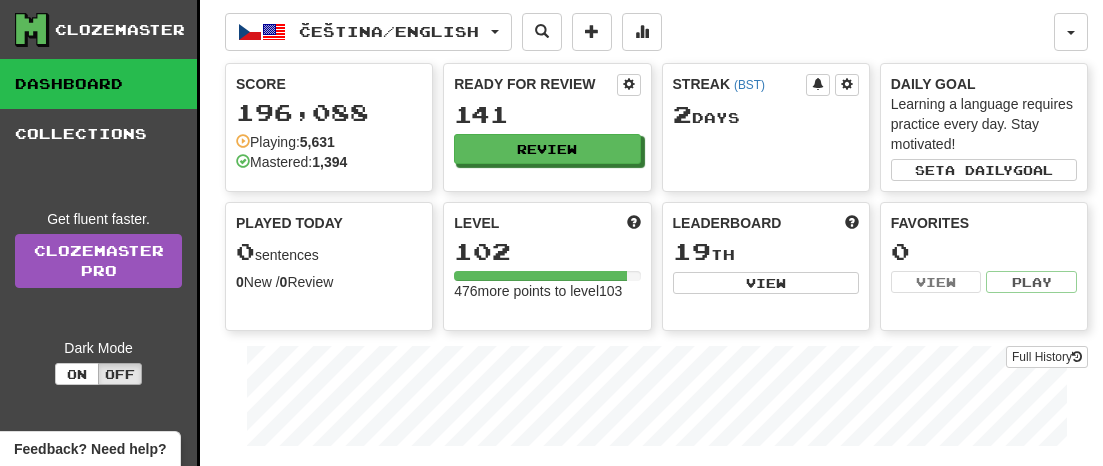 scroll, scrollTop: 0, scrollLeft: 0, axis: both 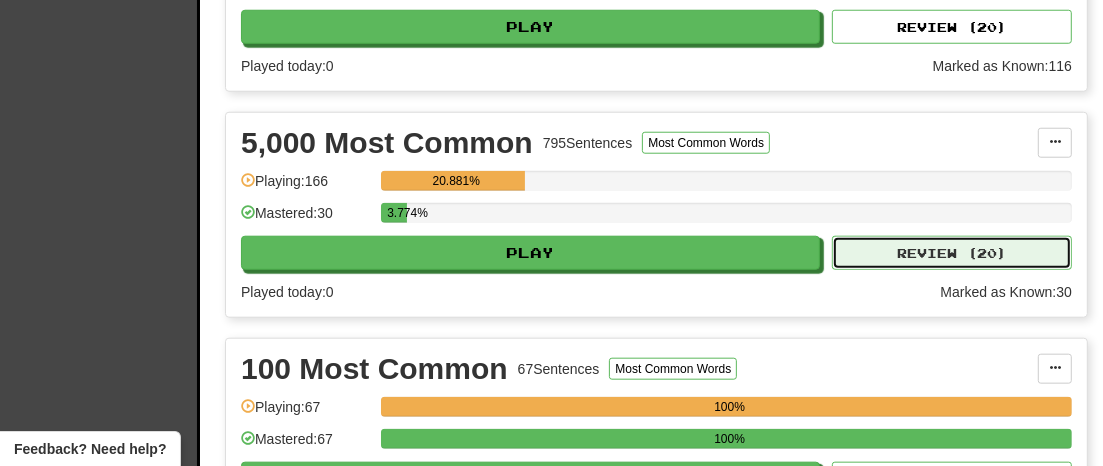 click on "Review ( 20 )" at bounding box center (952, 253) 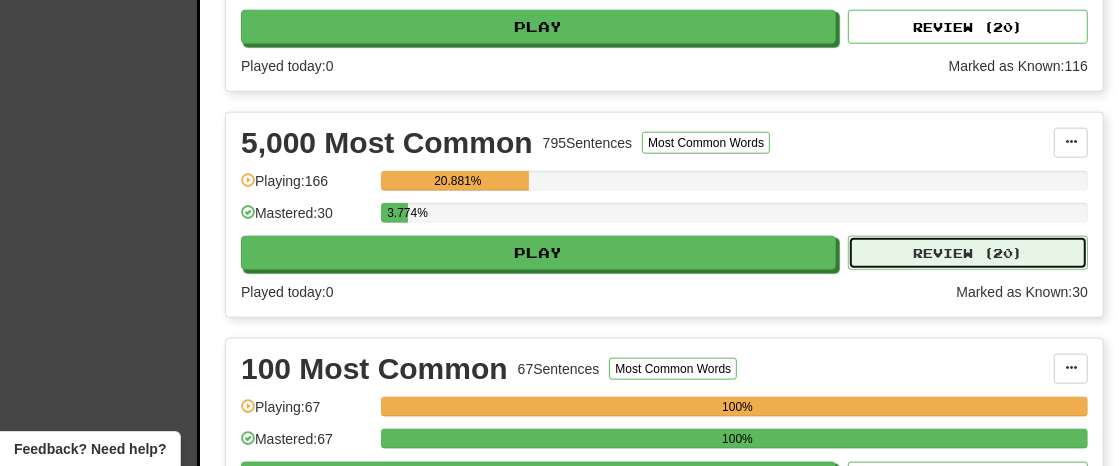select on "**" 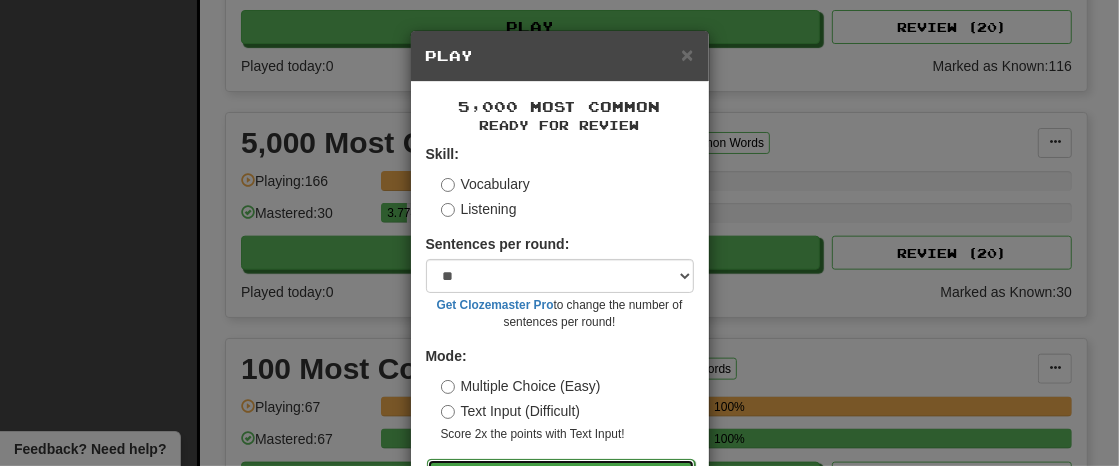 click on "Go" at bounding box center (561, 476) 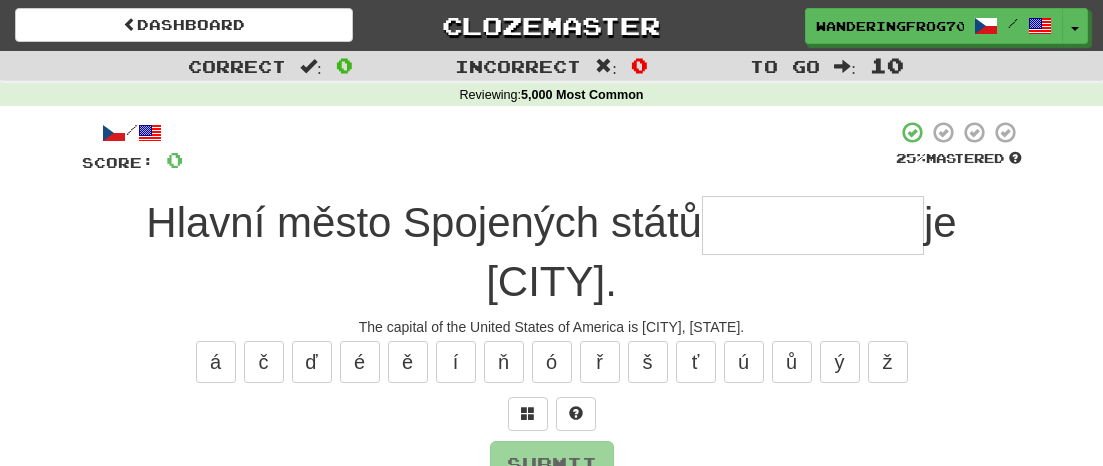 scroll, scrollTop: 0, scrollLeft: 0, axis: both 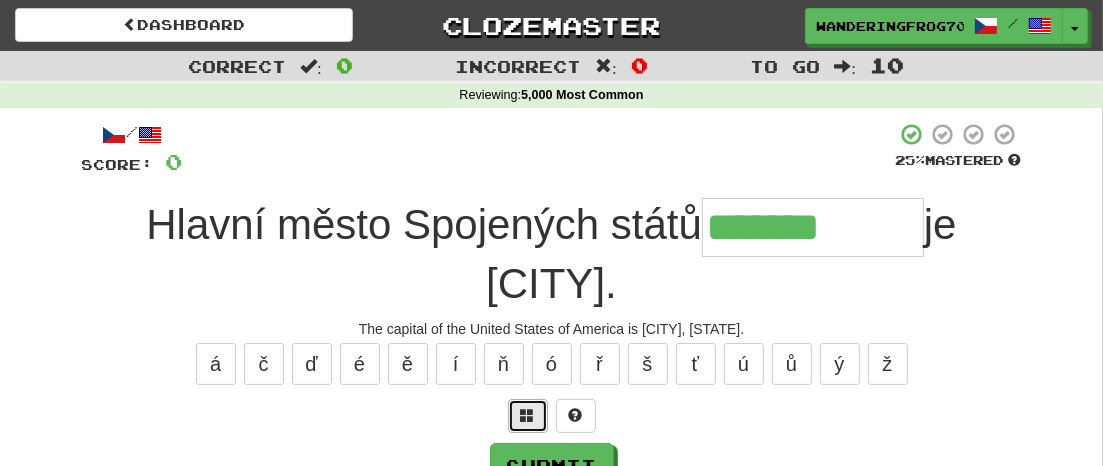 click at bounding box center (528, 415) 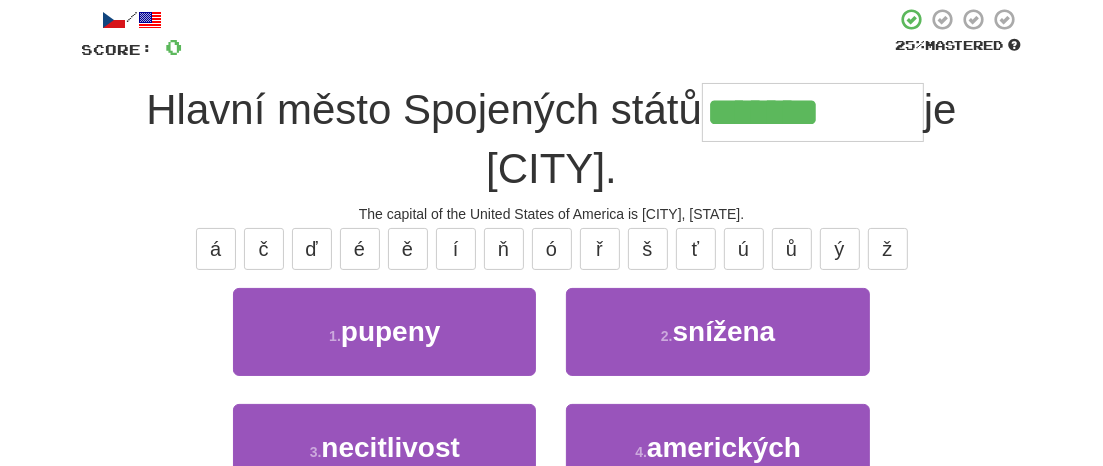 scroll, scrollTop: 125, scrollLeft: 0, axis: vertical 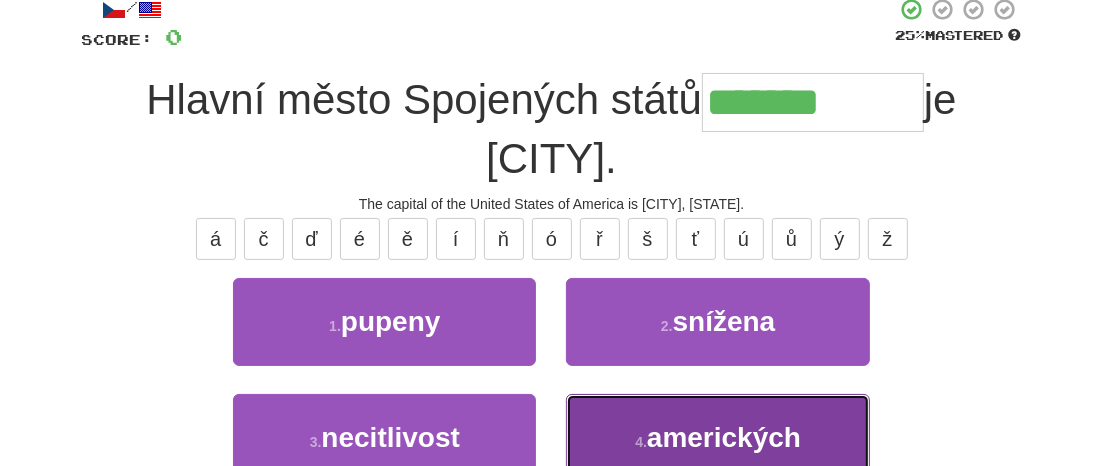 click on "amerických" at bounding box center (724, 437) 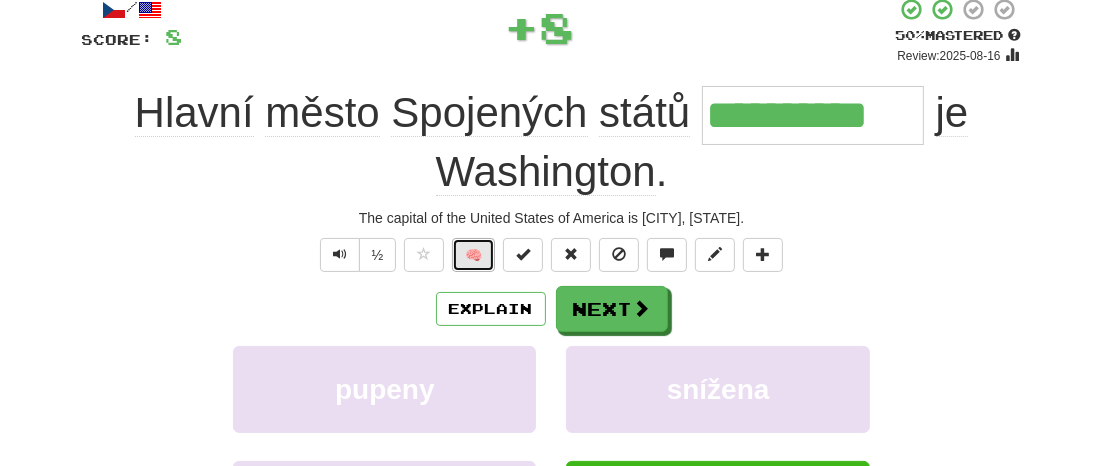 click on "🧠" at bounding box center (473, 255) 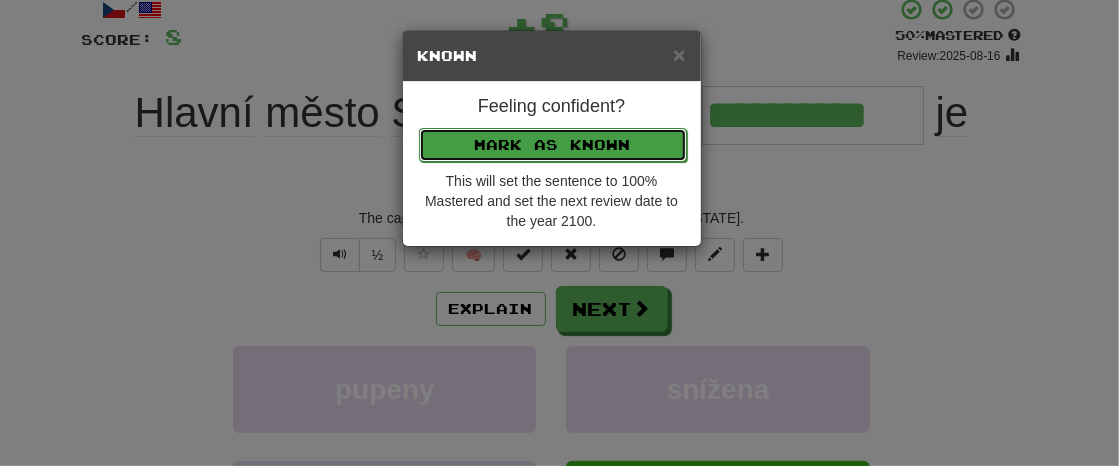 click on "Mark as Known" at bounding box center [553, 145] 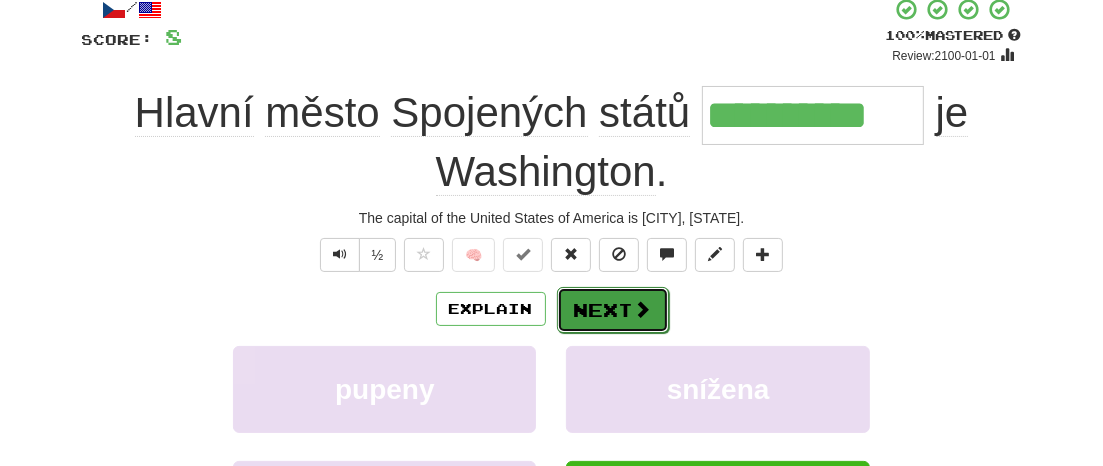 click on "Next" at bounding box center [613, 310] 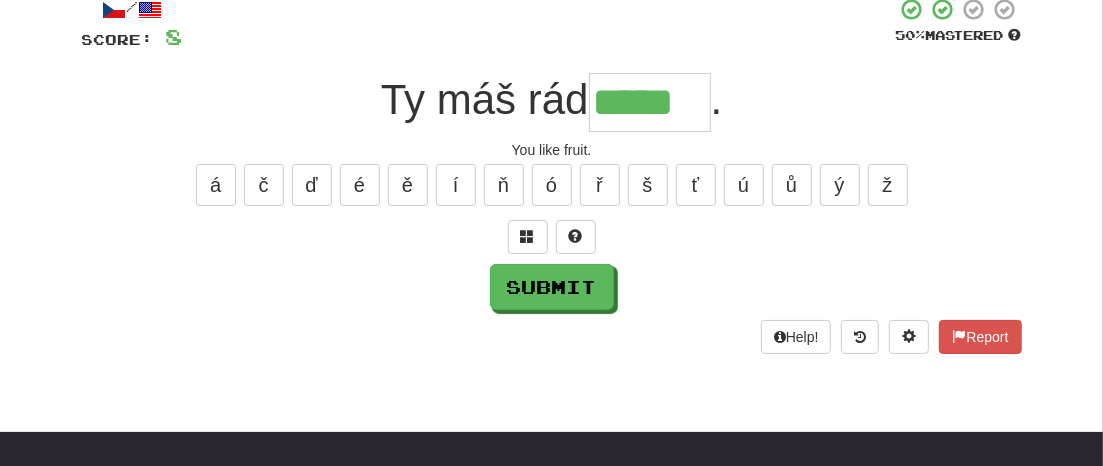 type on "*****" 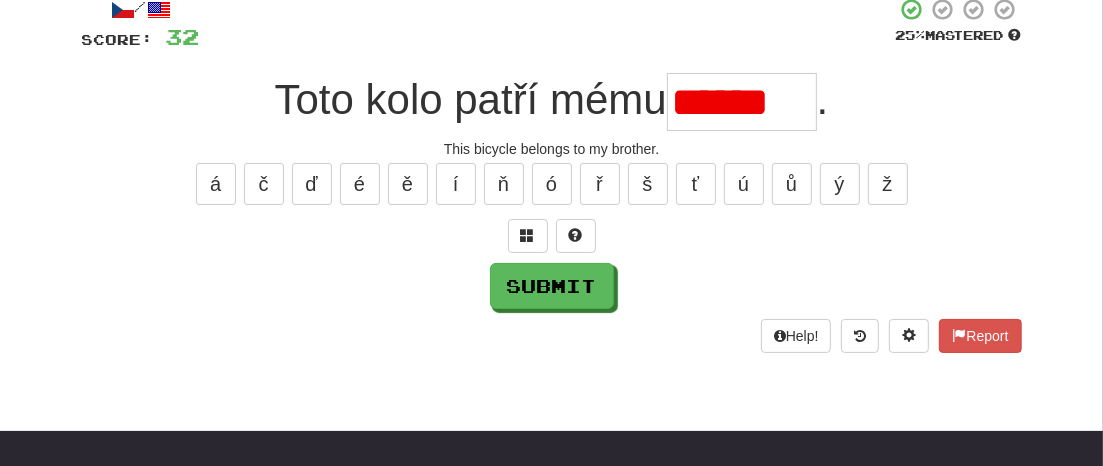 scroll, scrollTop: 0, scrollLeft: 0, axis: both 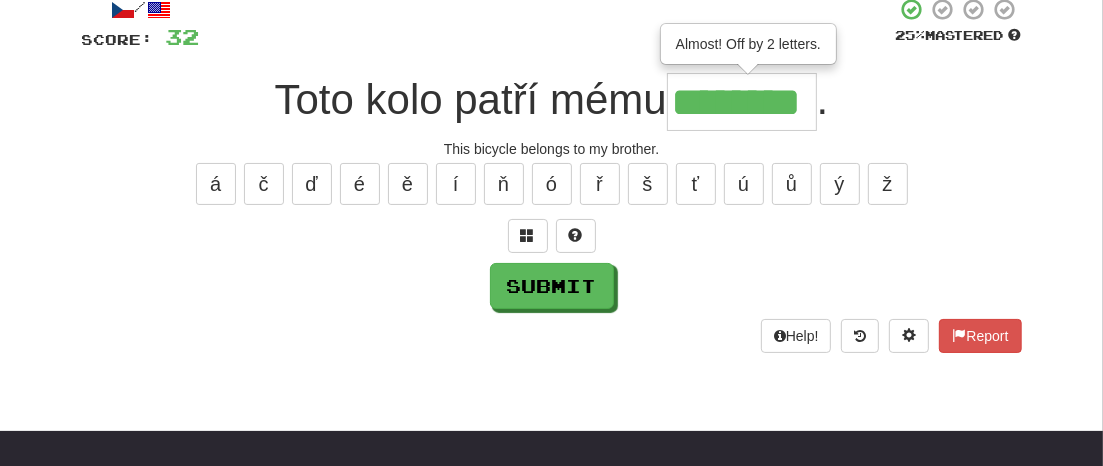 type on "********" 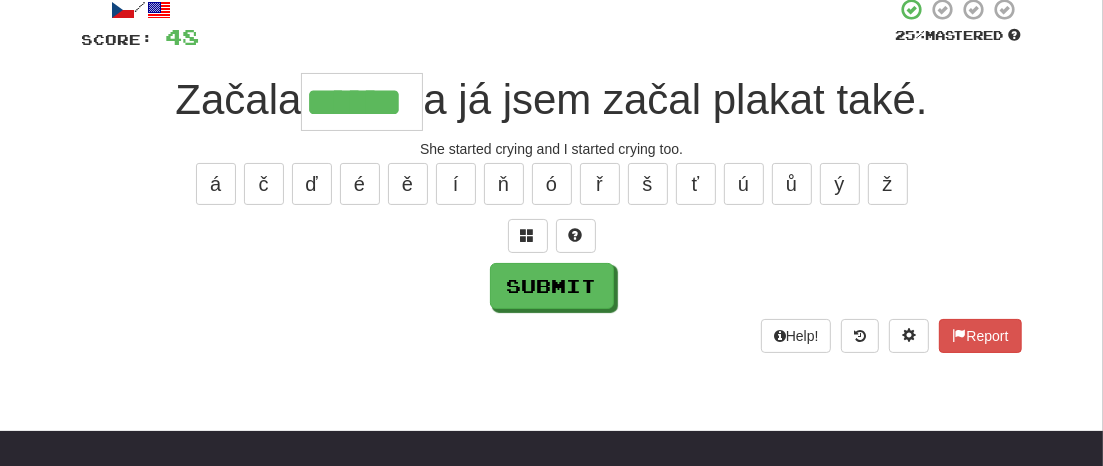 type on "******" 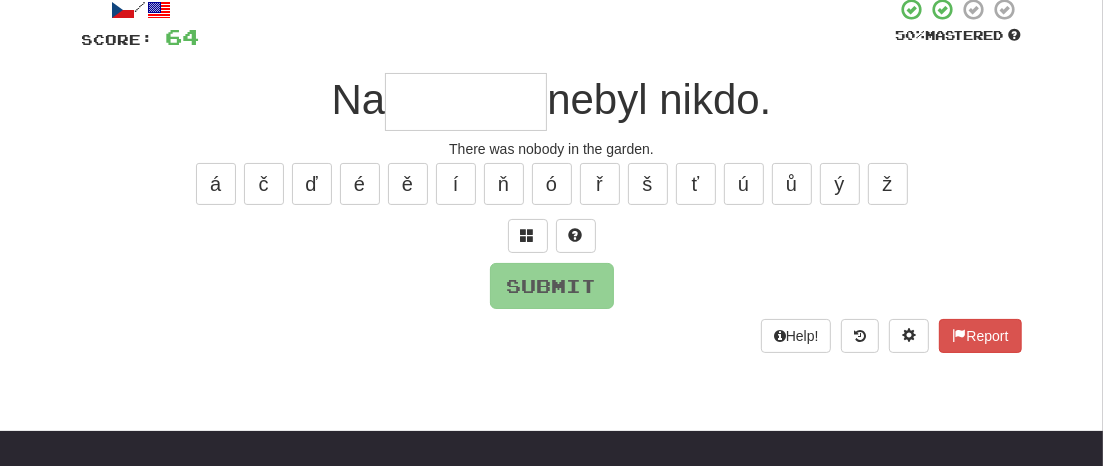 type on "*" 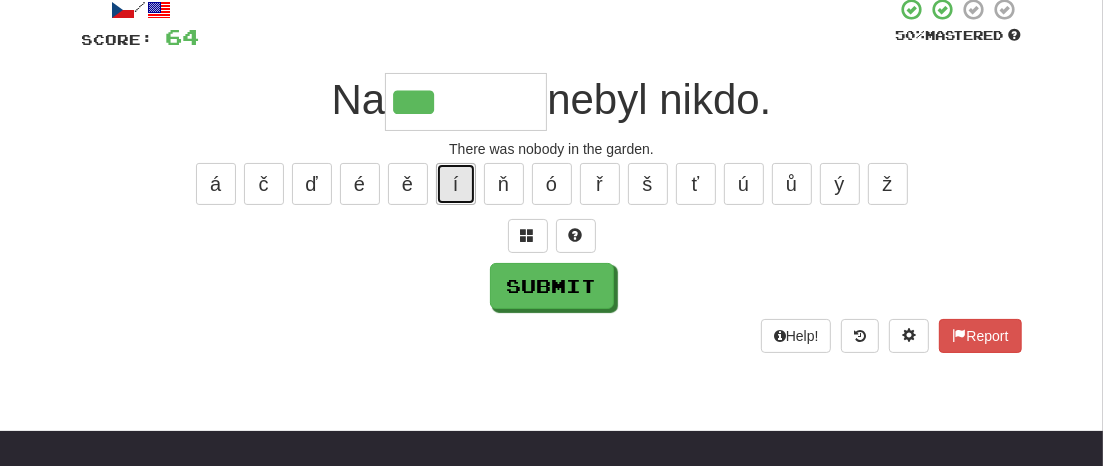 click on "í" at bounding box center [456, 184] 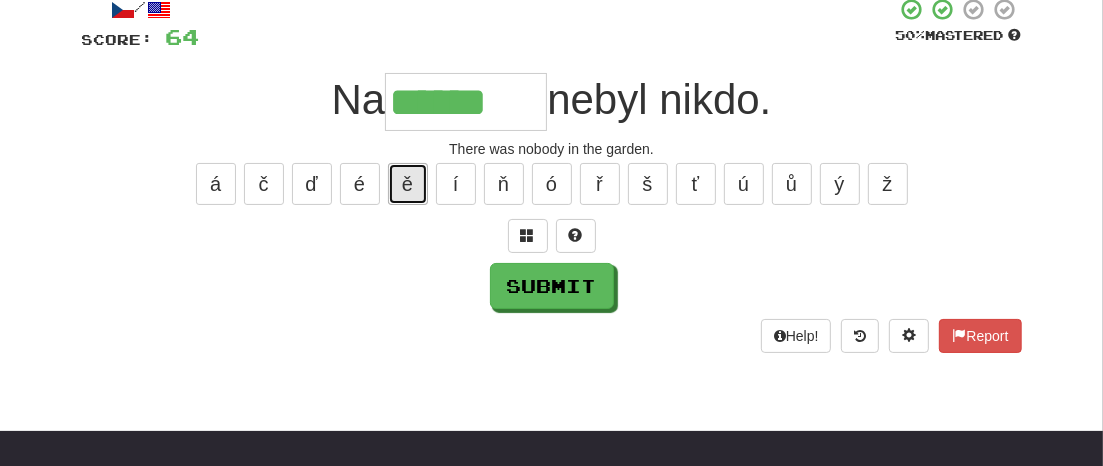 click on "ě" at bounding box center (408, 184) 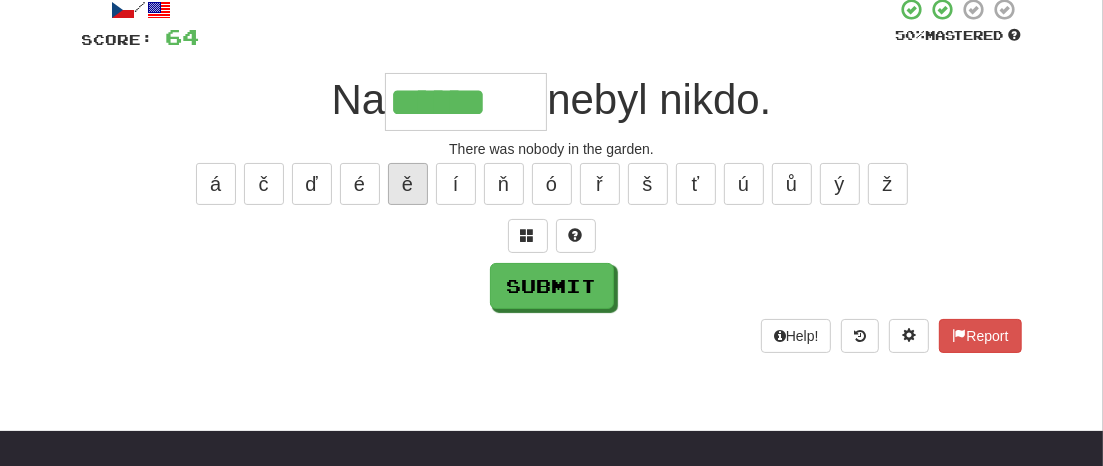 type on "*******" 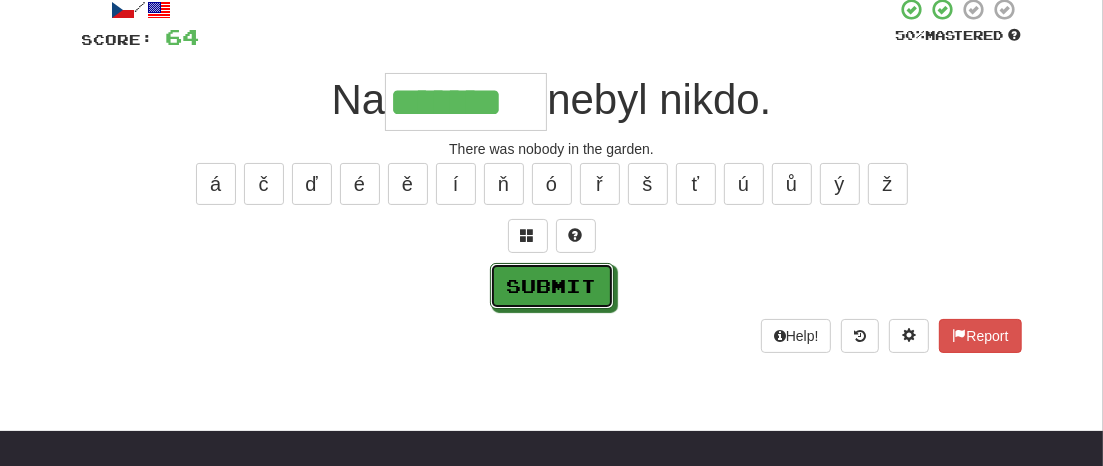 drag, startPoint x: 511, startPoint y: 274, endPoint x: 538, endPoint y: 274, distance: 27 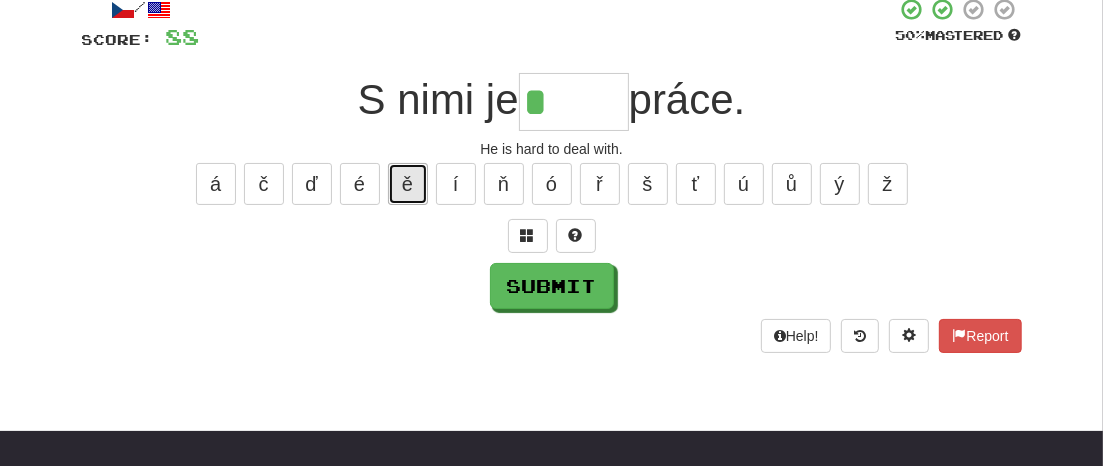 click on "ě" at bounding box center (408, 184) 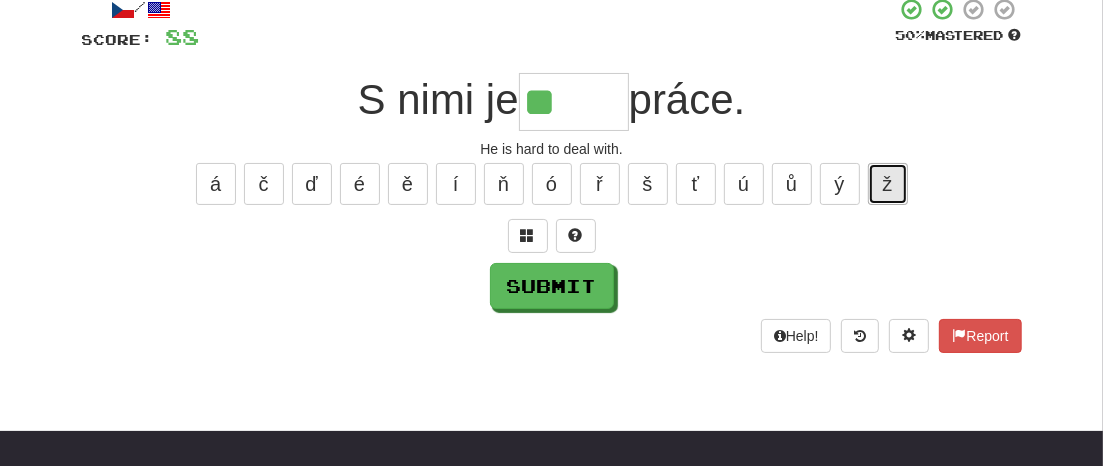 click on "ž" at bounding box center (888, 184) 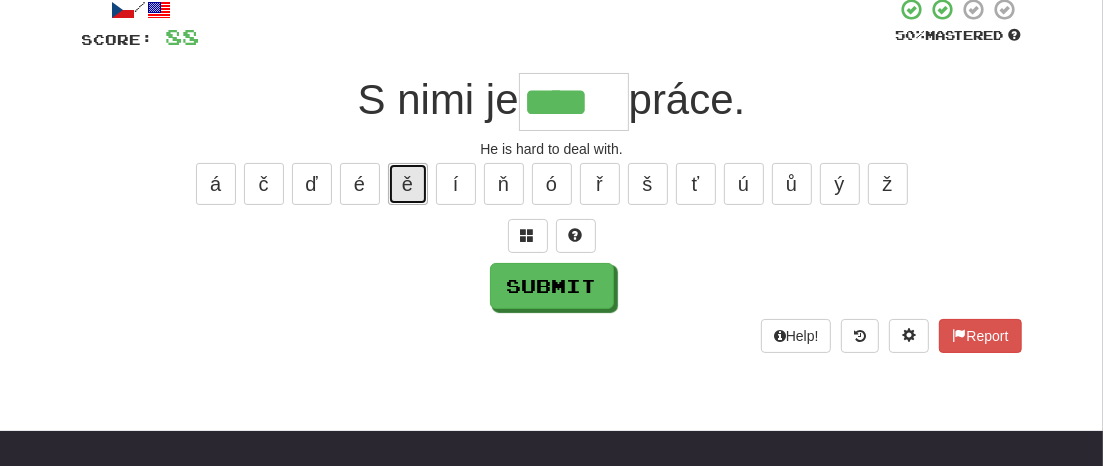 click on "ě" at bounding box center [408, 184] 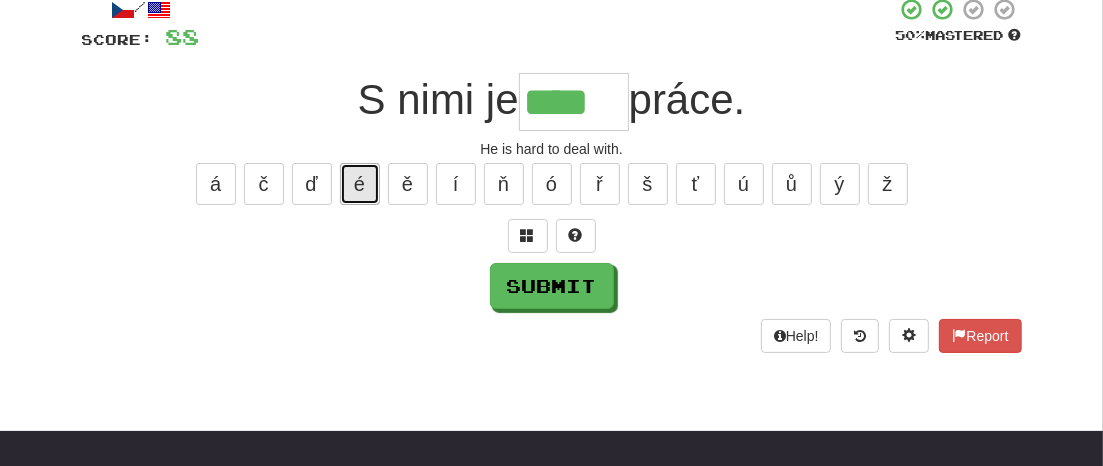 click on "é" at bounding box center (360, 184) 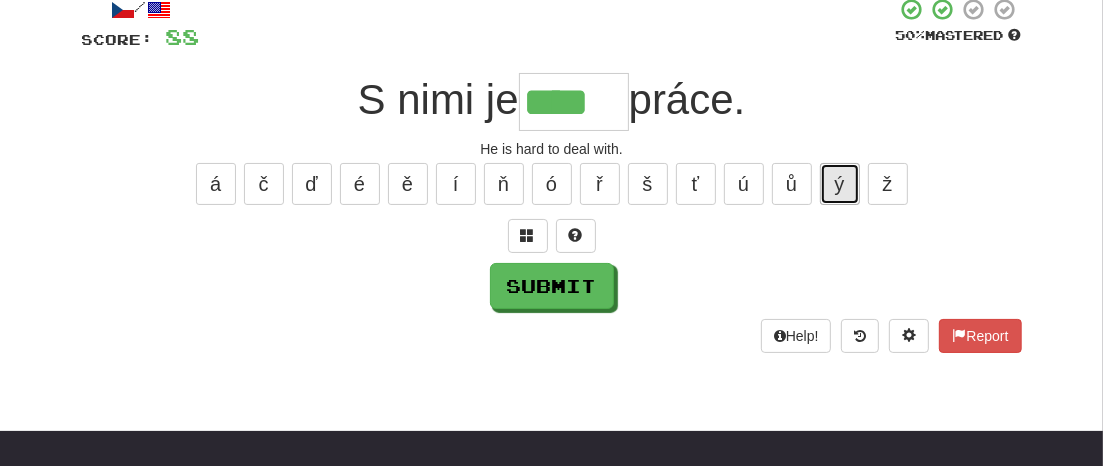 click on "ý" at bounding box center (840, 184) 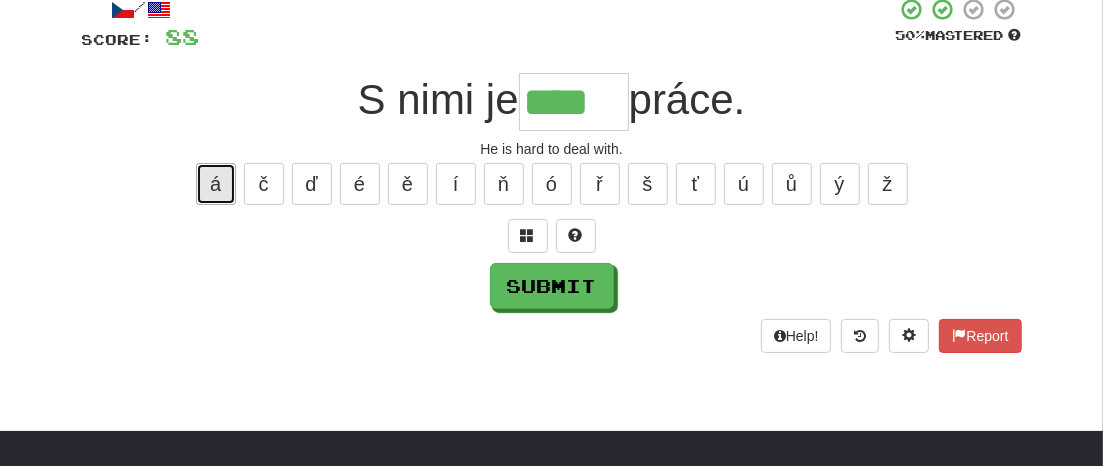 click on "á" at bounding box center [216, 184] 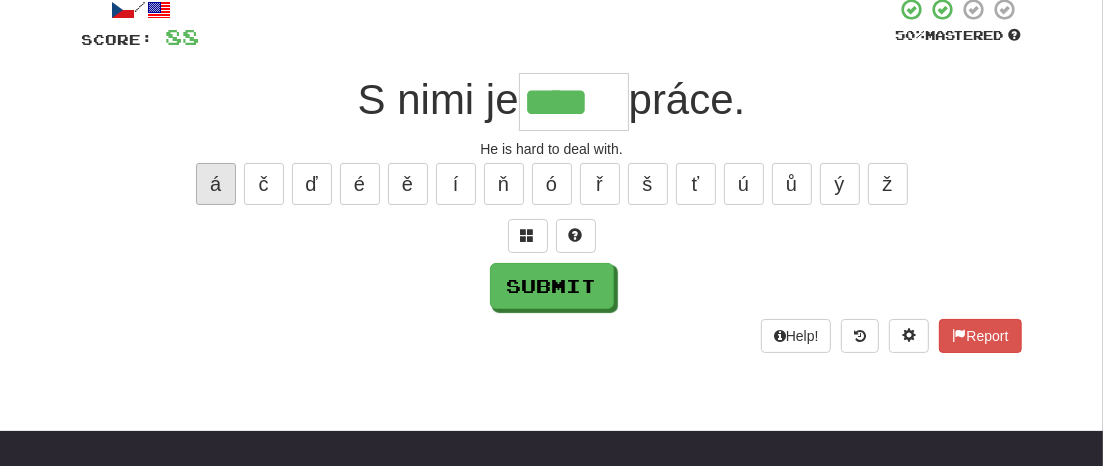 type on "*****" 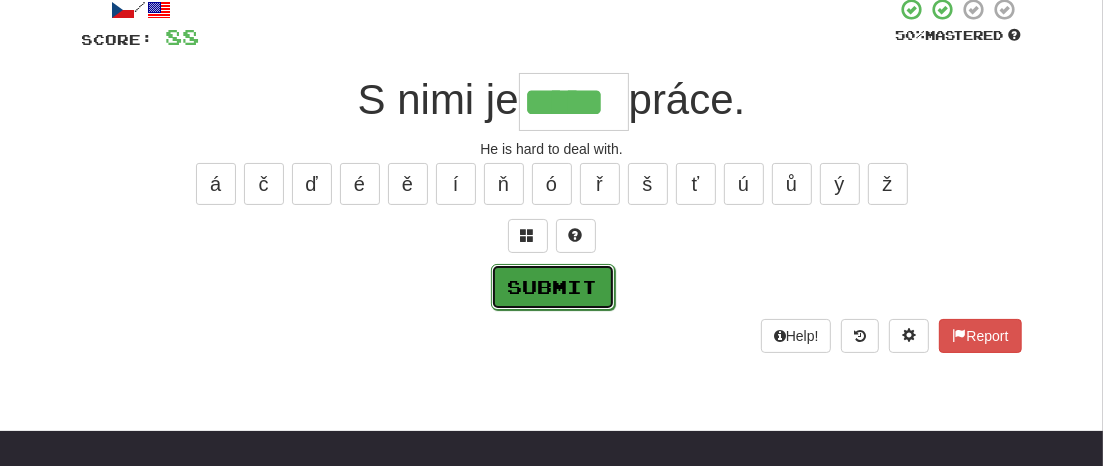 click on "Submit" at bounding box center [553, 287] 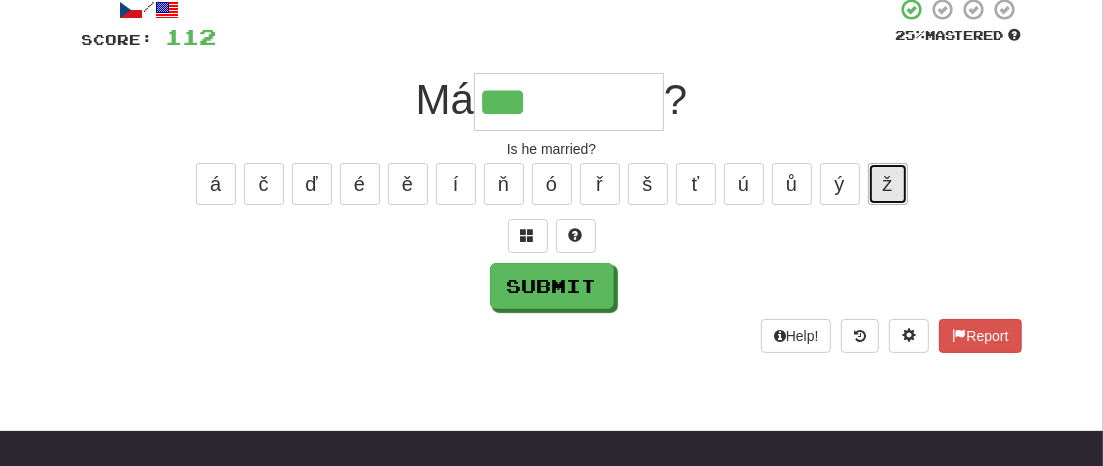 click on "ž" at bounding box center [888, 184] 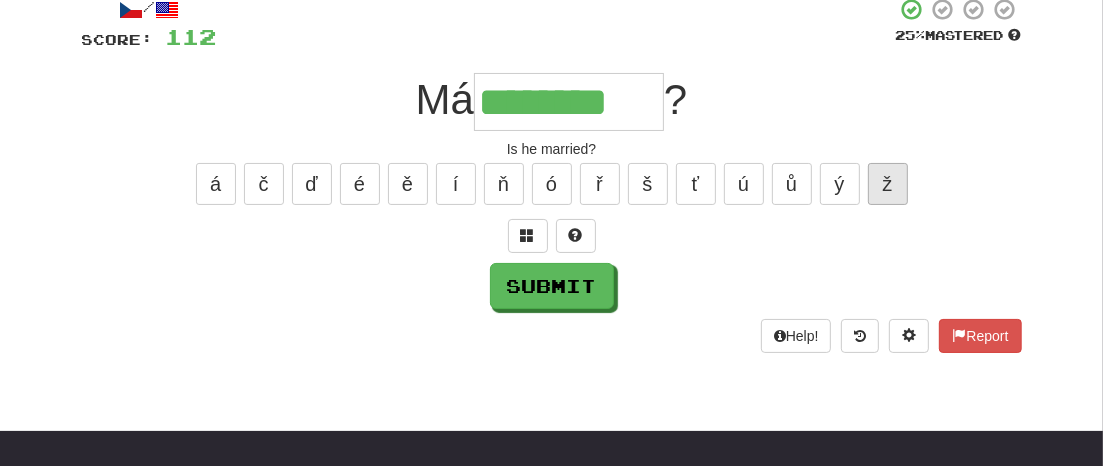 type on "********" 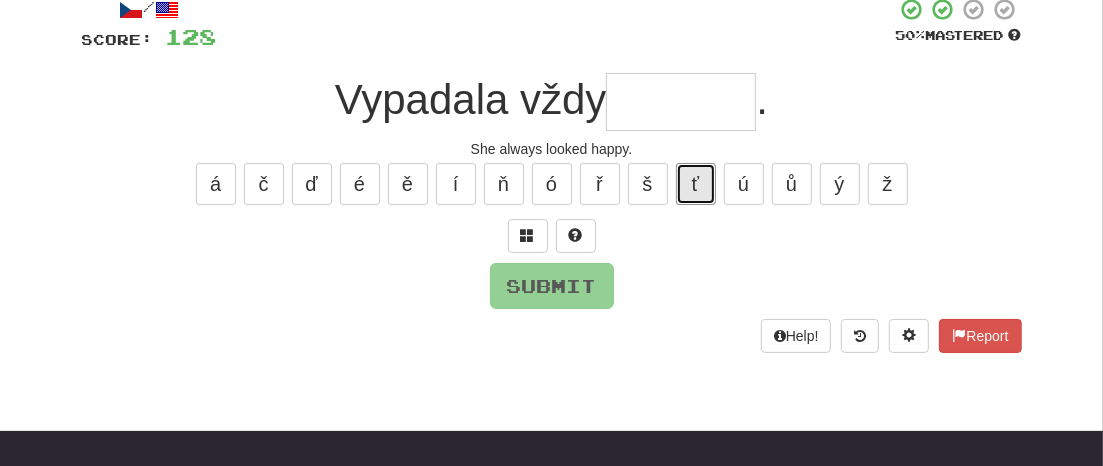 drag, startPoint x: 692, startPoint y: 192, endPoint x: 675, endPoint y: 192, distance: 17 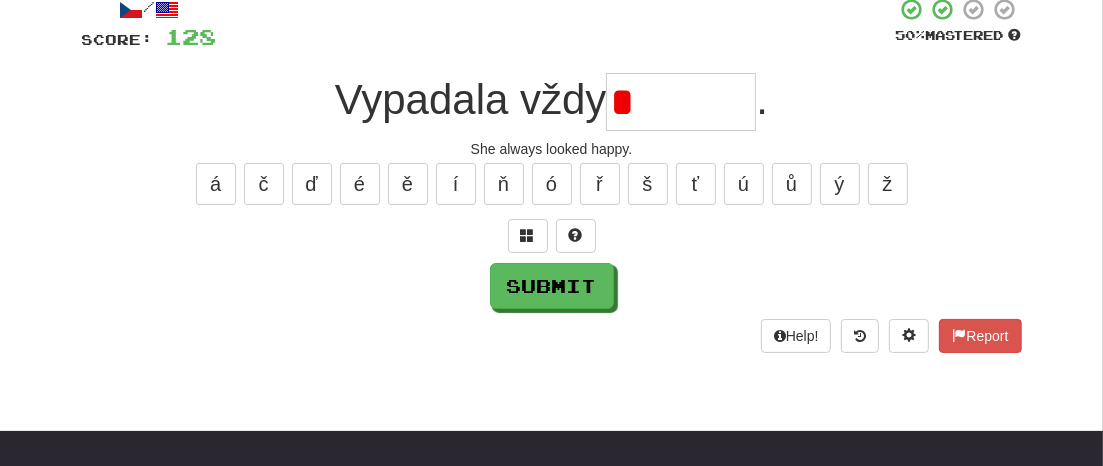click on "*" at bounding box center (681, 102) 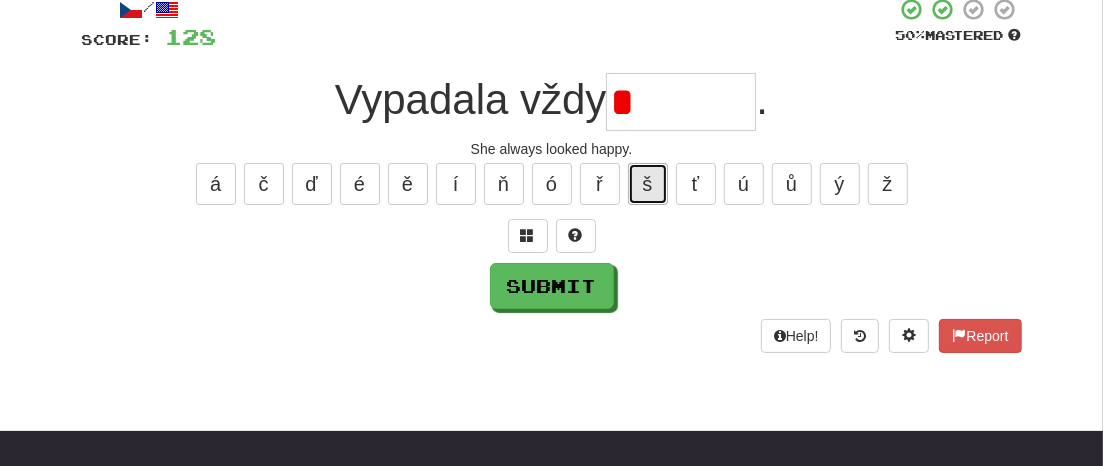 click on "š" at bounding box center (648, 184) 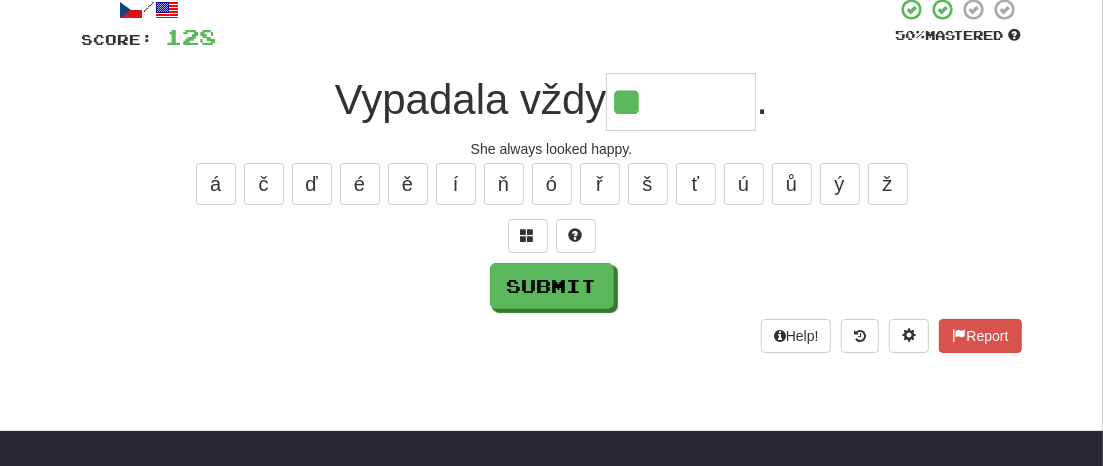 click on "**" at bounding box center (681, 102) 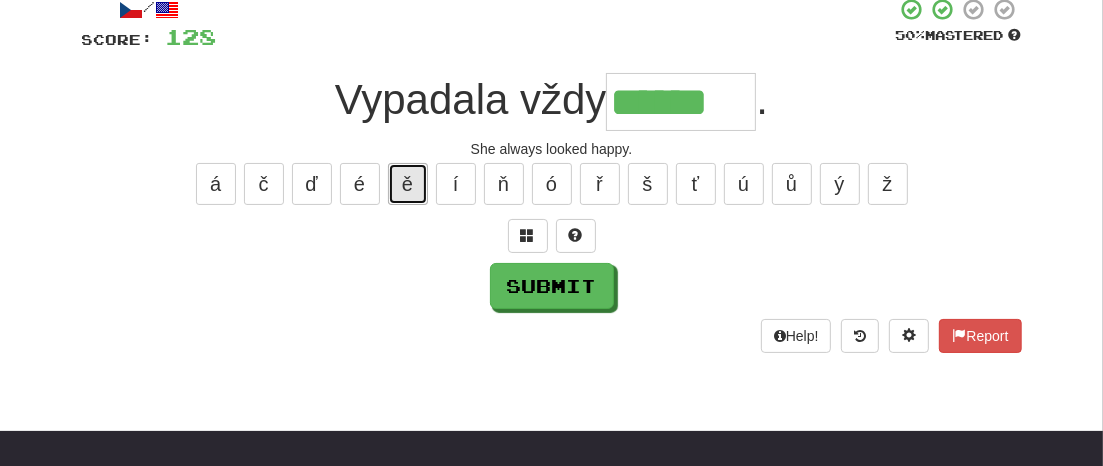 click on "ě" at bounding box center [408, 184] 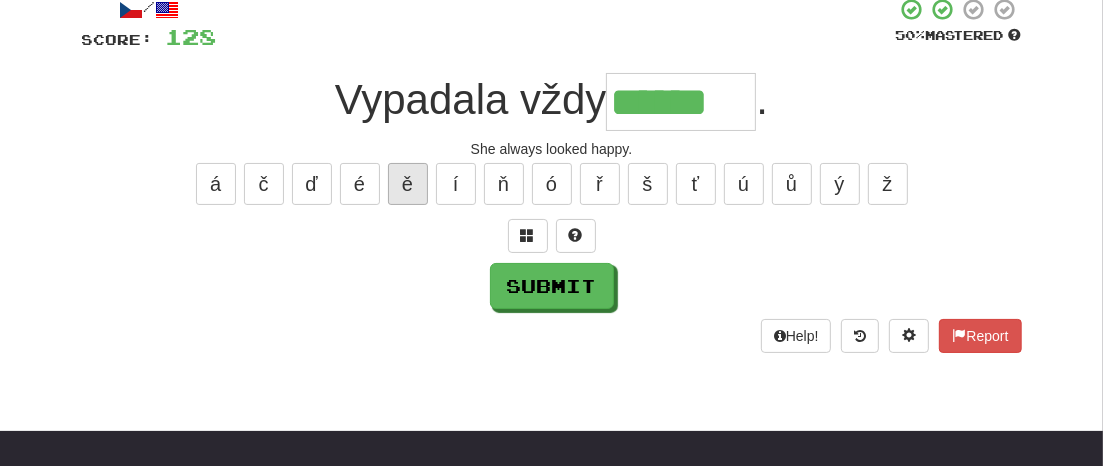 type on "*******" 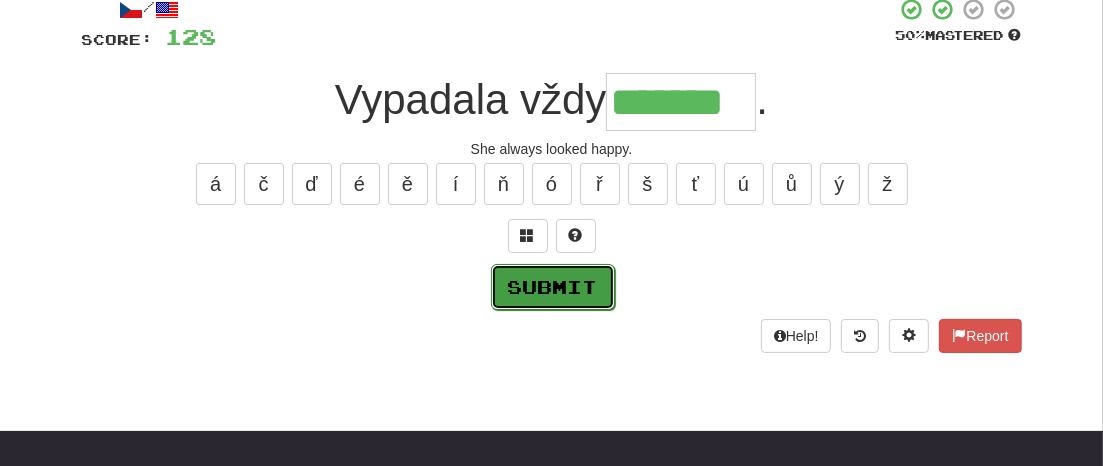 click on "Submit" at bounding box center [553, 287] 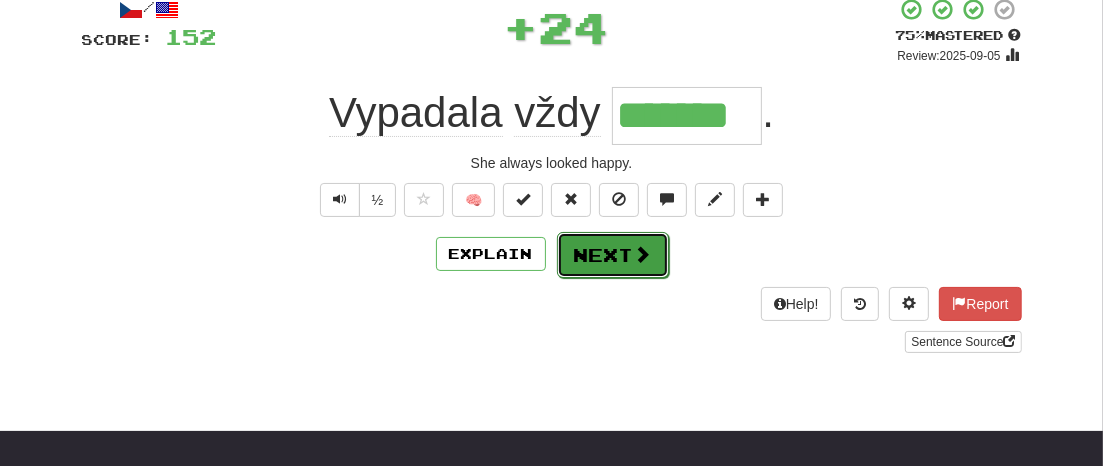 click on "Next" at bounding box center [613, 255] 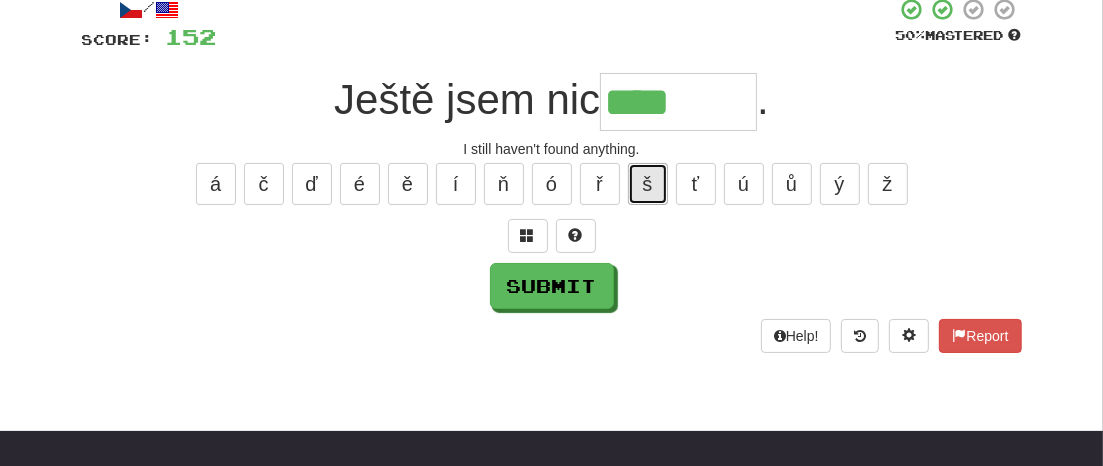 click on "š" at bounding box center (648, 184) 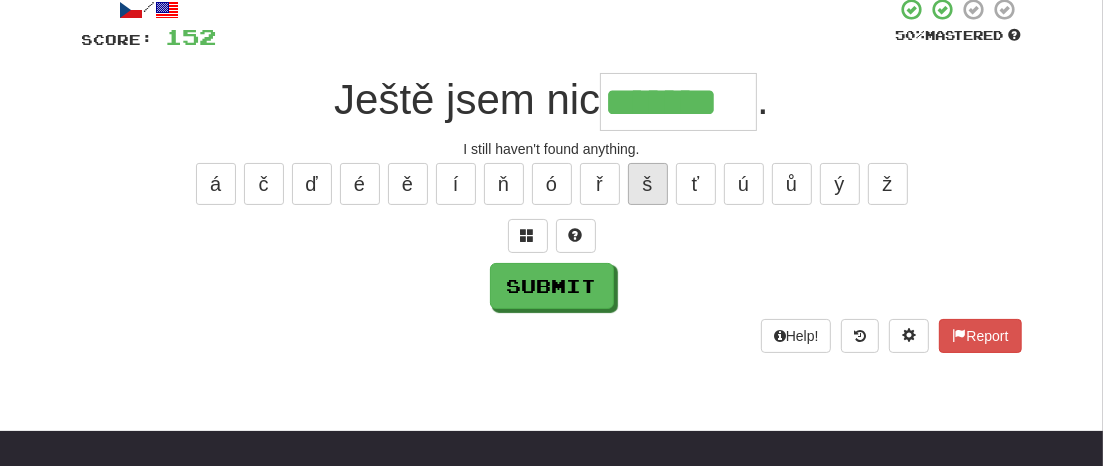 type on "*******" 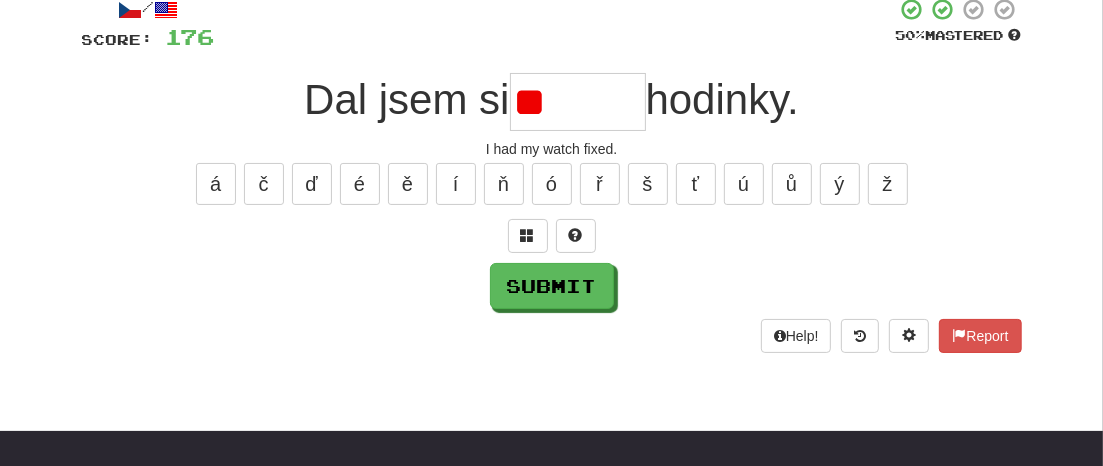 type on "*" 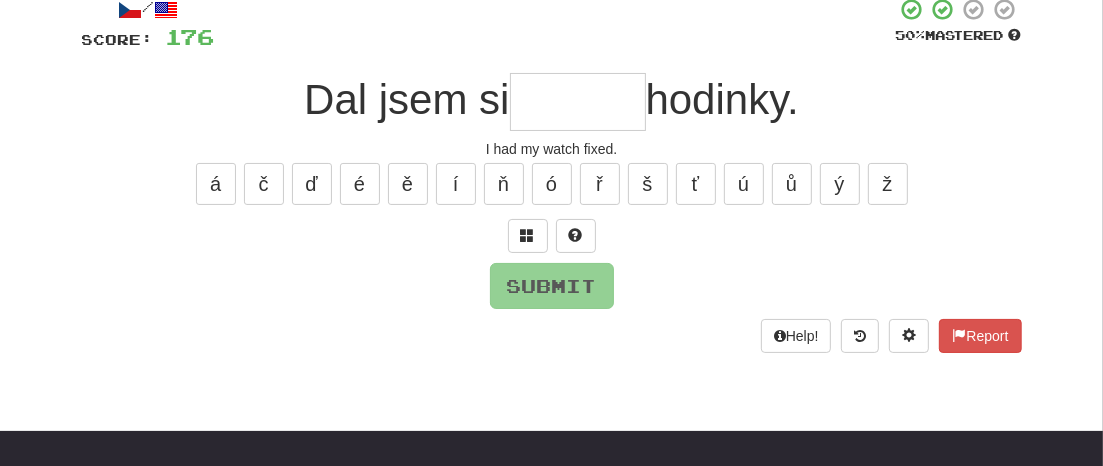 type on "*" 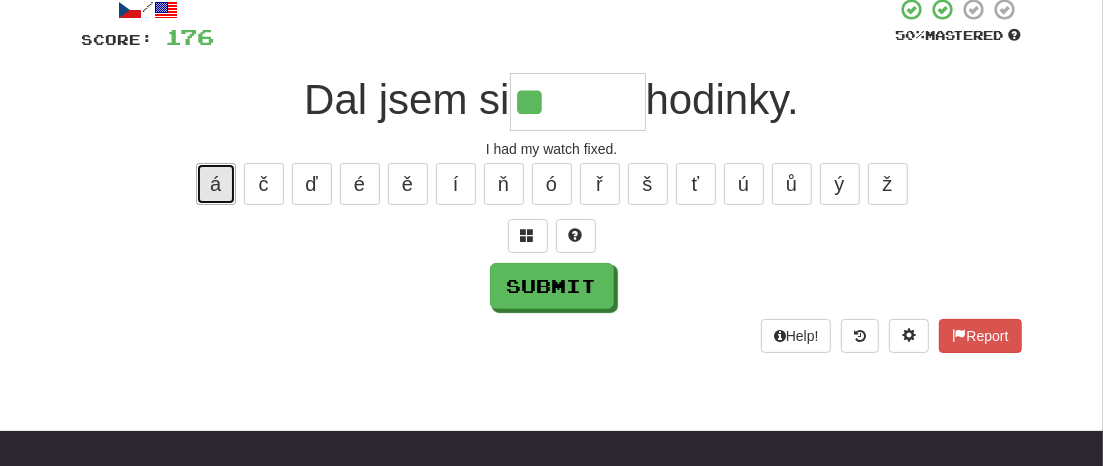 click on "á" at bounding box center (216, 184) 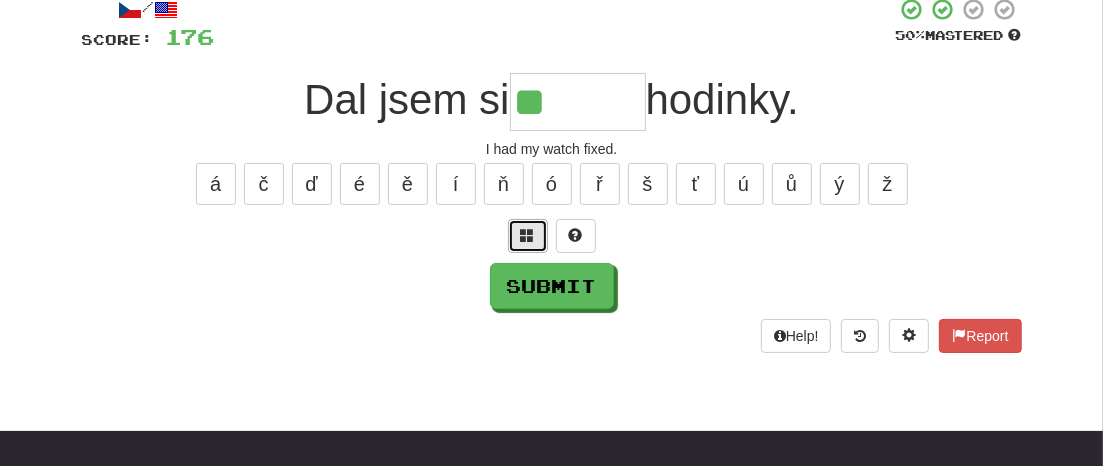 click at bounding box center [528, 236] 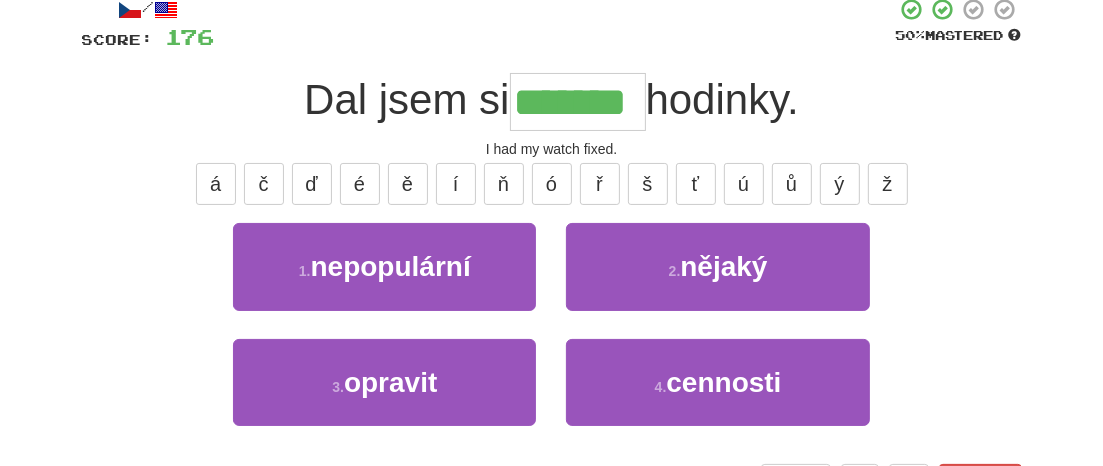 type on "*******" 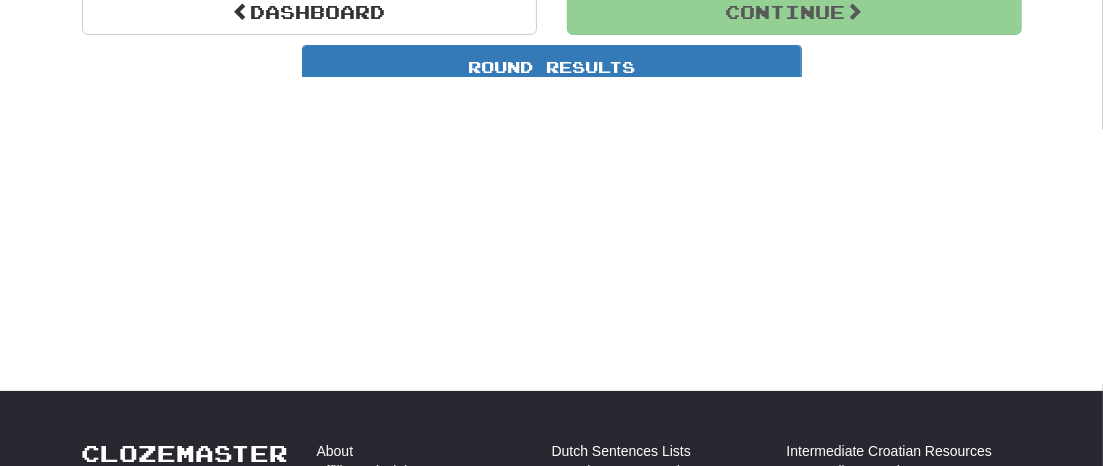 scroll, scrollTop: 213, scrollLeft: 0, axis: vertical 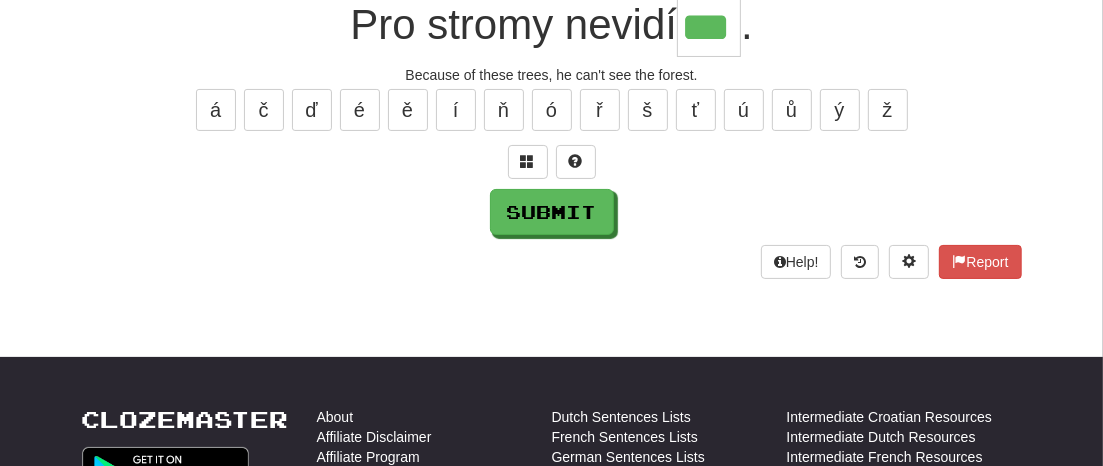 type on "***" 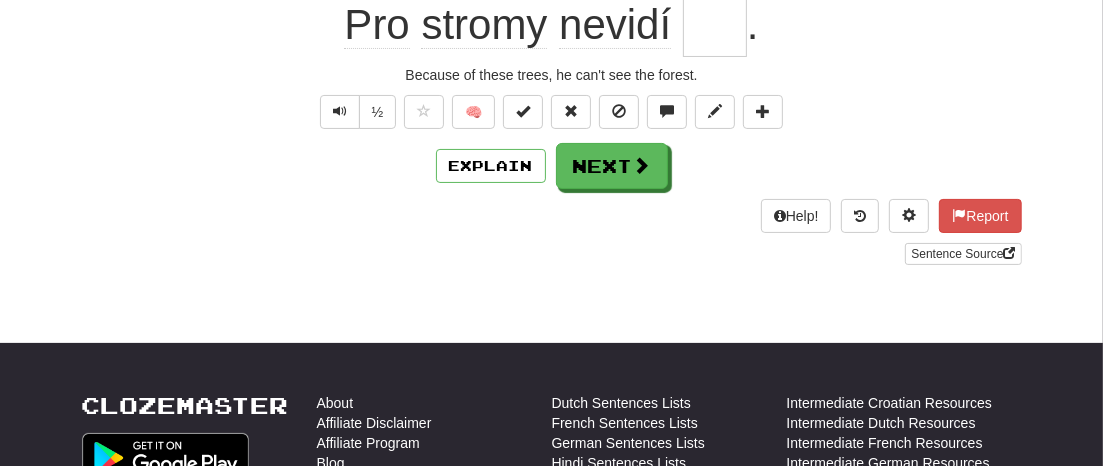 scroll, scrollTop: 200, scrollLeft: 0, axis: vertical 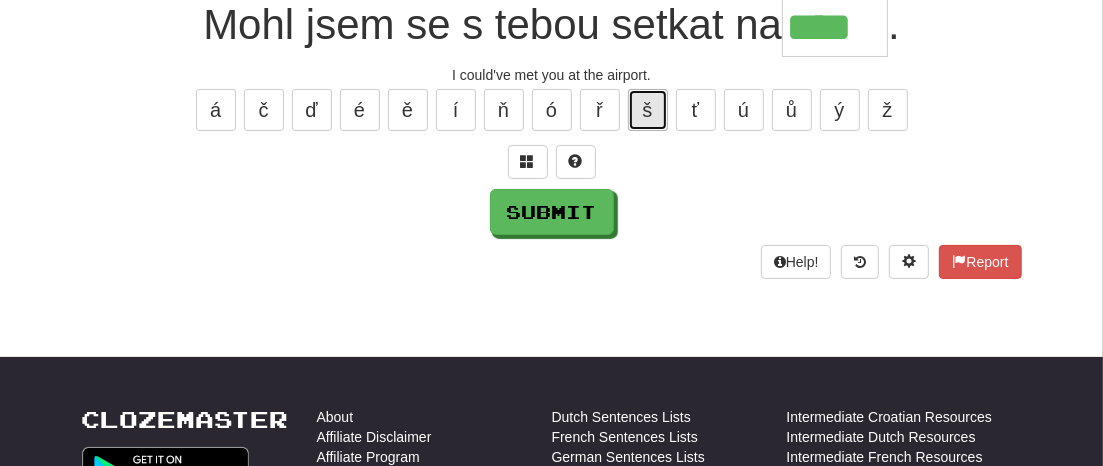 click on "š" at bounding box center [648, 110] 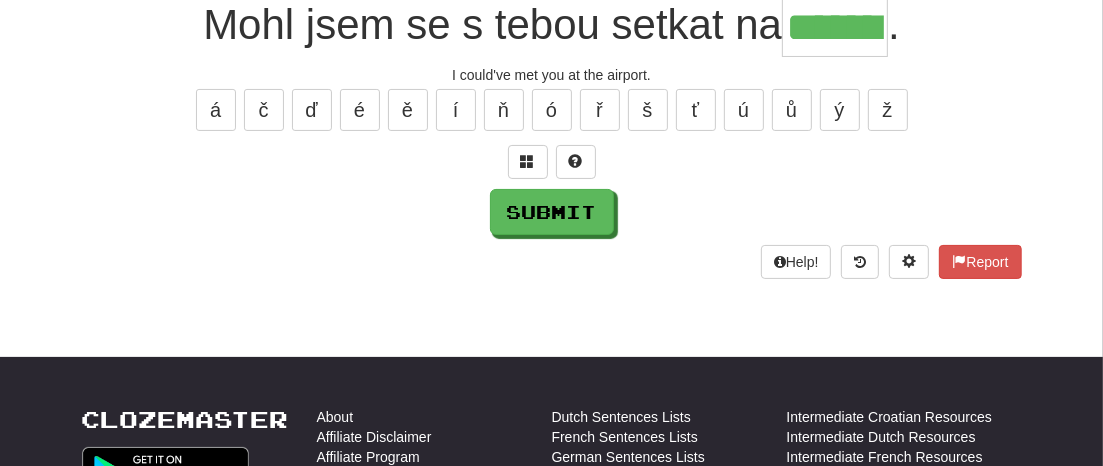 type on "*******" 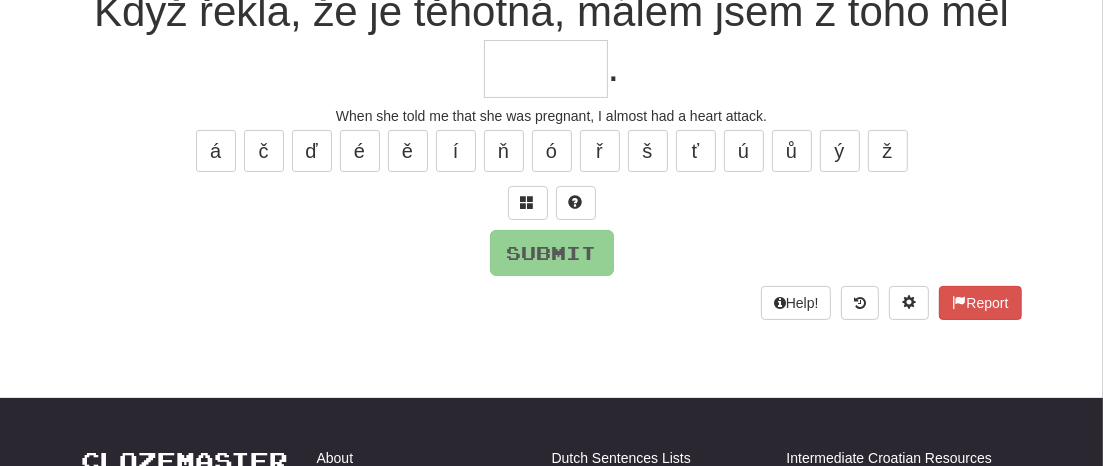 scroll, scrollTop: 200, scrollLeft: 0, axis: vertical 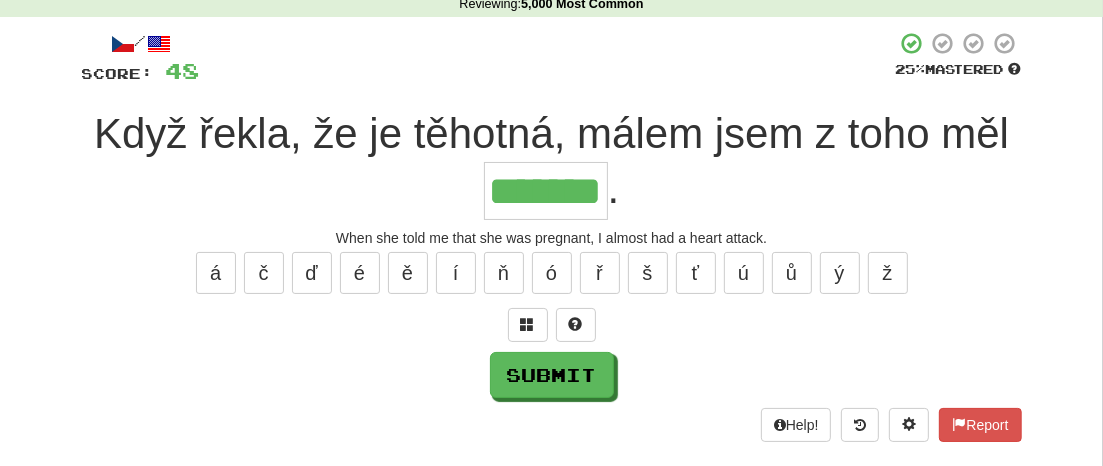 type on "*******" 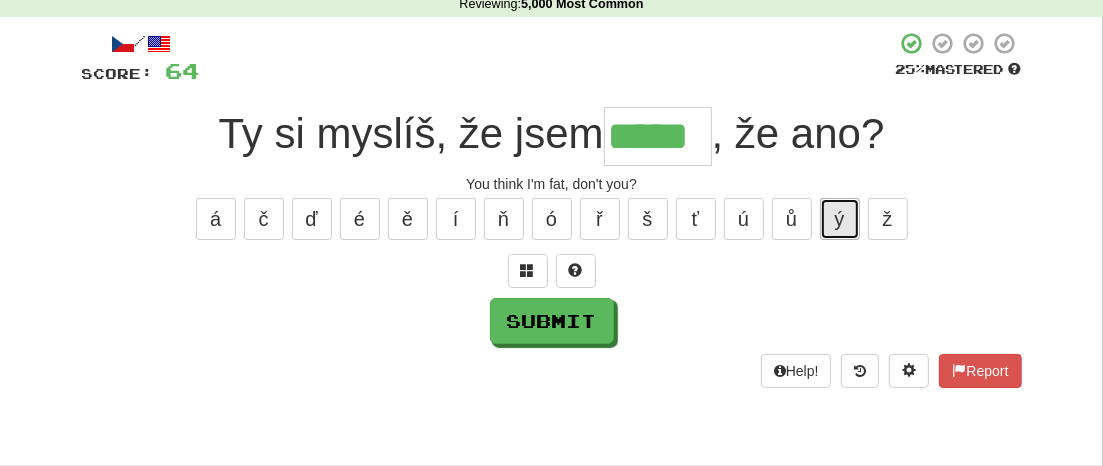 click on "ý" at bounding box center (840, 219) 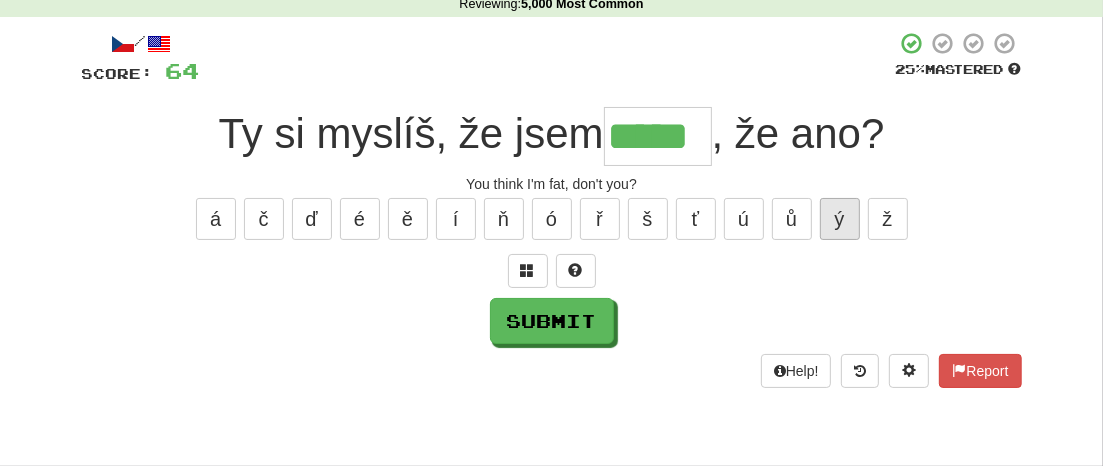 type on "******" 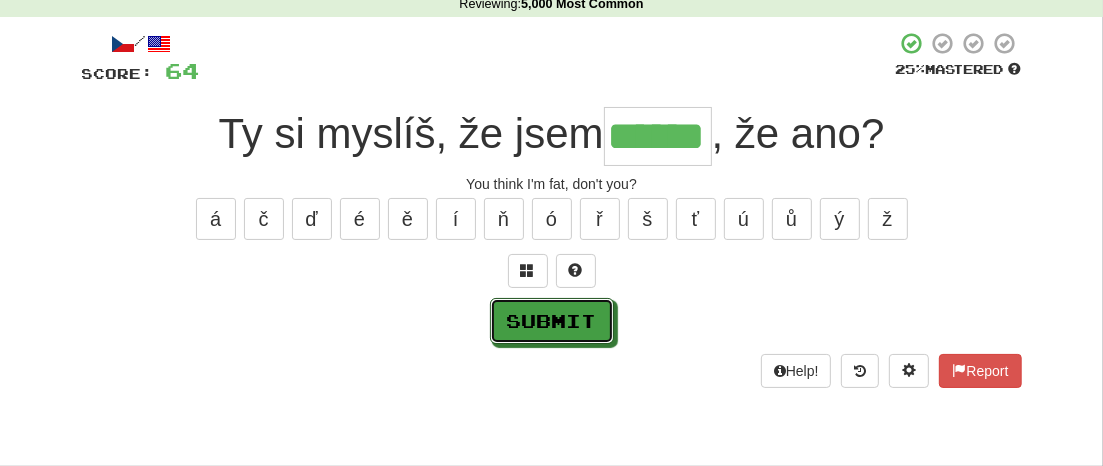 click on "Submit" at bounding box center (552, 321) 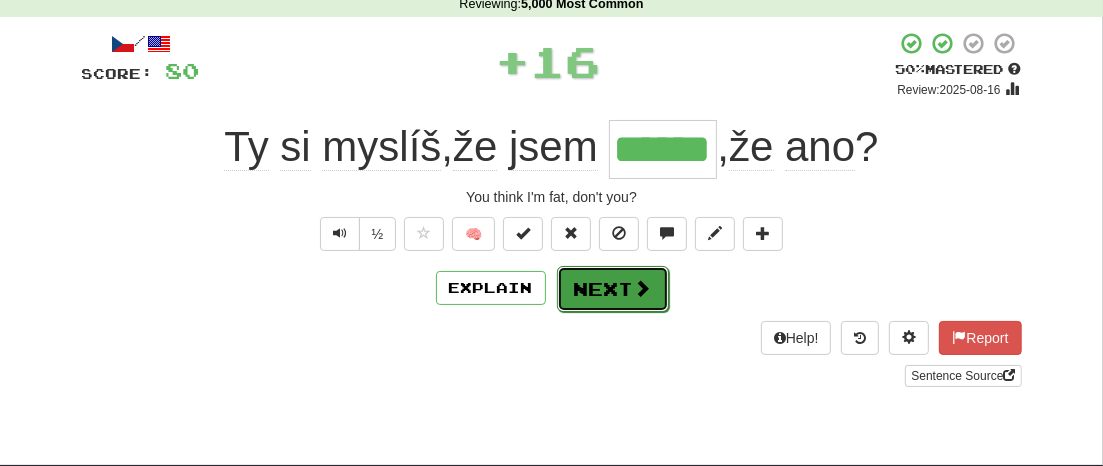 click on "Next" at bounding box center (613, 289) 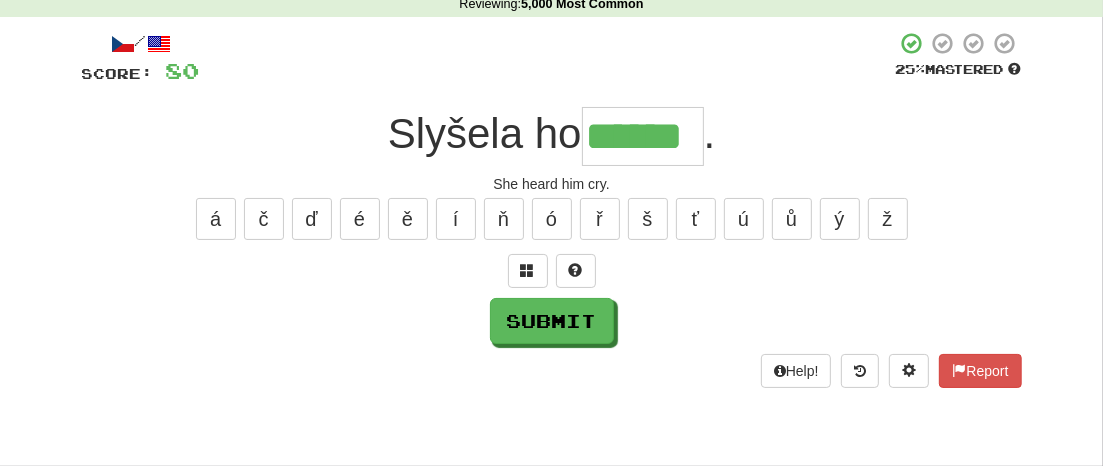 type on "******" 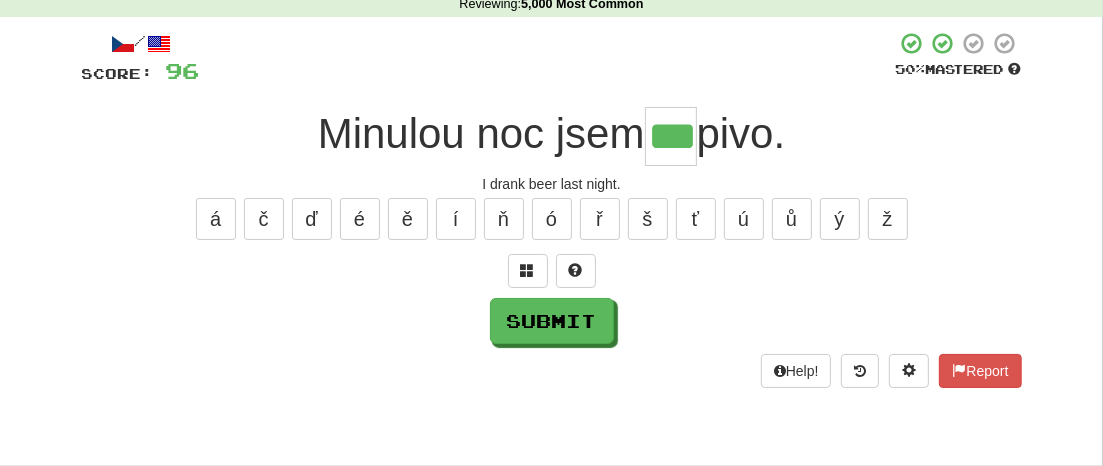 type on "***" 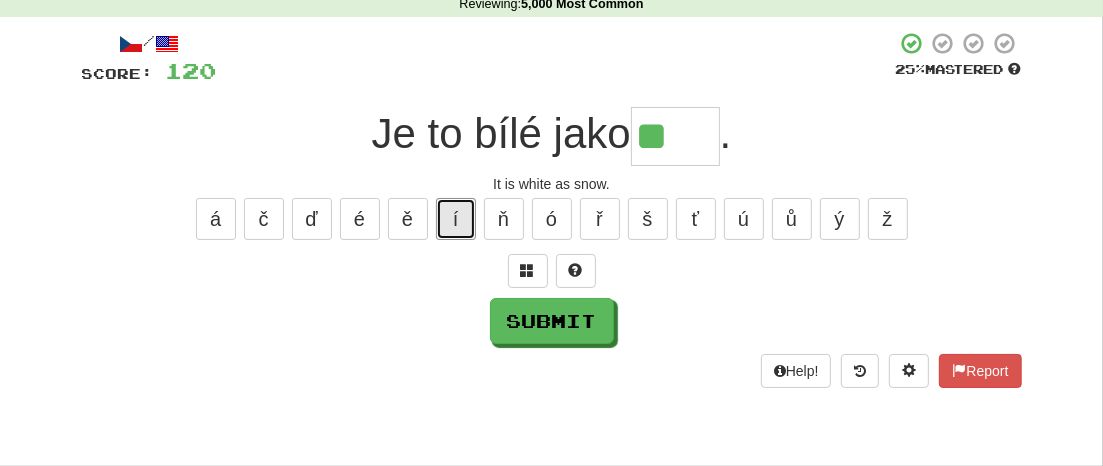 drag, startPoint x: 450, startPoint y: 214, endPoint x: 606, endPoint y: 251, distance: 160.32779 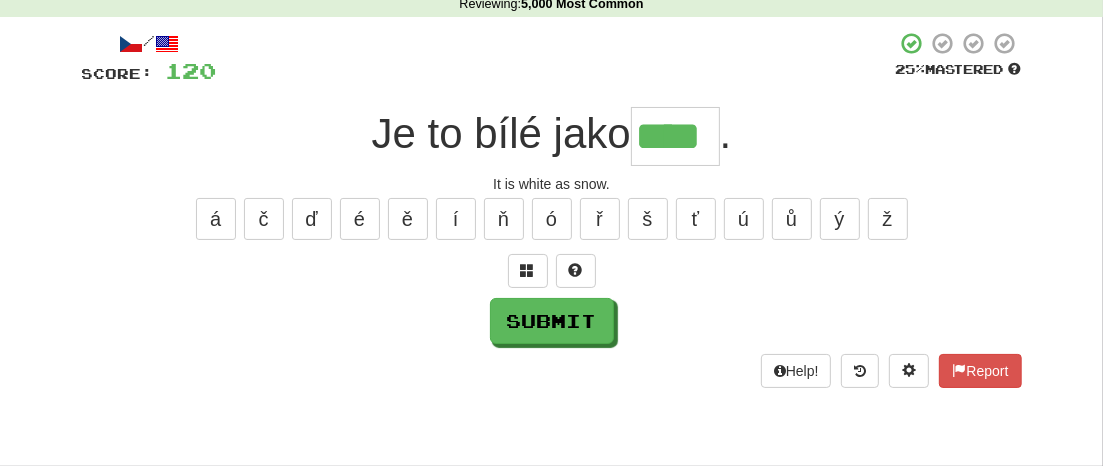 type on "****" 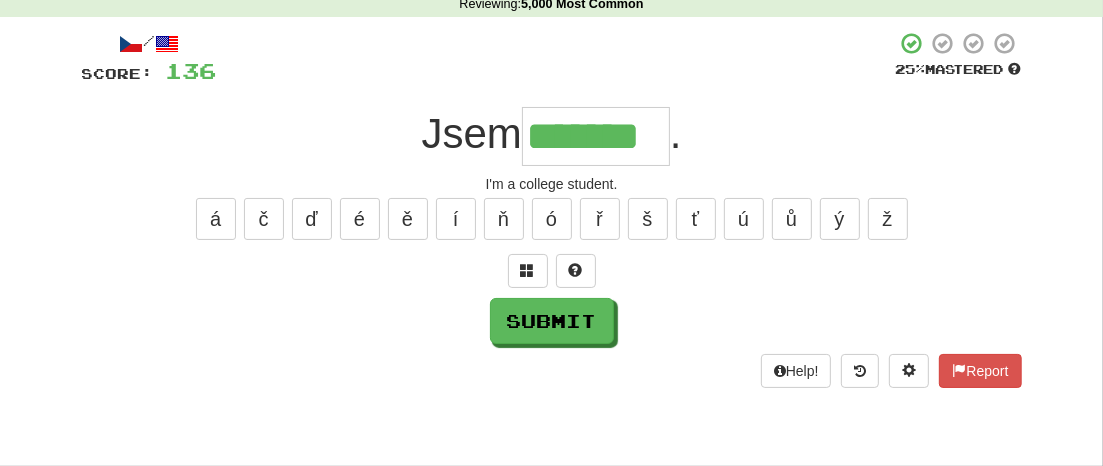 type on "*******" 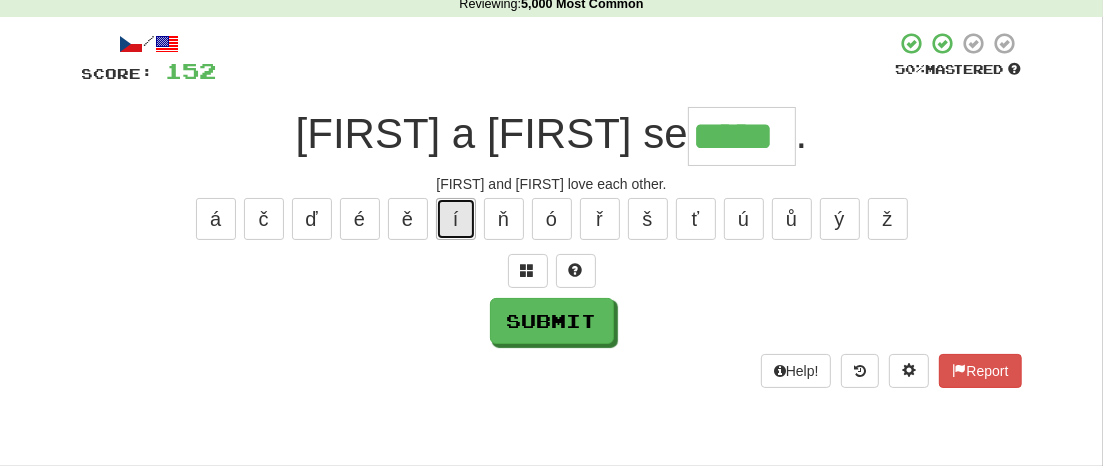 click on "í" at bounding box center [456, 219] 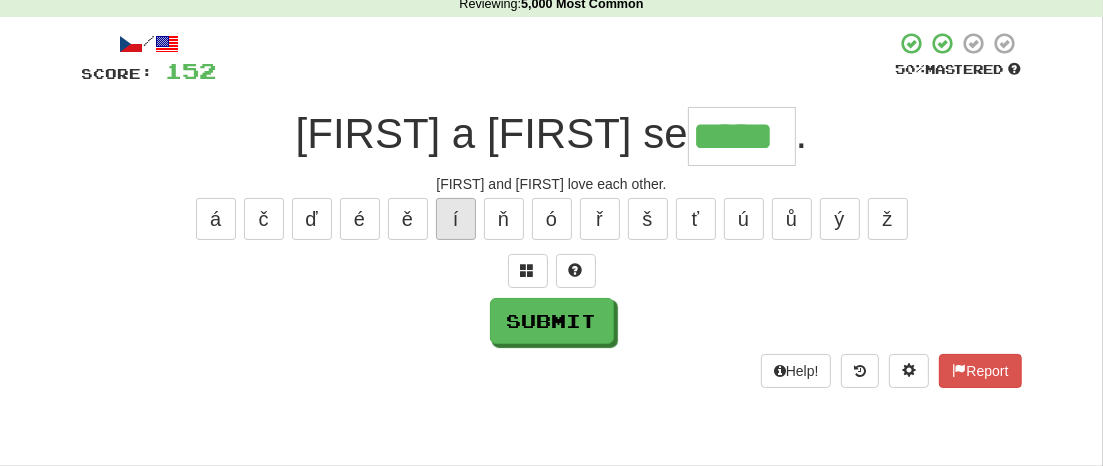 type on "******" 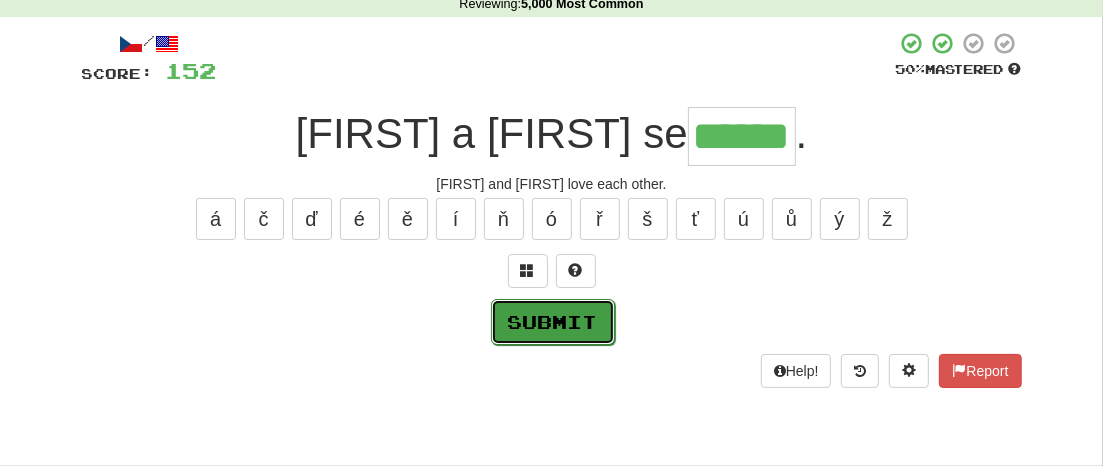click on "Submit" at bounding box center [553, 322] 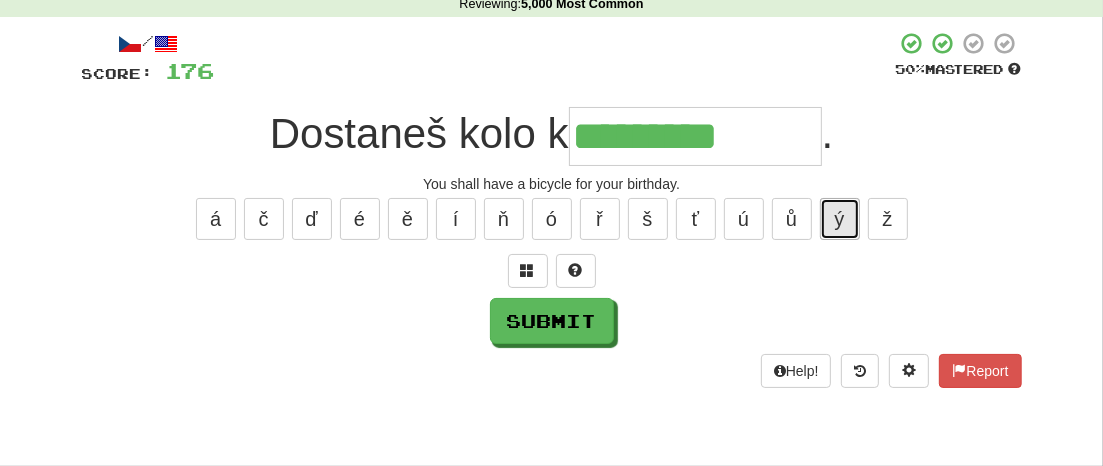 click on "ý" at bounding box center (840, 219) 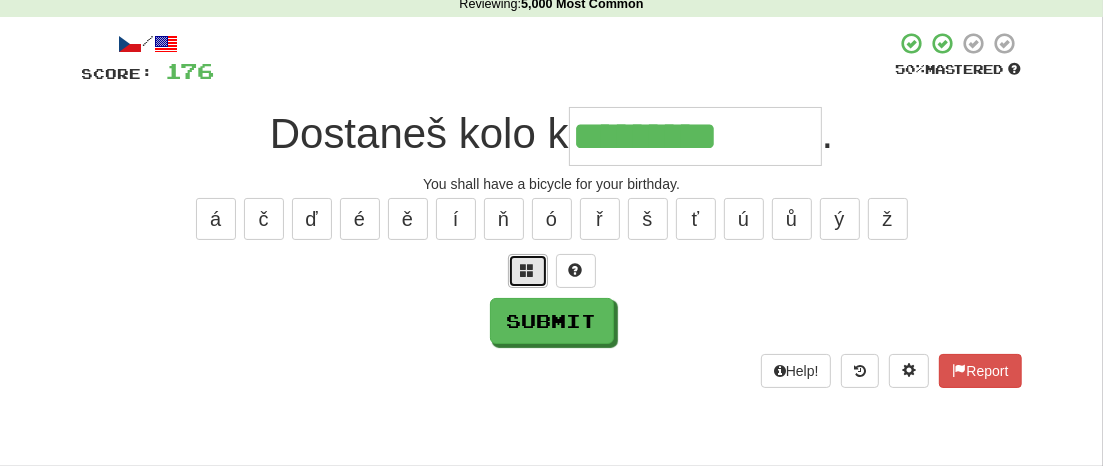 click at bounding box center [528, 270] 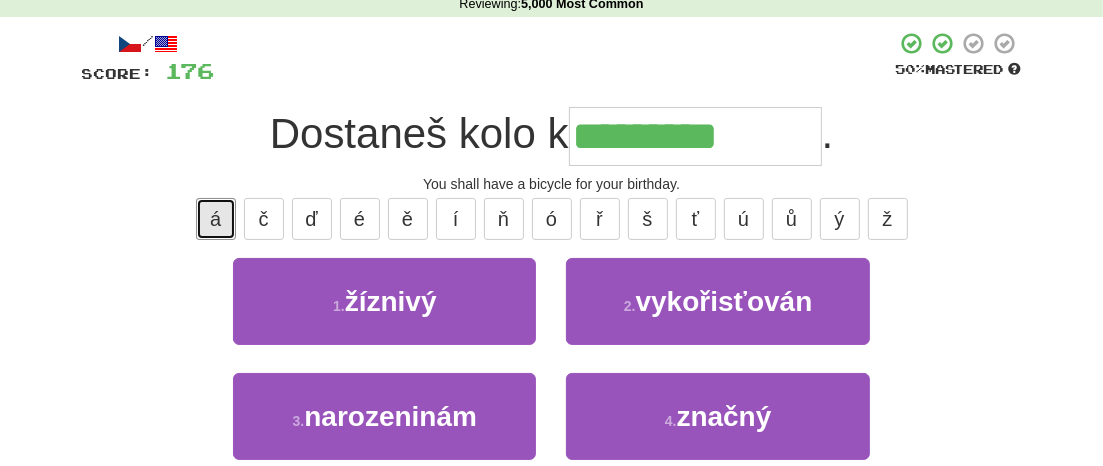 drag, startPoint x: 212, startPoint y: 232, endPoint x: 512, endPoint y: 240, distance: 300.10666 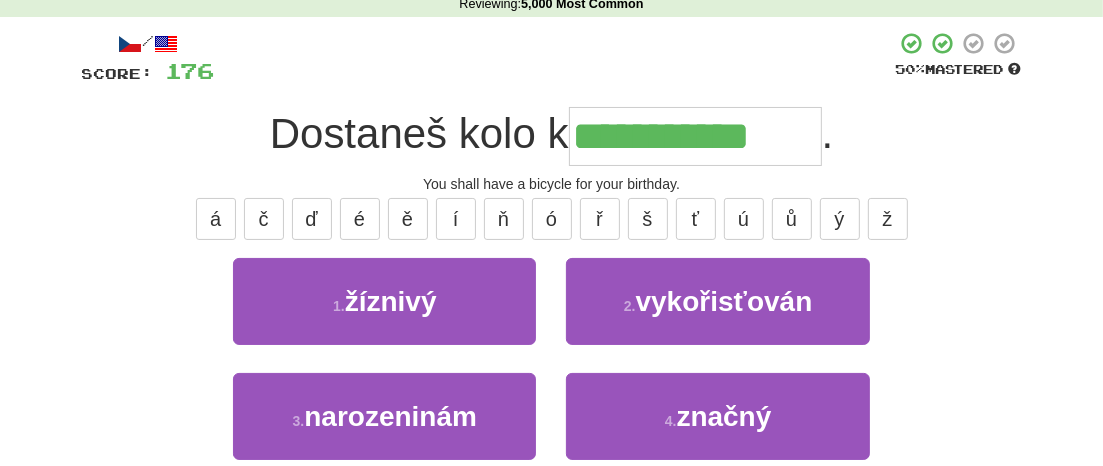 type on "**********" 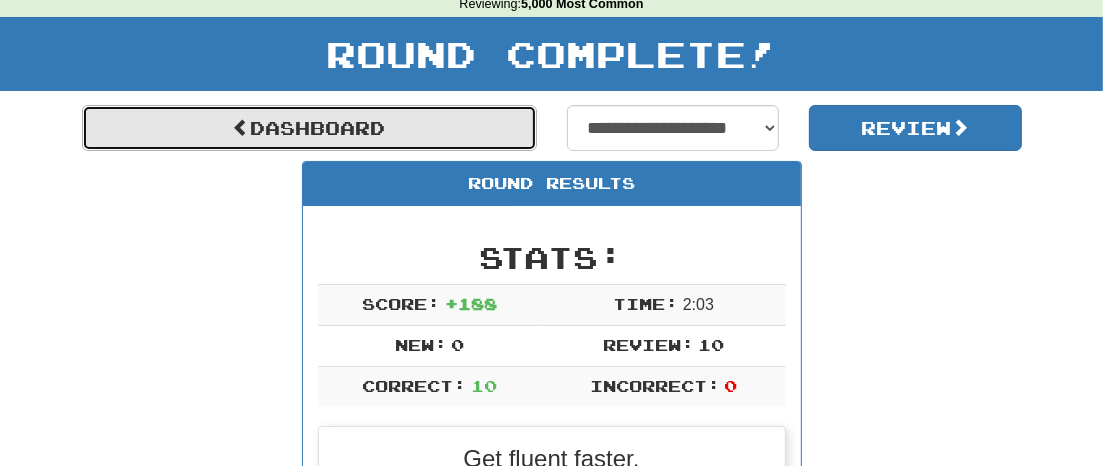 click on "Dashboard" at bounding box center (309, 128) 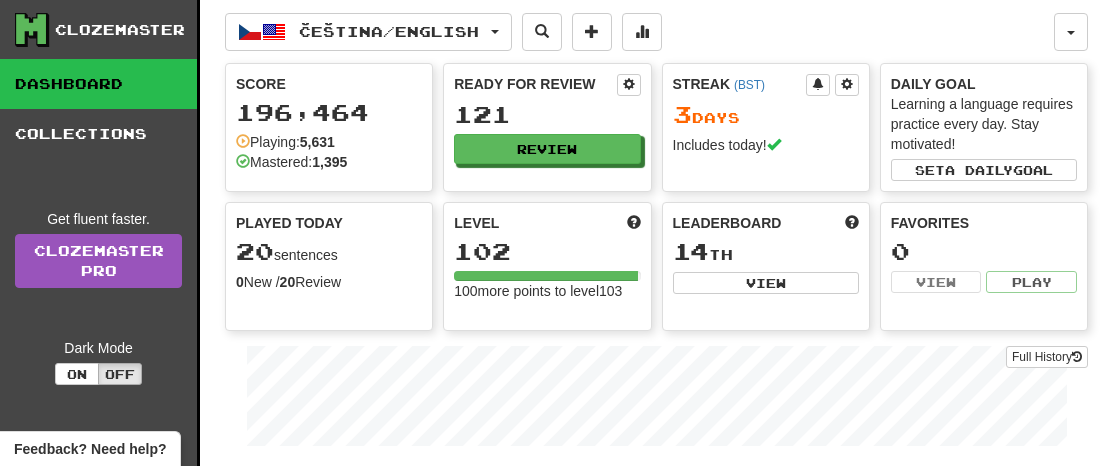 scroll, scrollTop: 0, scrollLeft: 0, axis: both 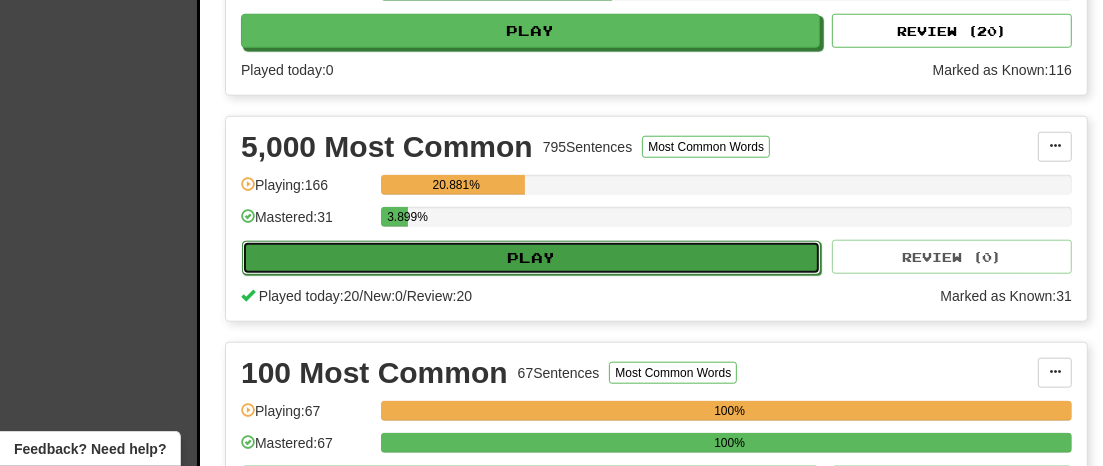 click on "Play" at bounding box center [531, 258] 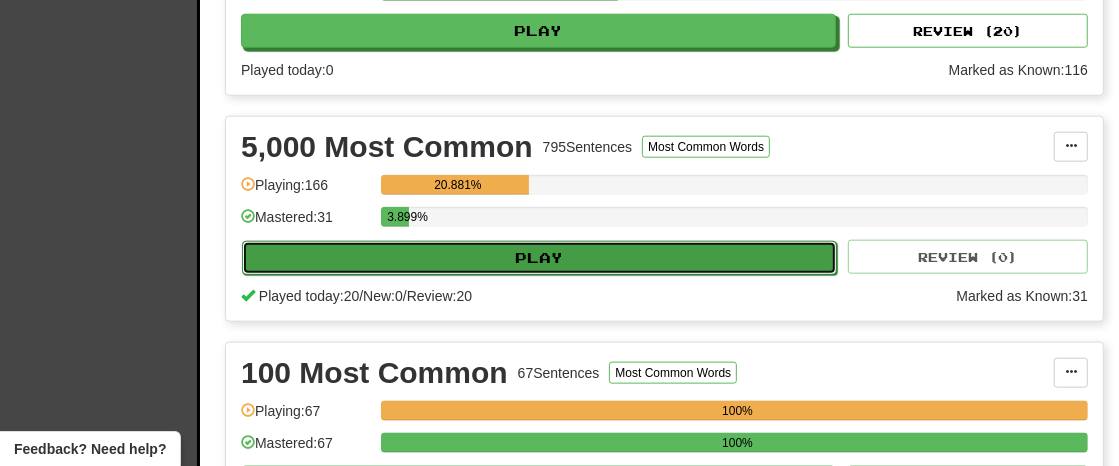 select on "**" 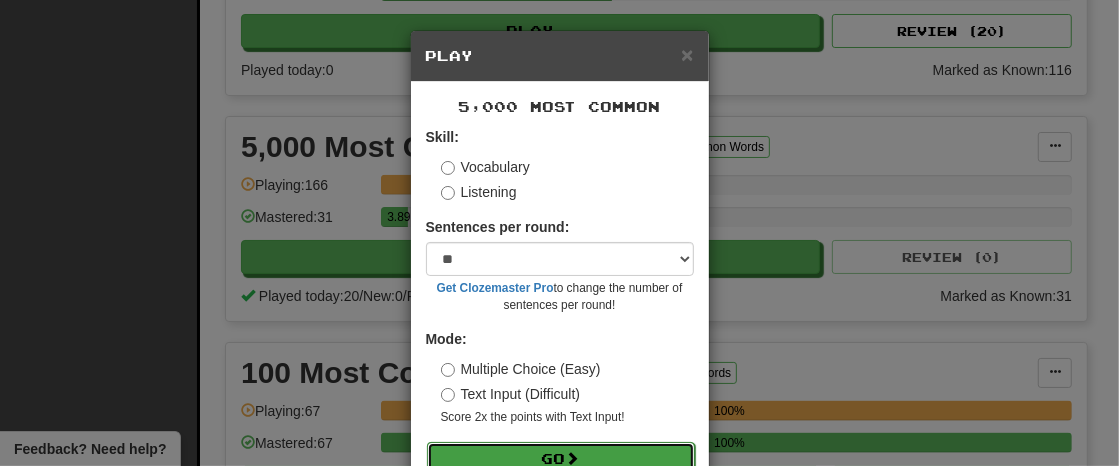 click on "Go" at bounding box center [561, 459] 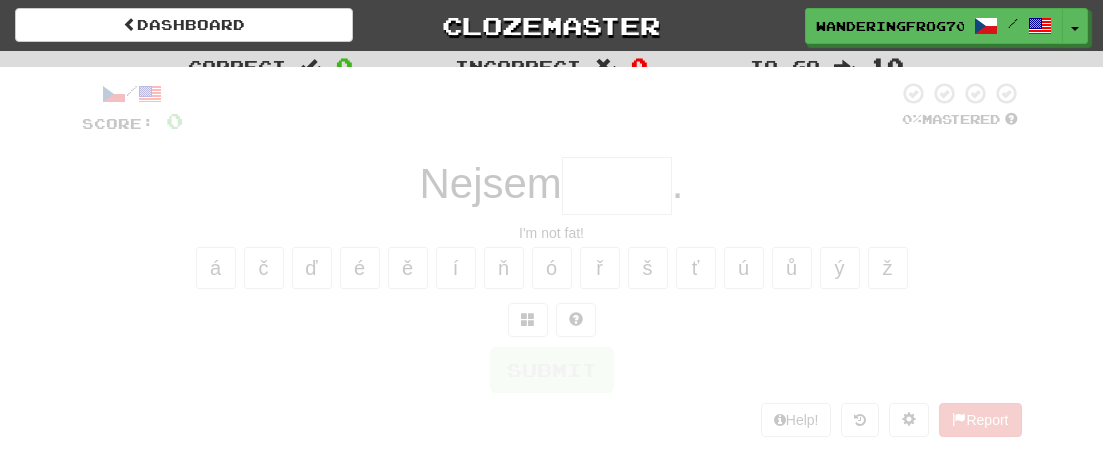 scroll, scrollTop: 0, scrollLeft: 0, axis: both 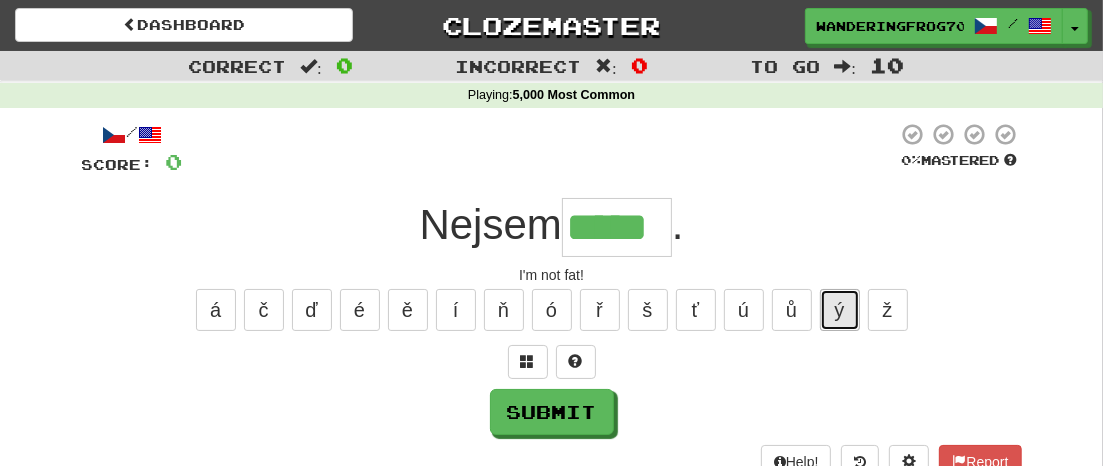 click on "ý" at bounding box center (840, 310) 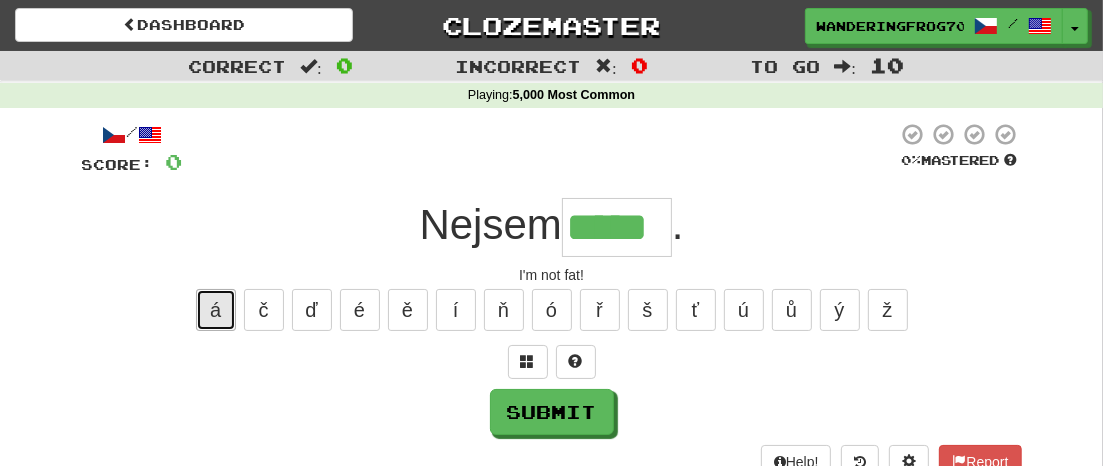 click on "á" at bounding box center [216, 310] 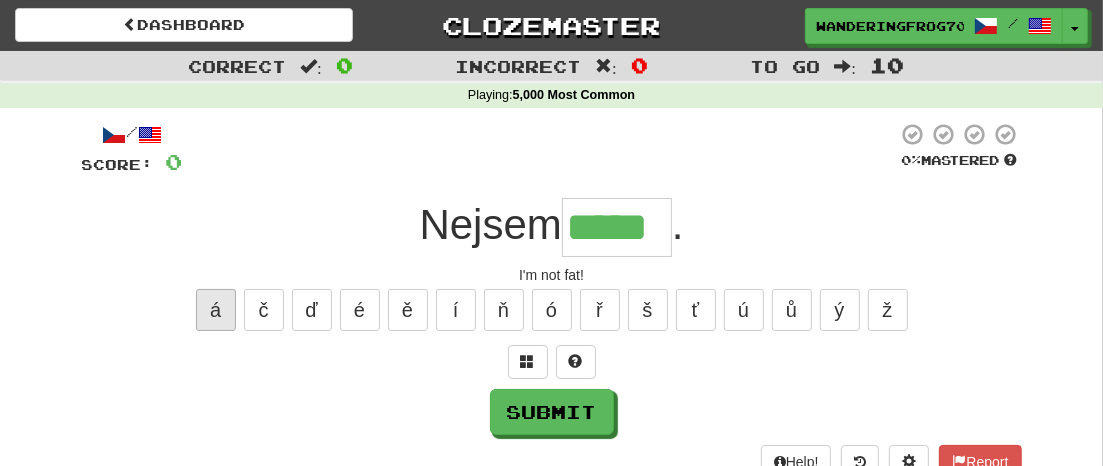 type on "******" 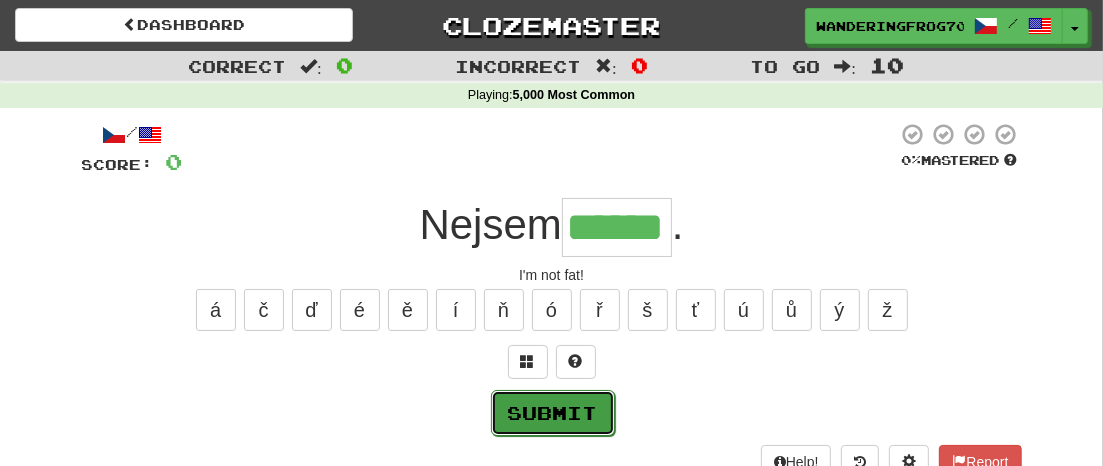 click on "Submit" at bounding box center (553, 413) 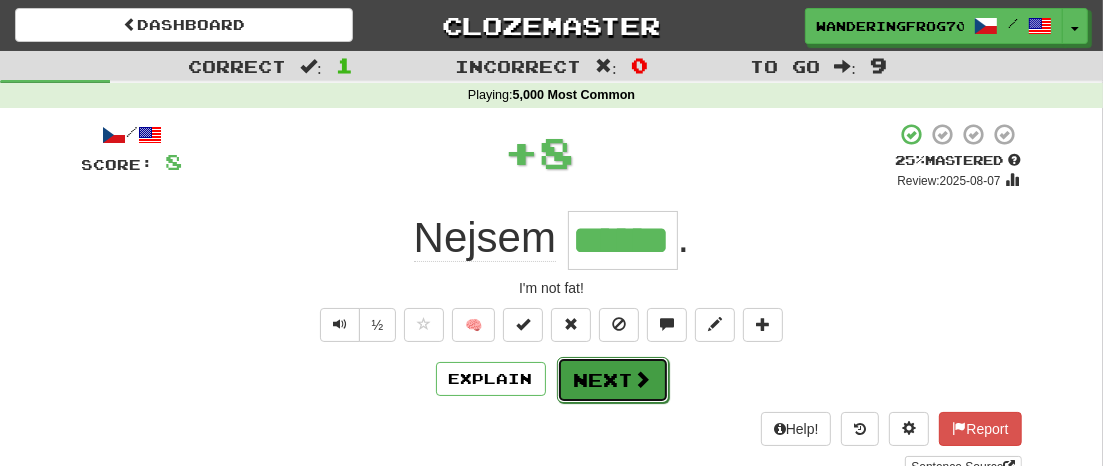 click on "Next" at bounding box center [613, 380] 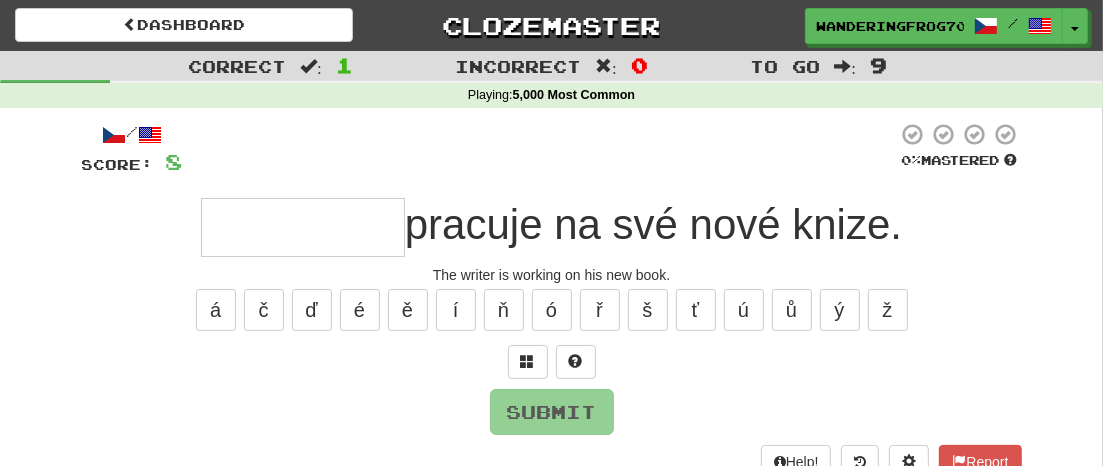 type on "*" 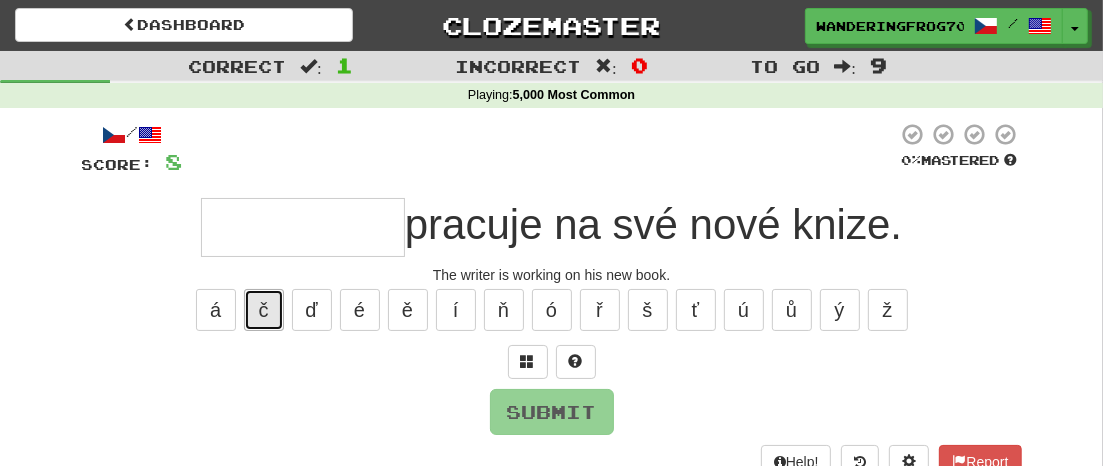 click on "č" at bounding box center [264, 310] 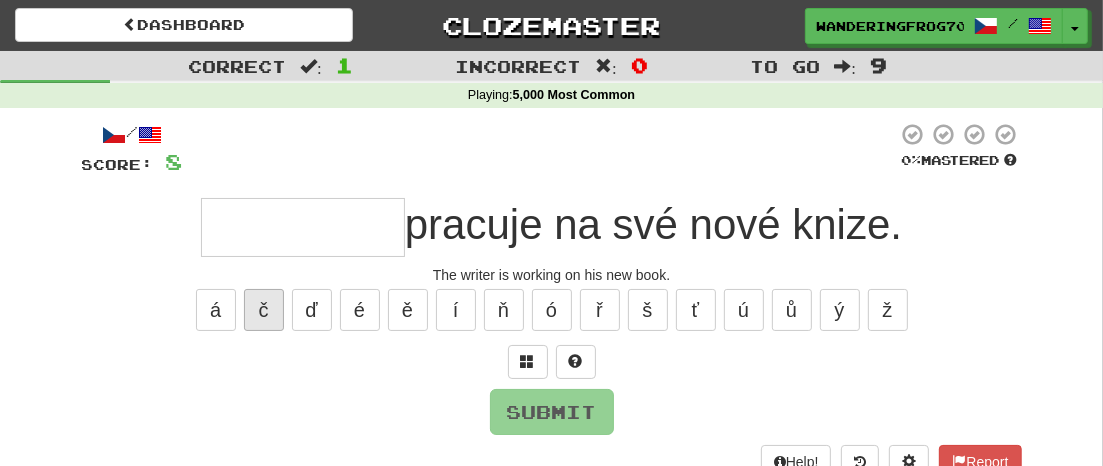 type on "*" 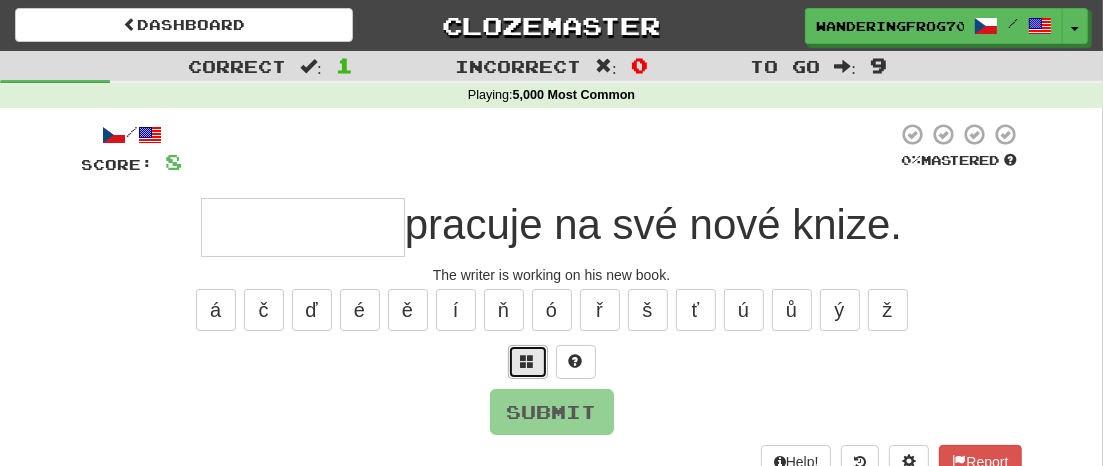 click at bounding box center [528, 361] 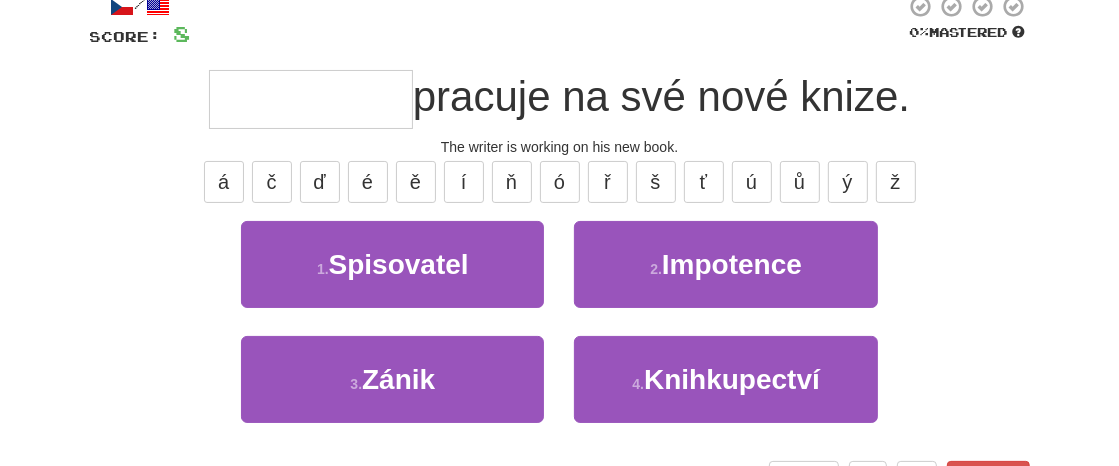 scroll, scrollTop: 133, scrollLeft: 0, axis: vertical 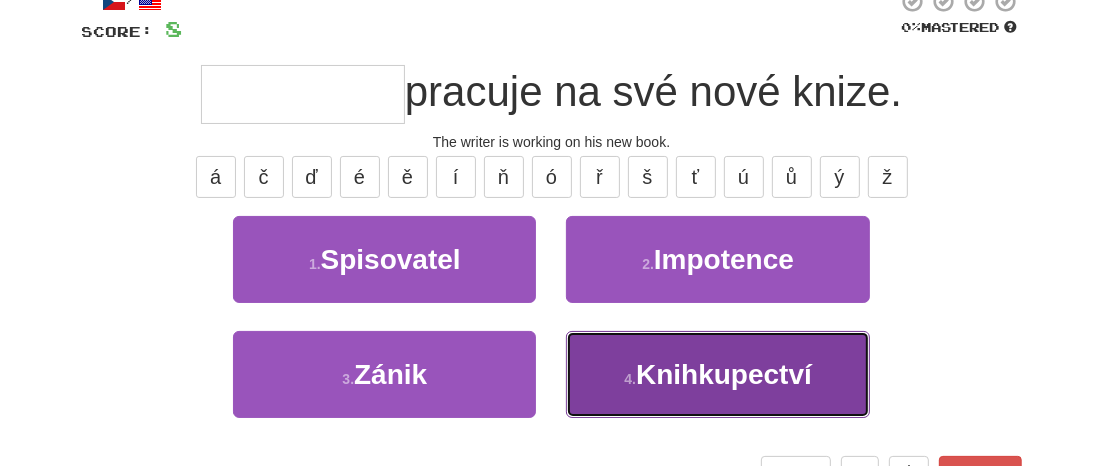 click on "Knihkupectví" at bounding box center (724, 374) 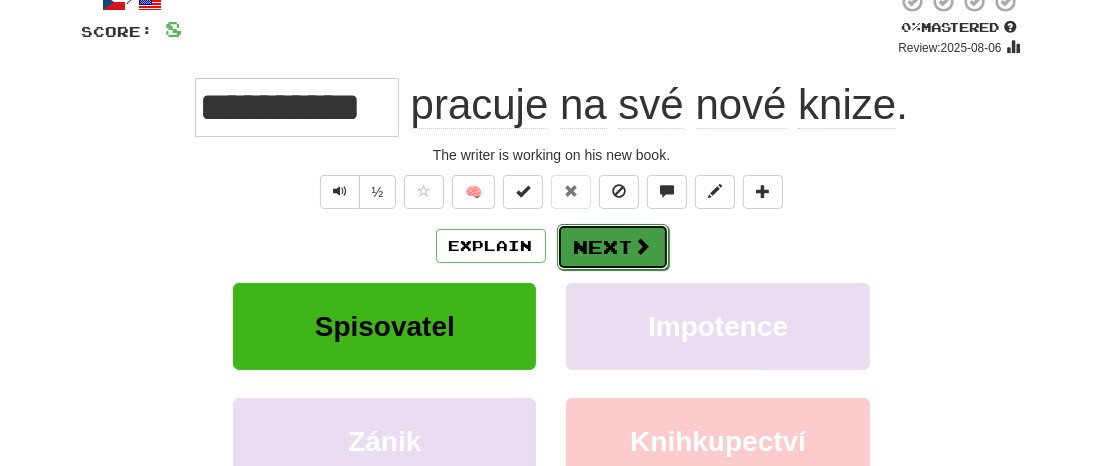 click on "Next" at bounding box center (613, 247) 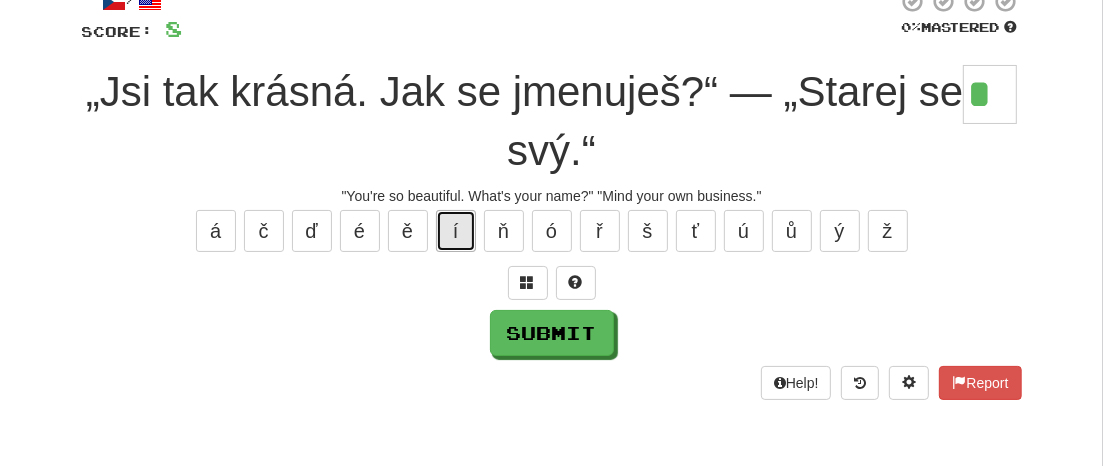 click on "í" at bounding box center [456, 231] 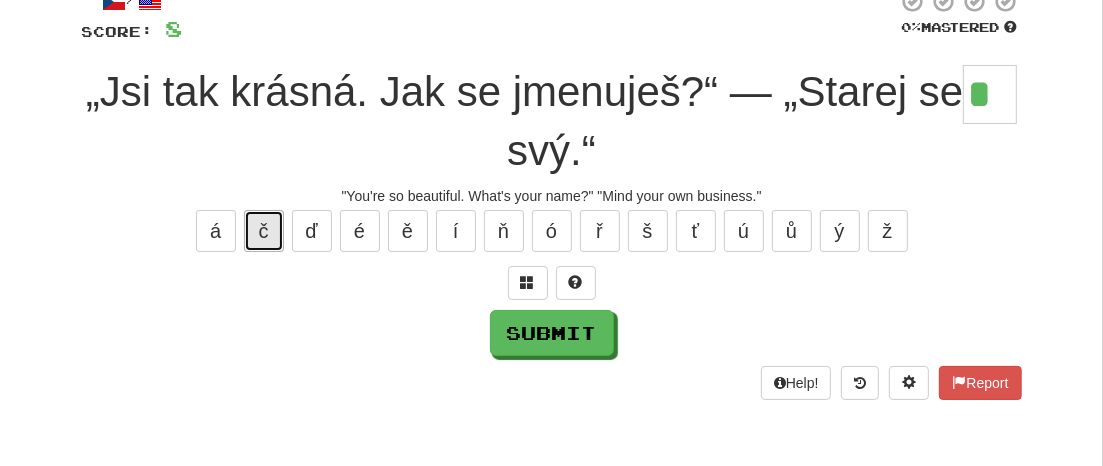 click on "č" at bounding box center [264, 231] 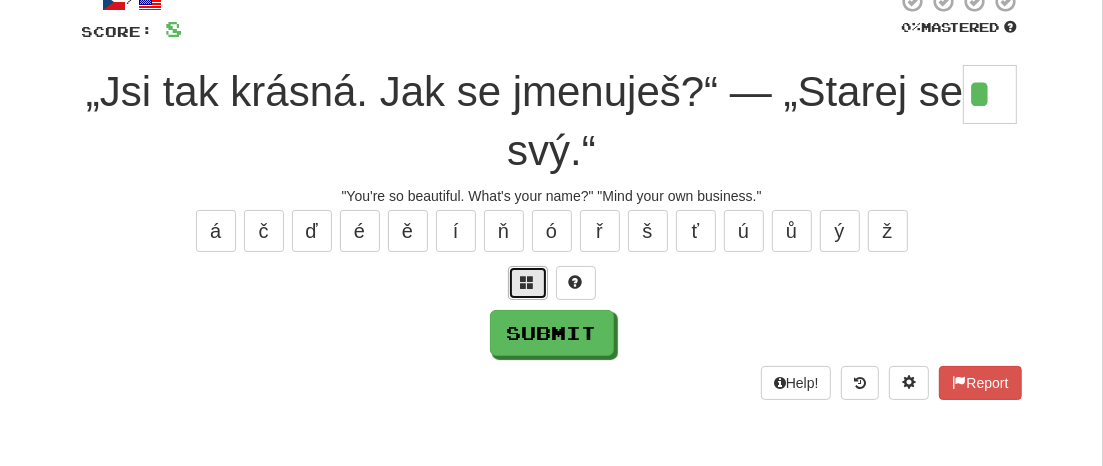 click at bounding box center [528, 282] 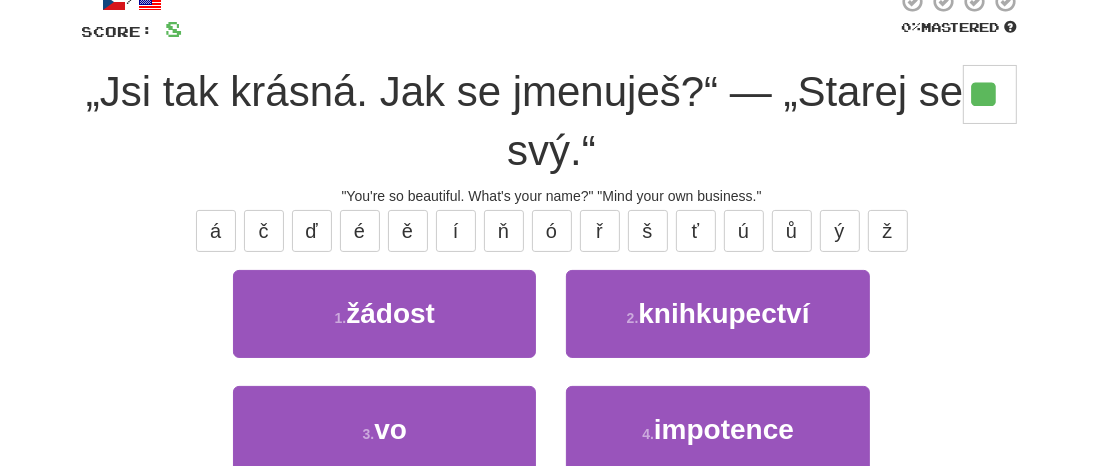 type on "**" 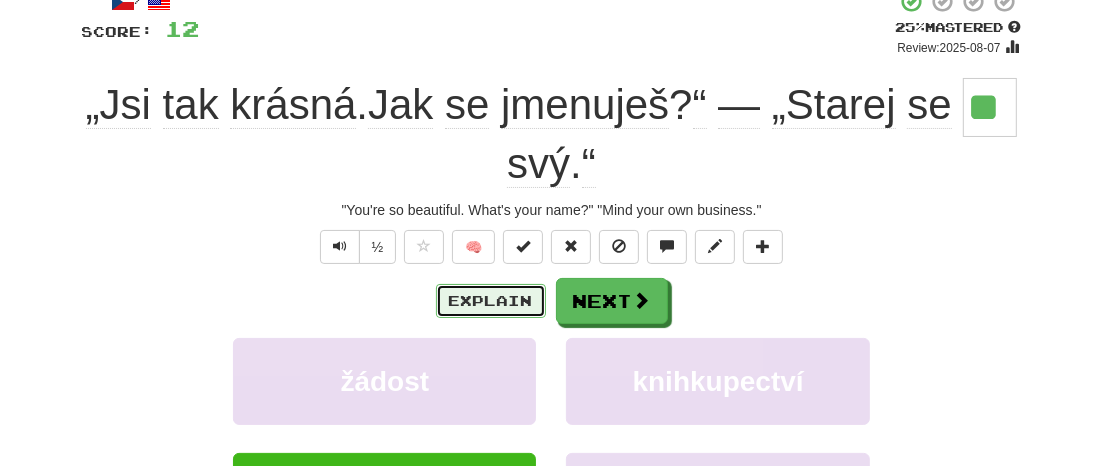 click on "Explain" at bounding box center [491, 301] 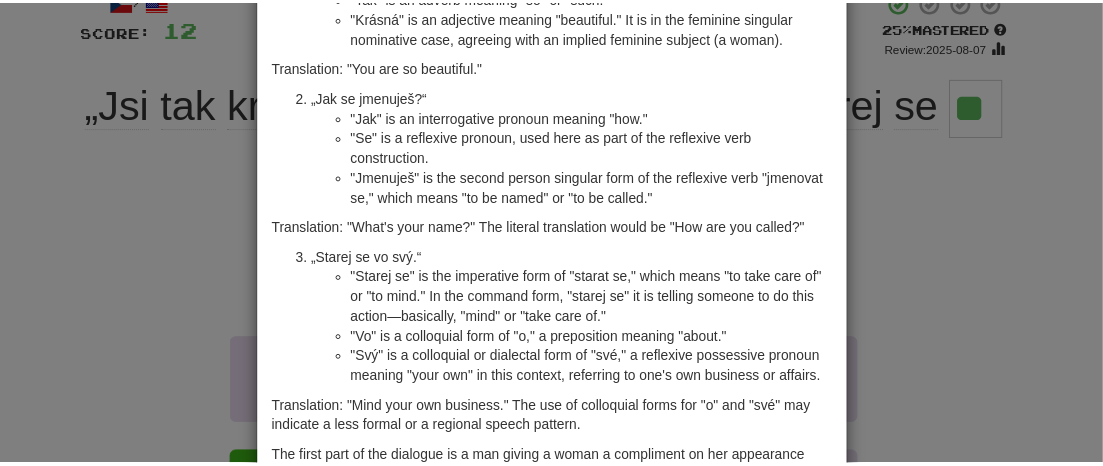 scroll, scrollTop: 244, scrollLeft: 0, axis: vertical 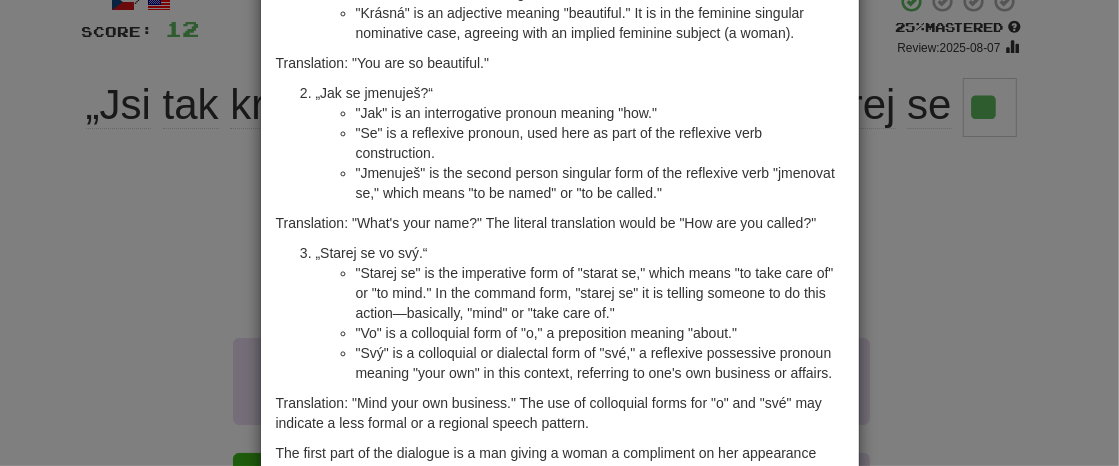 click on "× Explanation The phrase "„Jsi tak krásná. Jak se jmenuješ?“ — „Starej se vo svý.“" is in Czech, and it's a short dialogue composed of two sentences, each spoken by a different person. Here's the phrase broken down into a grammatical and translational explanation:
„Jsi tak krásná.“
"Jsi" is the second person singular form of the verb "být" which means "to be." It is used here as "are."
"Tak" is an adverb meaning "so" or "such."
"Krásná" is an adjective meaning "beautiful." It is in the feminine singular nominative case, agreeing with an implied feminine subject (a woman).
Translation: "You are so beautiful."
„Jak se jmenuješ?“
"Jak" is an interrogative pronoun meaning "how."
"Se" is a reflexive pronoun, used here as part of the reflexive verb construction.
"Jmenuješ" is the second person singular form of the reflexive verb "jmenovat se," which means "to be named" or "to be called."
„Starej se vo svý.“
Let us know" at bounding box center (559, 233) 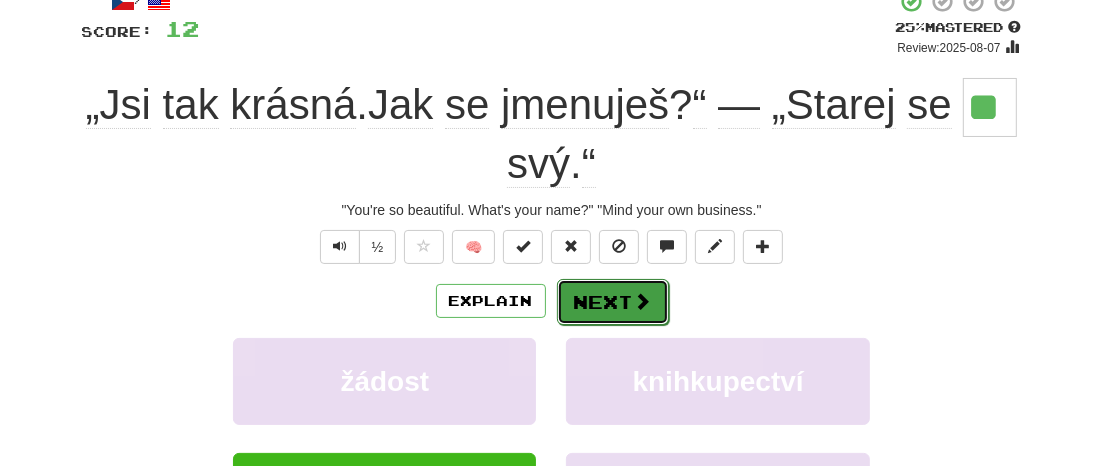 click on "Next" at bounding box center [613, 302] 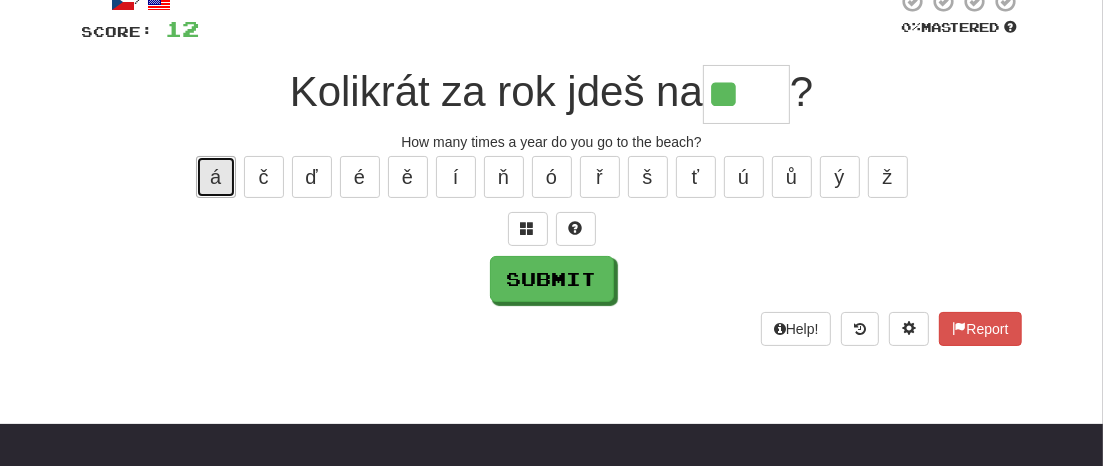 click on "á" at bounding box center [216, 177] 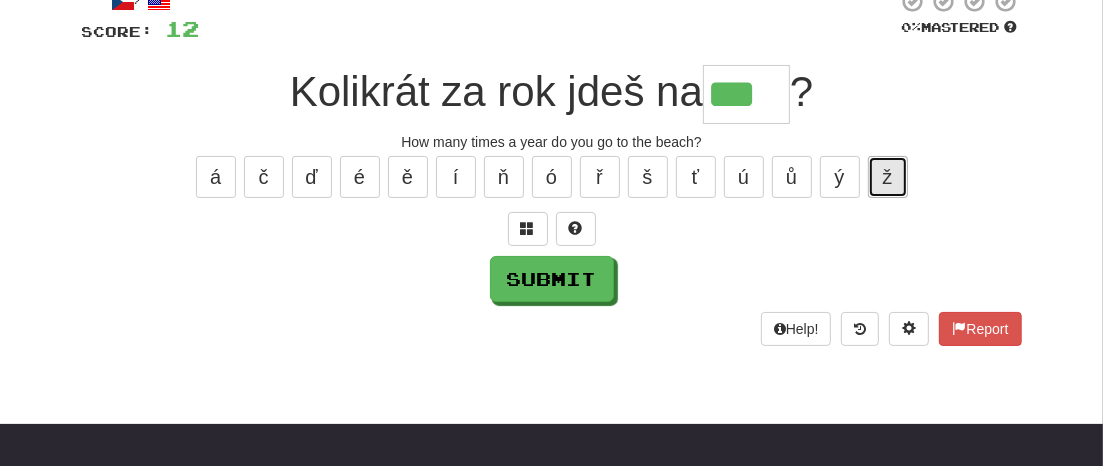 click on "ž" at bounding box center [888, 177] 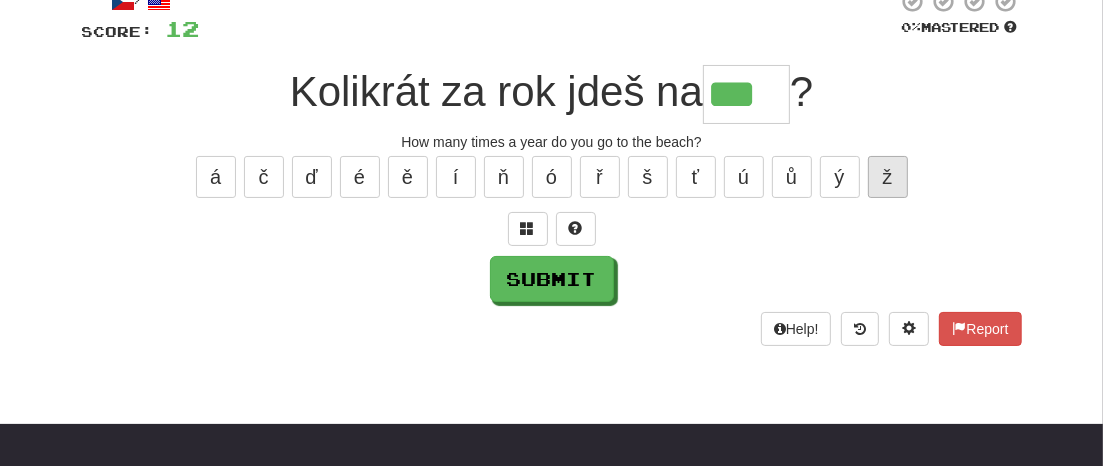 type on "****" 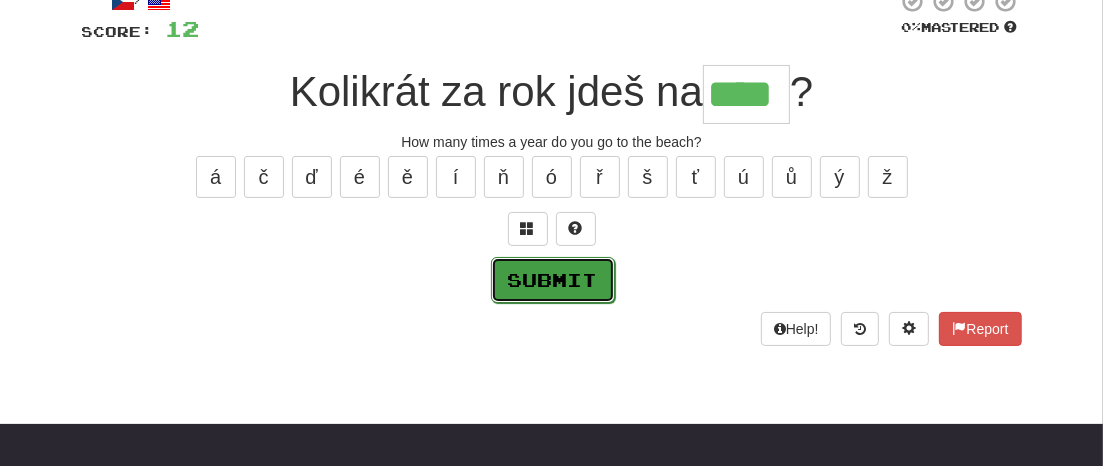 click on "Submit" at bounding box center (553, 280) 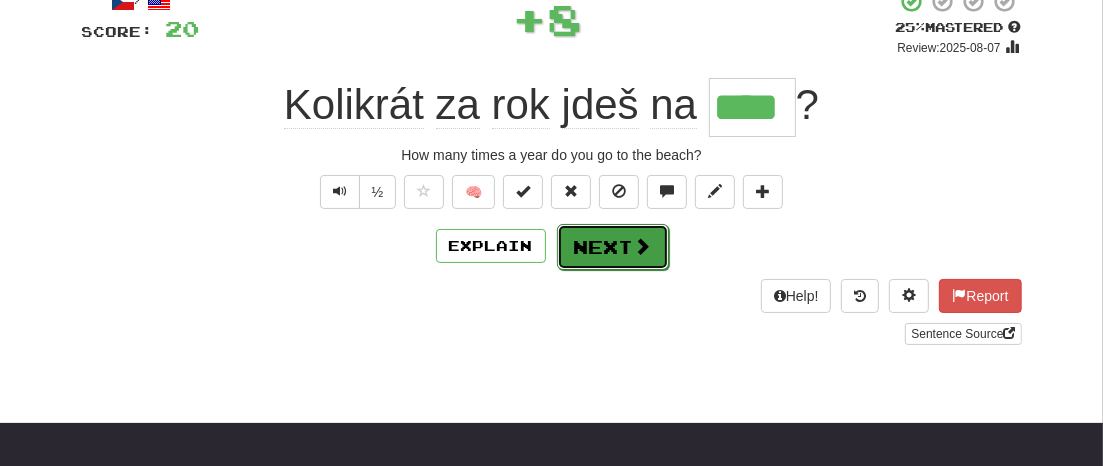 click on "Next" at bounding box center (613, 247) 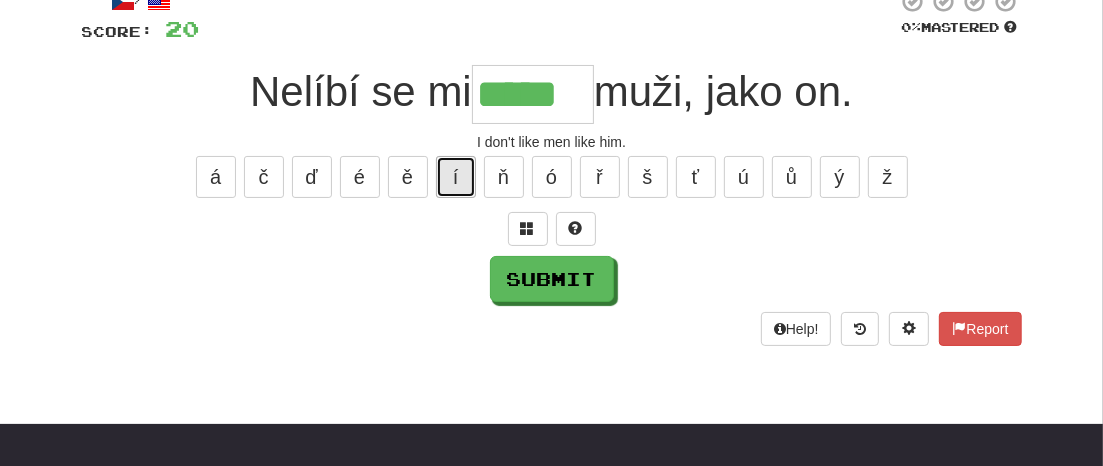 click on "í" at bounding box center (456, 177) 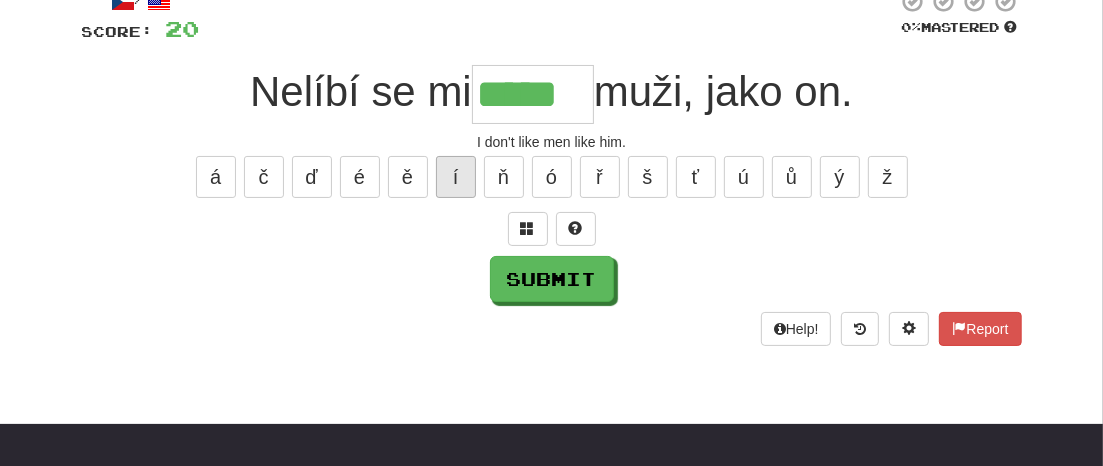type on "******" 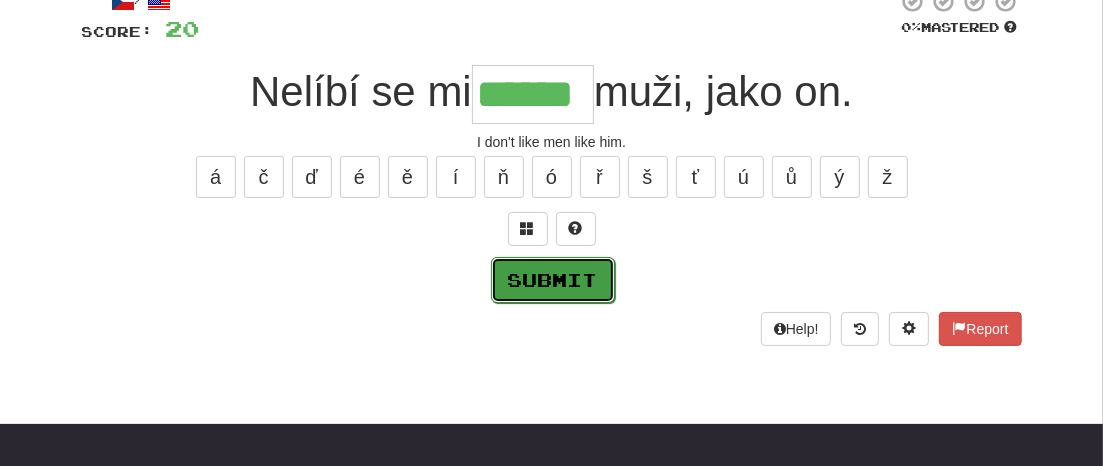 click on "Submit" at bounding box center (553, 280) 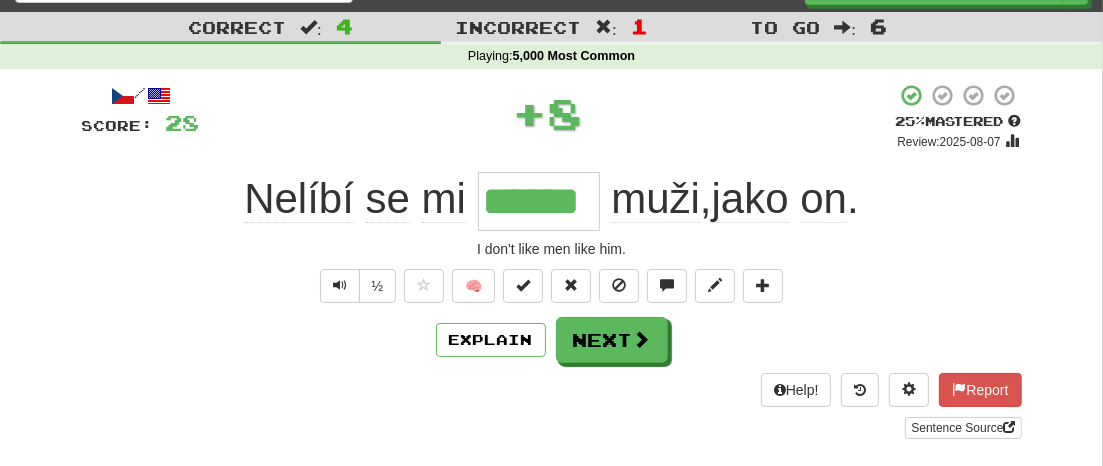 scroll, scrollTop: 33, scrollLeft: 0, axis: vertical 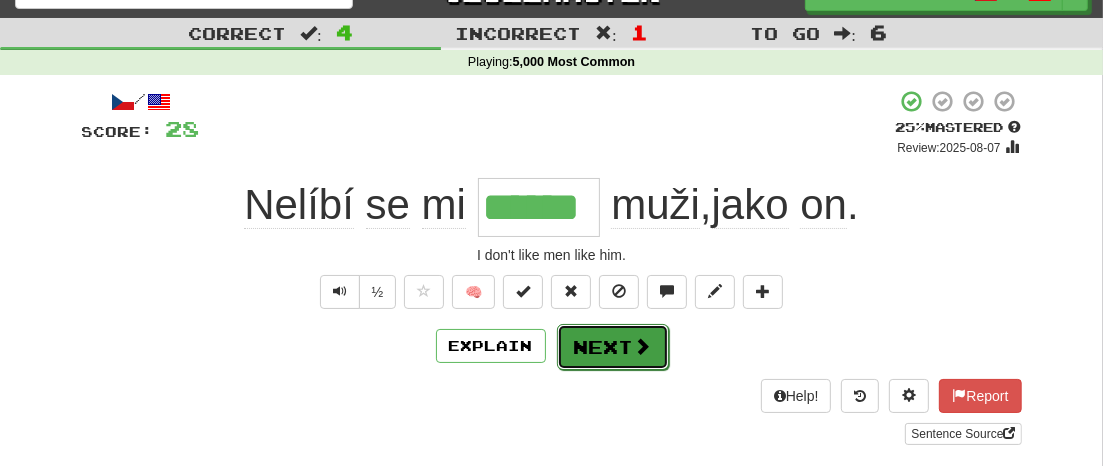 click on "Next" at bounding box center (613, 347) 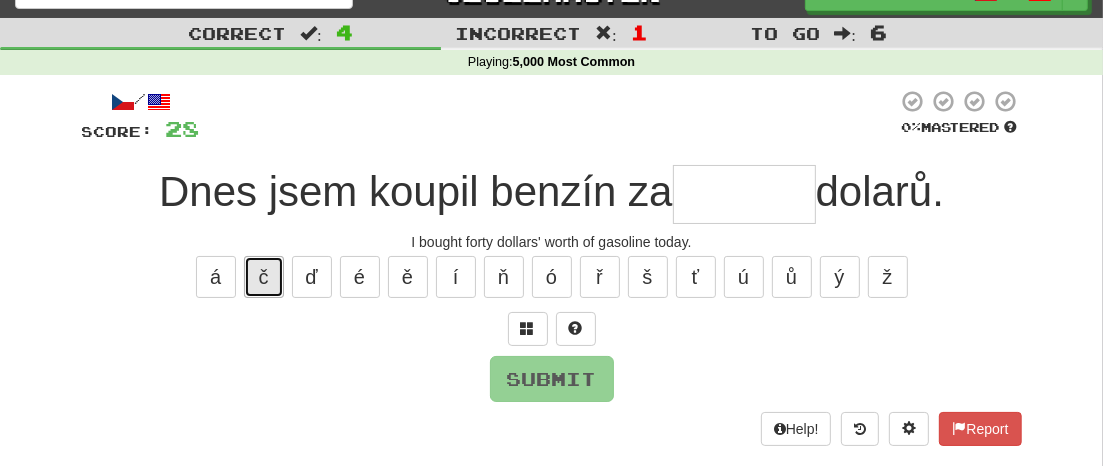 click on "č" at bounding box center (264, 277) 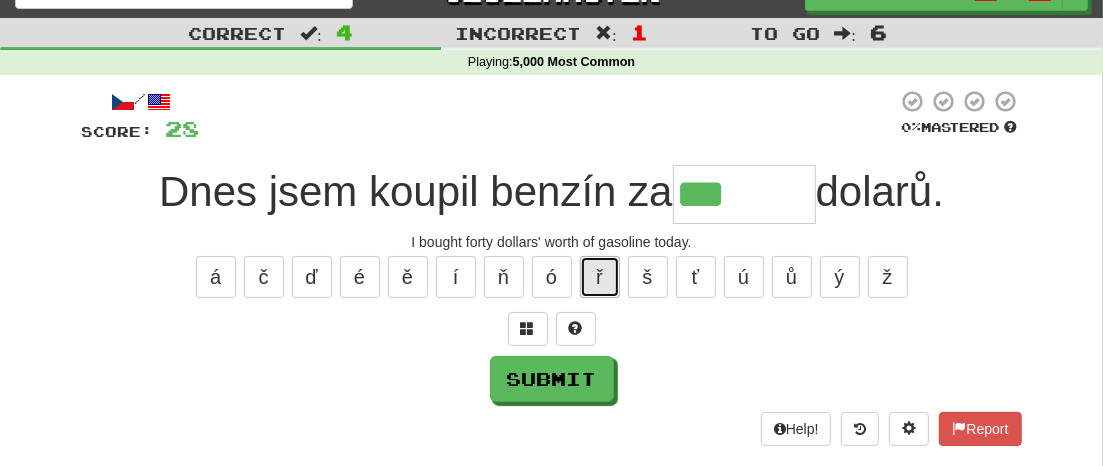 click on "ř" at bounding box center (600, 277) 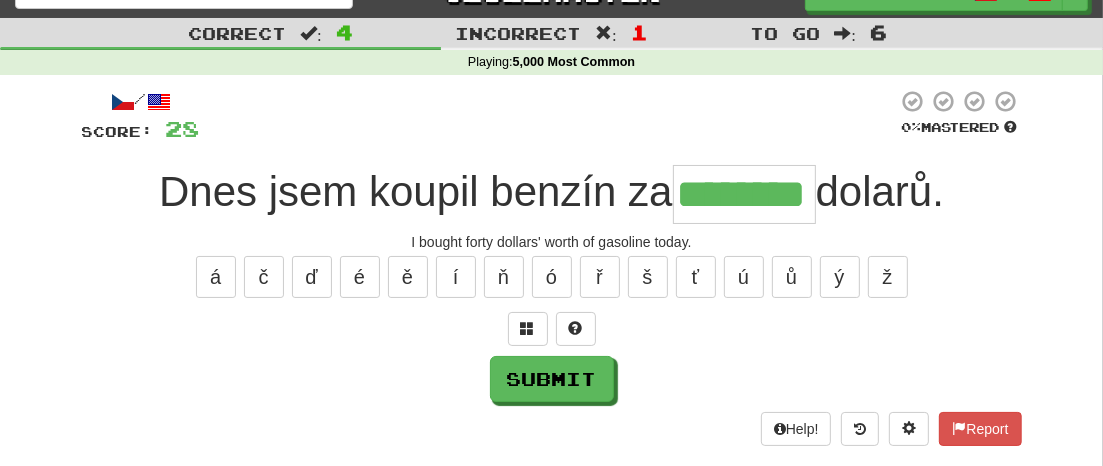 type on "********" 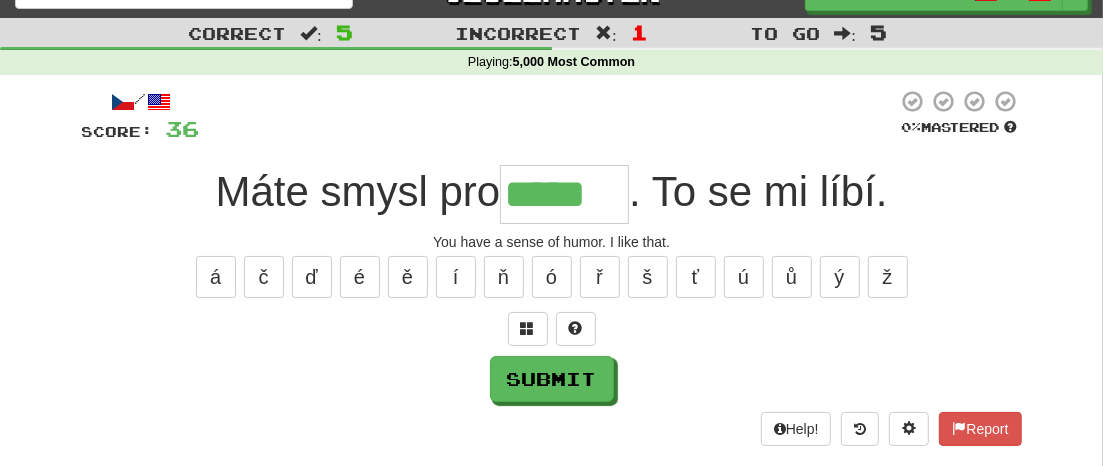 type on "*****" 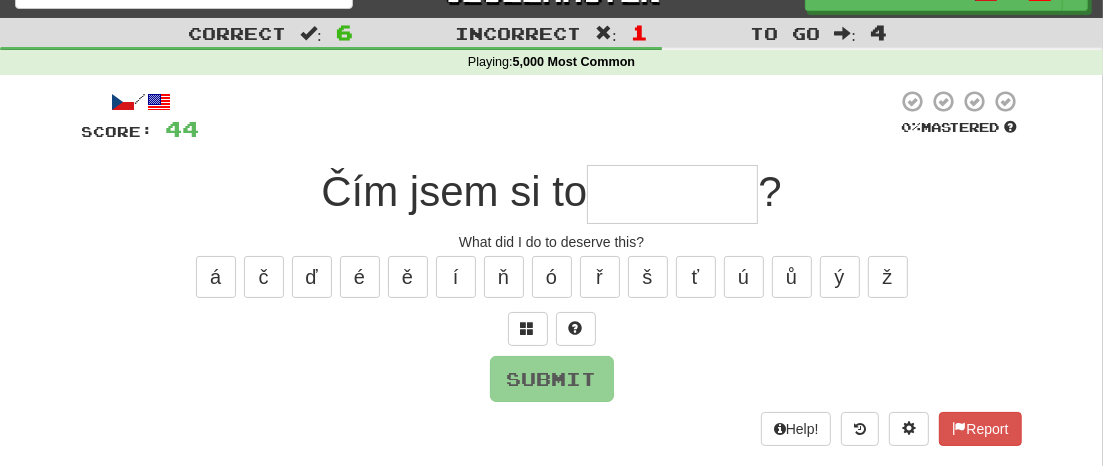 type on "*" 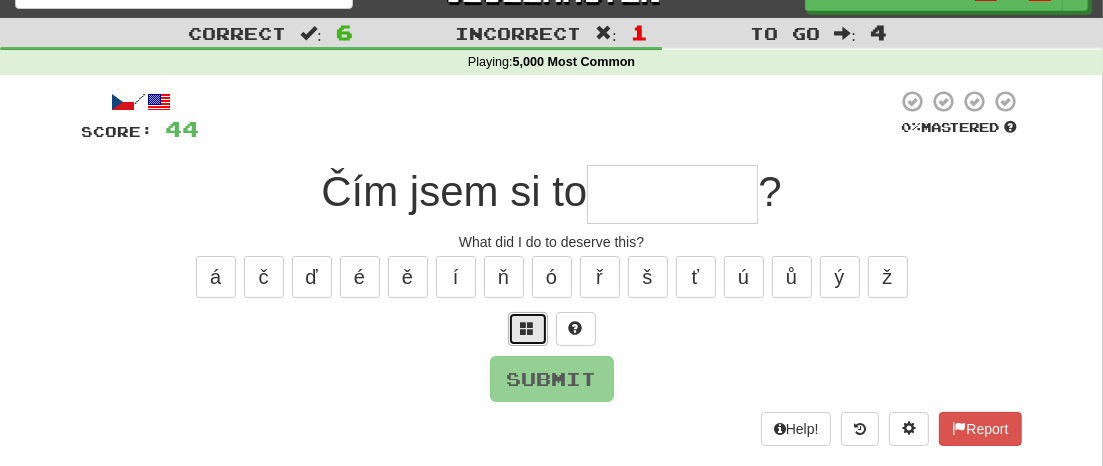 click at bounding box center [528, 329] 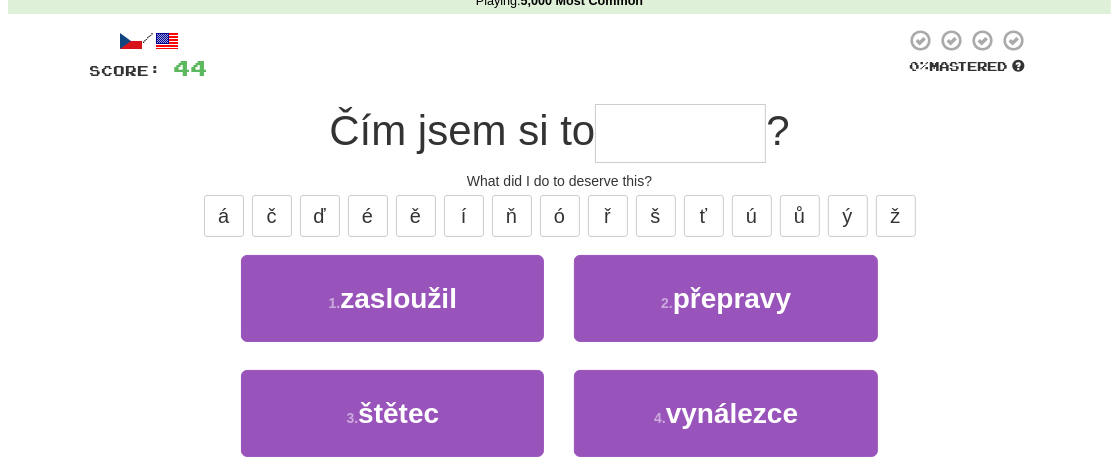scroll, scrollTop: 98, scrollLeft: 0, axis: vertical 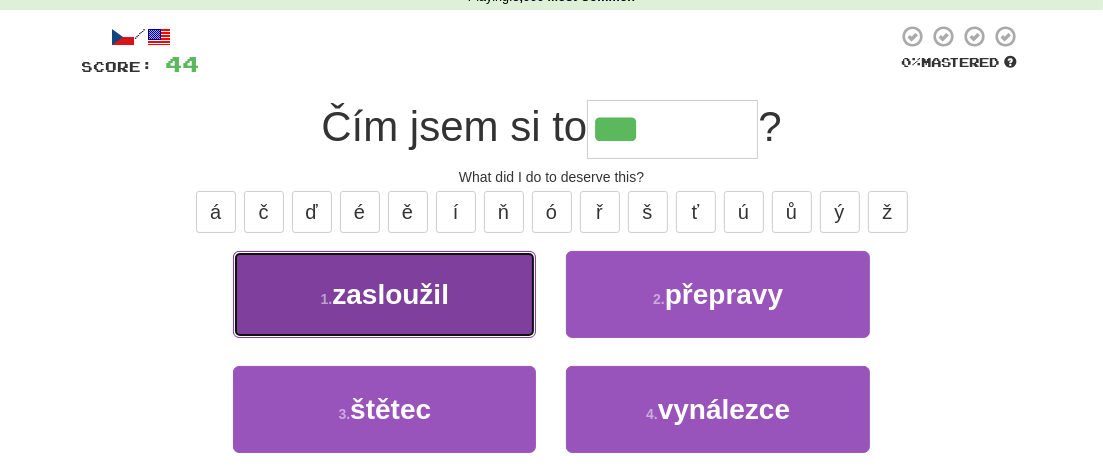 click on "zasloužil" at bounding box center (390, 294) 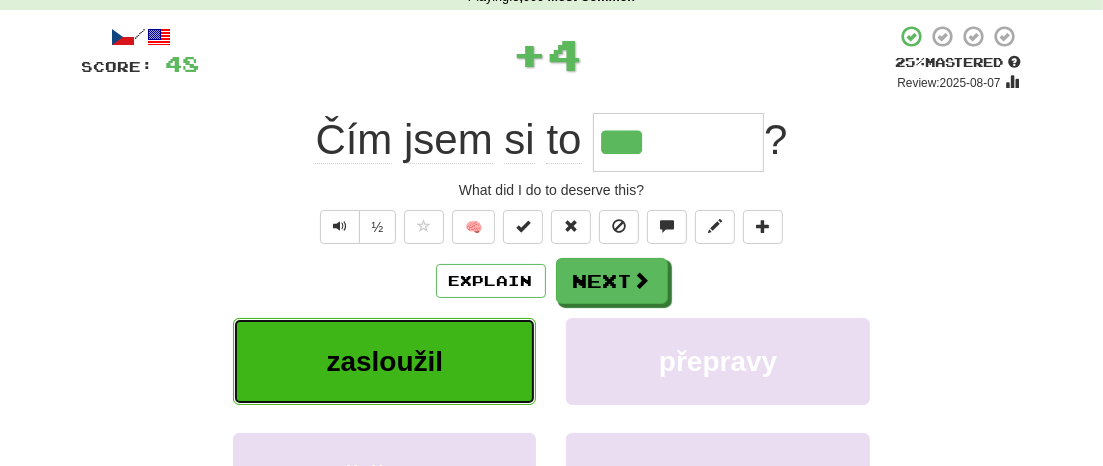type on "*********" 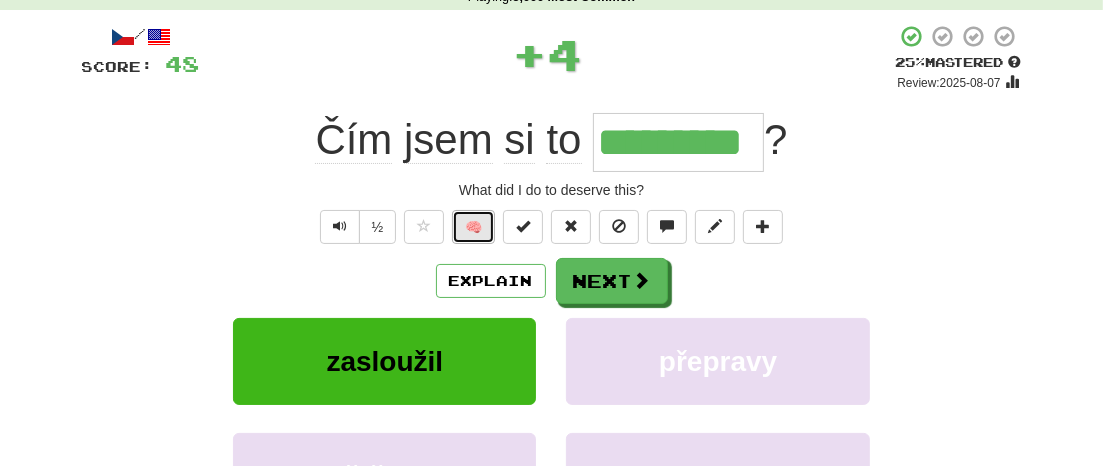 click on "🧠" at bounding box center [473, 227] 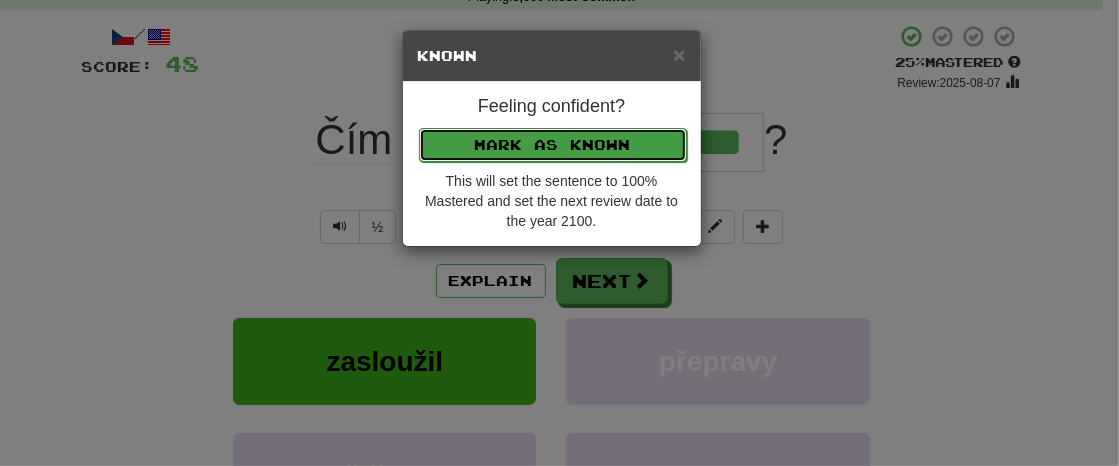 click on "Mark as Known" at bounding box center [553, 145] 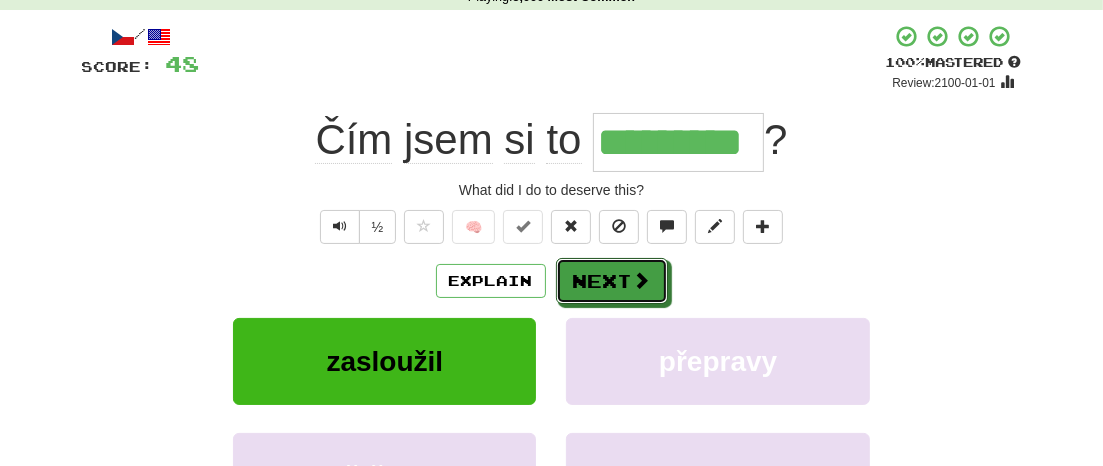 click on "Next" at bounding box center [612, 281] 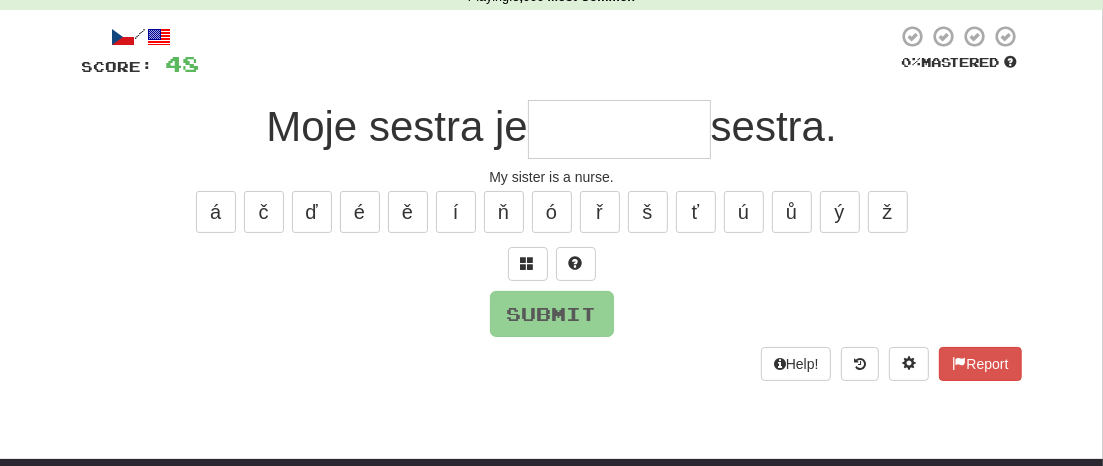 type on "*" 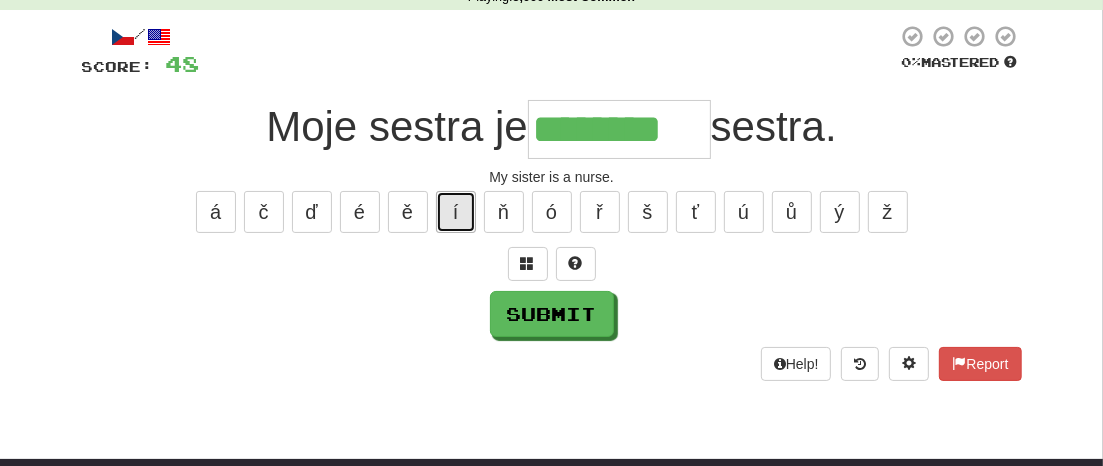 click on "í" at bounding box center (456, 212) 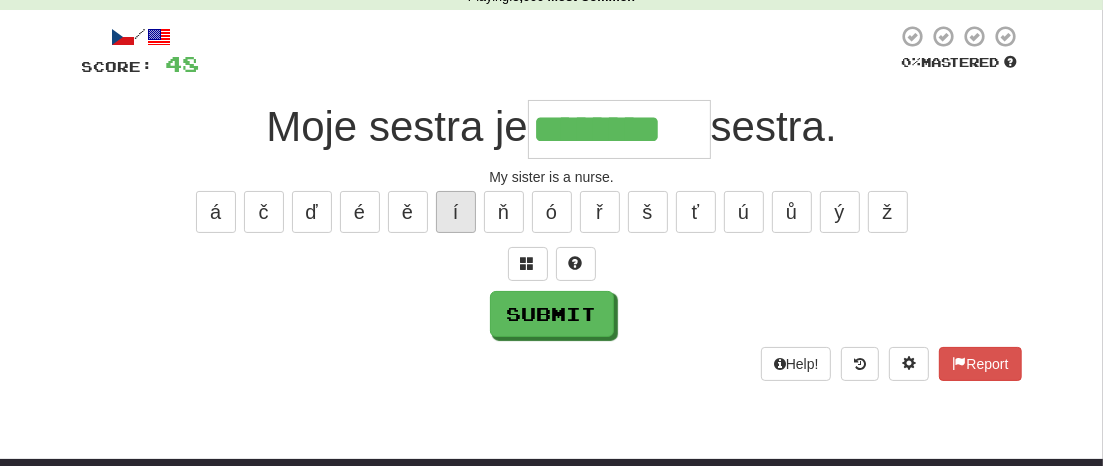 type on "*********" 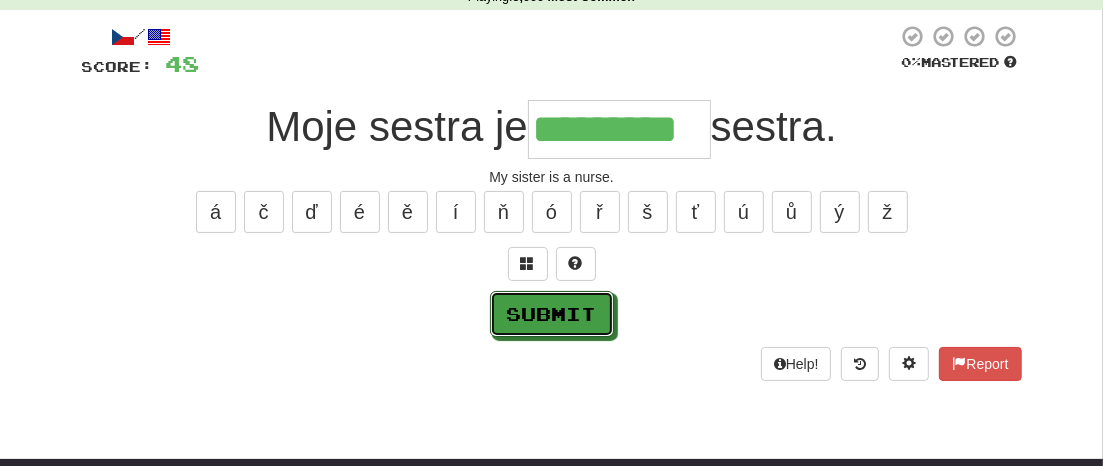 drag, startPoint x: 574, startPoint y: 316, endPoint x: 736, endPoint y: 305, distance: 162.37303 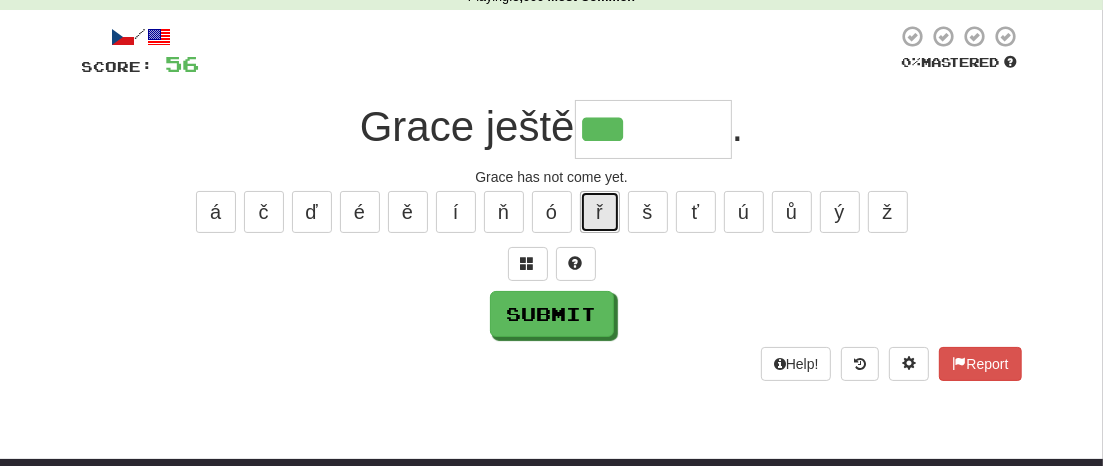 click on "ř" at bounding box center (600, 212) 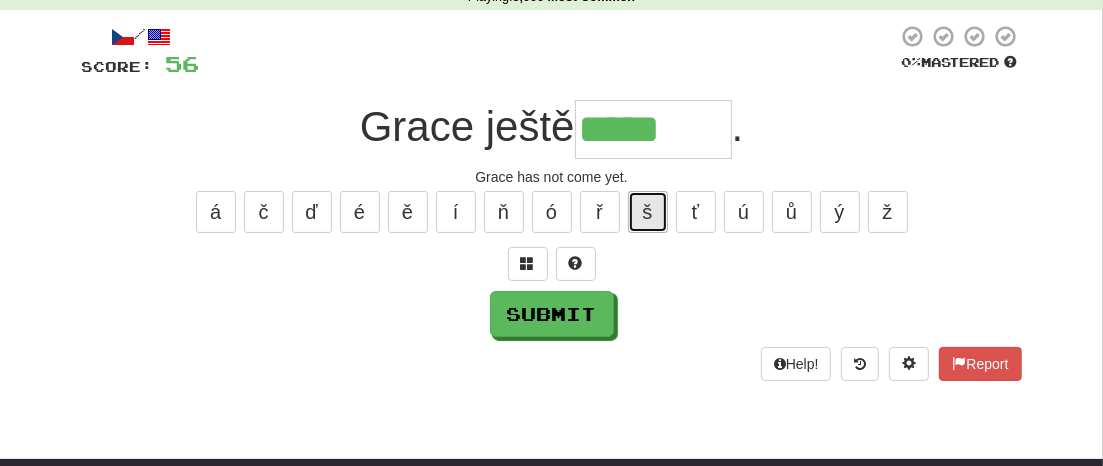 click on "š" at bounding box center (648, 212) 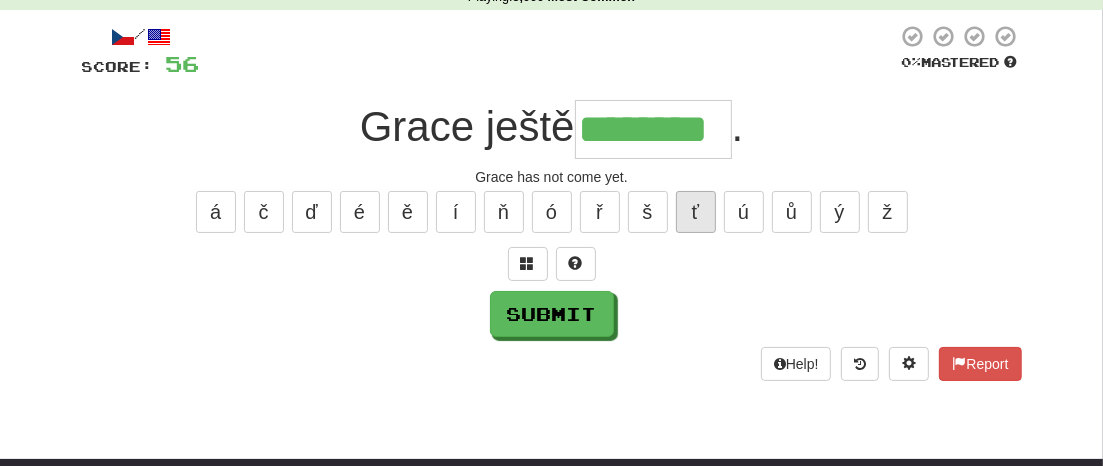 type on "********" 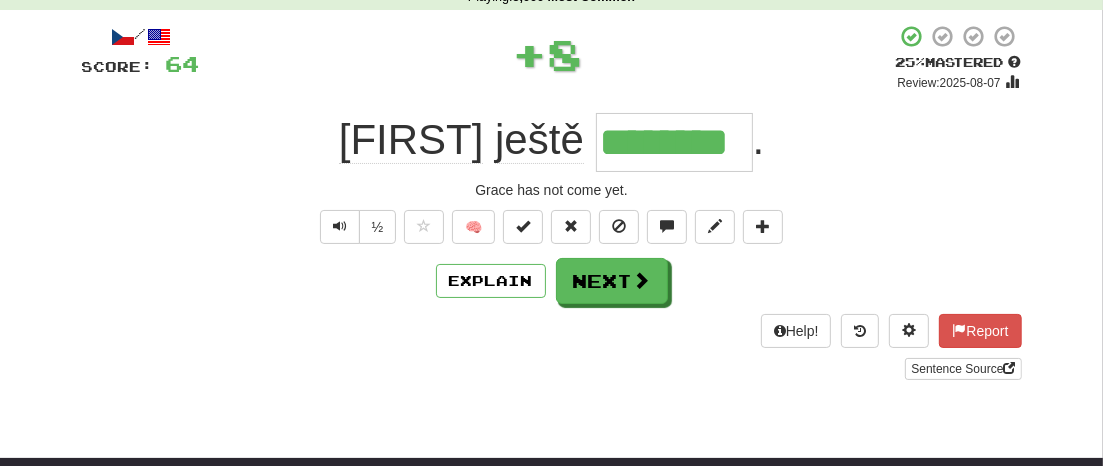 type 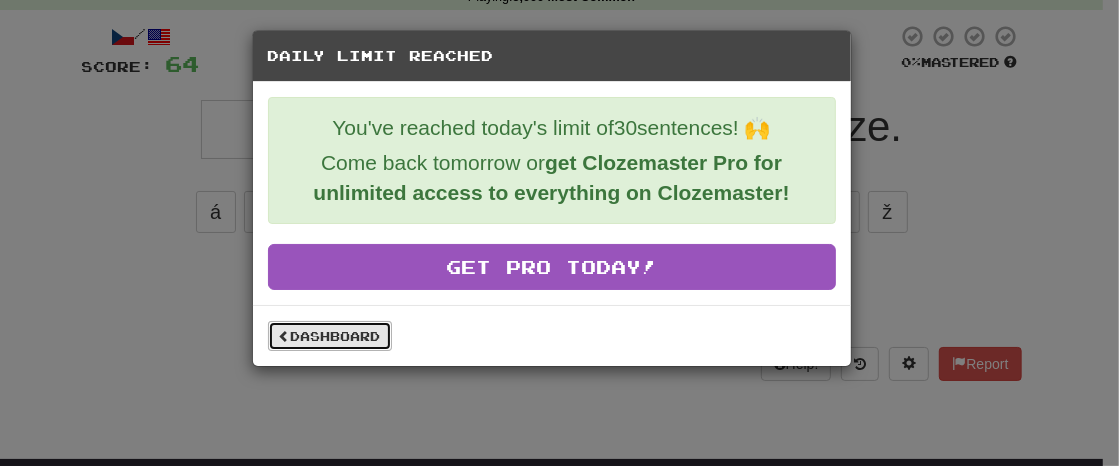 click on "Dashboard" at bounding box center (330, 336) 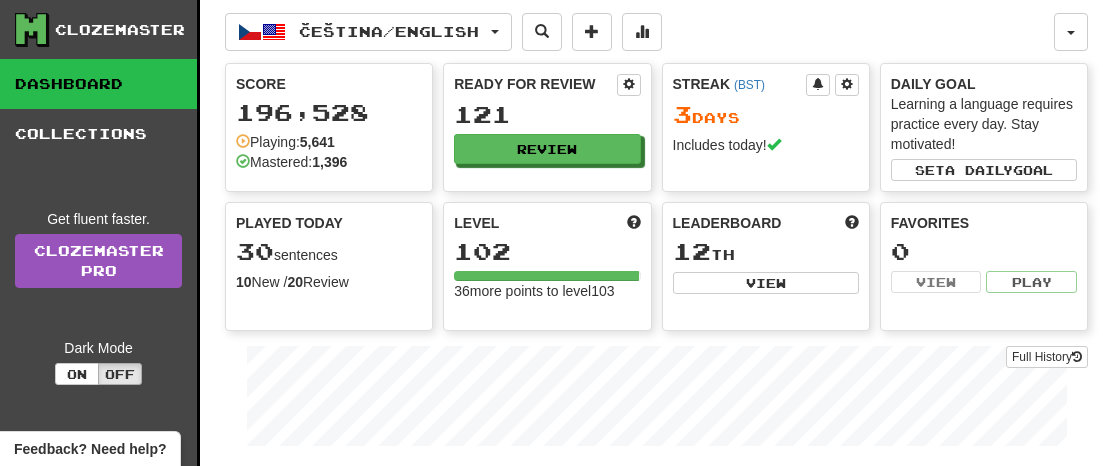 scroll, scrollTop: 0, scrollLeft: 0, axis: both 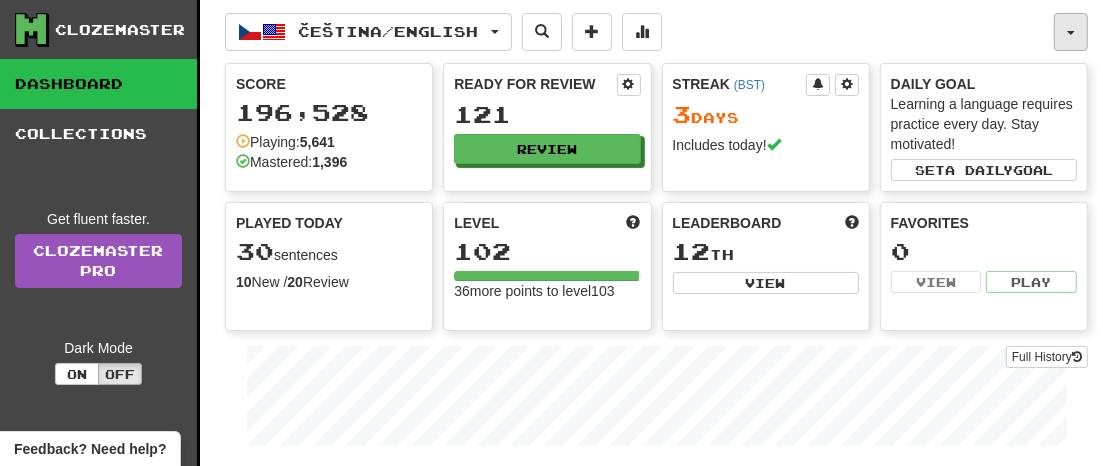 click at bounding box center [1071, 33] 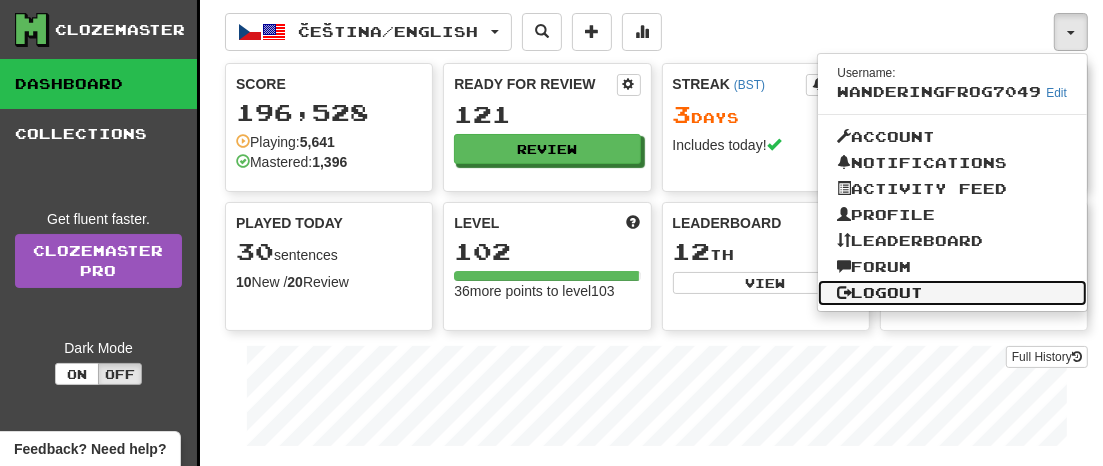 click on "Logout" 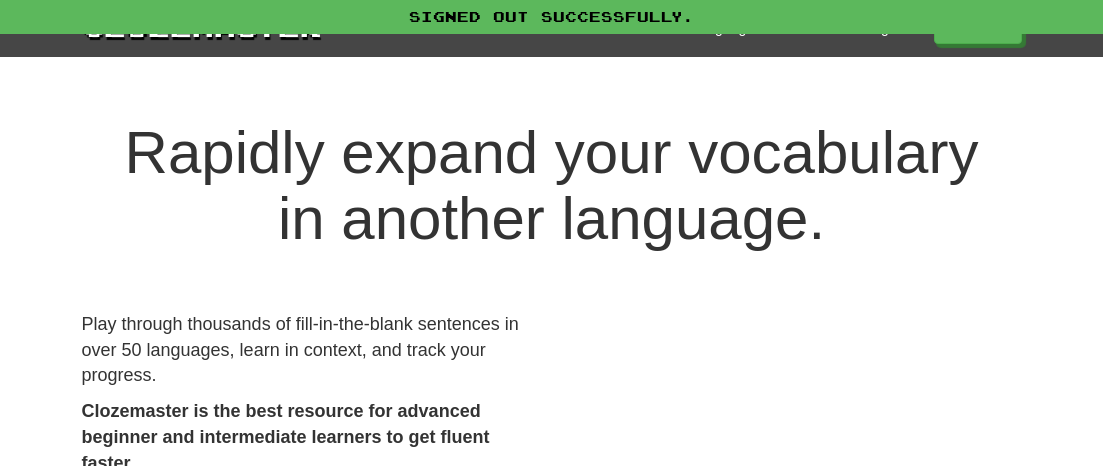 scroll, scrollTop: 0, scrollLeft: 0, axis: both 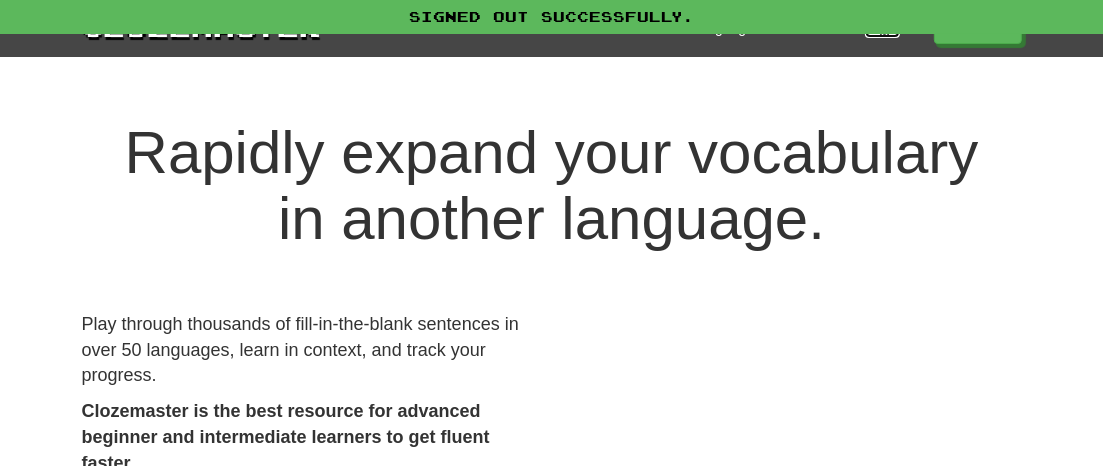 click on "Login" at bounding box center (882, 28) 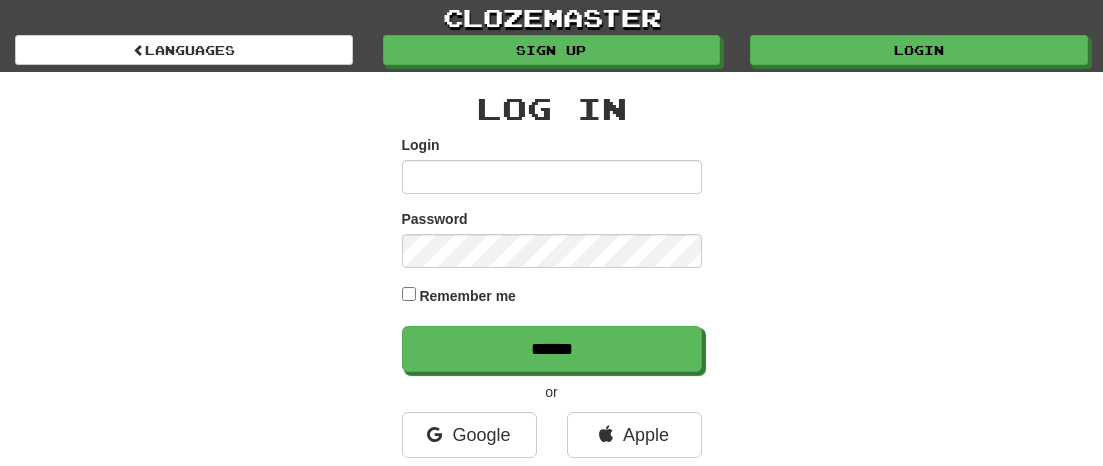 scroll, scrollTop: 0, scrollLeft: 0, axis: both 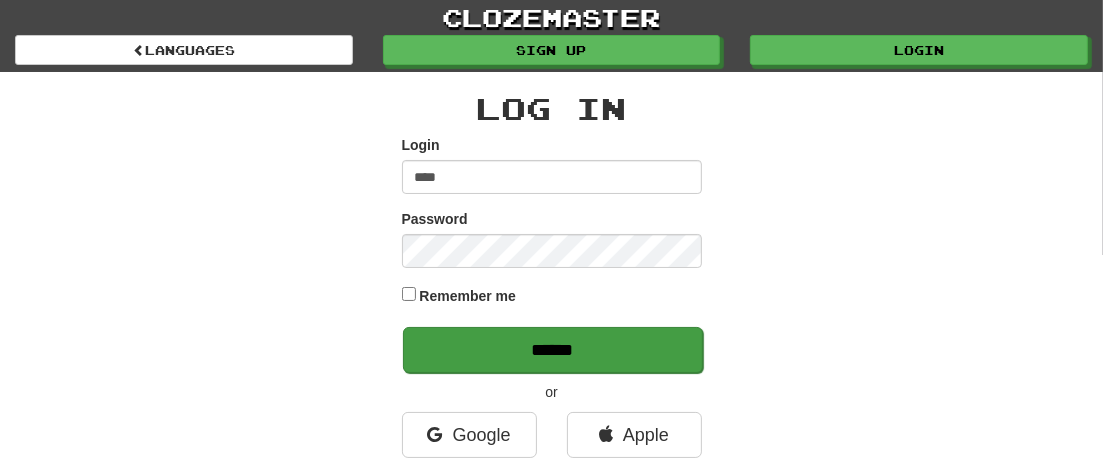 type on "****" 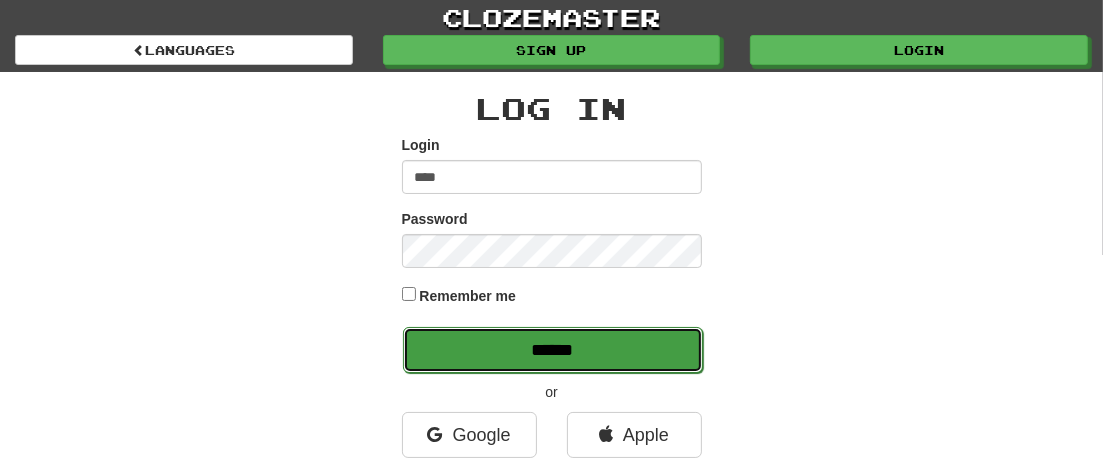 click on "******" at bounding box center (553, 350) 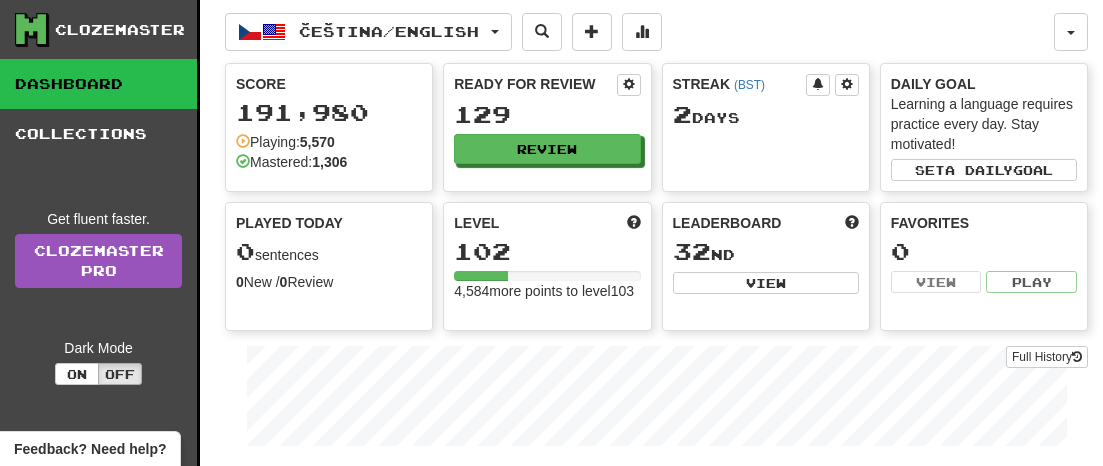 scroll, scrollTop: 0, scrollLeft: 0, axis: both 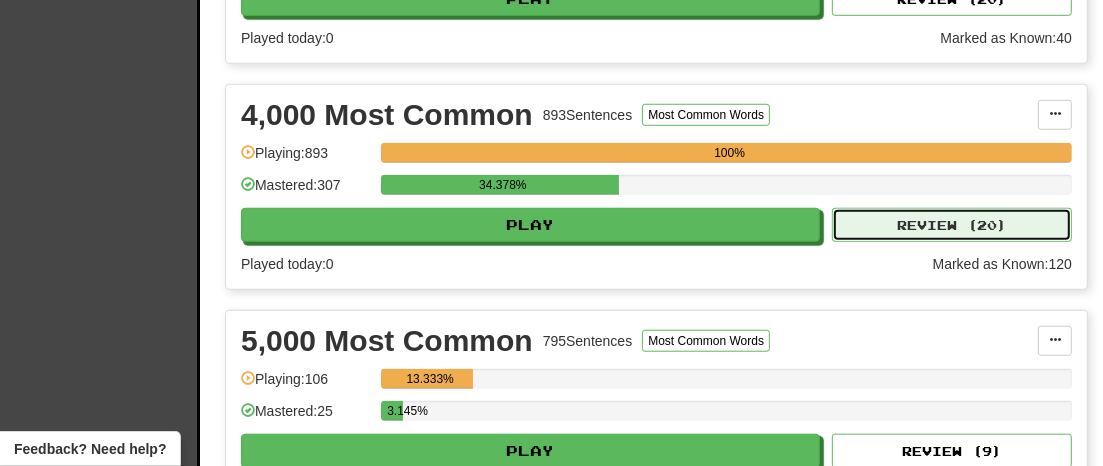 click on "Review ( 20 )" at bounding box center [952, 225] 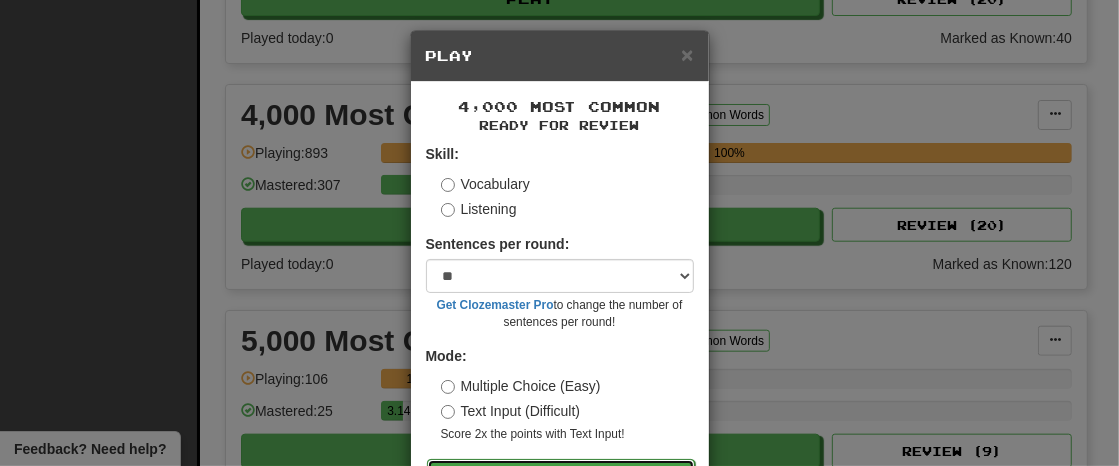 click on "Go" at bounding box center [561, 476] 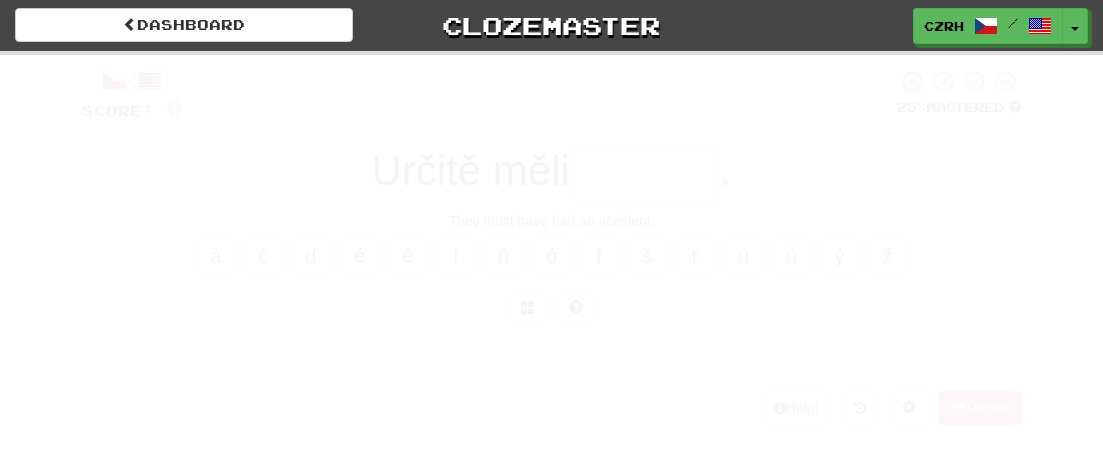 scroll, scrollTop: 0, scrollLeft: 0, axis: both 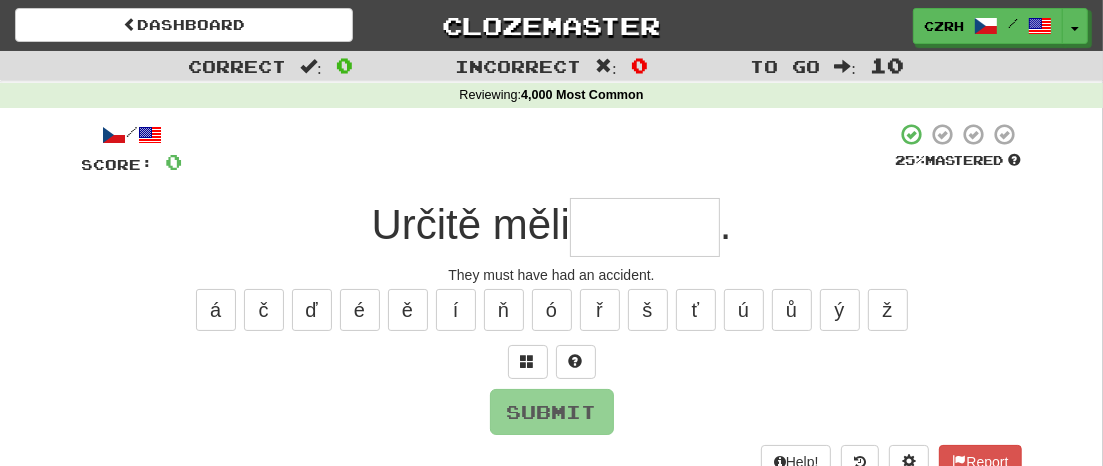 type on "*" 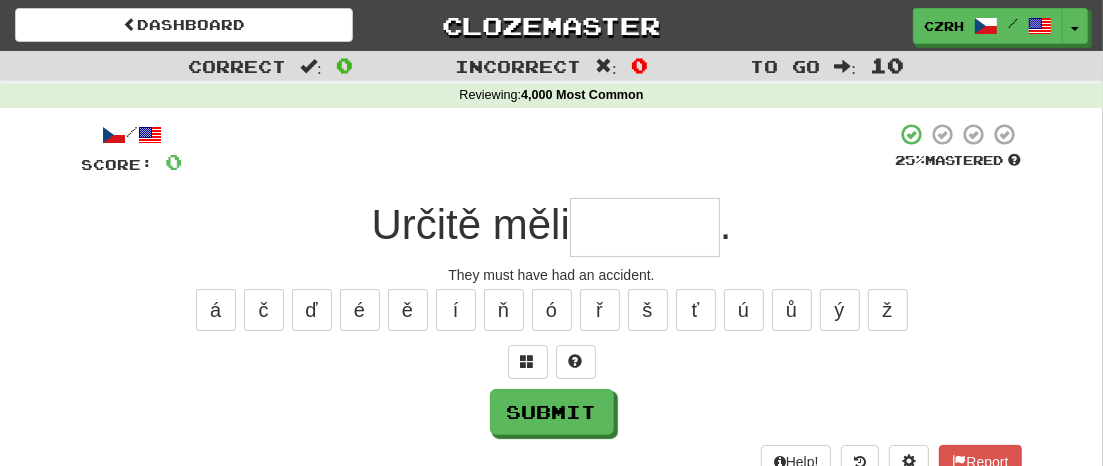 type on "*" 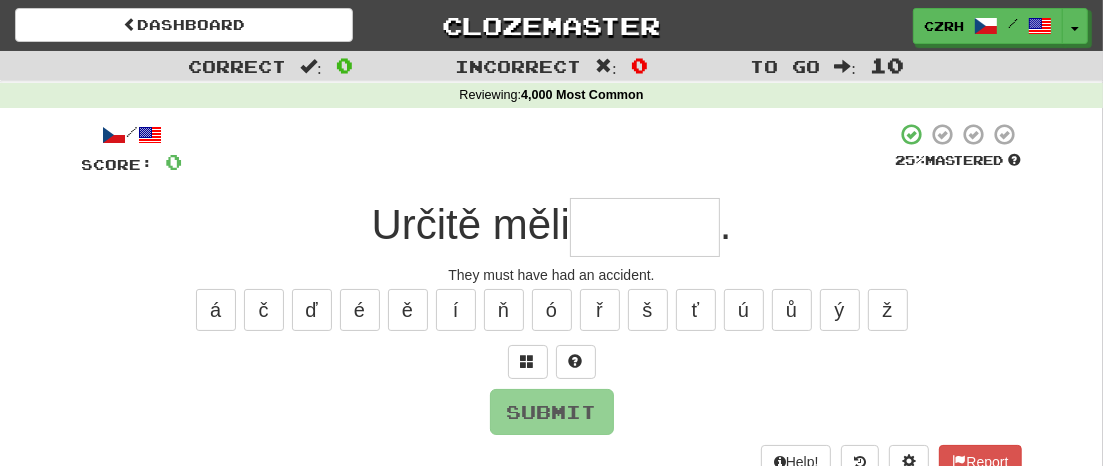 type on "*" 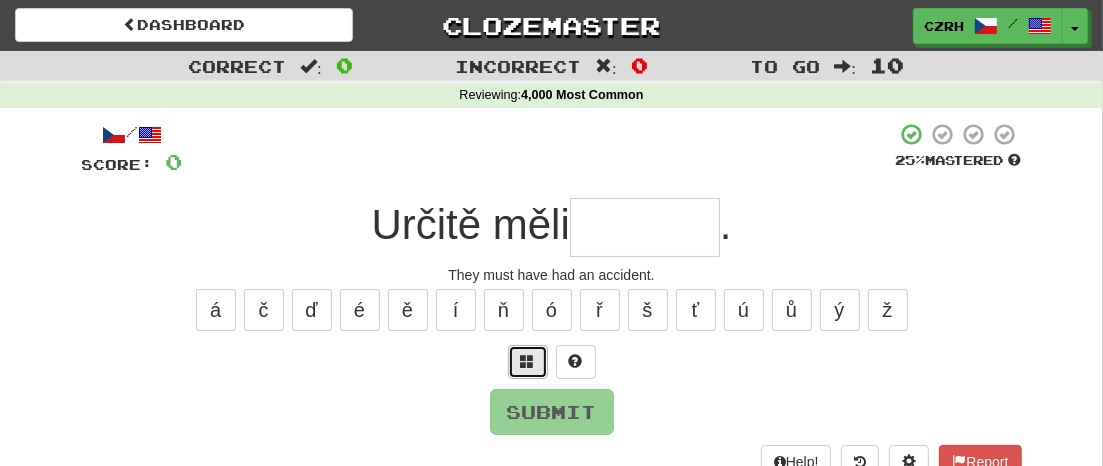 click at bounding box center [528, 362] 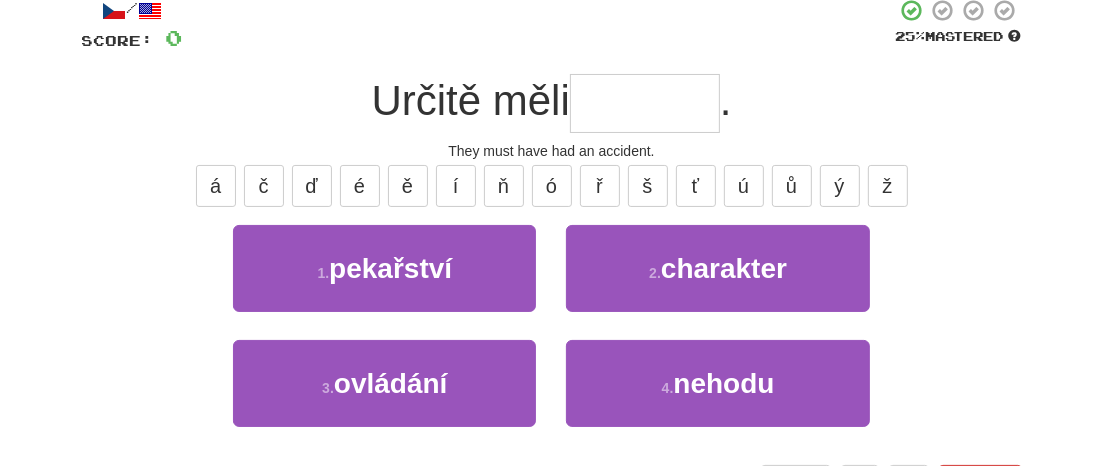 scroll, scrollTop: 137, scrollLeft: 0, axis: vertical 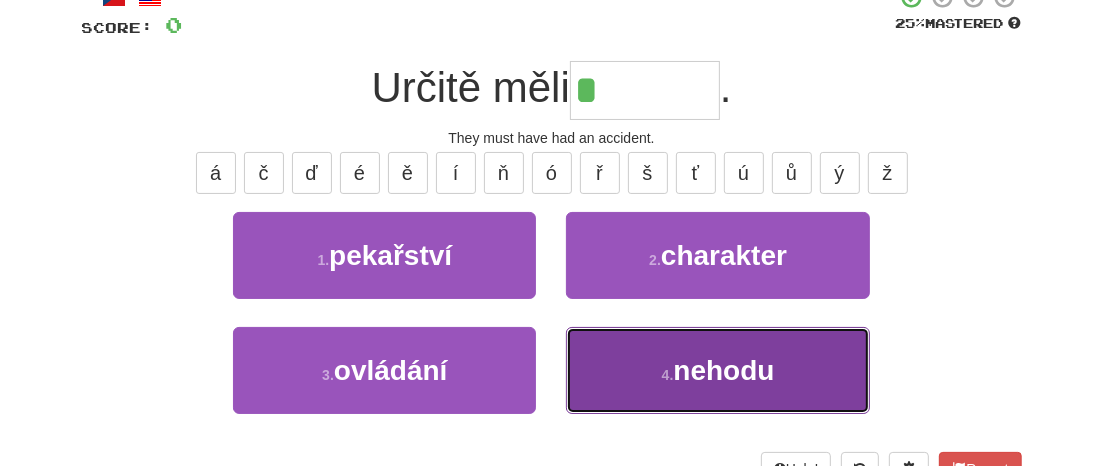 click on "nehodu" at bounding box center [723, 370] 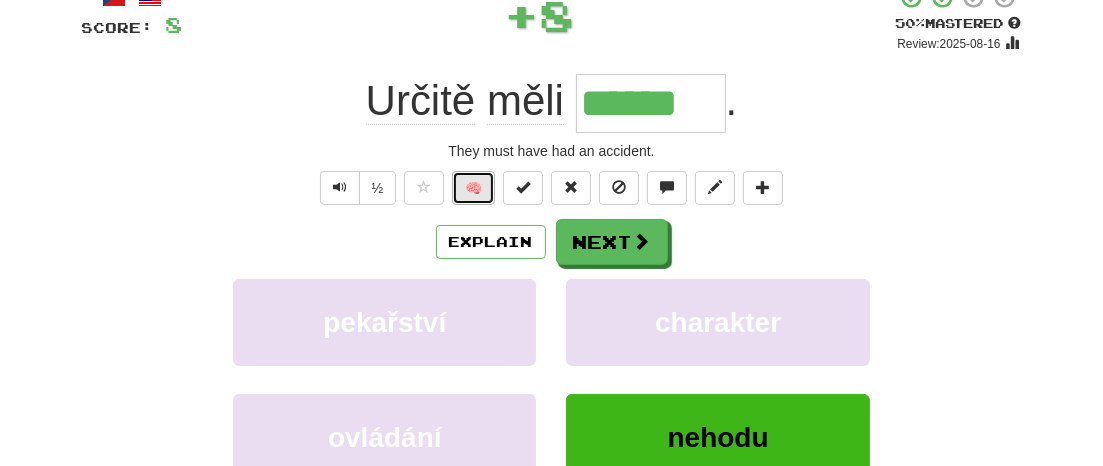 click on "🧠" at bounding box center [473, 188] 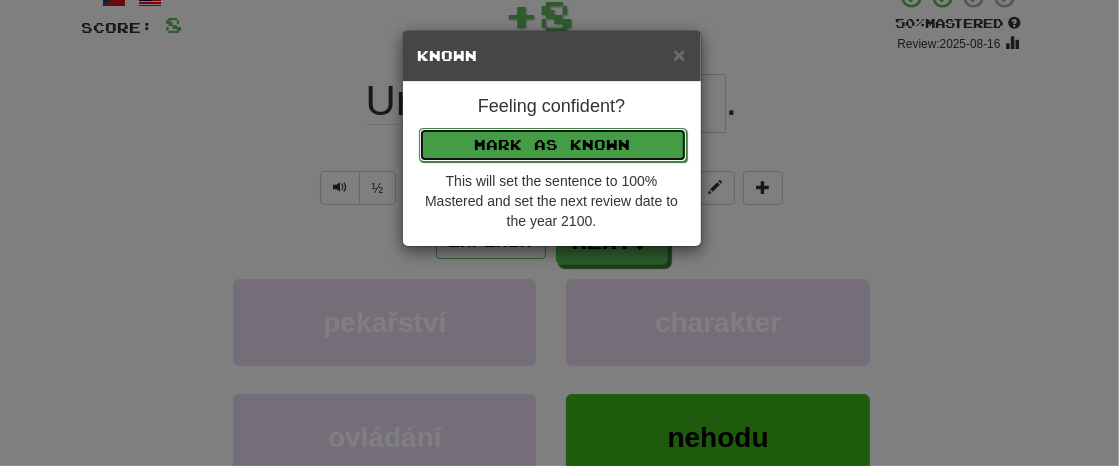 click on "Mark as Known" at bounding box center (553, 145) 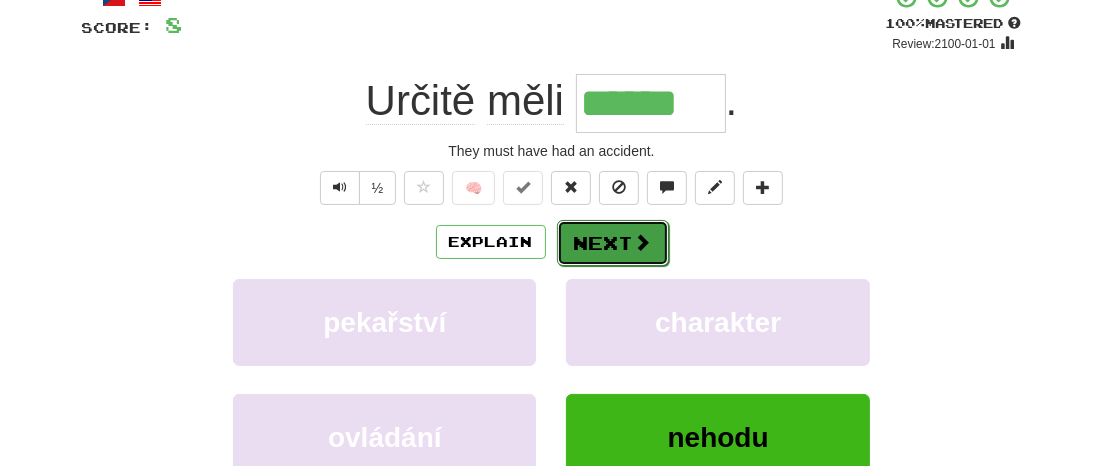 click on "Next" at bounding box center [613, 243] 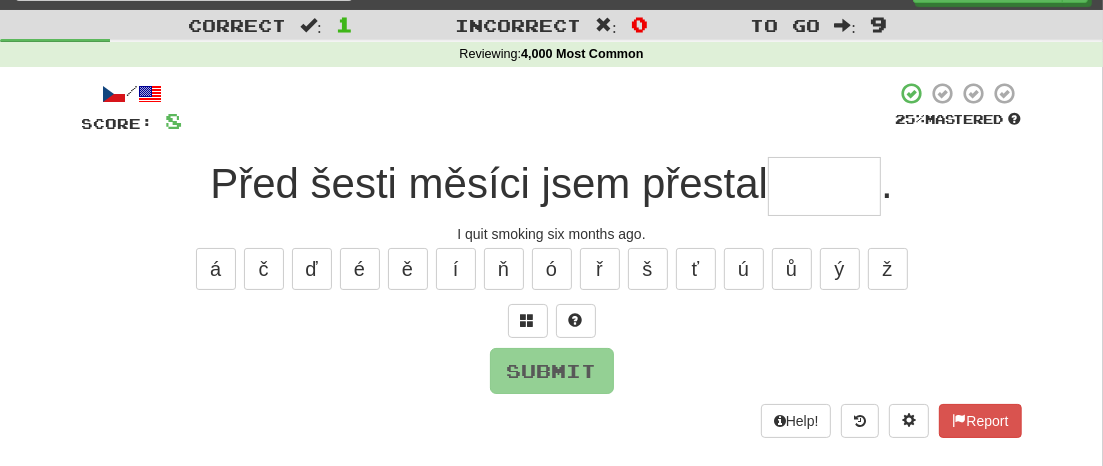 scroll, scrollTop: 39, scrollLeft: 0, axis: vertical 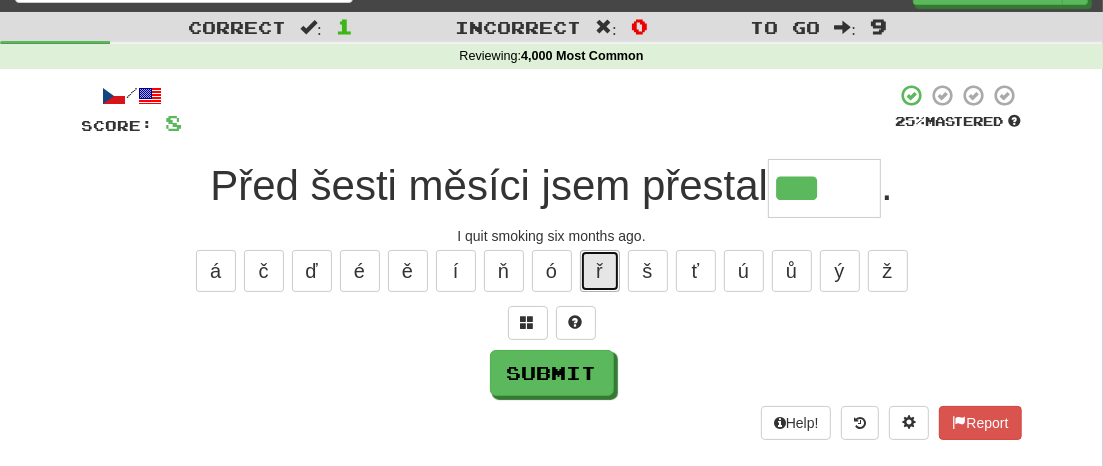 click on "ř" at bounding box center [600, 271] 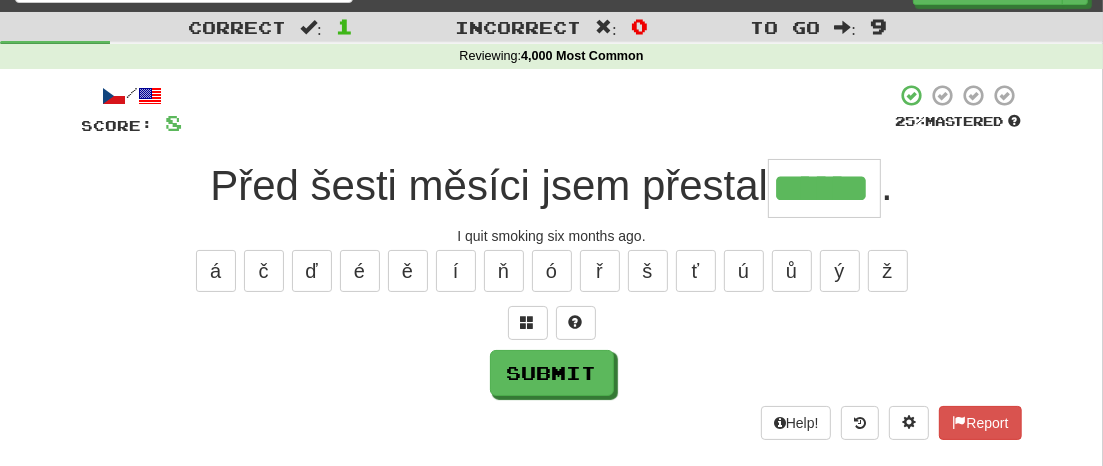 type on "******" 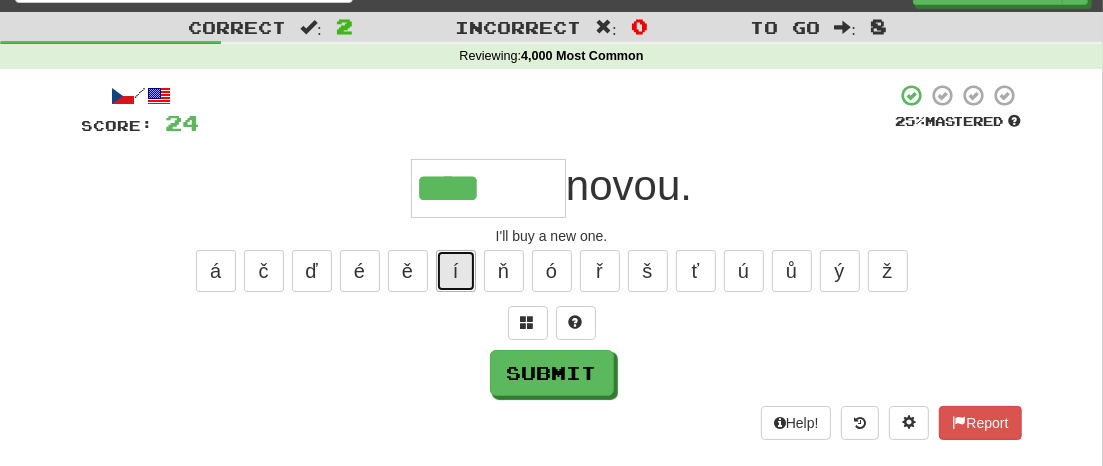 click on "í" at bounding box center (456, 271) 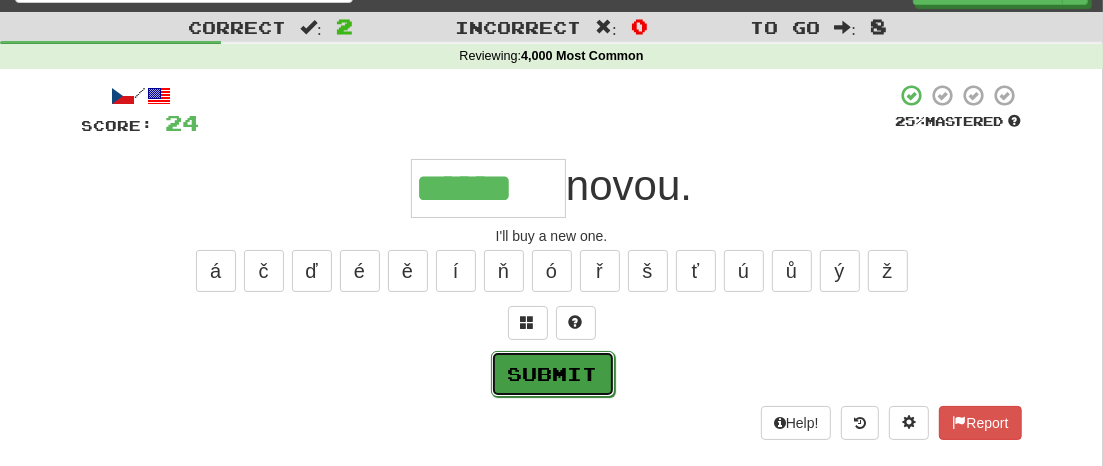 click on "Submit" at bounding box center (553, 374) 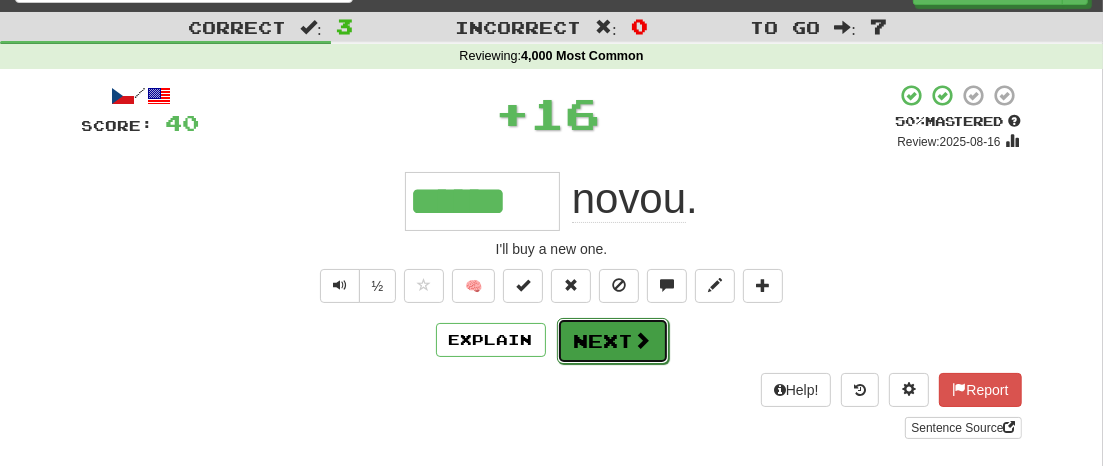 click on "Next" at bounding box center [613, 341] 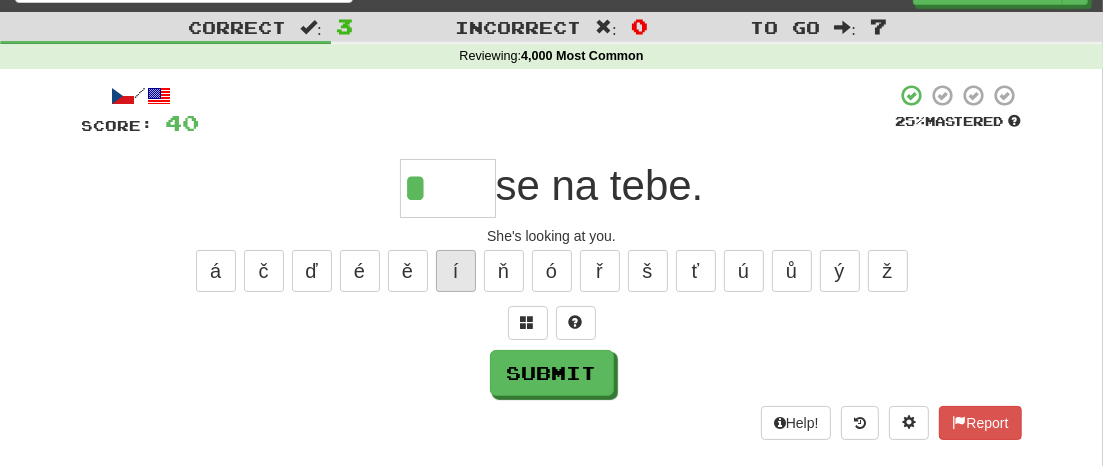type on "*" 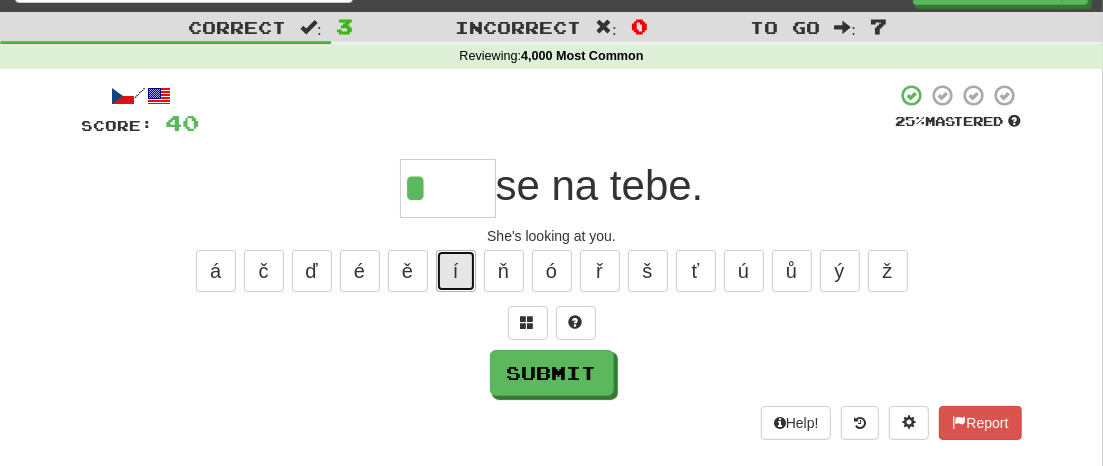 type 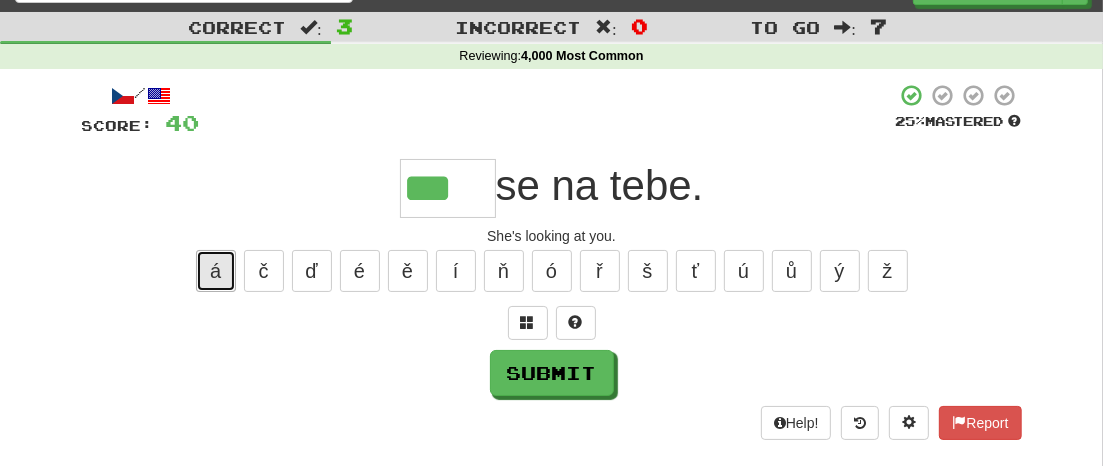 click on "á" at bounding box center (216, 271) 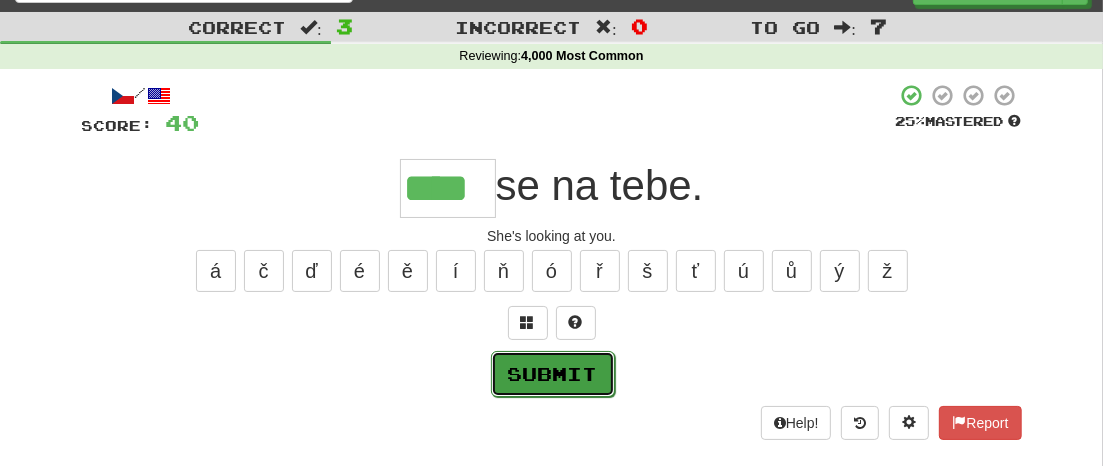 click on "Submit" at bounding box center [553, 374] 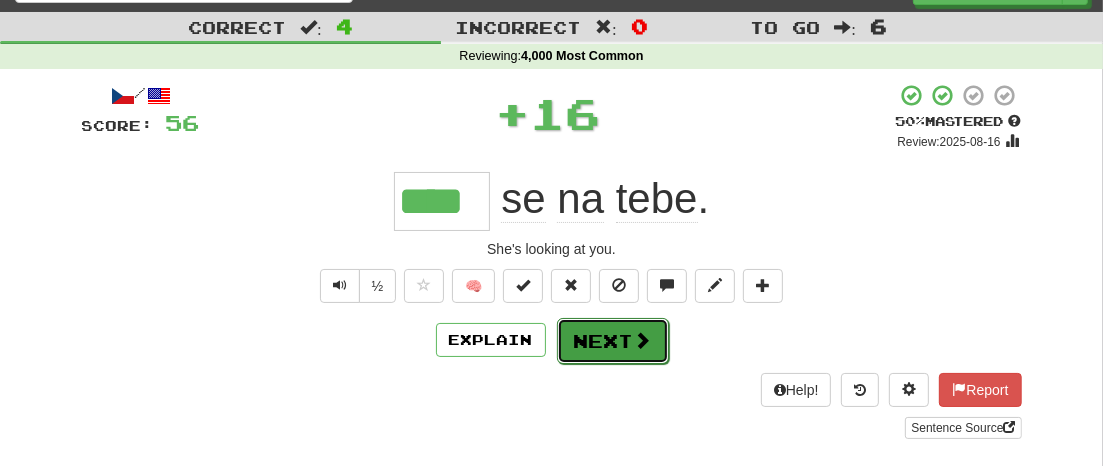 click on "Next" at bounding box center [613, 341] 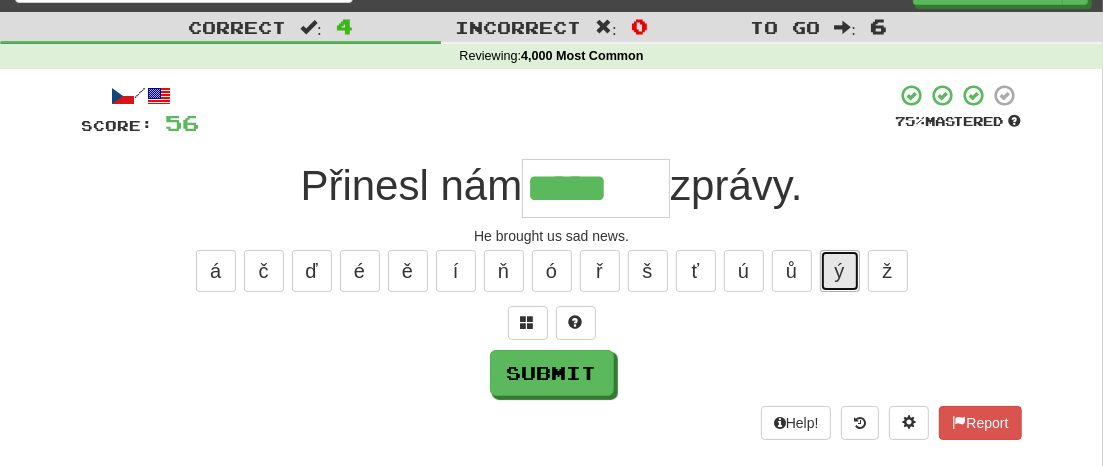 click on "ý" at bounding box center (840, 271) 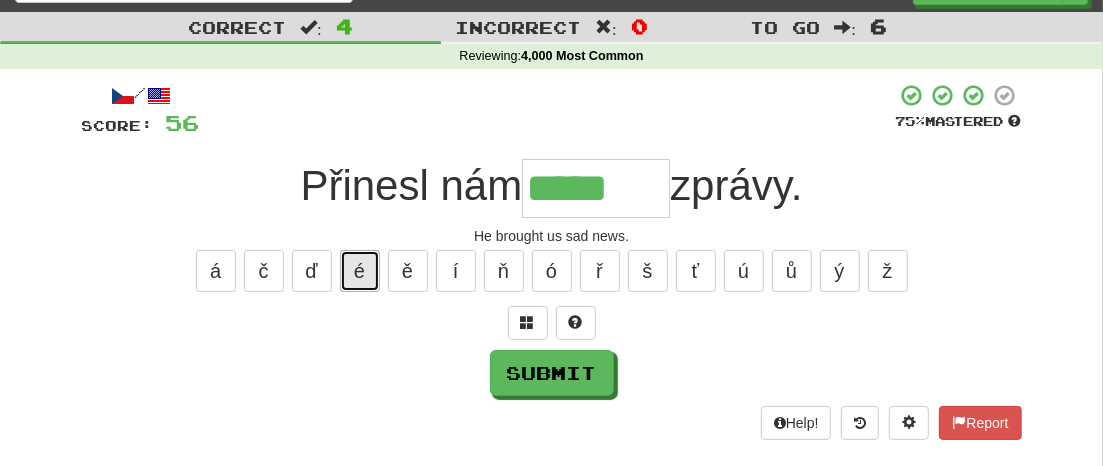 click on "é" at bounding box center [360, 271] 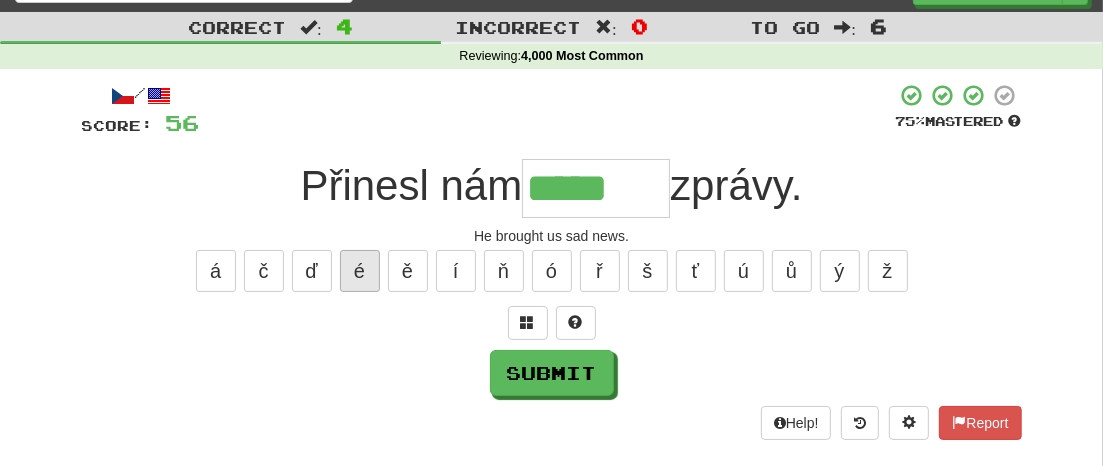type on "******" 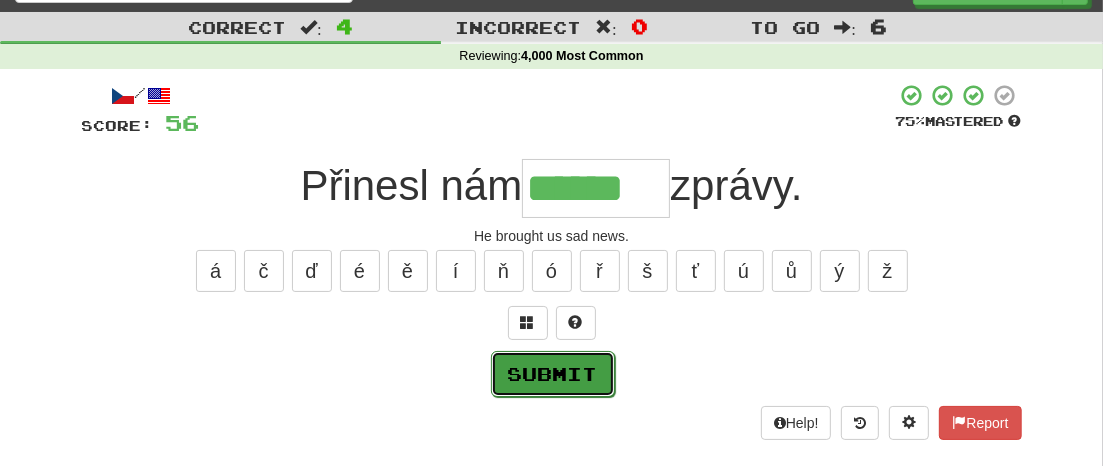 click on "Submit" at bounding box center [553, 374] 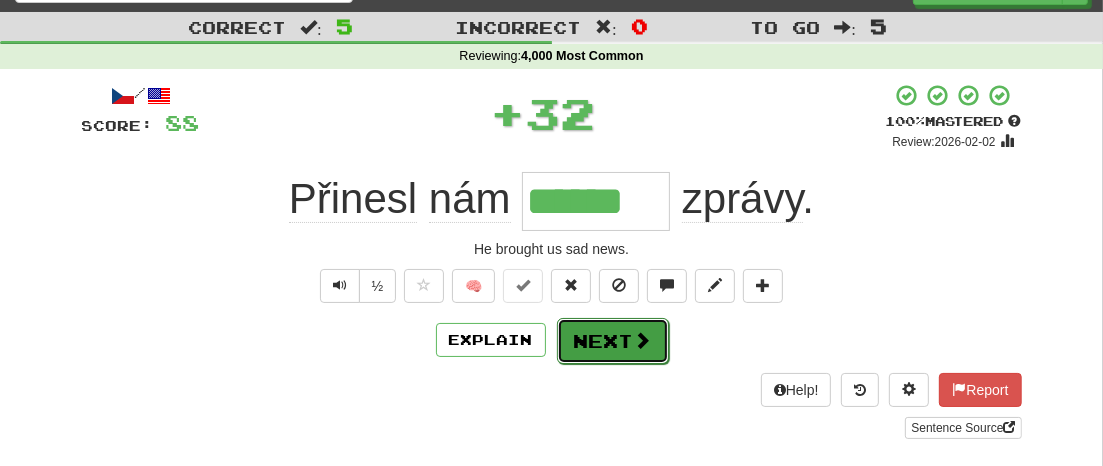 click on "Next" at bounding box center (613, 341) 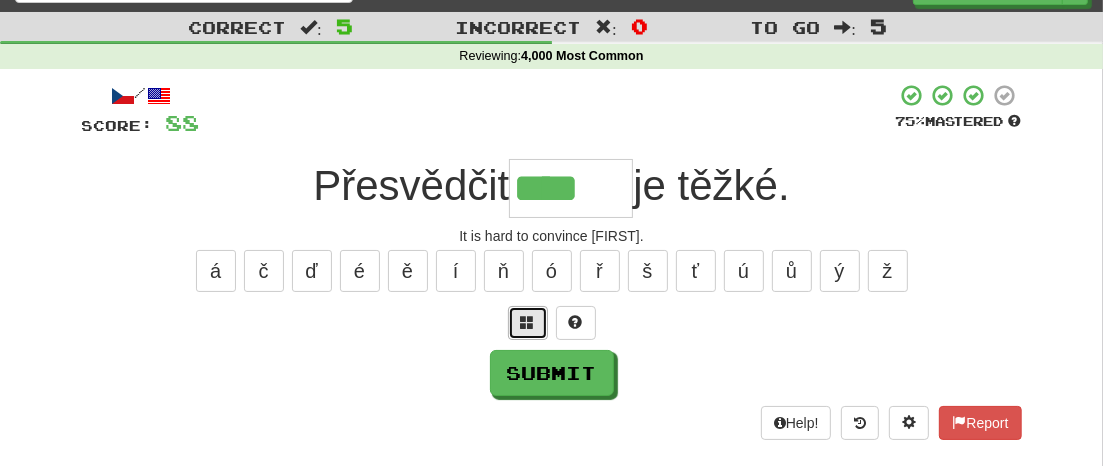click at bounding box center (528, 322) 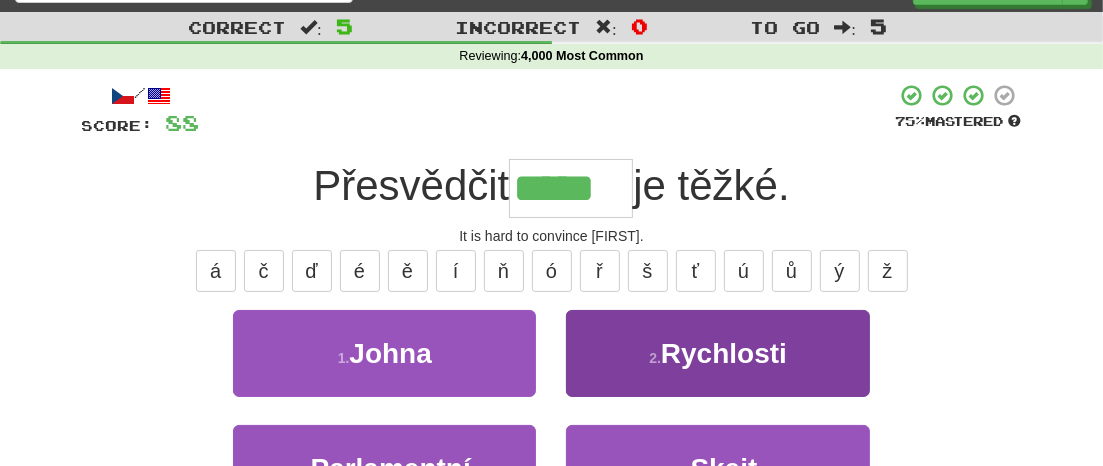 type on "*****" 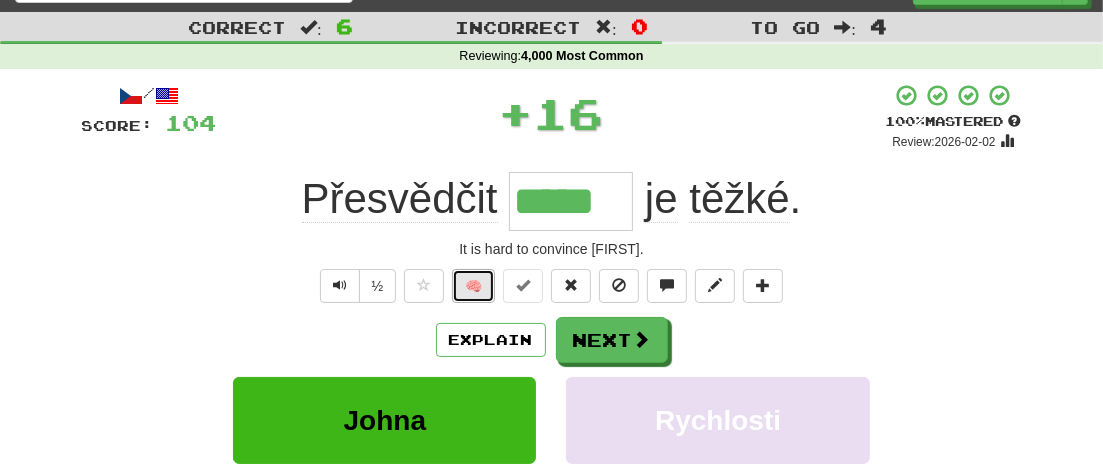 click on "🧠" at bounding box center [473, 286] 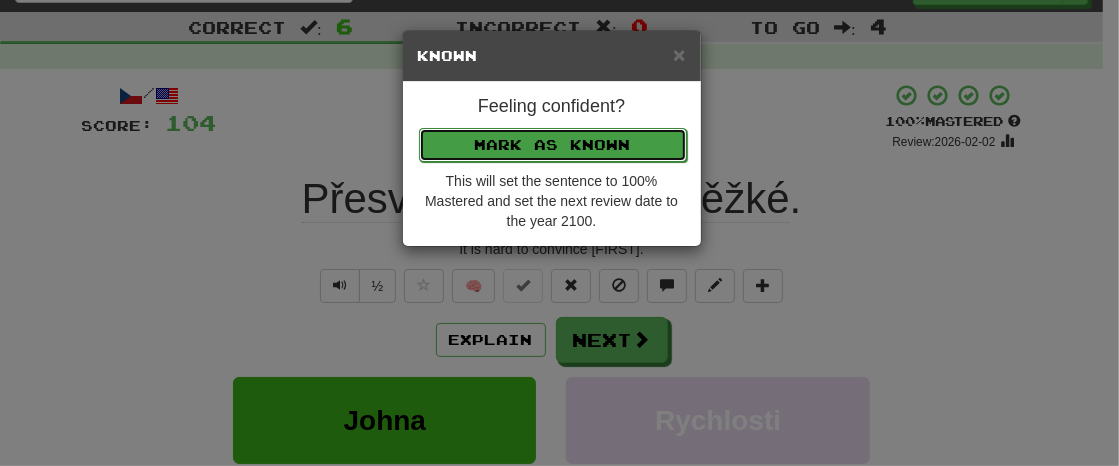 click on "Mark as Known" at bounding box center (553, 145) 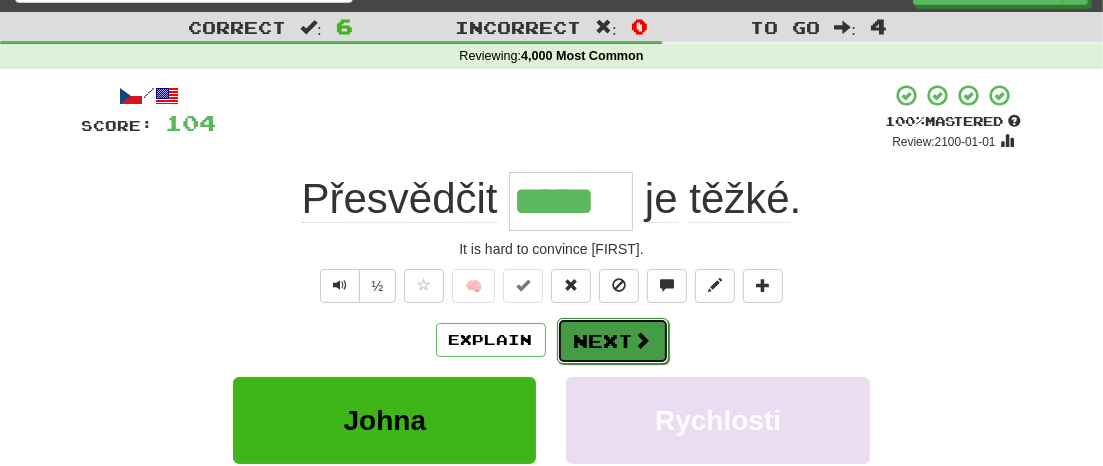 click on "Next" at bounding box center [613, 341] 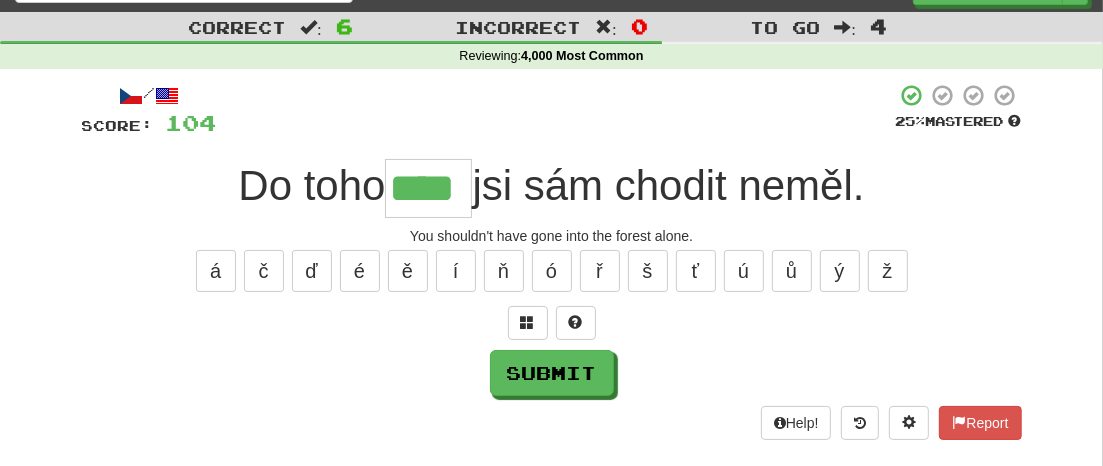 type on "****" 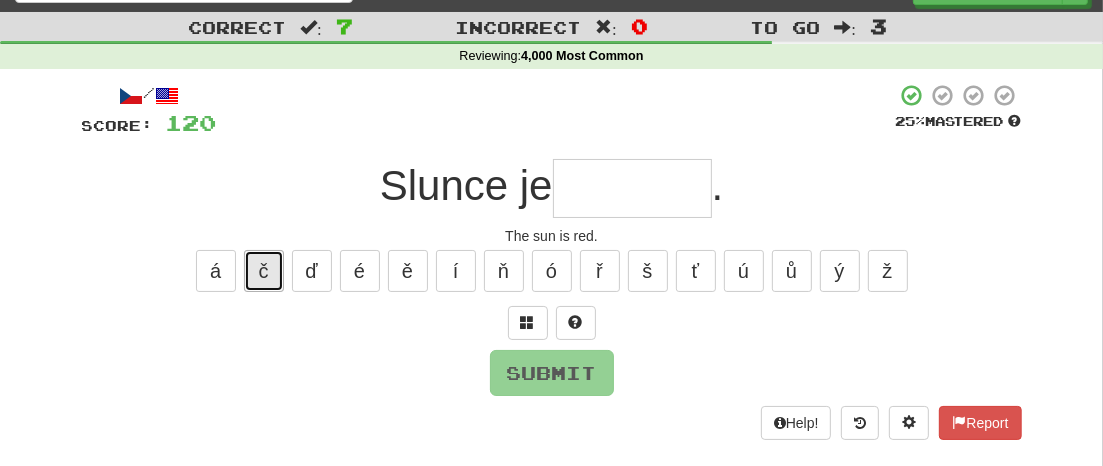 click on "č" at bounding box center (264, 271) 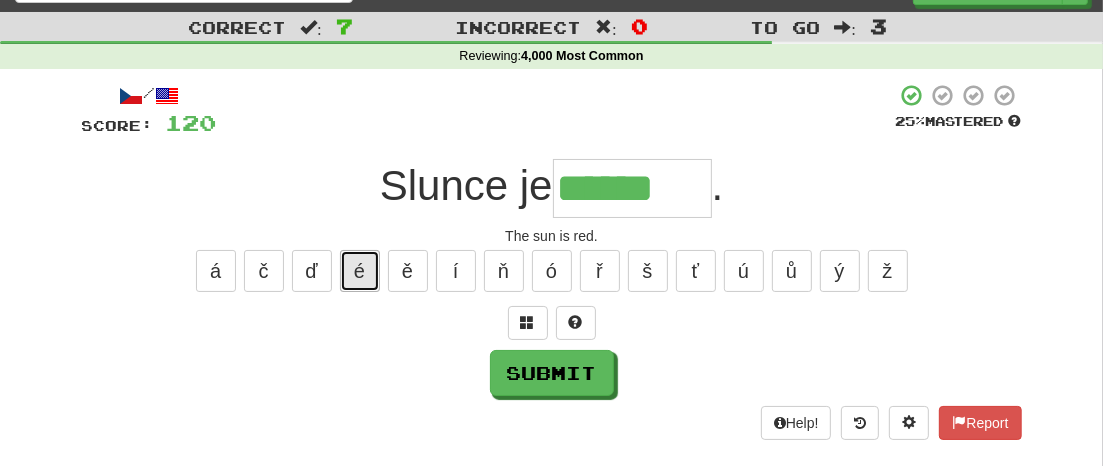 click on "é" at bounding box center (360, 271) 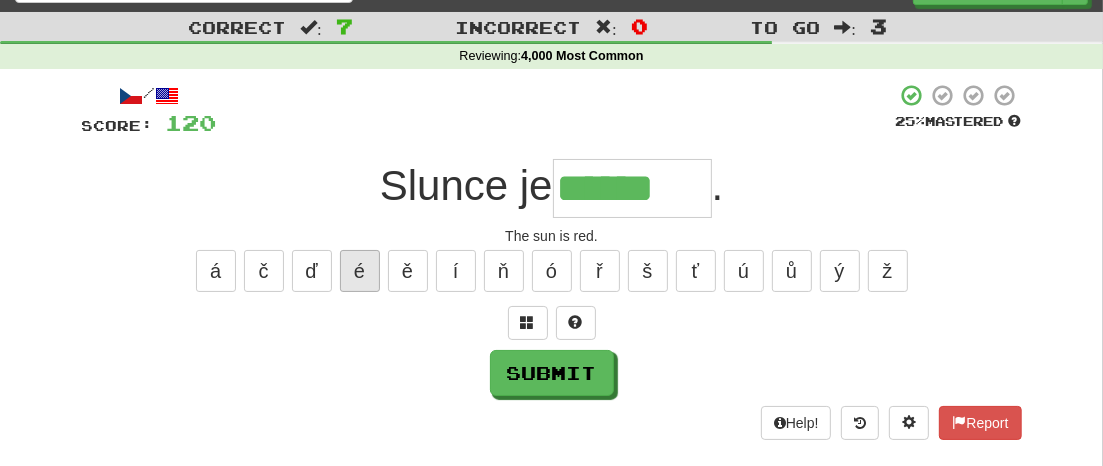 type on "*******" 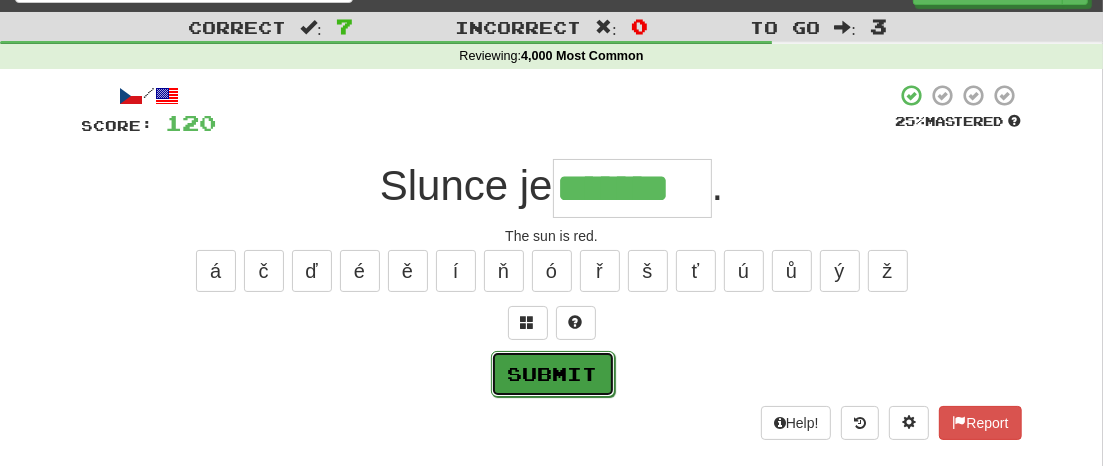 click on "Submit" at bounding box center (553, 374) 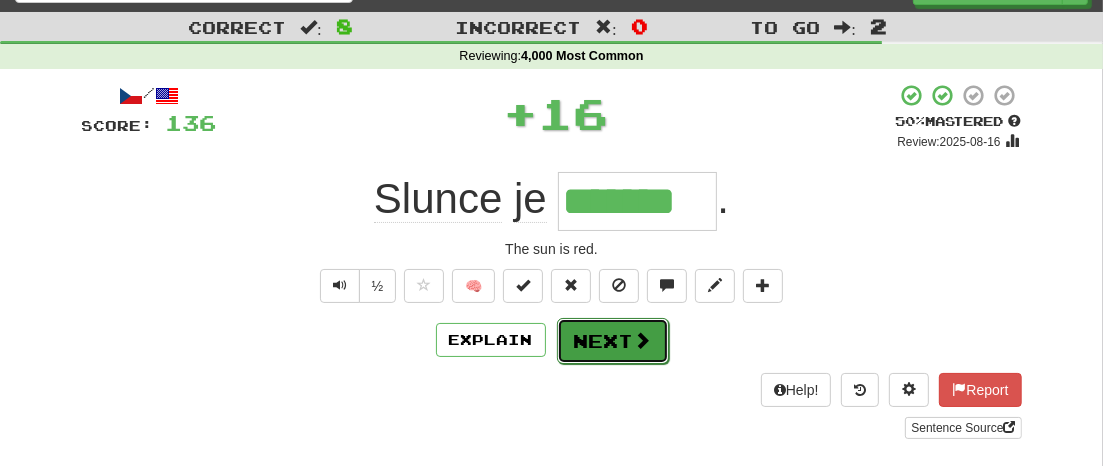 click on "Next" at bounding box center (613, 341) 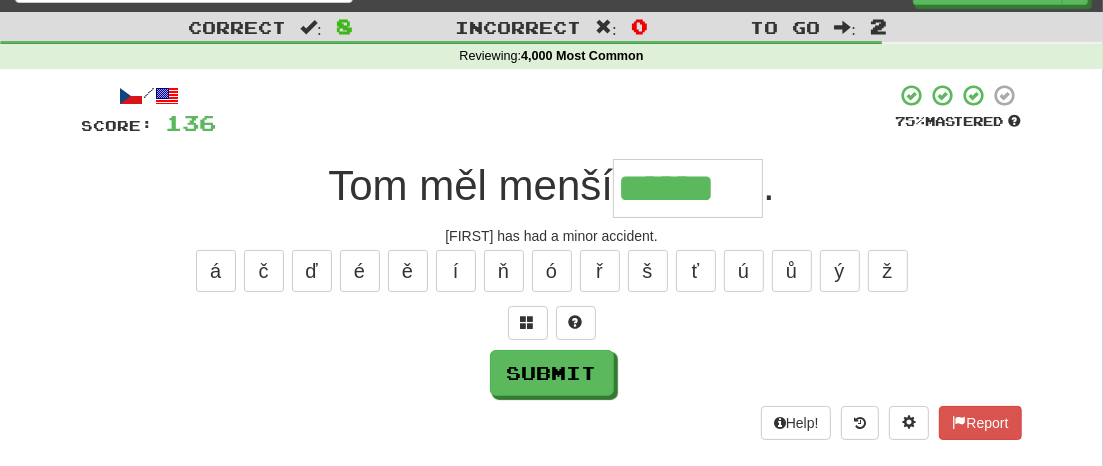 type on "******" 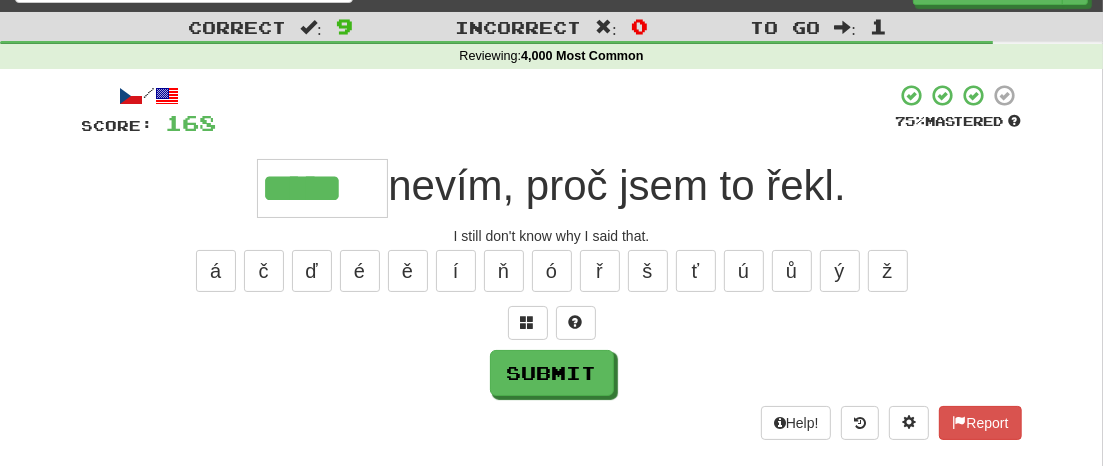 type on "*****" 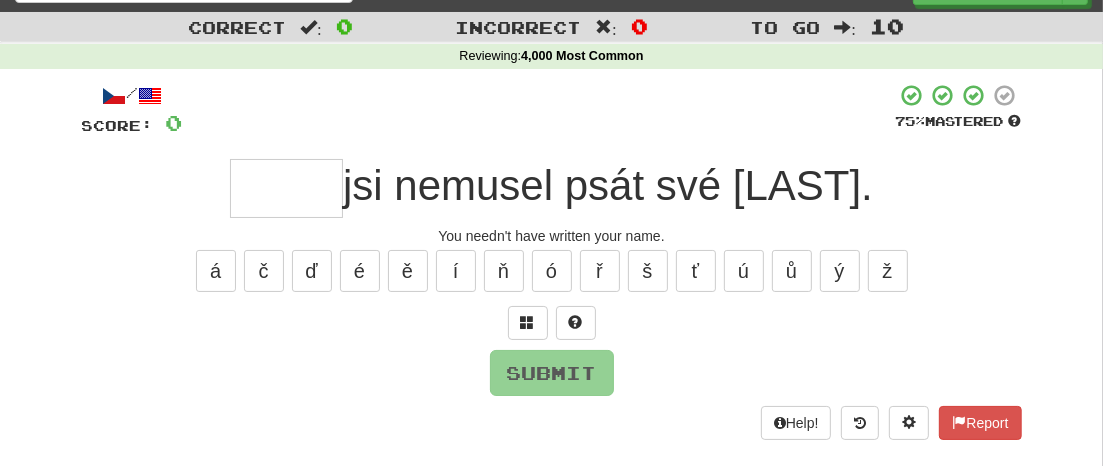 type on "*" 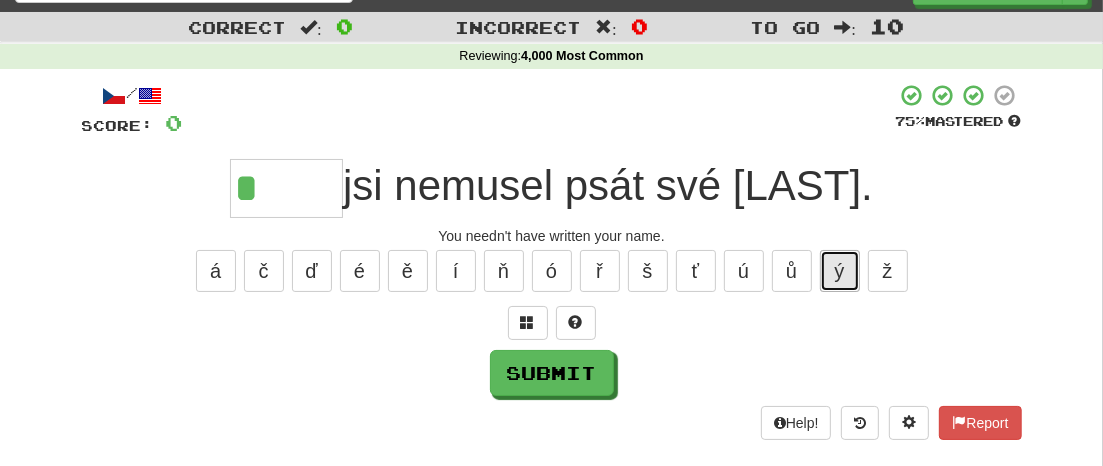 click on "ý" at bounding box center (840, 271) 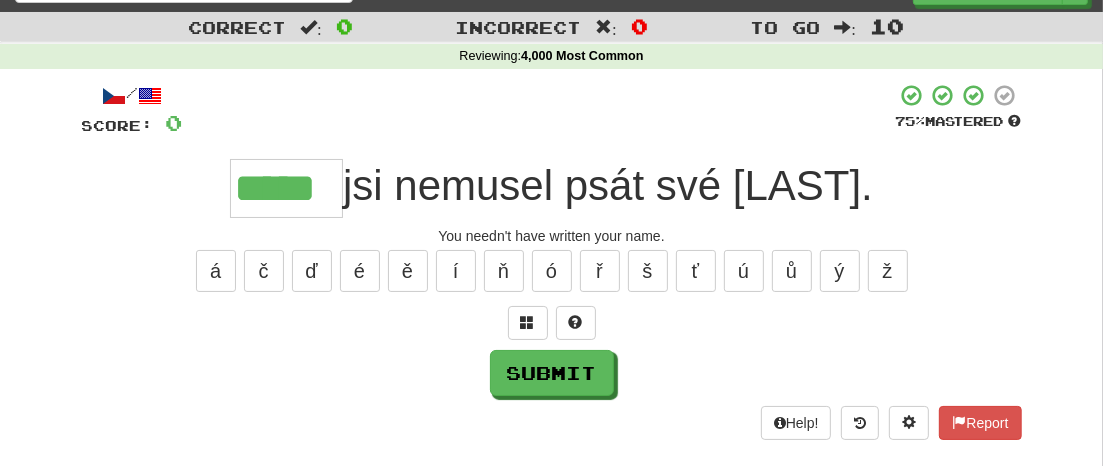 type on "*****" 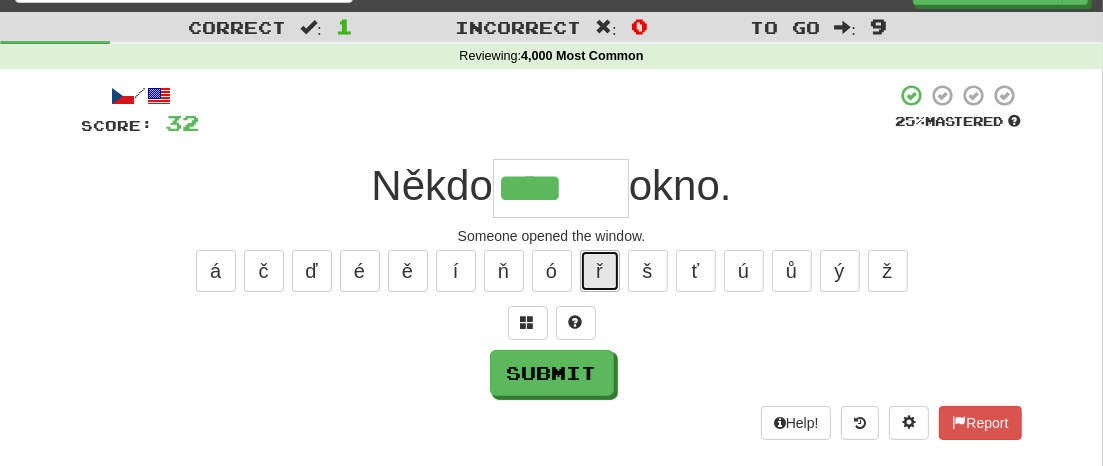 click on "ř" at bounding box center [600, 271] 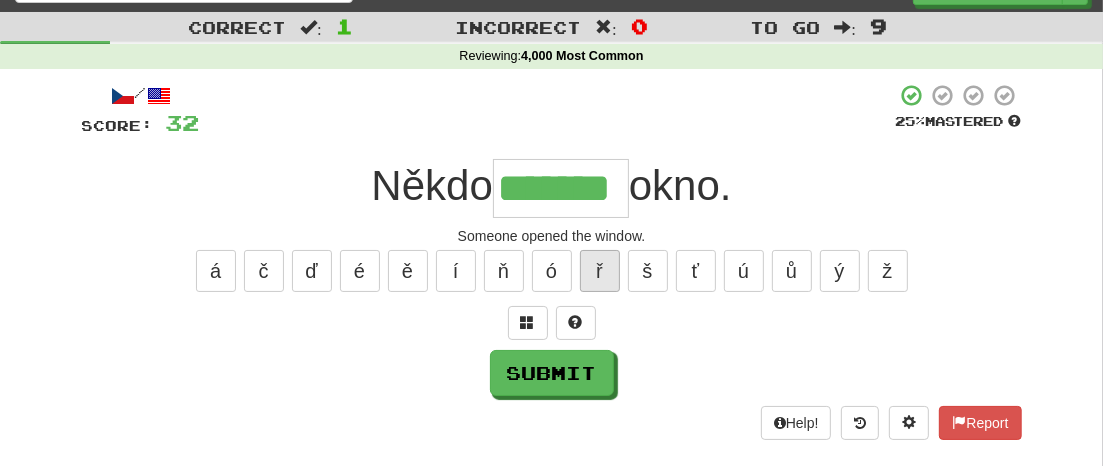 type on "*******" 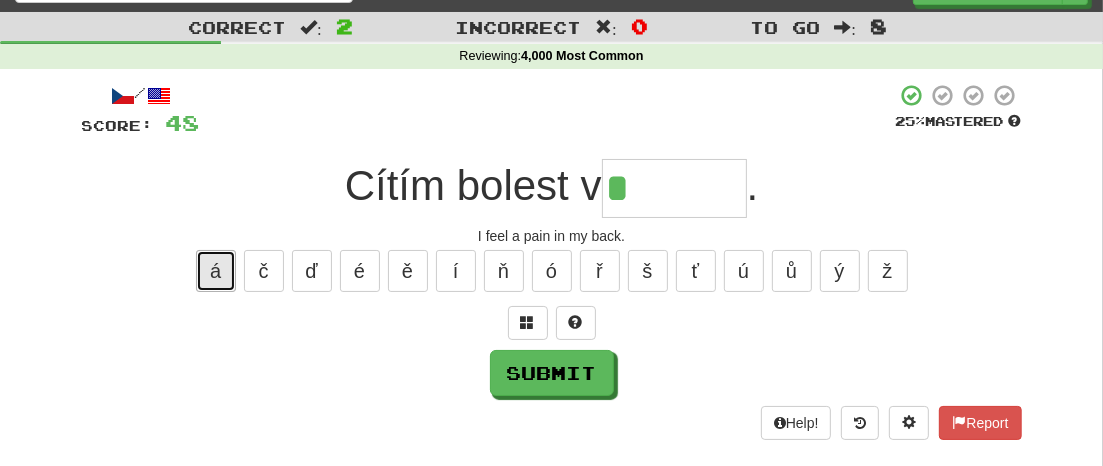click on "á" at bounding box center (216, 271) 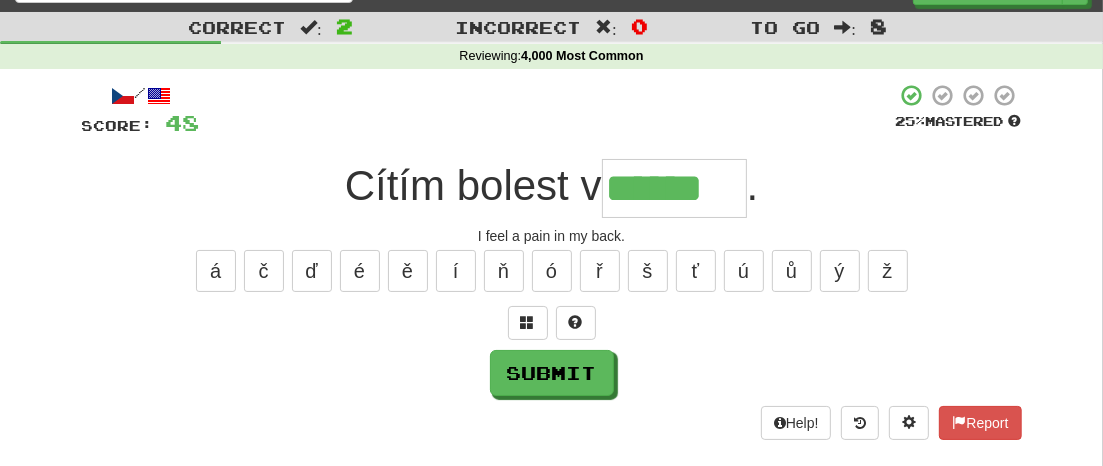 type on "******" 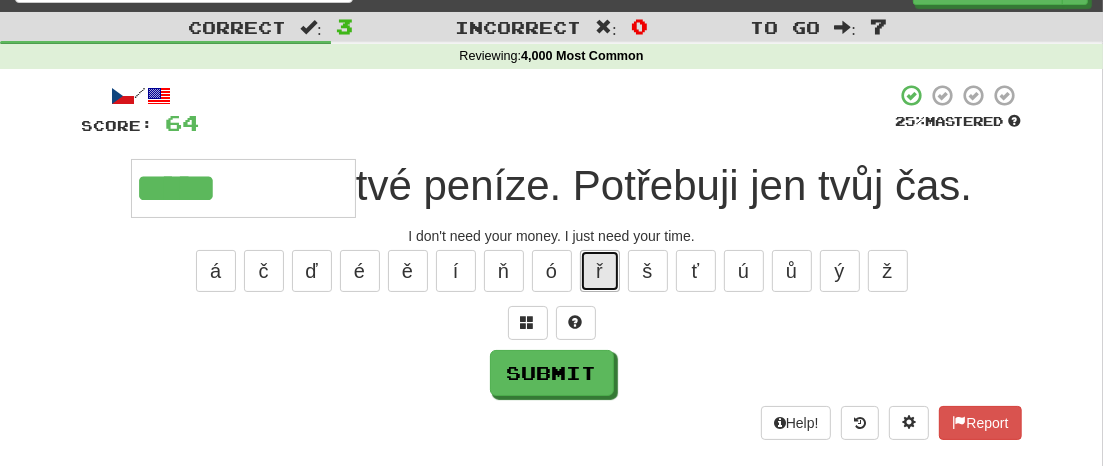 click on "ř" at bounding box center (600, 271) 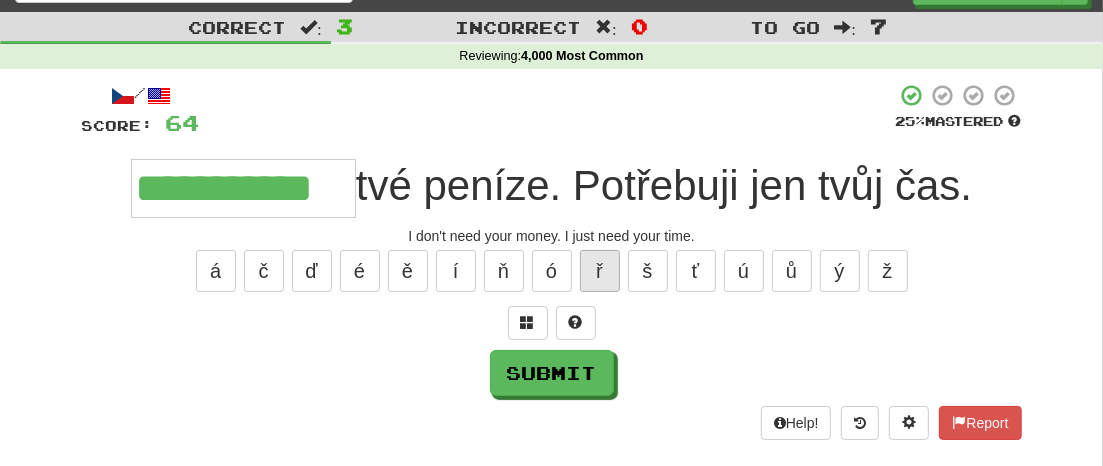 type on "**********" 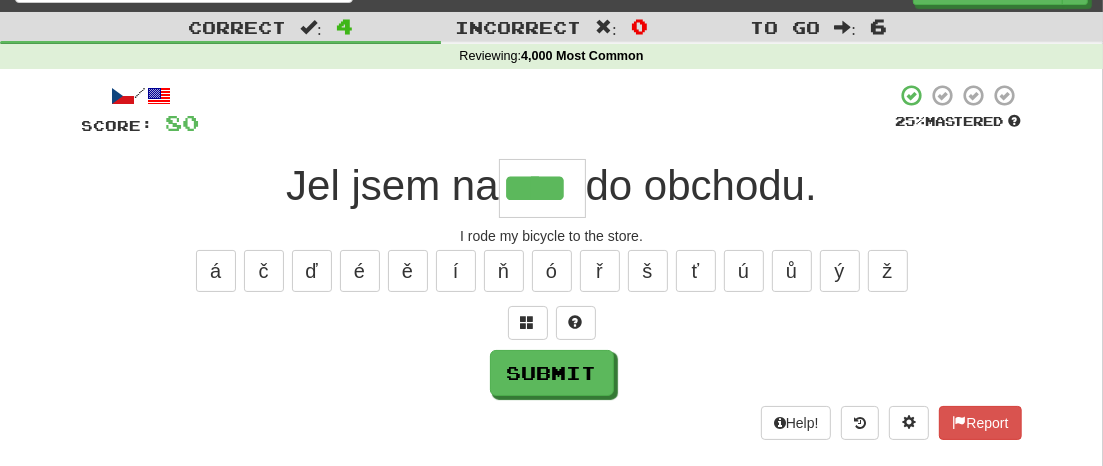 type on "****" 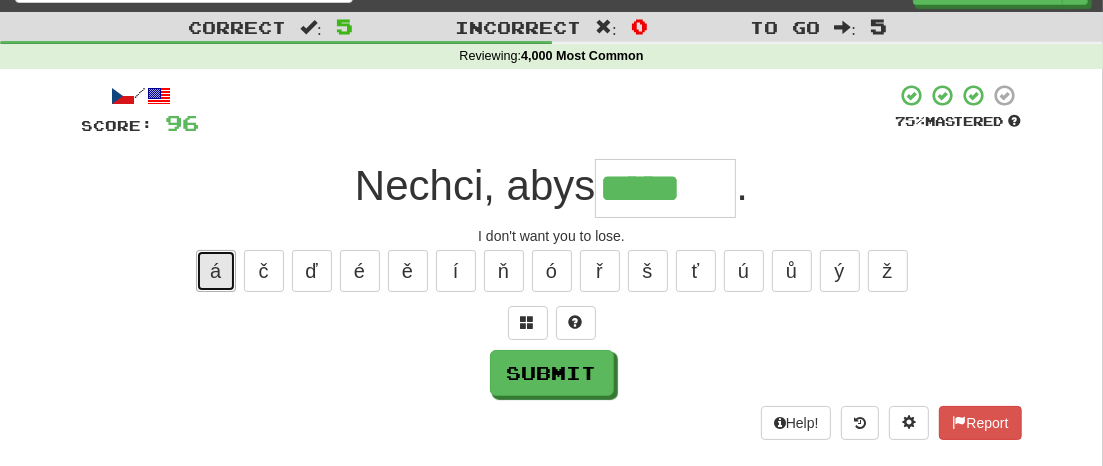 click on "á" at bounding box center [216, 271] 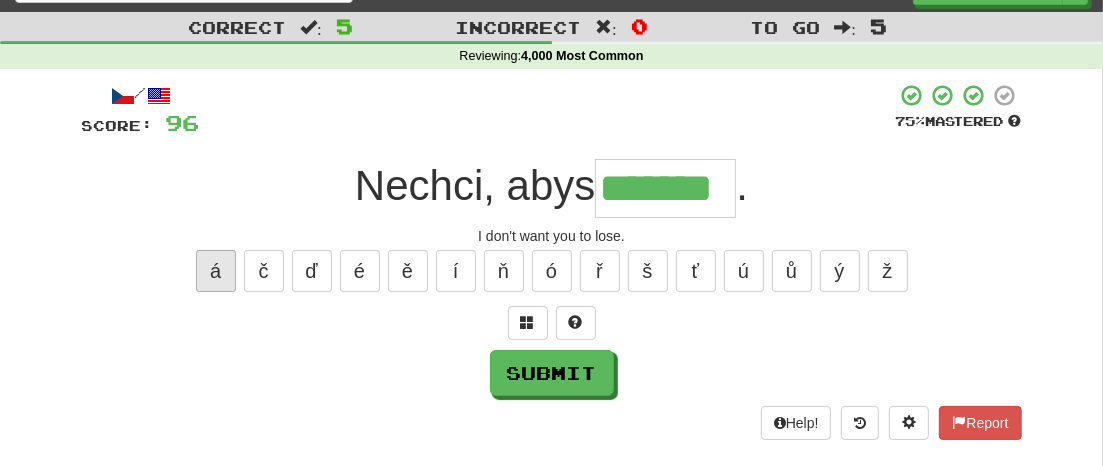 type on "*******" 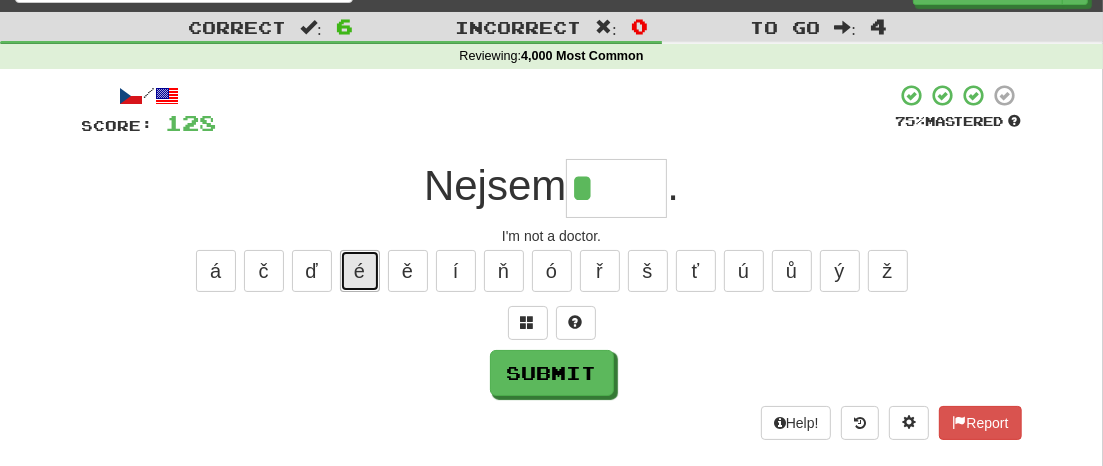 click on "é" at bounding box center (360, 271) 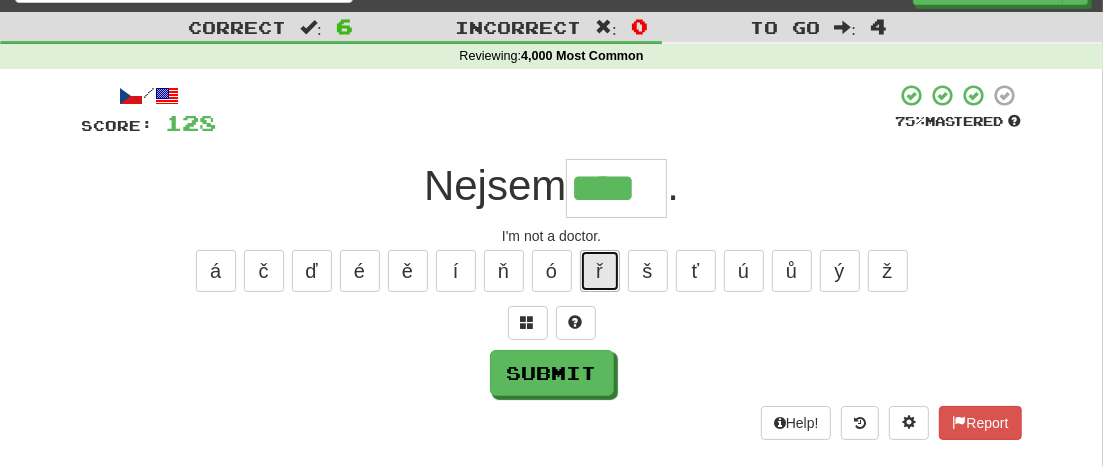 click on "ř" at bounding box center (600, 271) 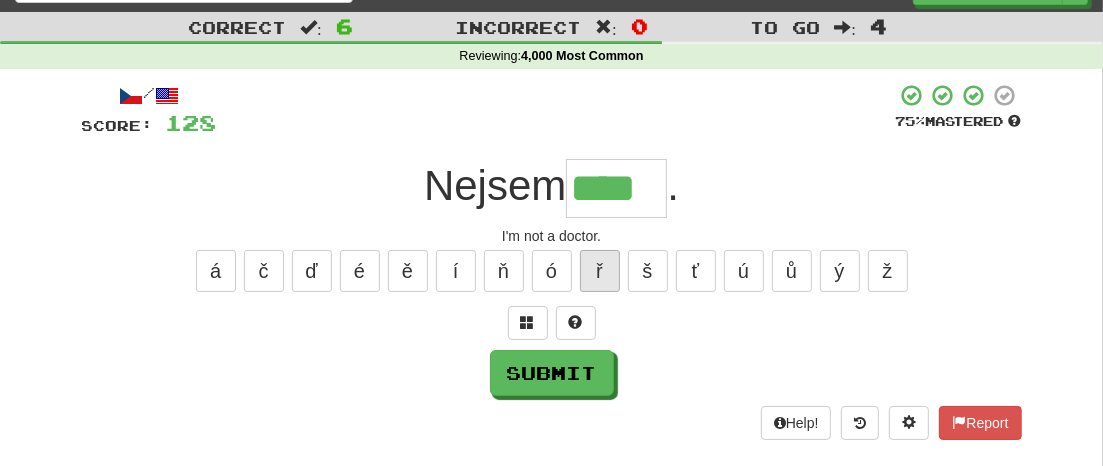 type on "*****" 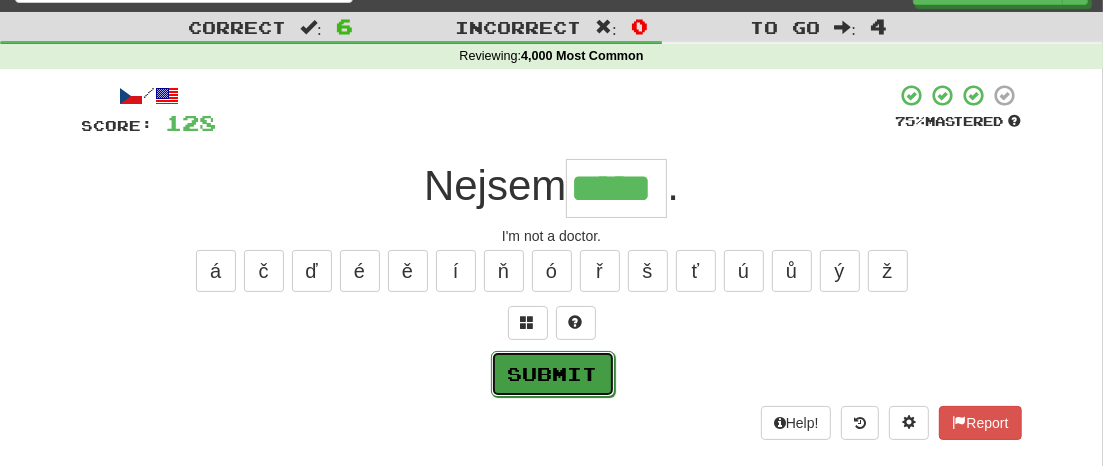 click on "Submit" at bounding box center (553, 374) 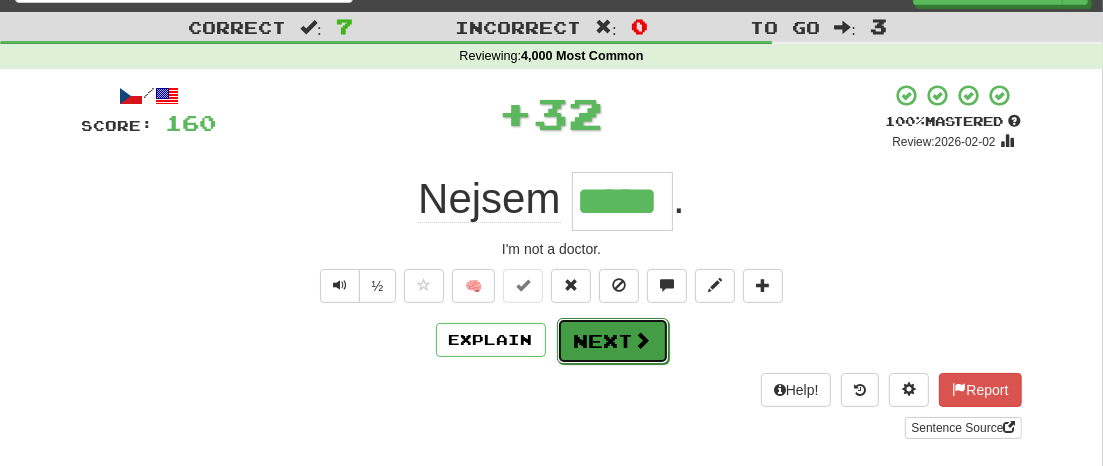 click on "Next" at bounding box center (613, 341) 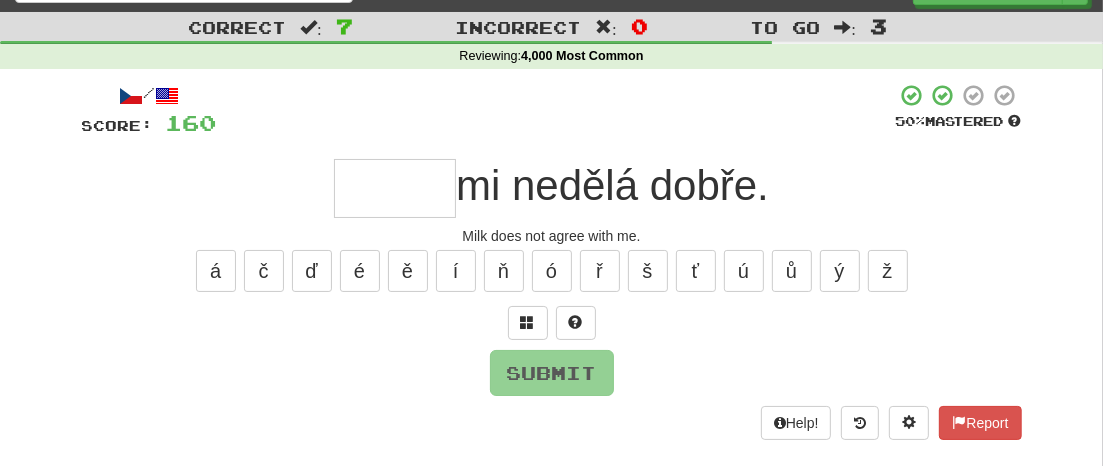type on "*" 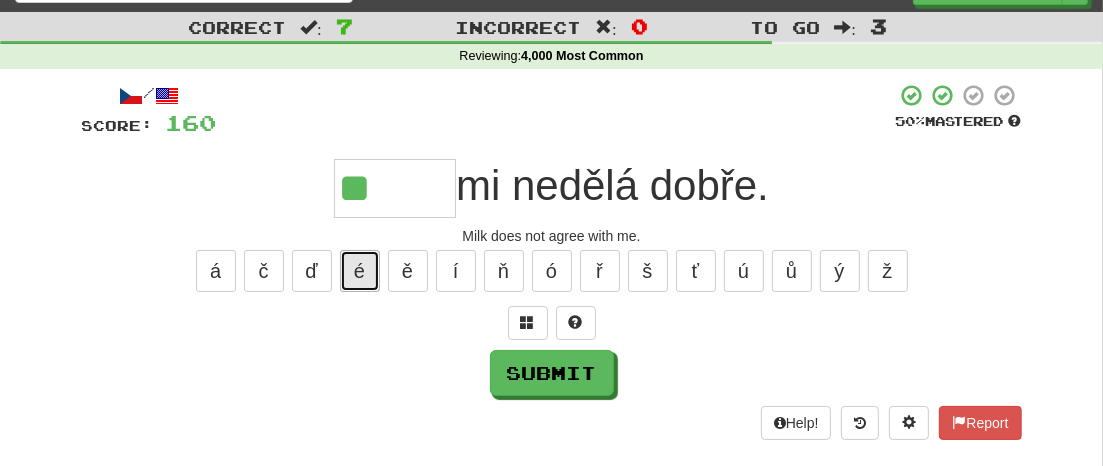 click on "é" at bounding box center (360, 271) 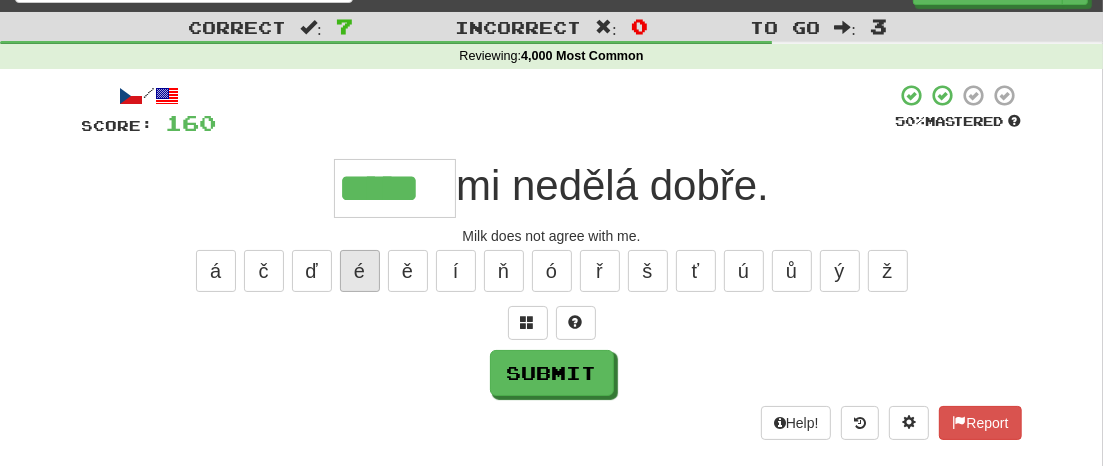 type on "*****" 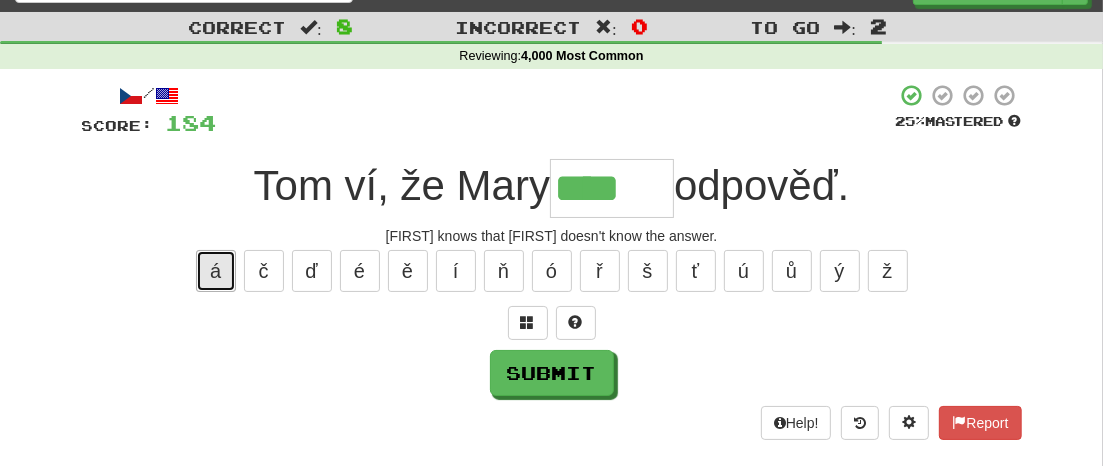 click on "á" at bounding box center (216, 271) 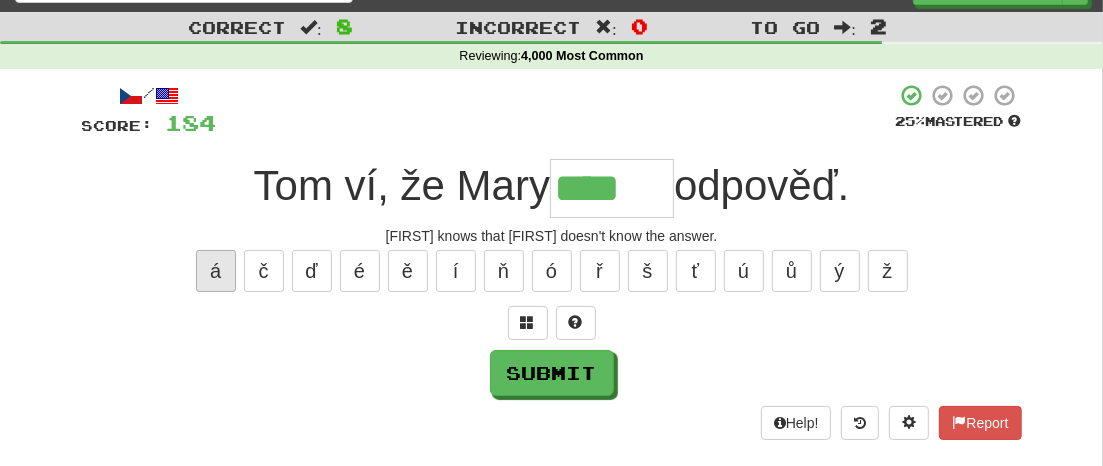 type on "*****" 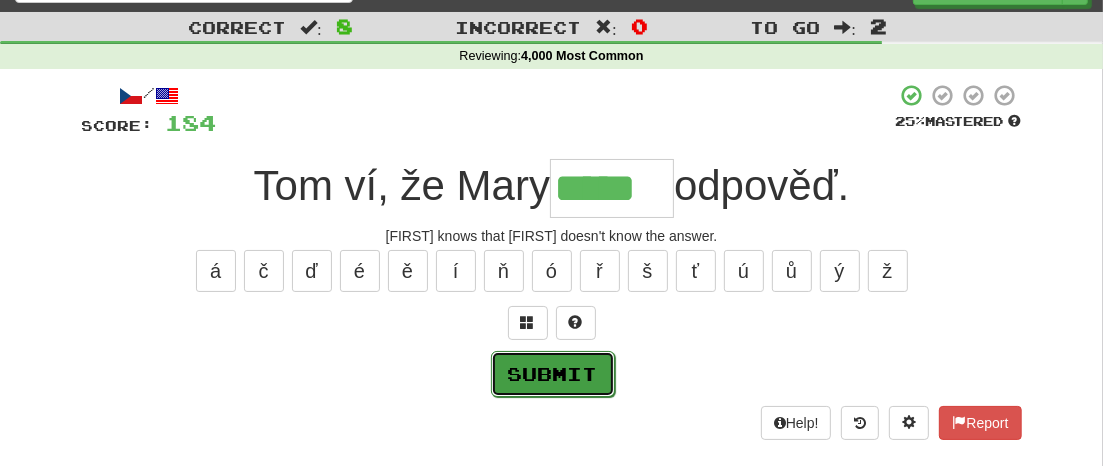 click on "Submit" at bounding box center (553, 374) 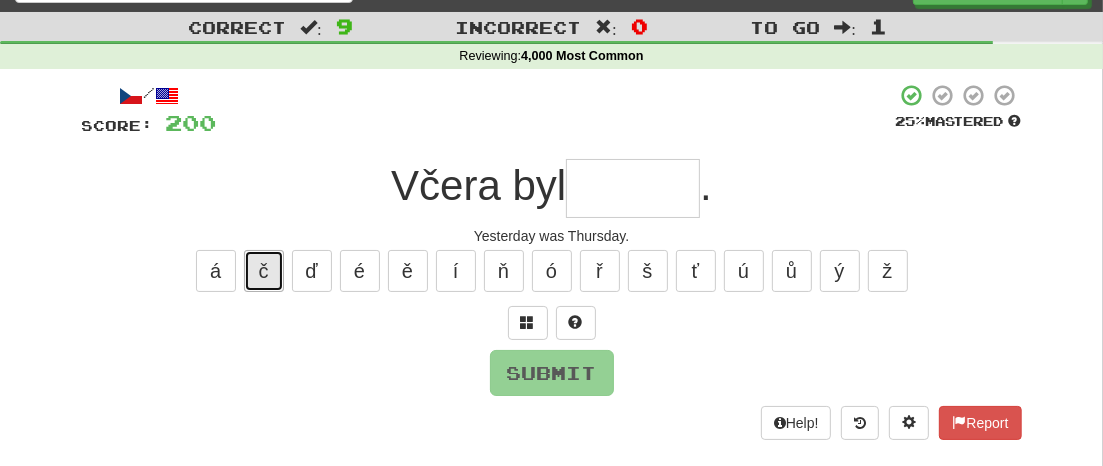 click on "č" at bounding box center [264, 271] 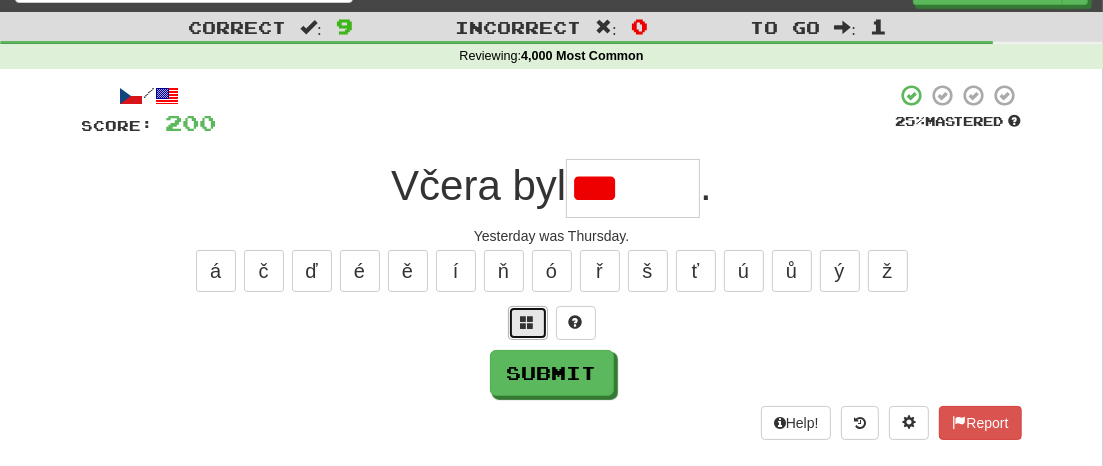 click at bounding box center [528, 323] 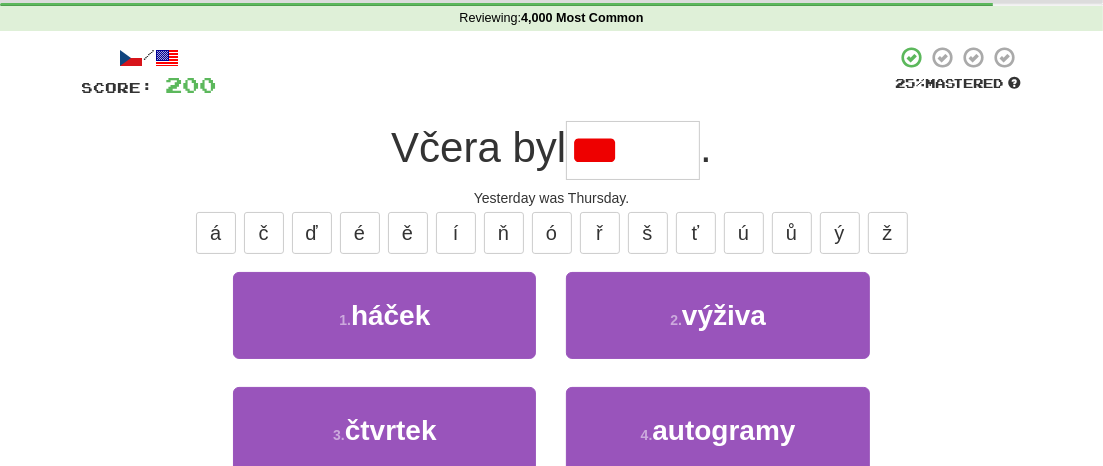 scroll, scrollTop: 109, scrollLeft: 0, axis: vertical 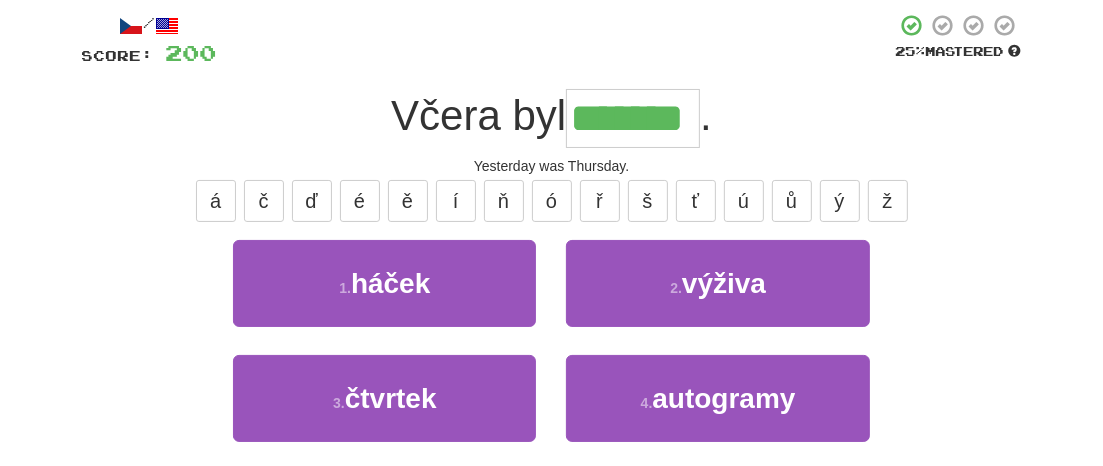 type on "*******" 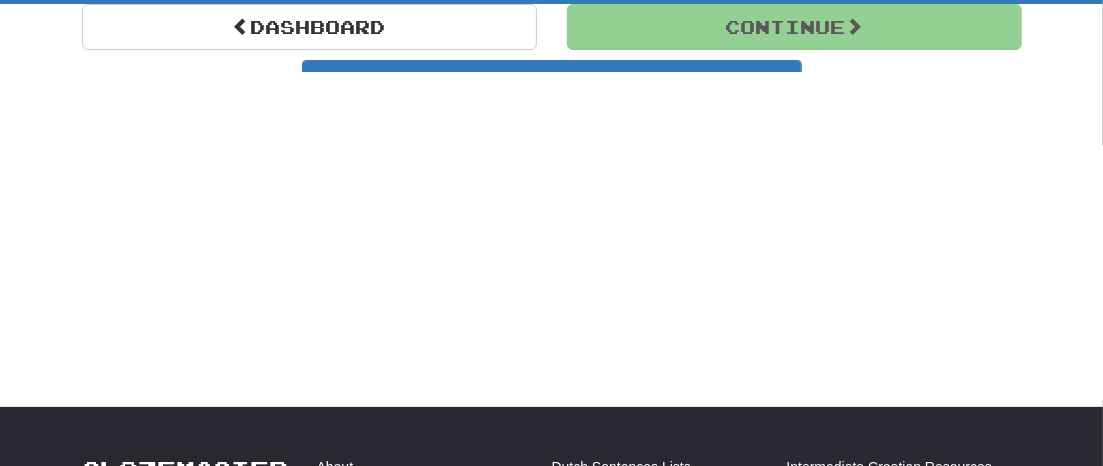 scroll, scrollTop: 196, scrollLeft: 0, axis: vertical 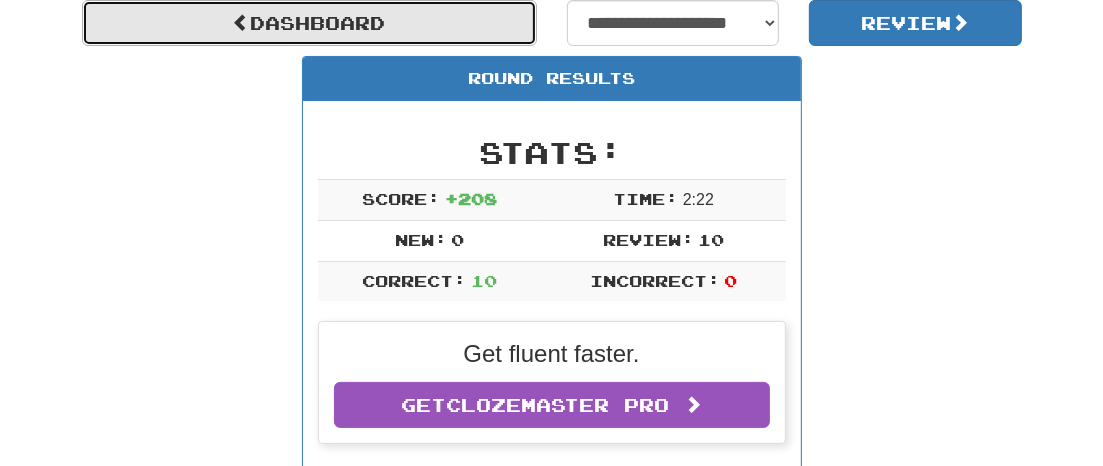 click on "Dashboard" at bounding box center [309, 23] 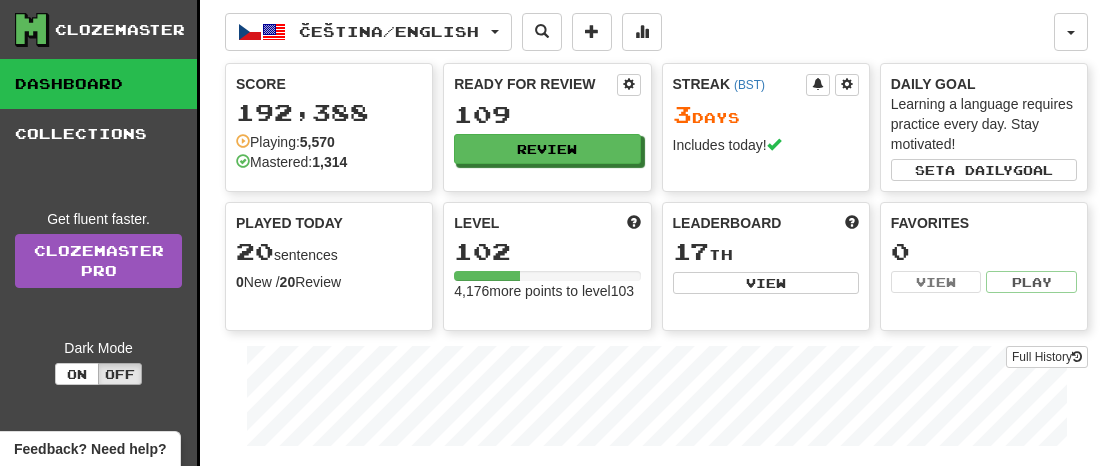 scroll, scrollTop: 0, scrollLeft: 0, axis: both 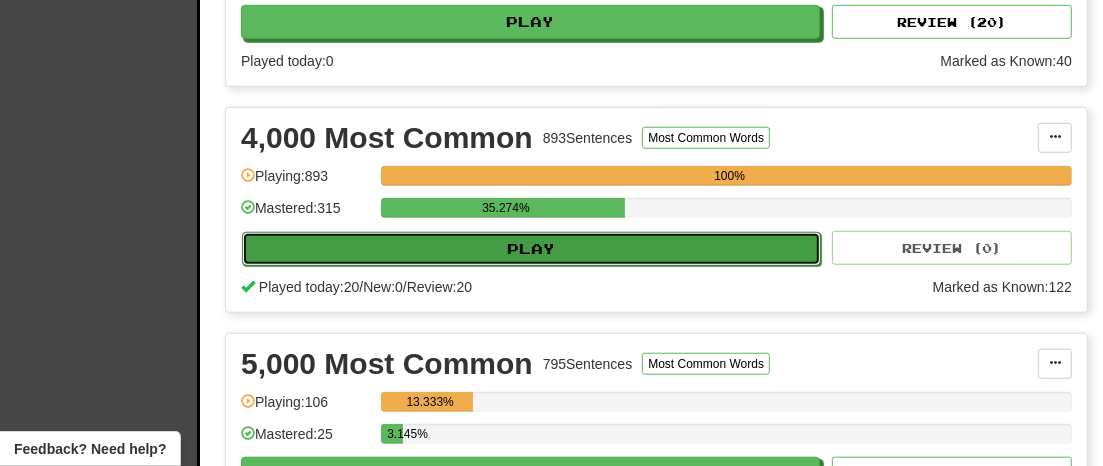 click on "Play" at bounding box center [531, 249] 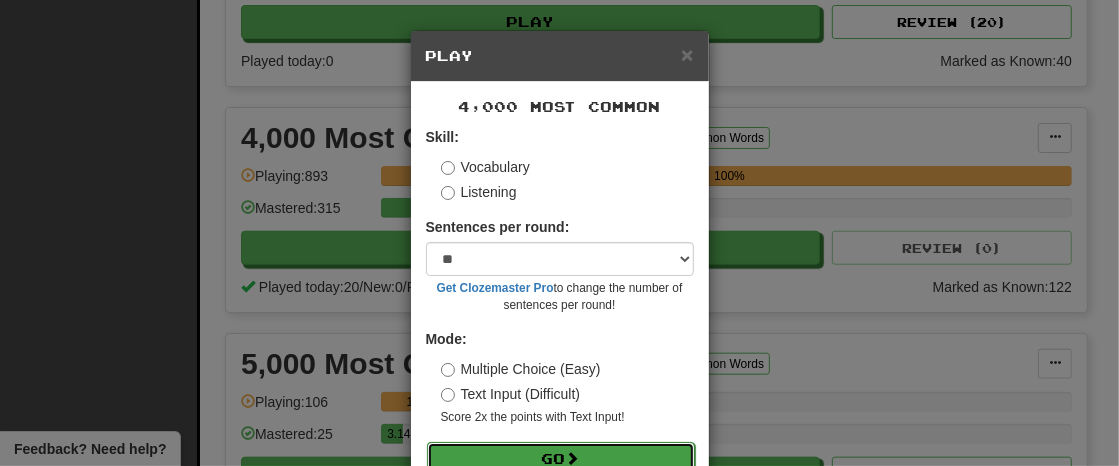 click at bounding box center (573, 458) 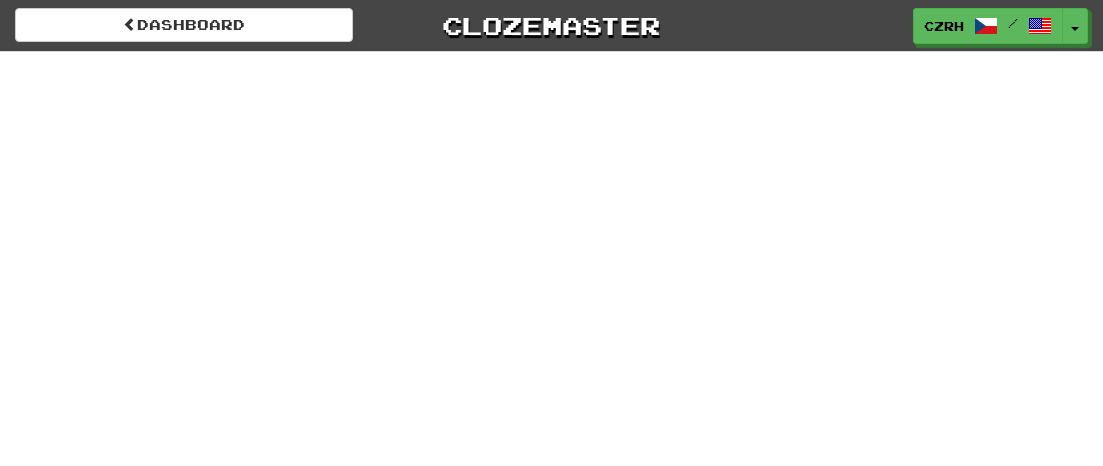 scroll, scrollTop: 0, scrollLeft: 0, axis: both 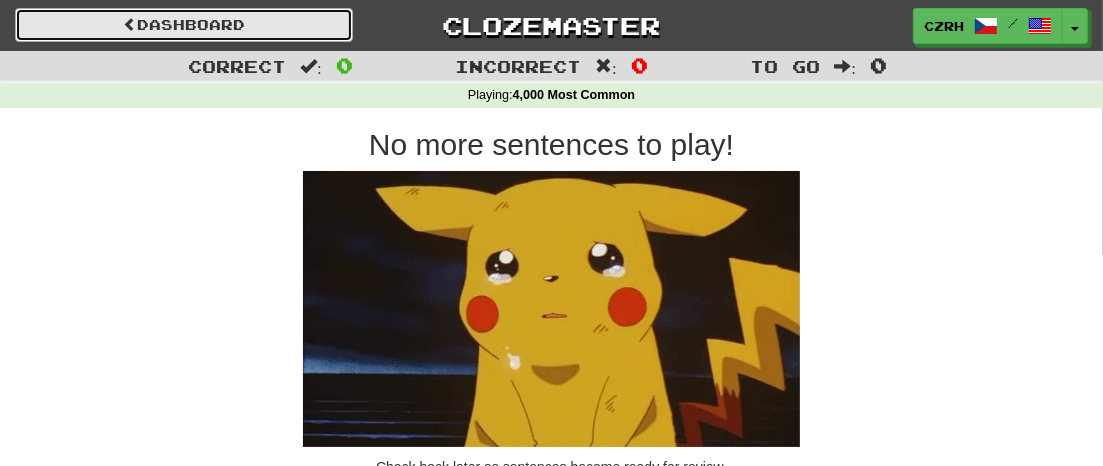 click on "Dashboard" at bounding box center [184, 25] 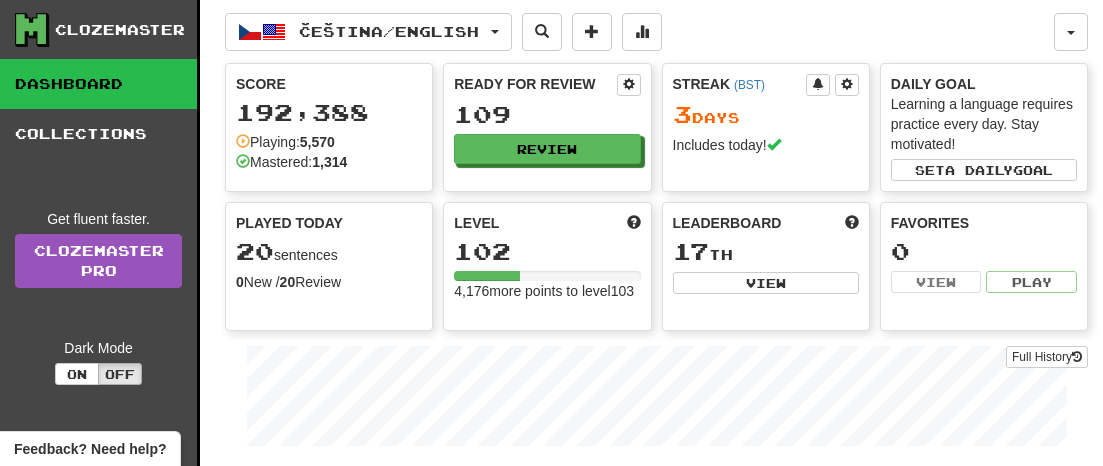 scroll, scrollTop: 0, scrollLeft: 0, axis: both 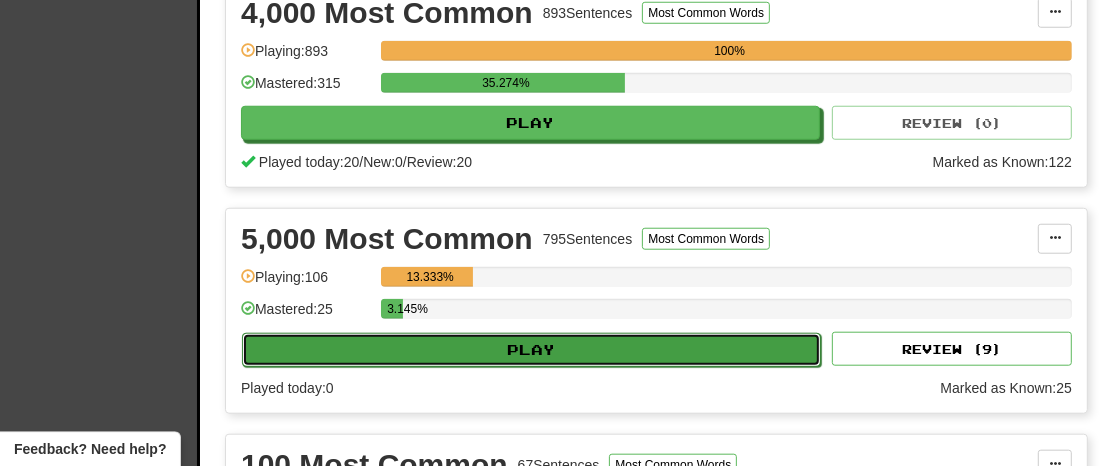 click on "Play" at bounding box center (531, 349) 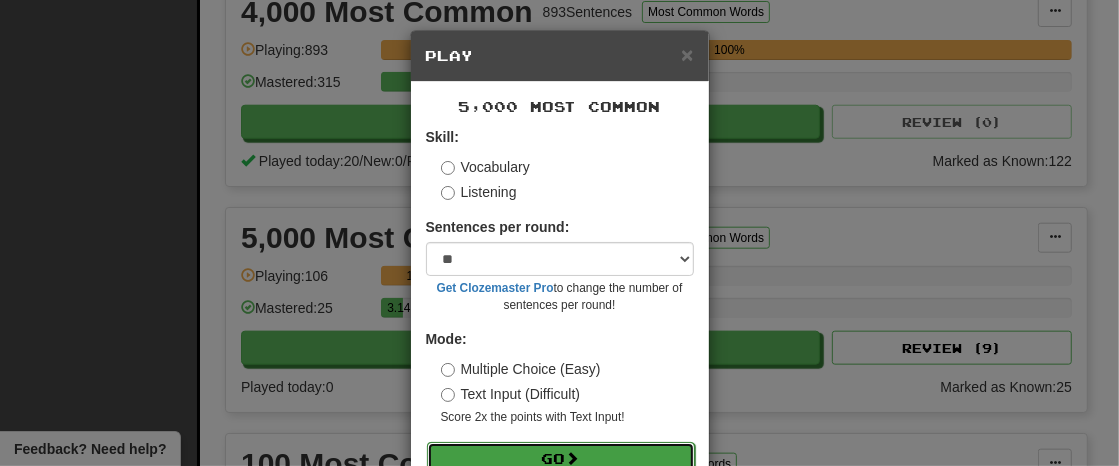 click on "Go" at bounding box center [561, 459] 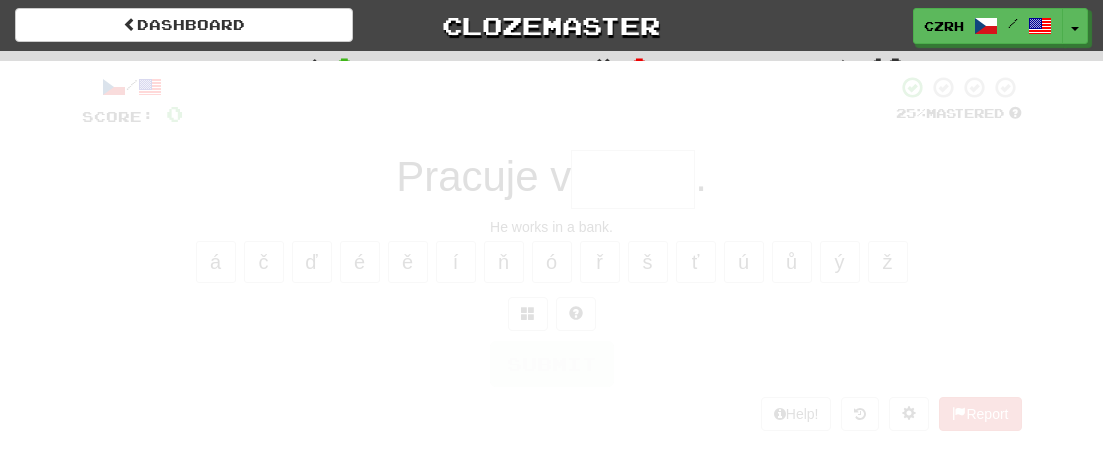 scroll, scrollTop: 0, scrollLeft: 0, axis: both 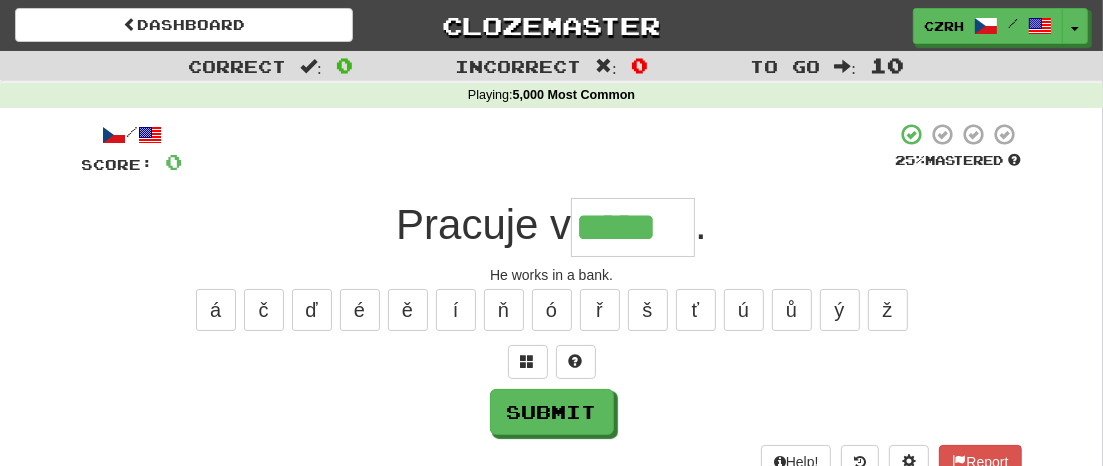 type on "*****" 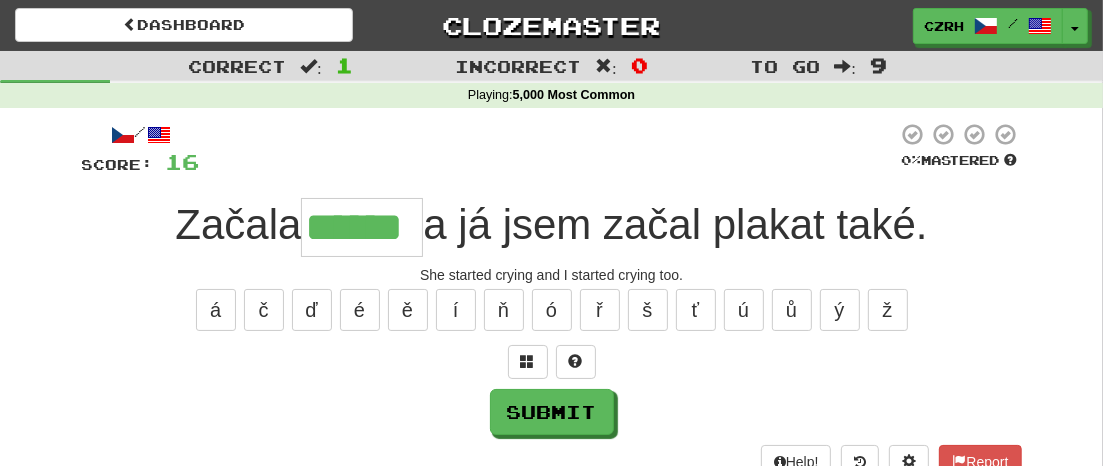 type on "******" 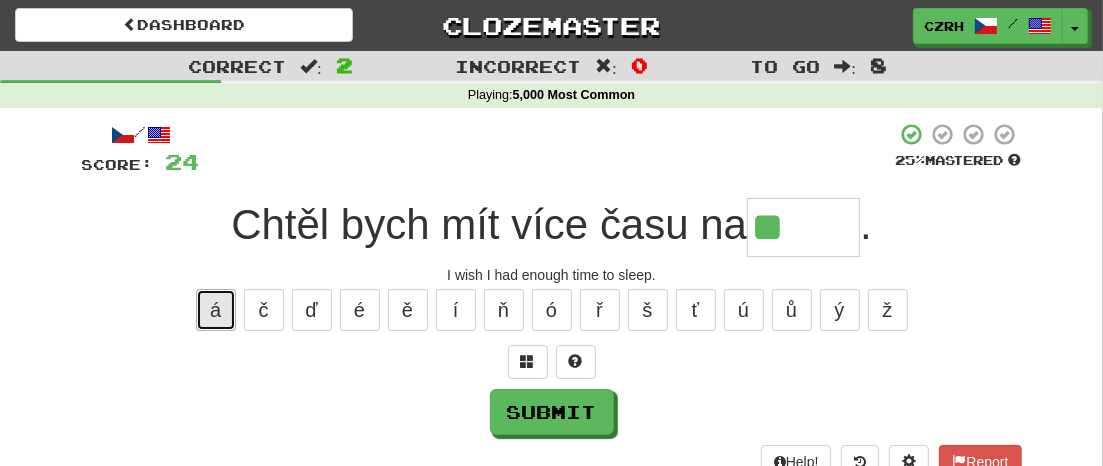 click on "á" at bounding box center [216, 310] 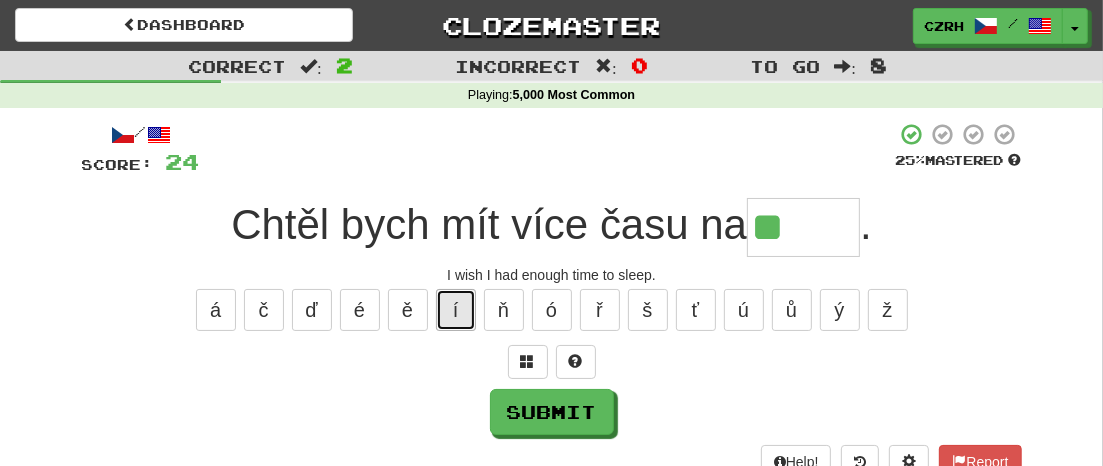 click on "í" at bounding box center [456, 310] 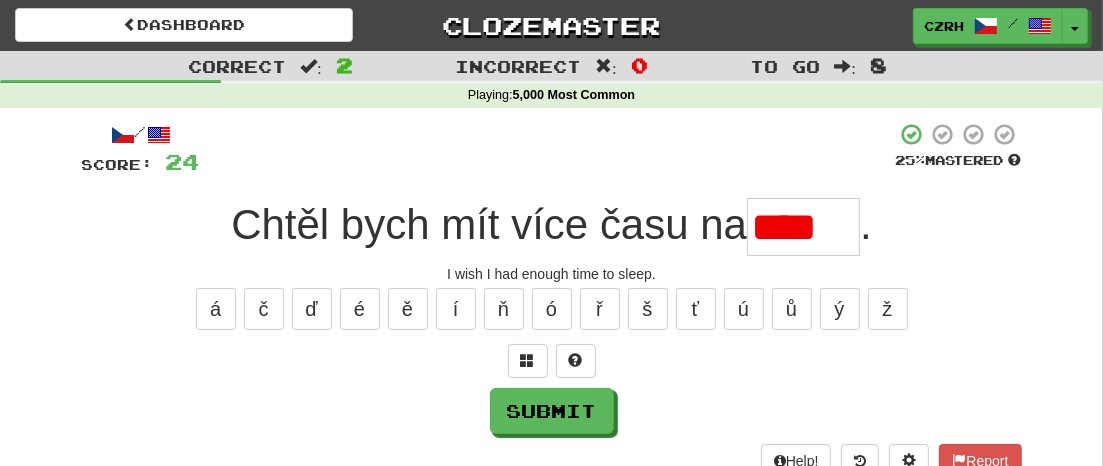 scroll, scrollTop: 0, scrollLeft: 0, axis: both 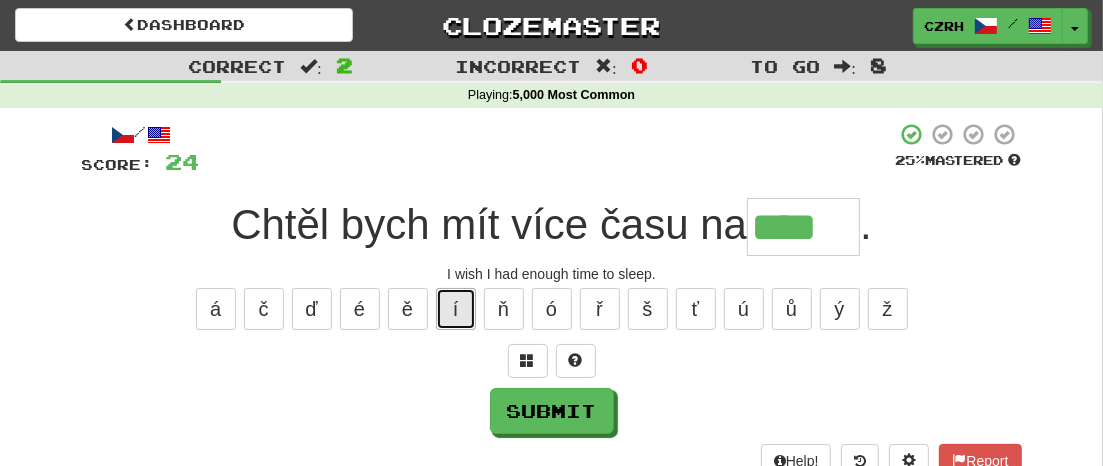 click on "í" at bounding box center (456, 309) 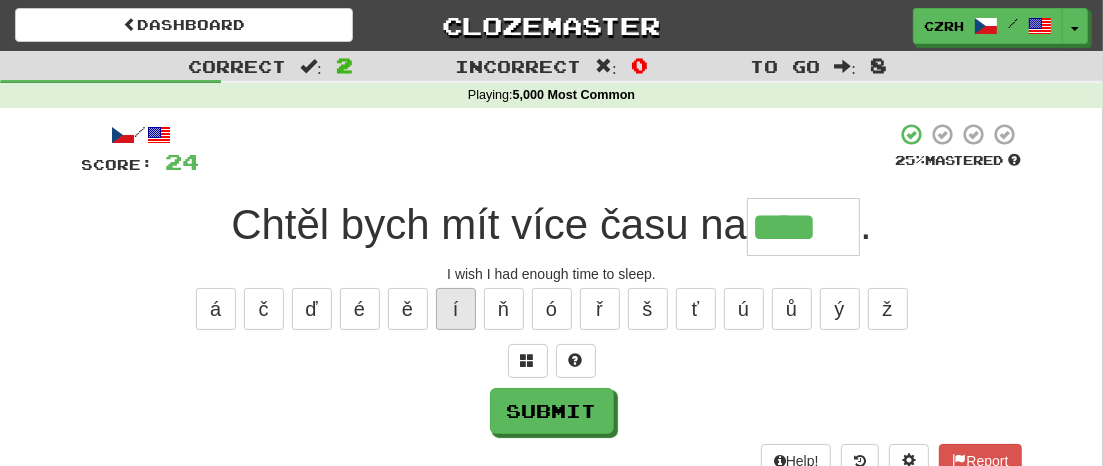 type on "*****" 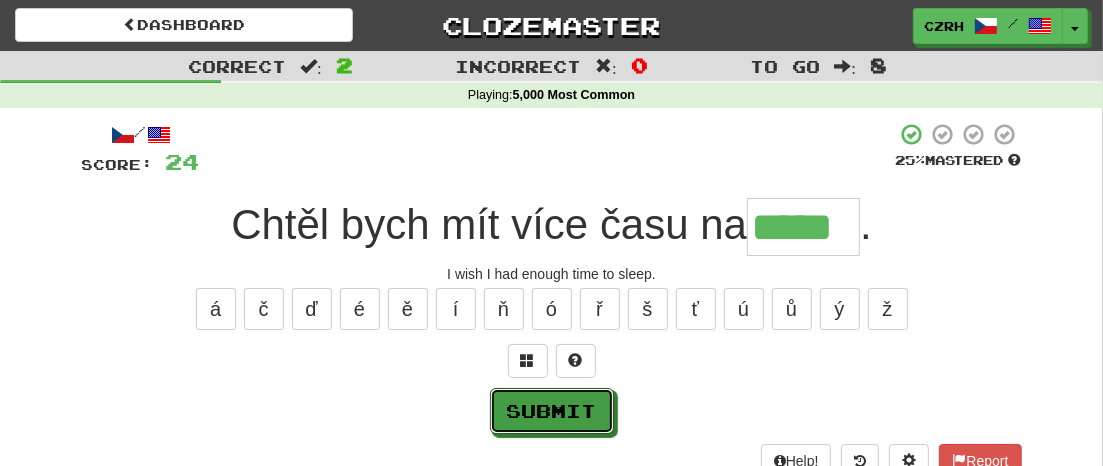 drag, startPoint x: 574, startPoint y: 414, endPoint x: 584, endPoint y: 413, distance: 10.049875 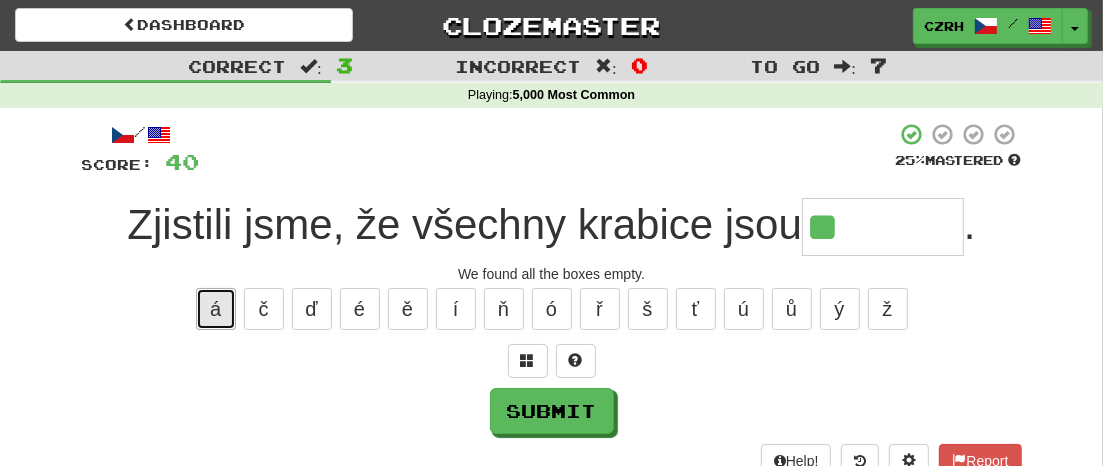 click on "á" at bounding box center [216, 309] 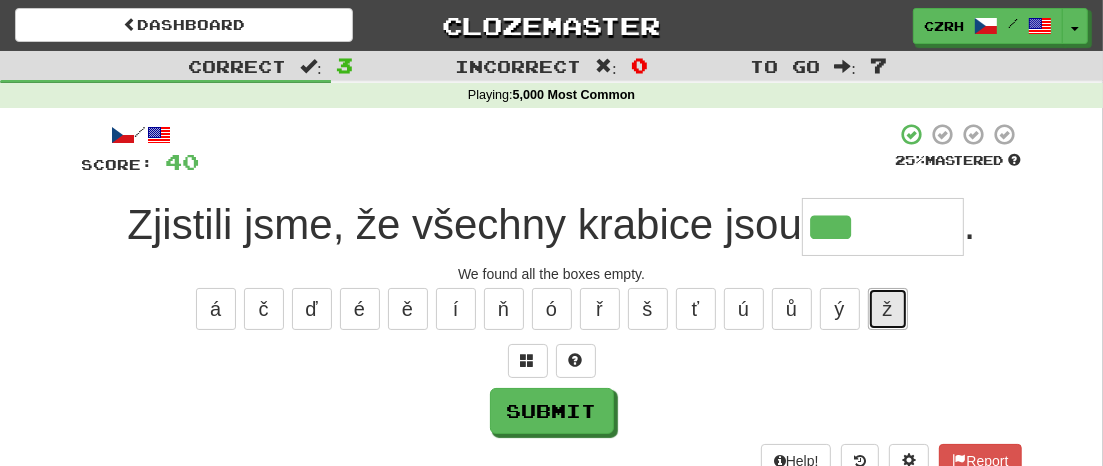 click on "ž" at bounding box center (888, 309) 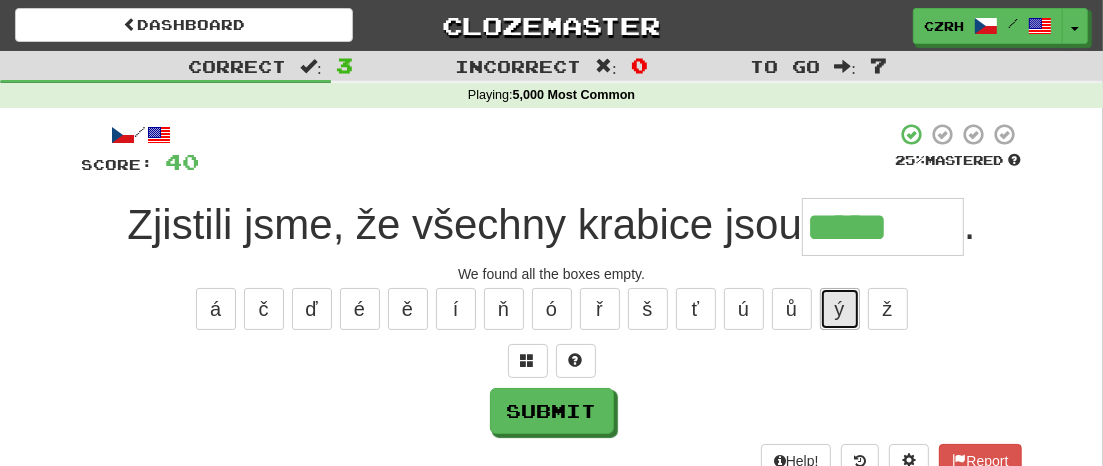 click on "ý" at bounding box center [840, 309] 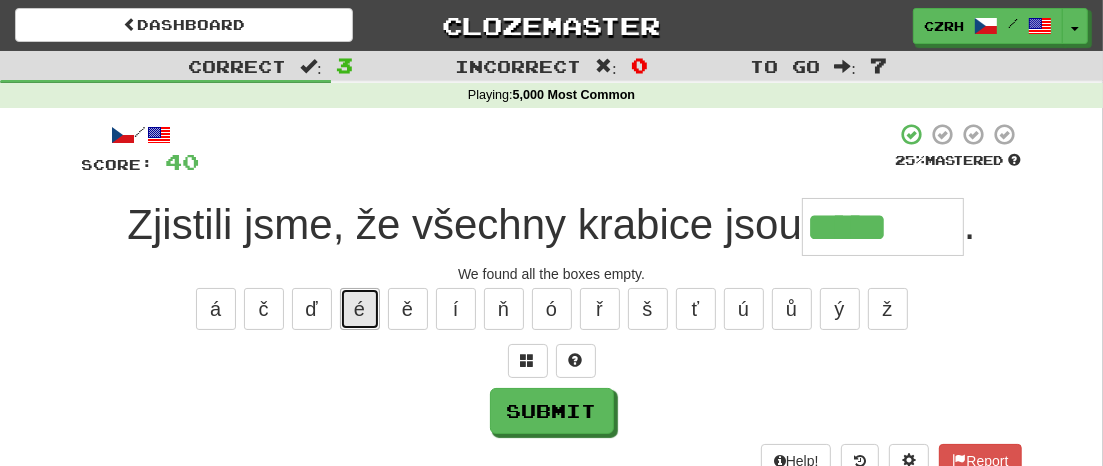 click on "é" at bounding box center (360, 309) 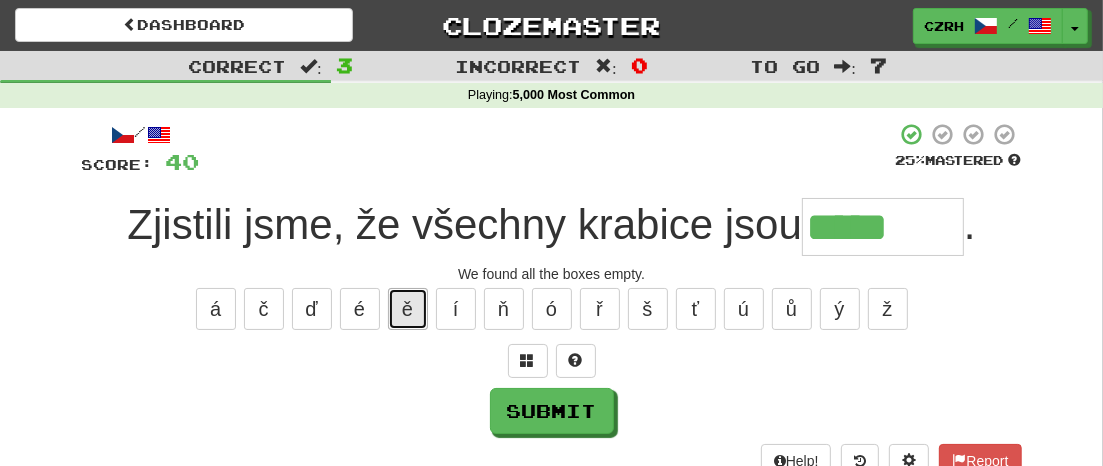 click on "ě" at bounding box center (408, 309) 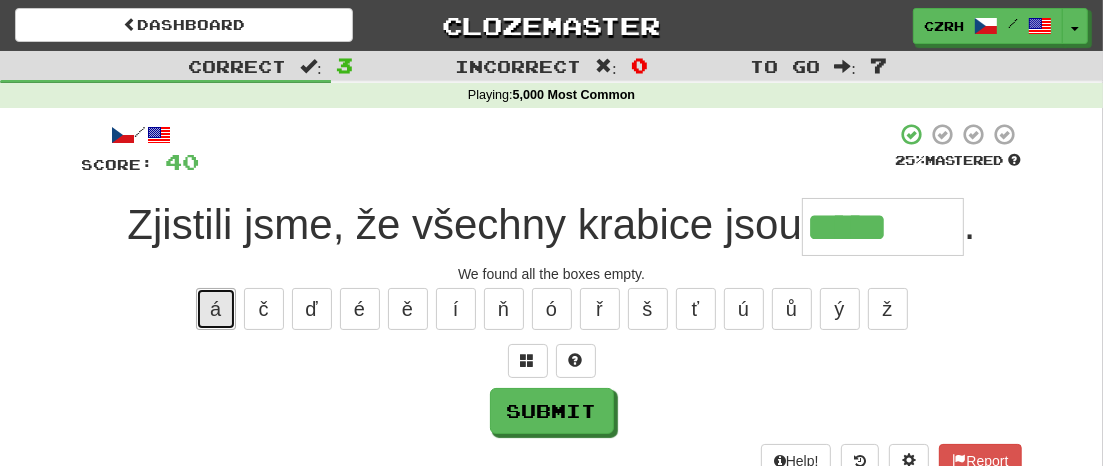 click on "á" at bounding box center [216, 309] 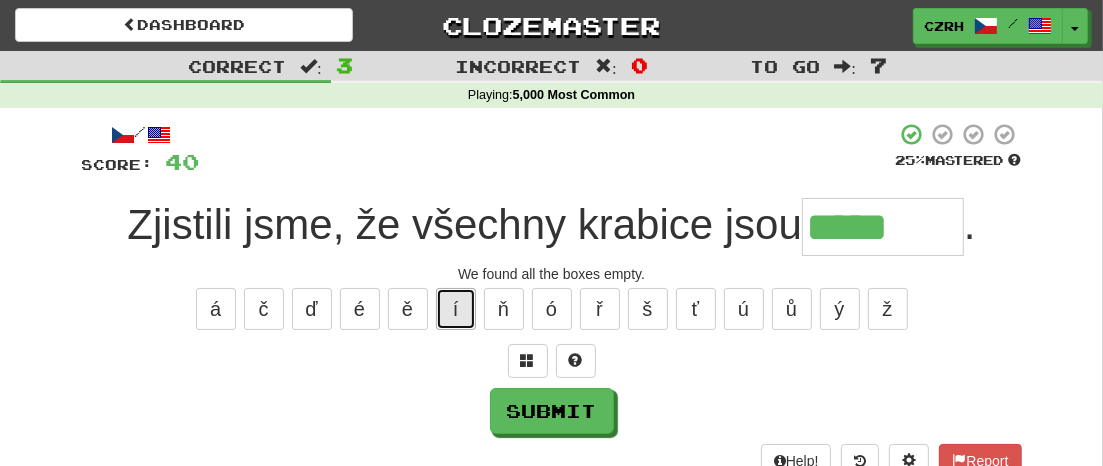 click on "í" at bounding box center (456, 309) 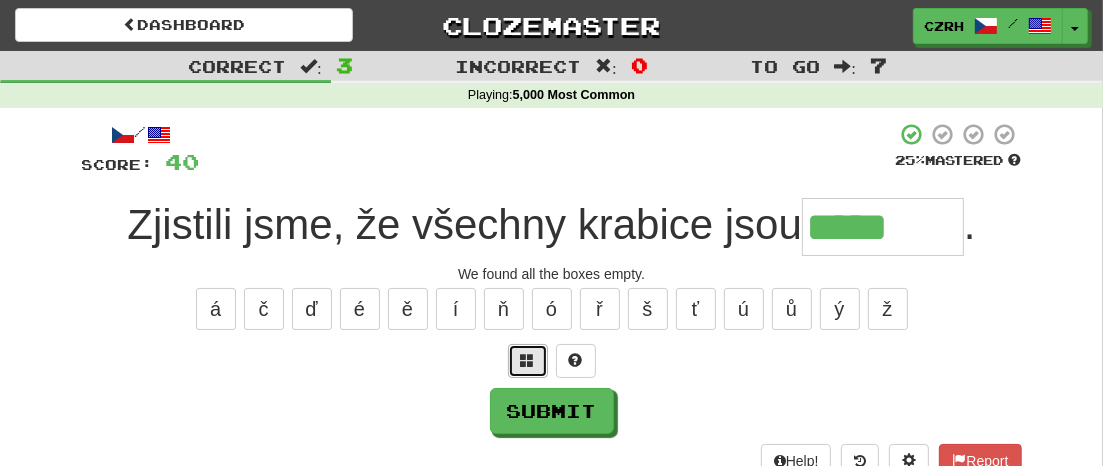 click at bounding box center (528, 360) 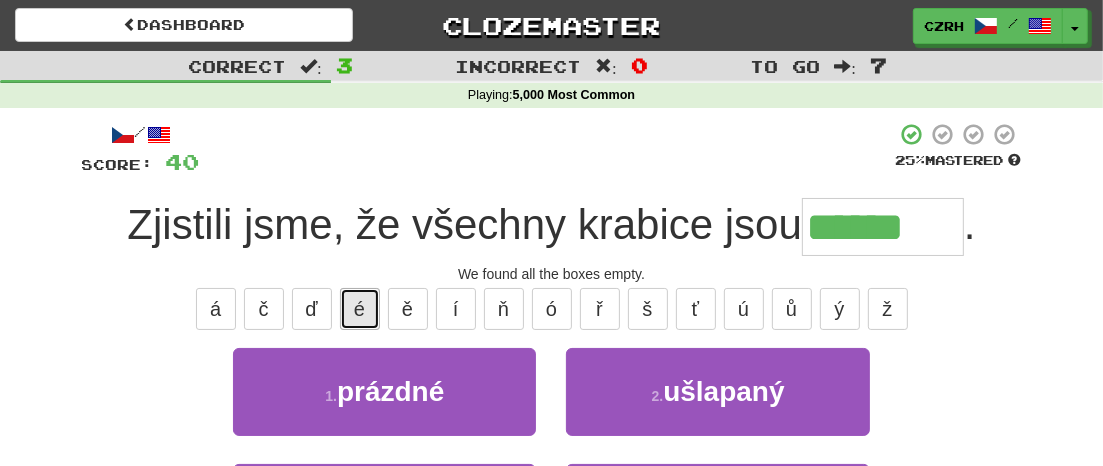 drag, startPoint x: 369, startPoint y: 314, endPoint x: 403, endPoint y: 317, distance: 34.132095 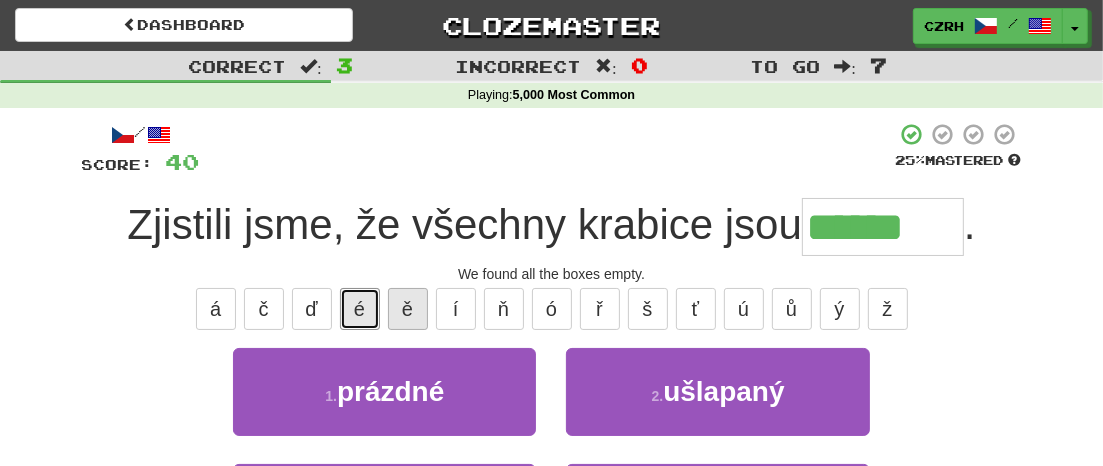 click on "é" at bounding box center (360, 309) 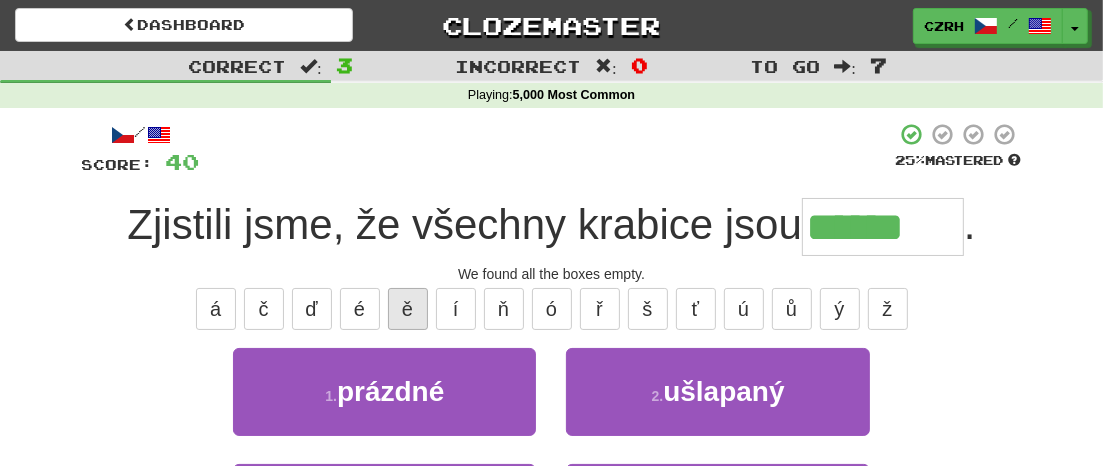 type on "*******" 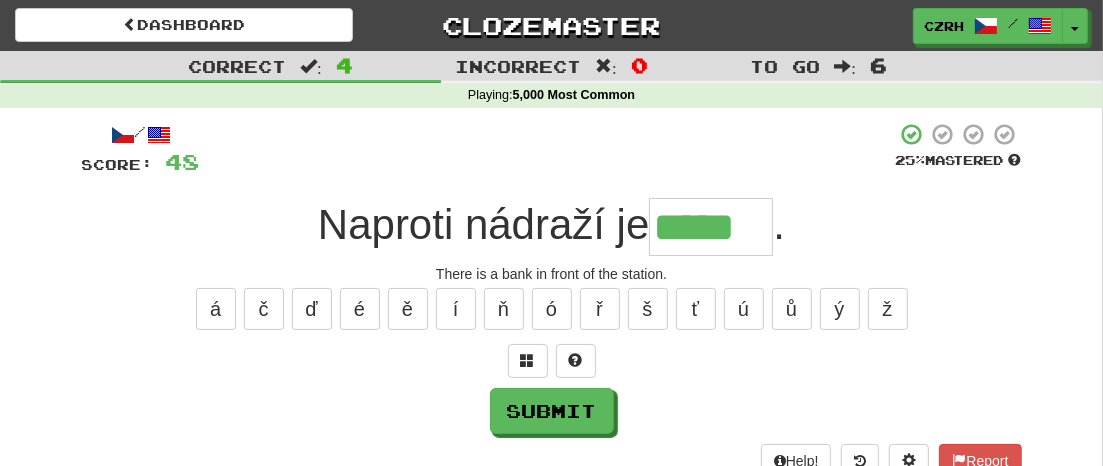 type on "*****" 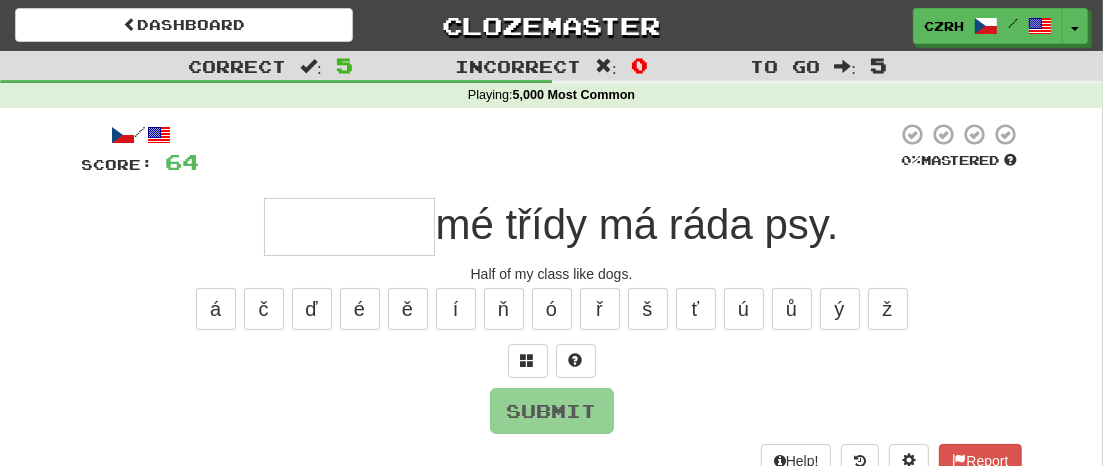 type on "*" 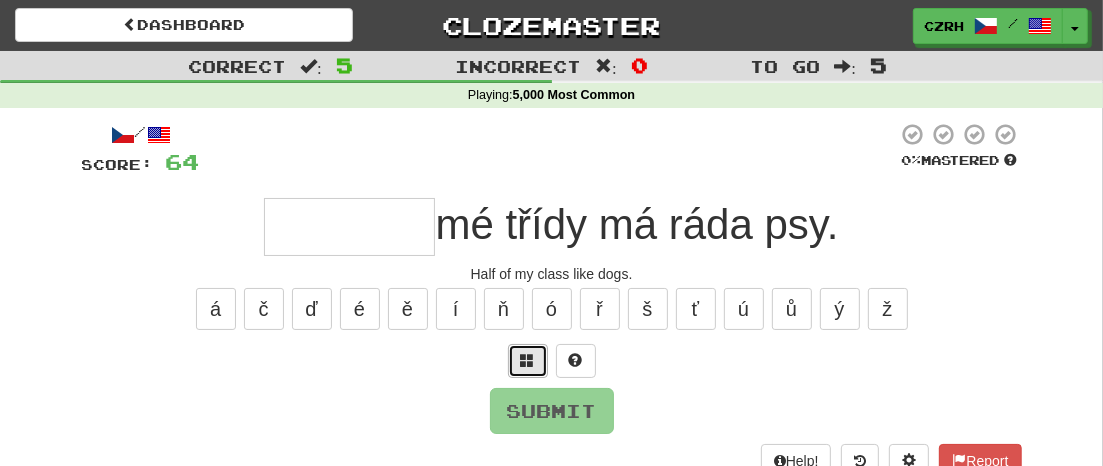 click at bounding box center (528, 360) 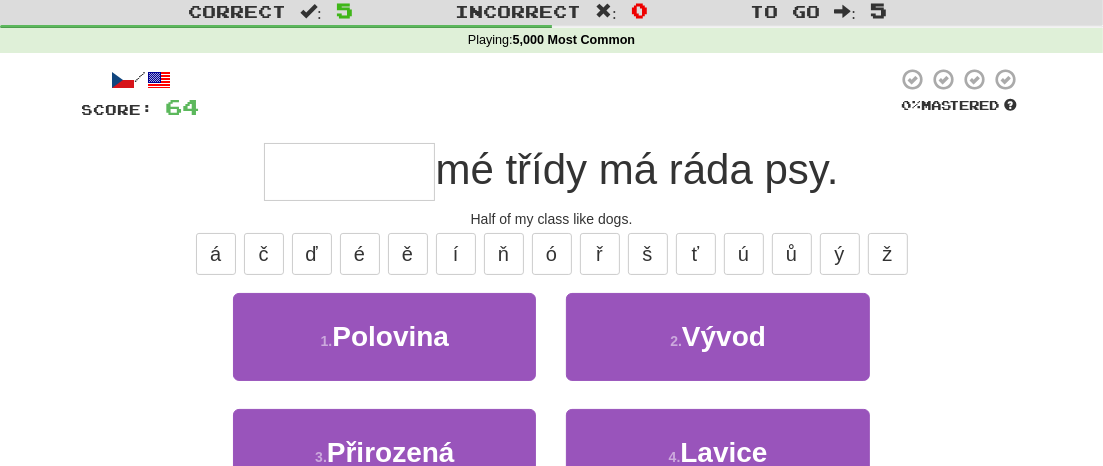 scroll, scrollTop: 53, scrollLeft: 0, axis: vertical 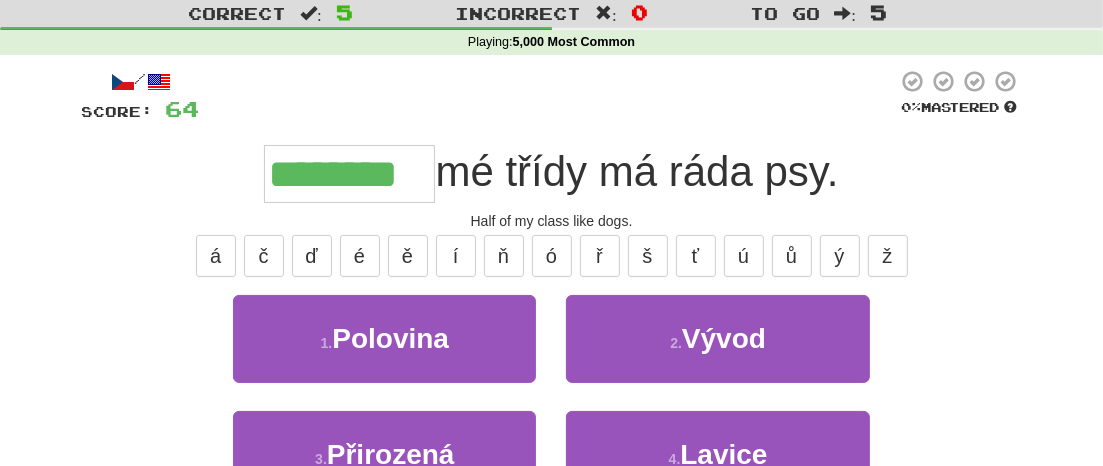 type on "********" 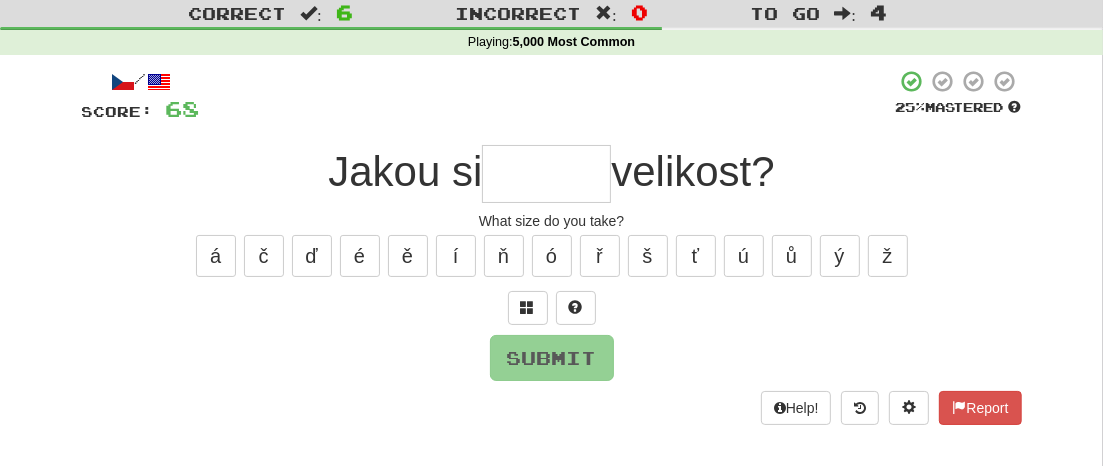 type on "*" 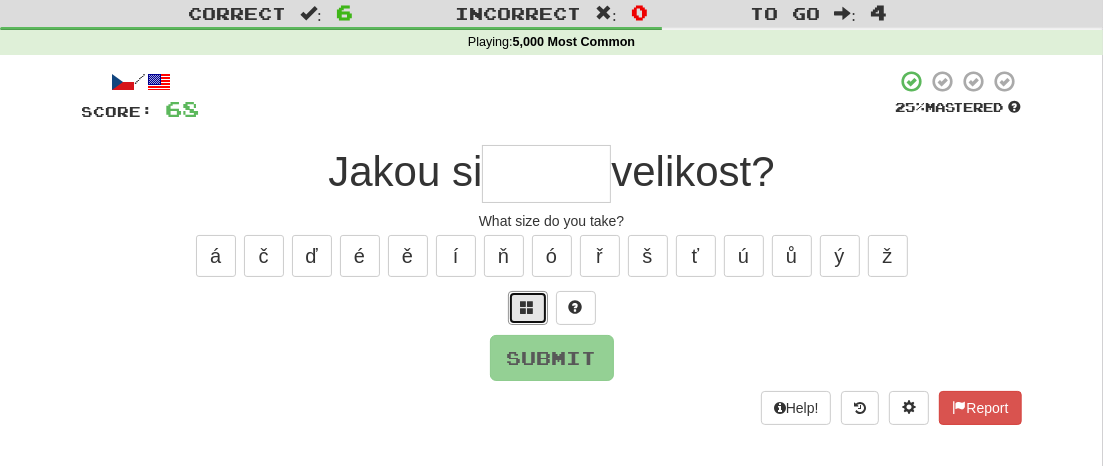 drag, startPoint x: 527, startPoint y: 304, endPoint x: 729, endPoint y: 289, distance: 202.55617 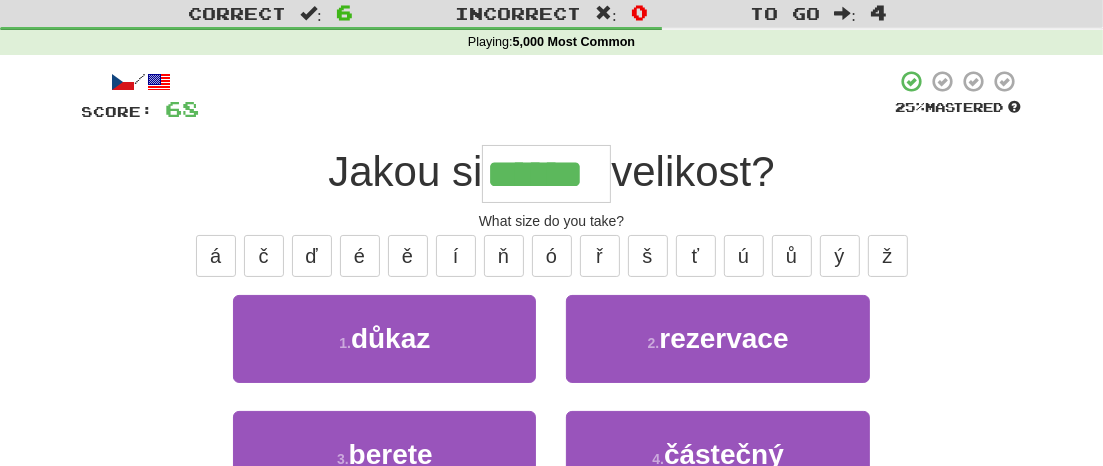 type on "******" 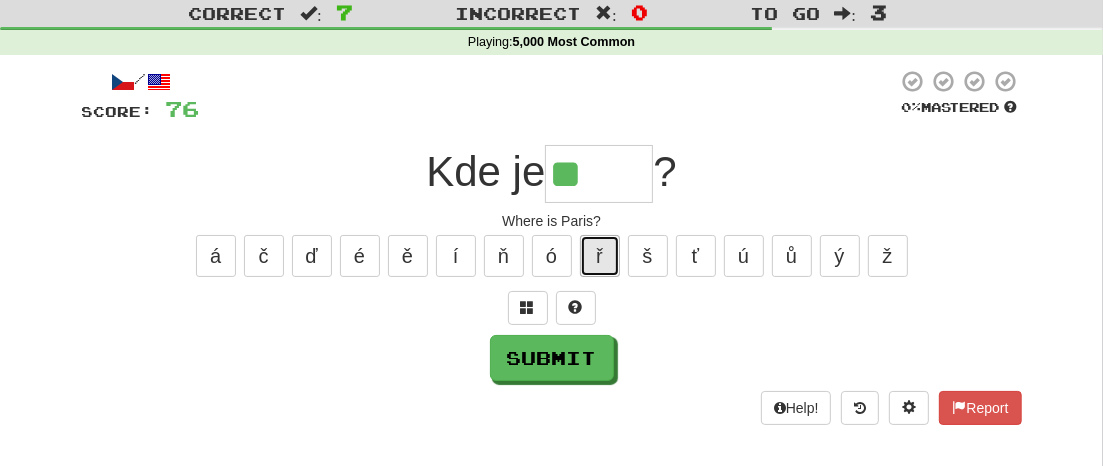 click on "ř" at bounding box center [600, 256] 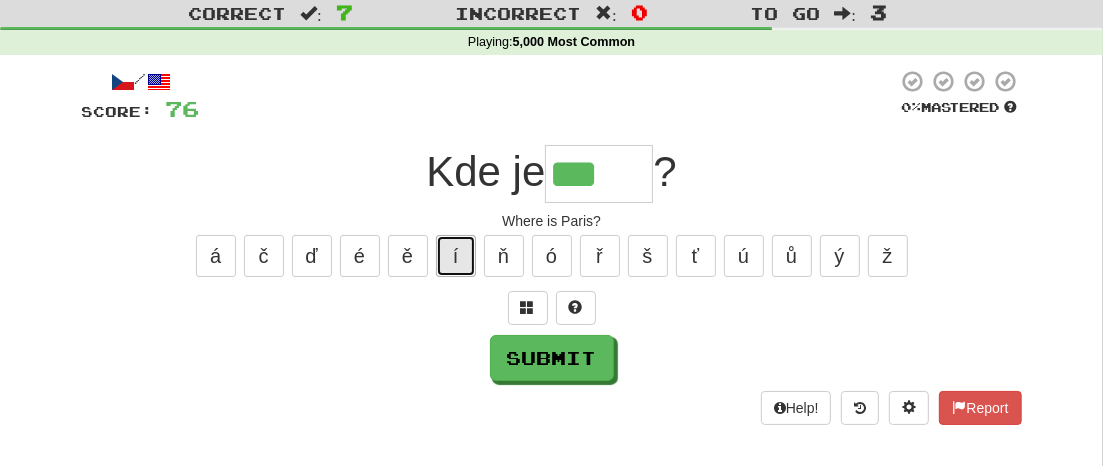 click on "í" at bounding box center (456, 256) 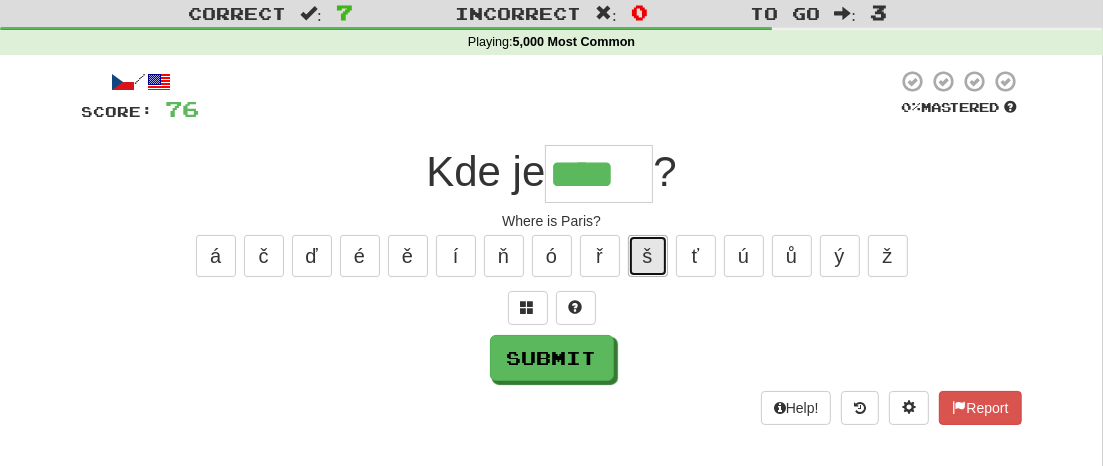 click on "š" at bounding box center (648, 256) 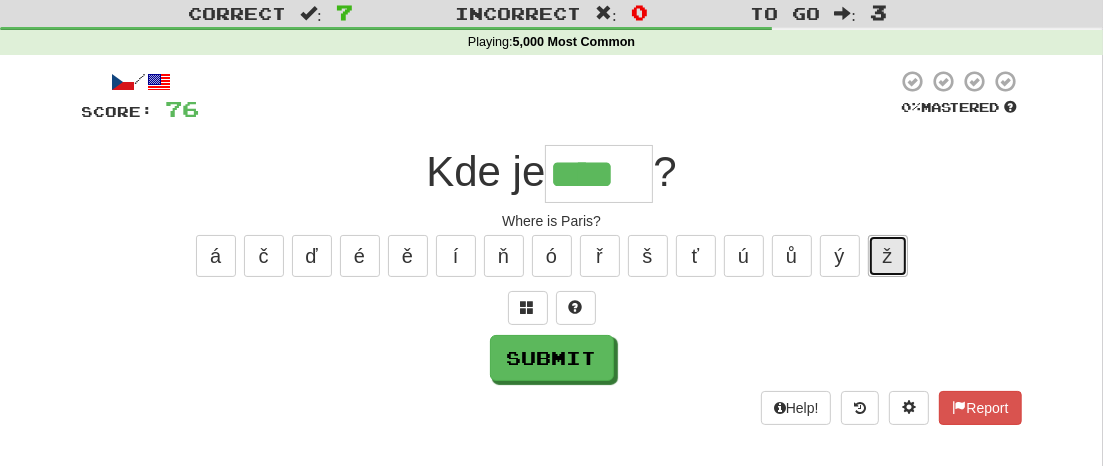 click on "ž" at bounding box center (888, 256) 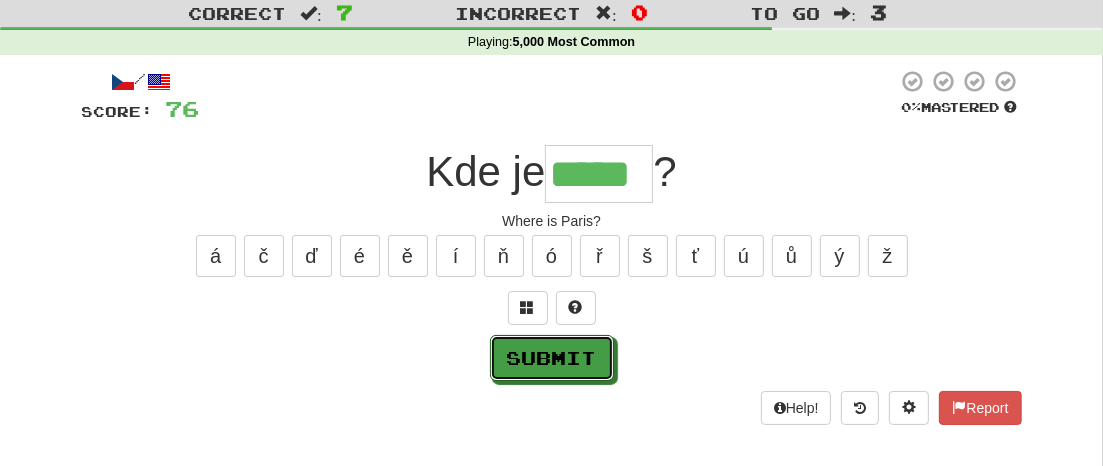 drag, startPoint x: 587, startPoint y: 359, endPoint x: 612, endPoint y: 355, distance: 25.317978 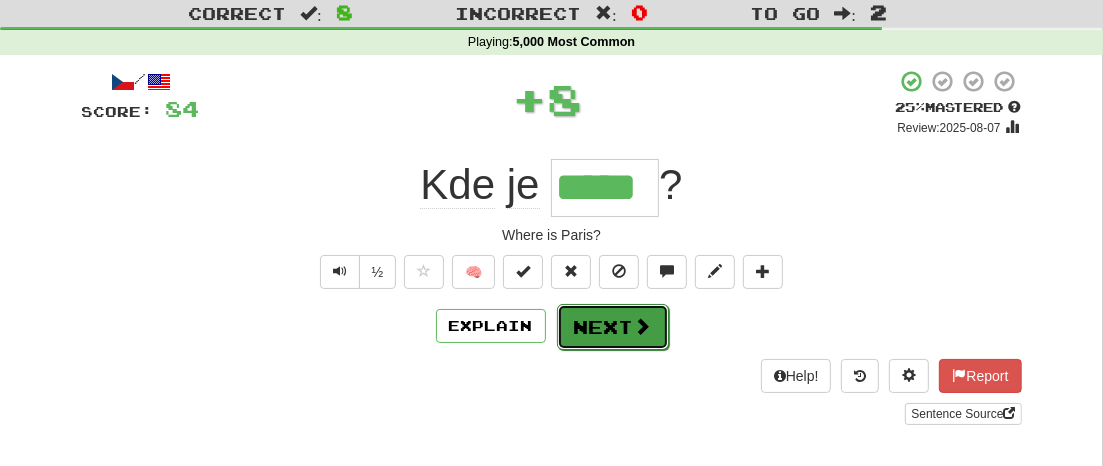 click on "Next" at bounding box center [613, 327] 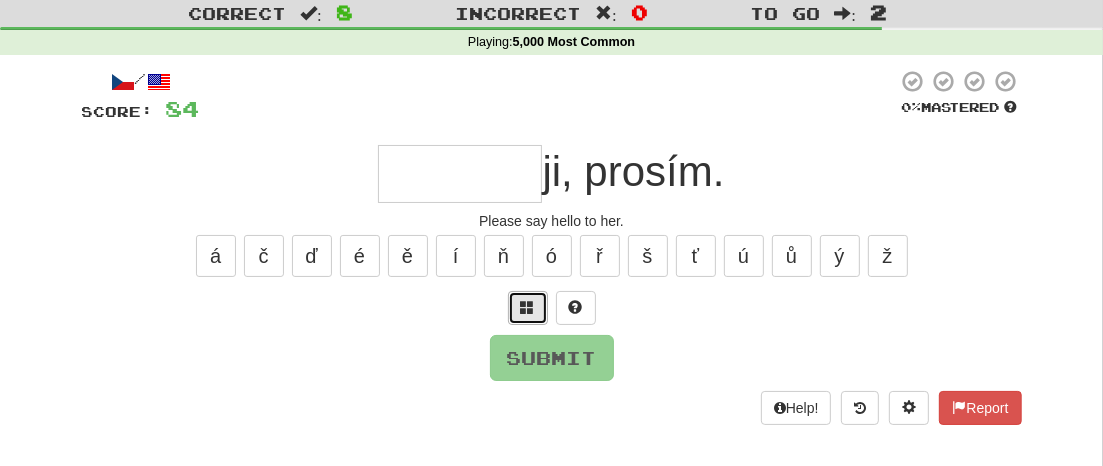 click at bounding box center (528, 307) 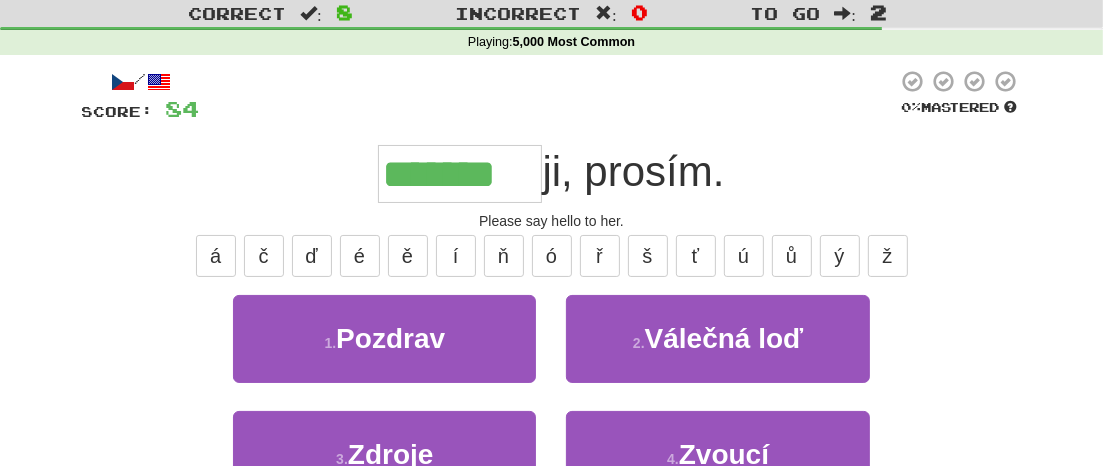 type on "*******" 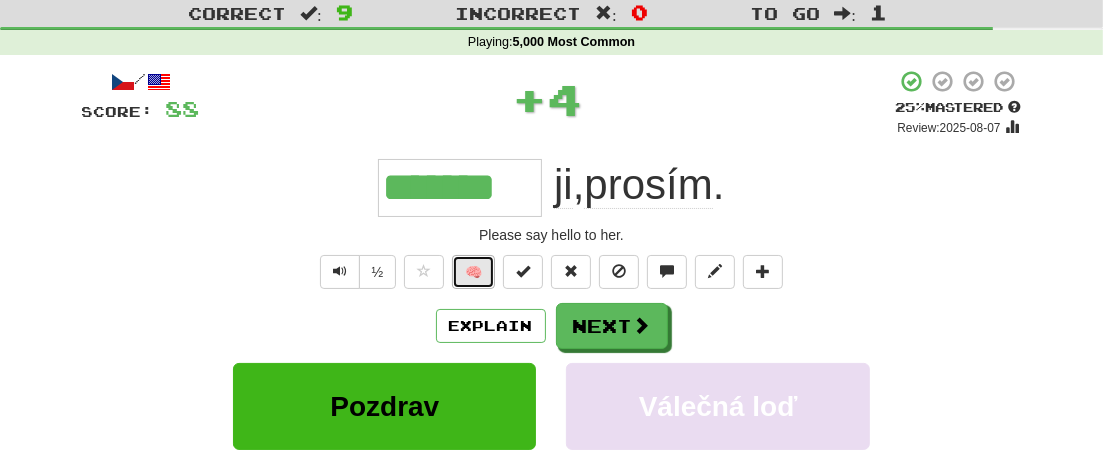 click on "🧠" at bounding box center (473, 272) 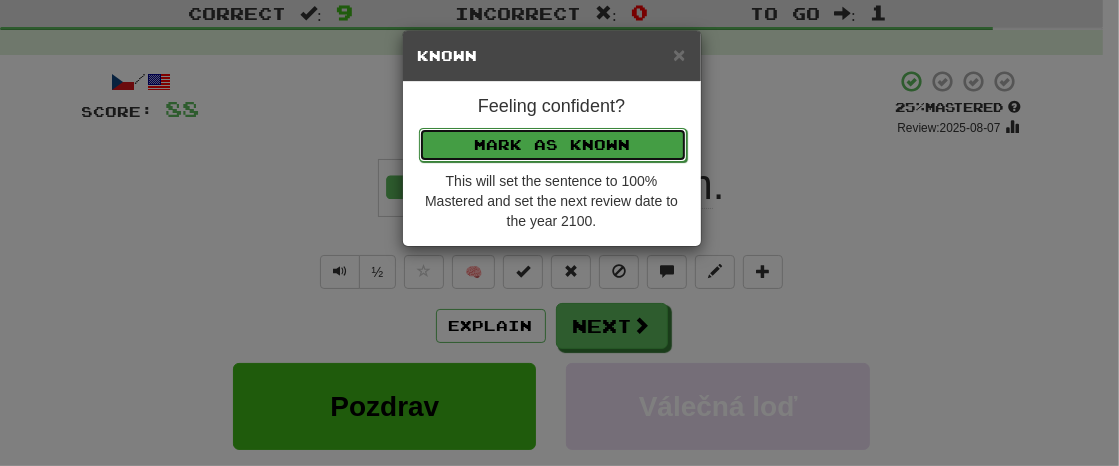 click on "Mark as Known" at bounding box center (553, 145) 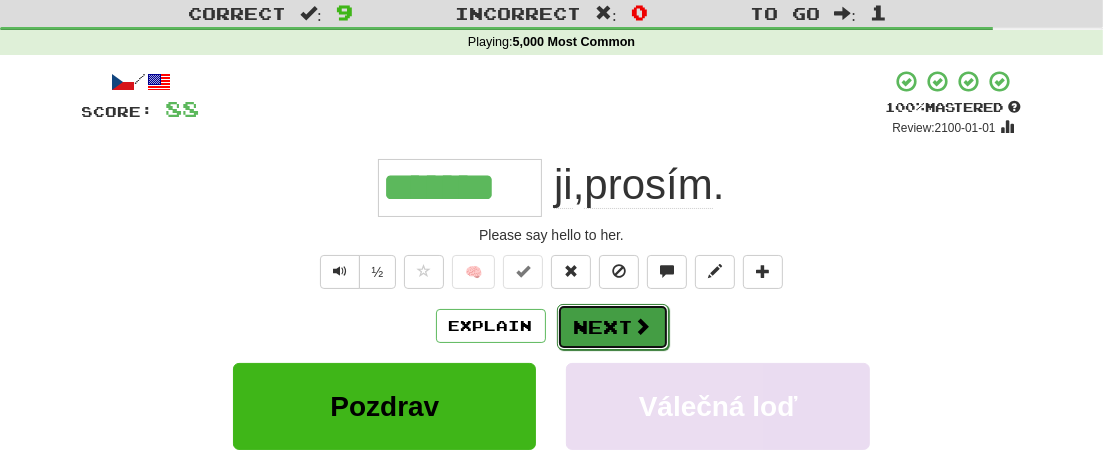 click on "Next" at bounding box center [613, 327] 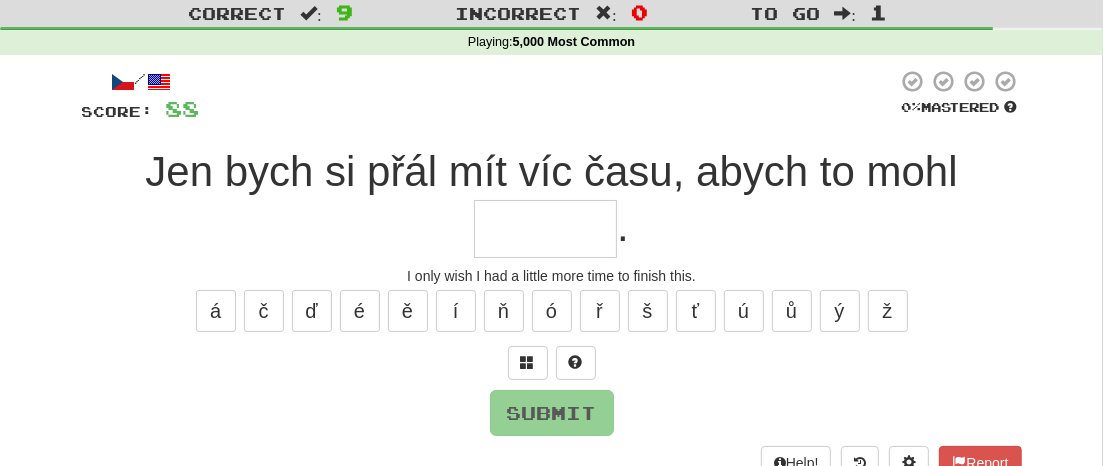 type on "*" 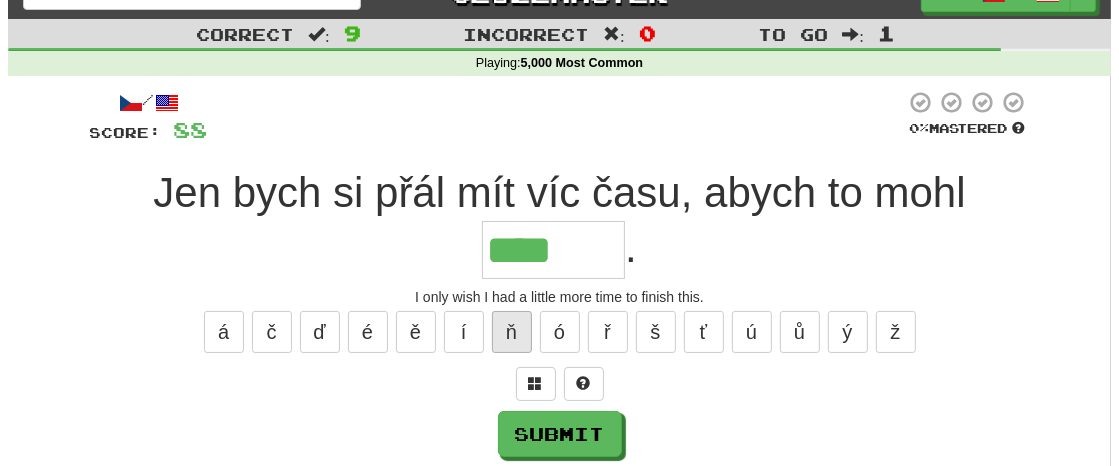 scroll, scrollTop: 17, scrollLeft: 0, axis: vertical 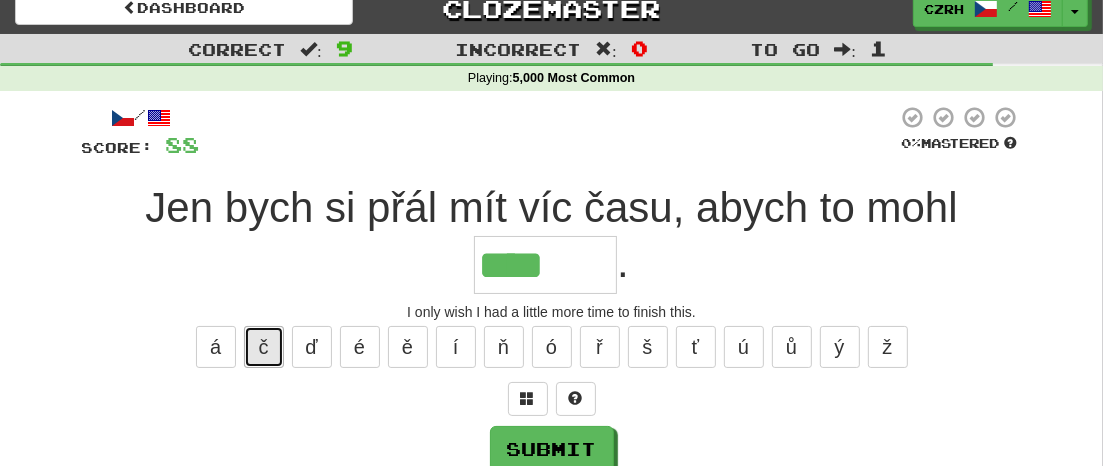 click on "č" at bounding box center [264, 347] 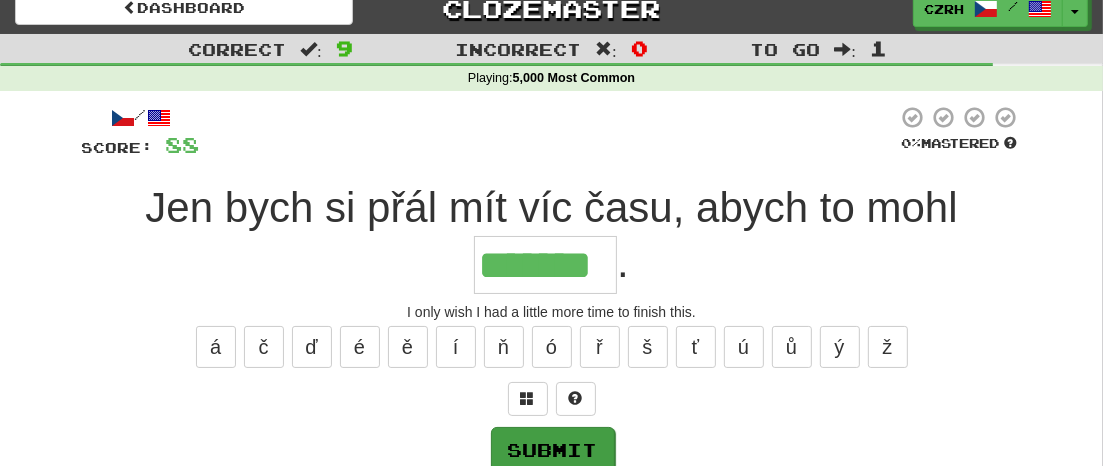 type on "*******" 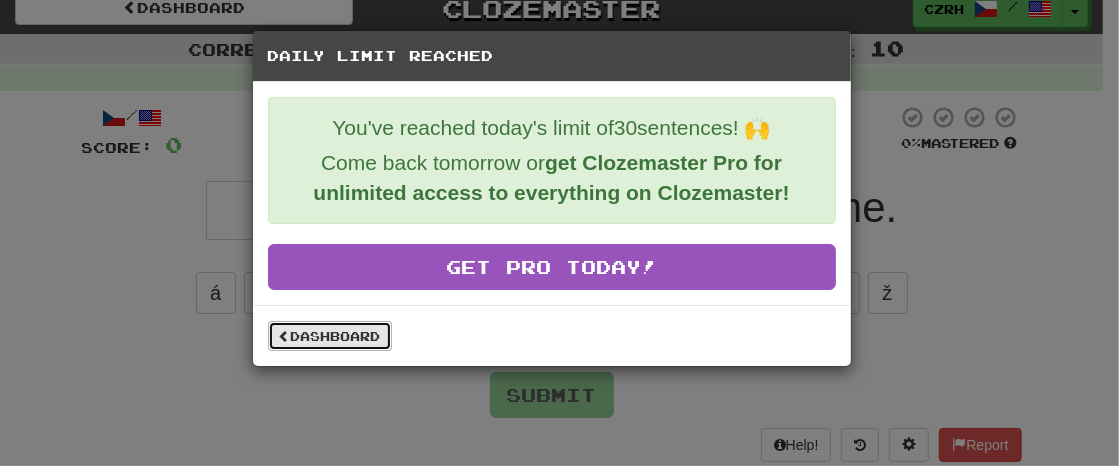 click on "Dashboard" at bounding box center (330, 336) 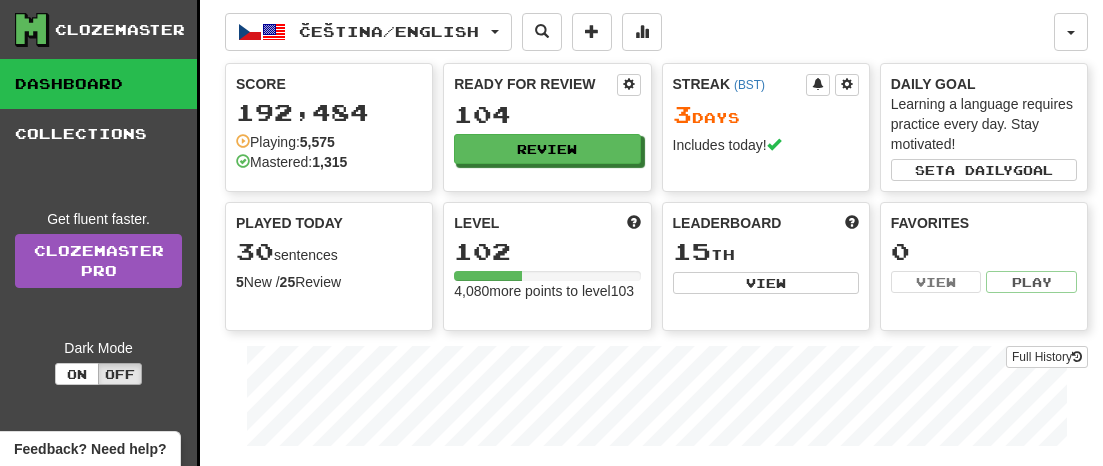 scroll, scrollTop: 0, scrollLeft: 0, axis: both 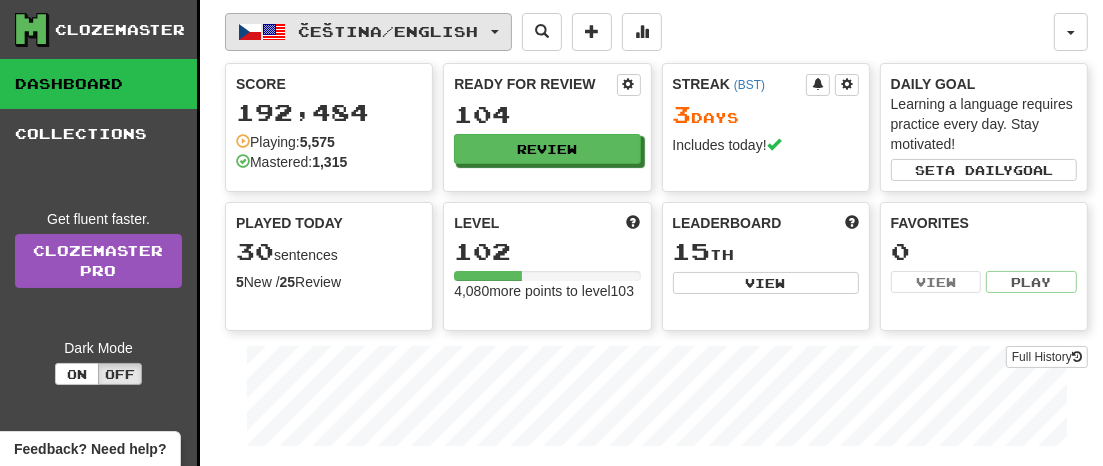 click at bounding box center [495, 32] 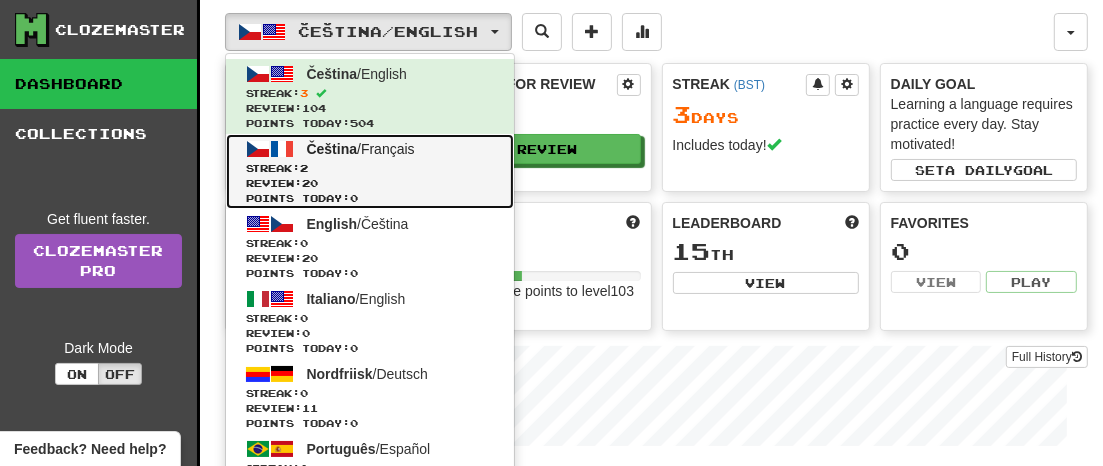 click on "Review:  20" at bounding box center [370, 183] 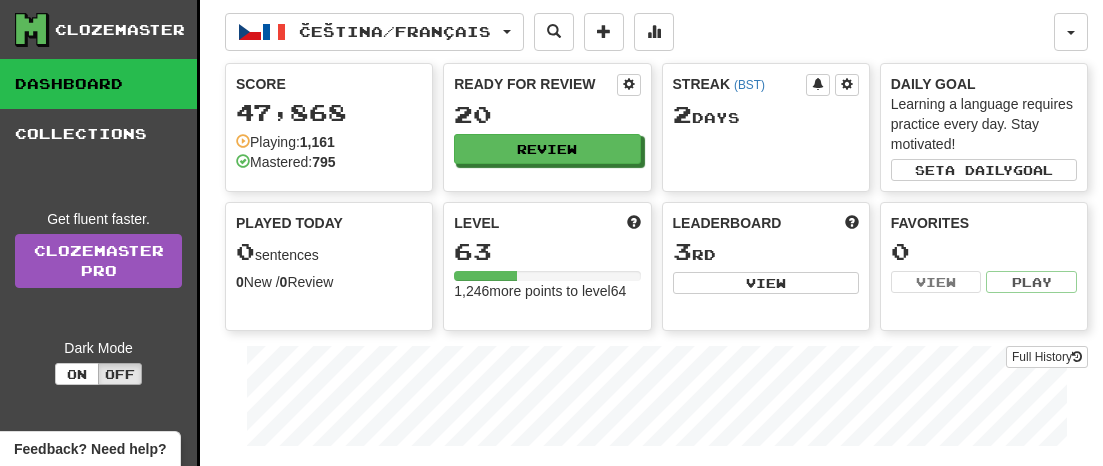 scroll, scrollTop: 0, scrollLeft: 0, axis: both 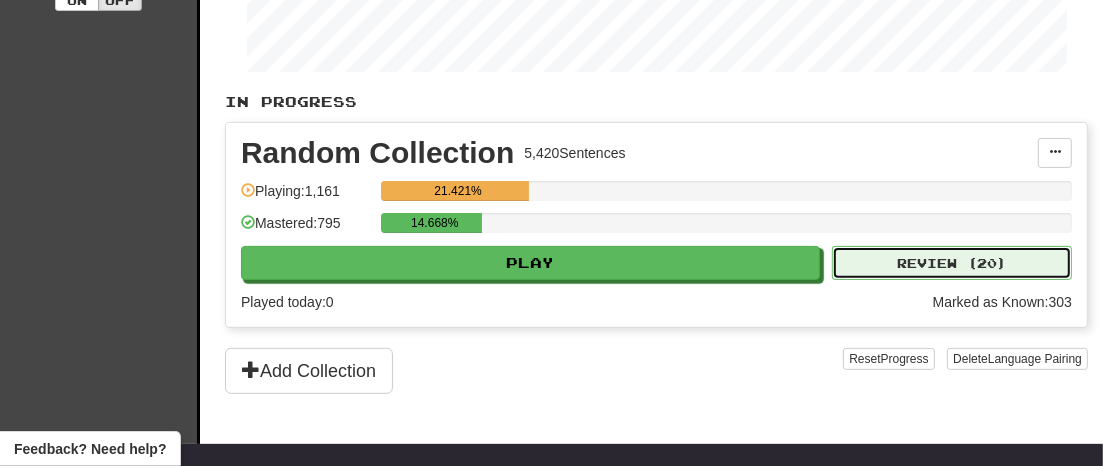 click on "Review ( 20 )" at bounding box center (952, 263) 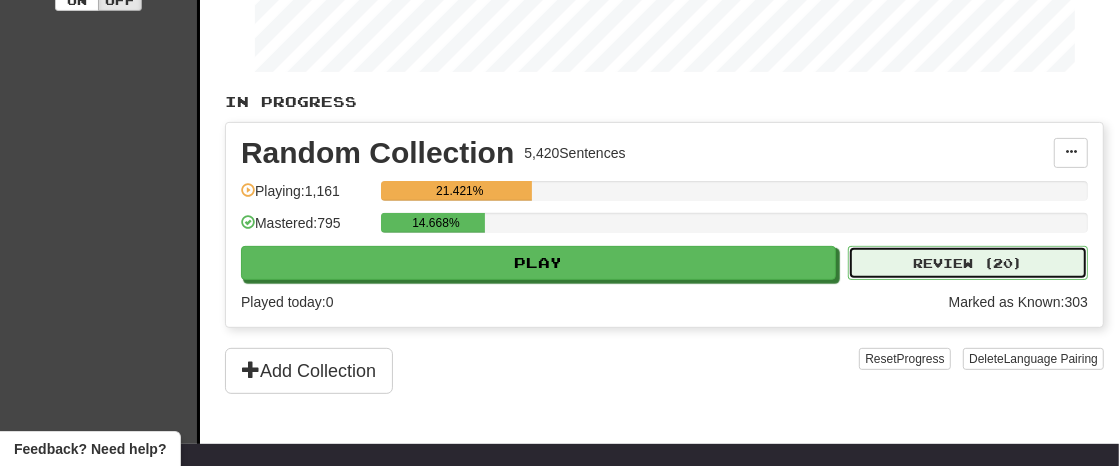select on "**" 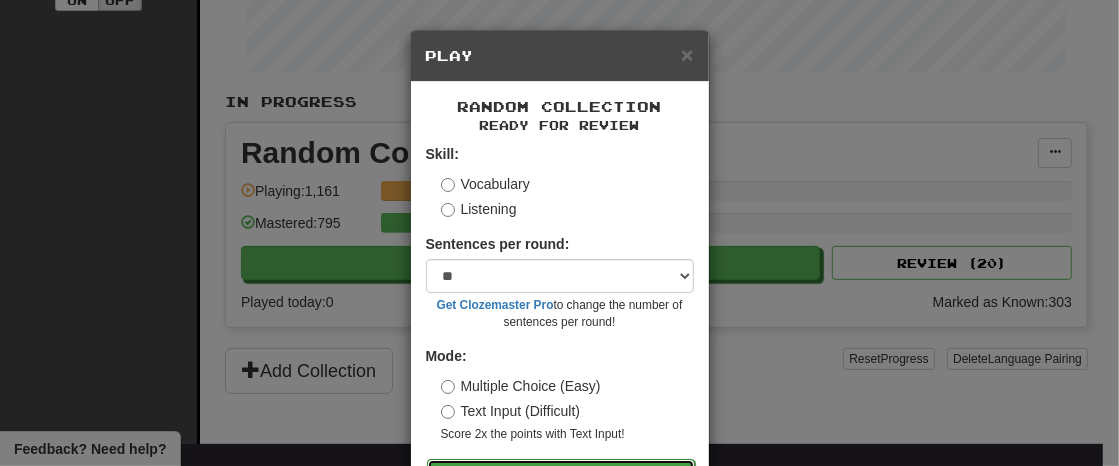 click on "Go" at bounding box center (561, 476) 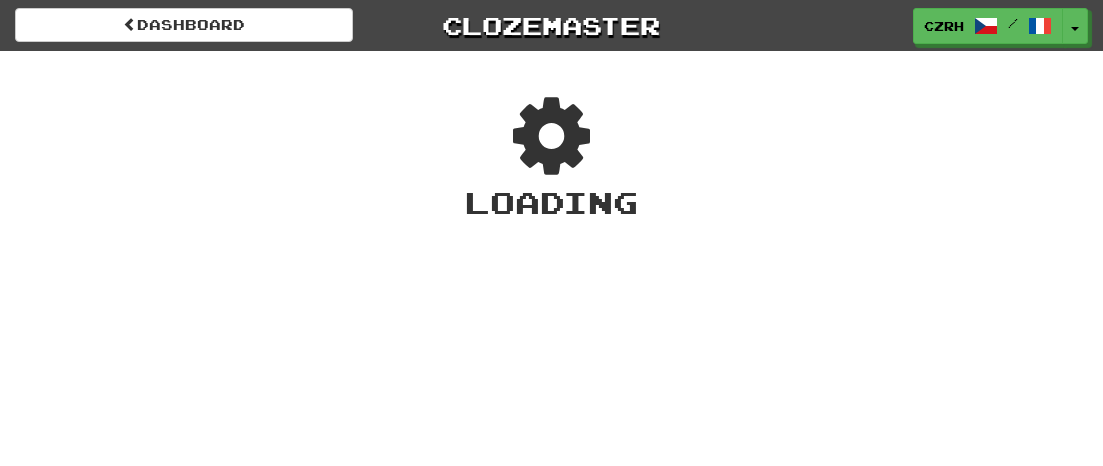 scroll, scrollTop: 0, scrollLeft: 0, axis: both 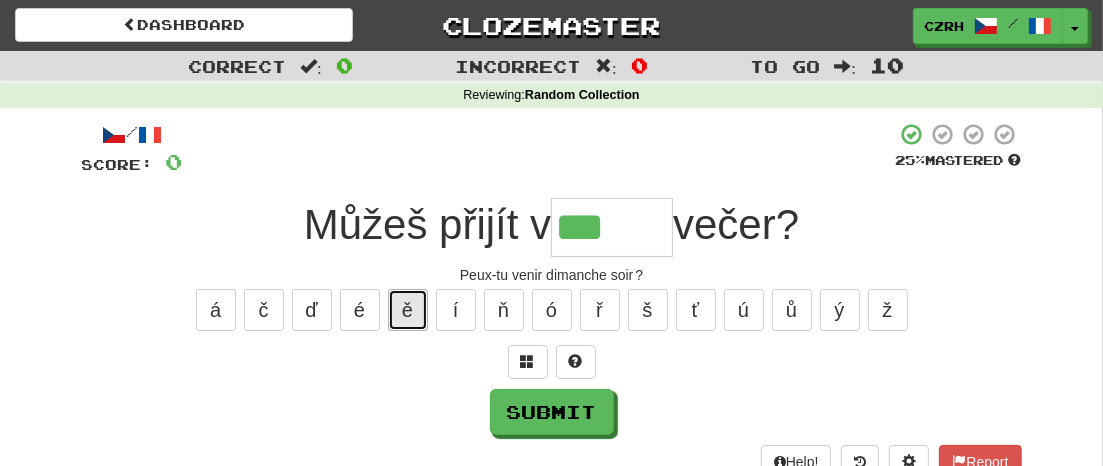 click on "ě" at bounding box center (408, 310) 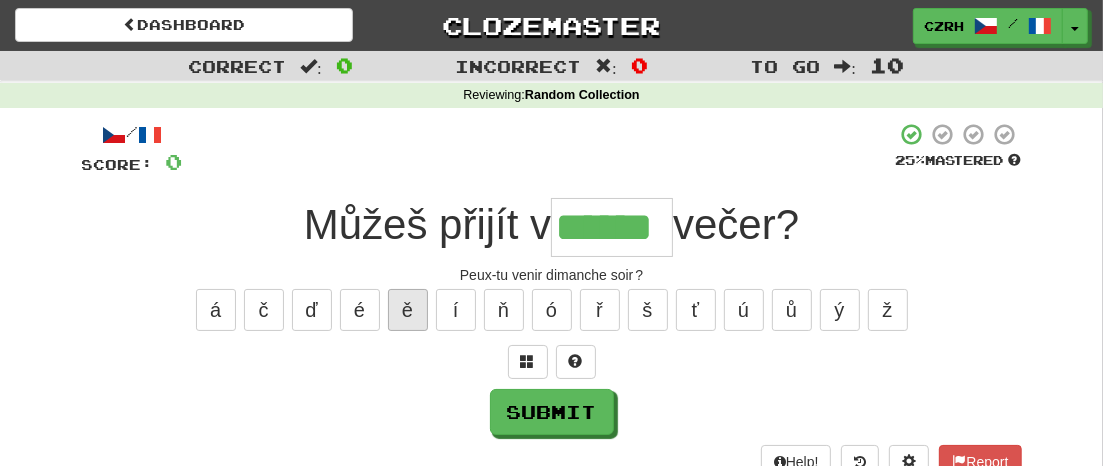 type on "******" 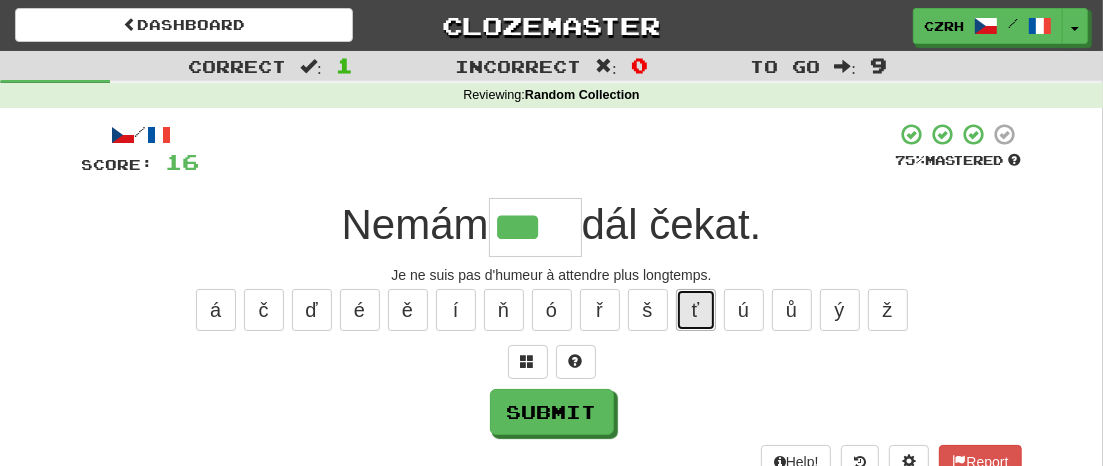 click on "ť" at bounding box center (696, 310) 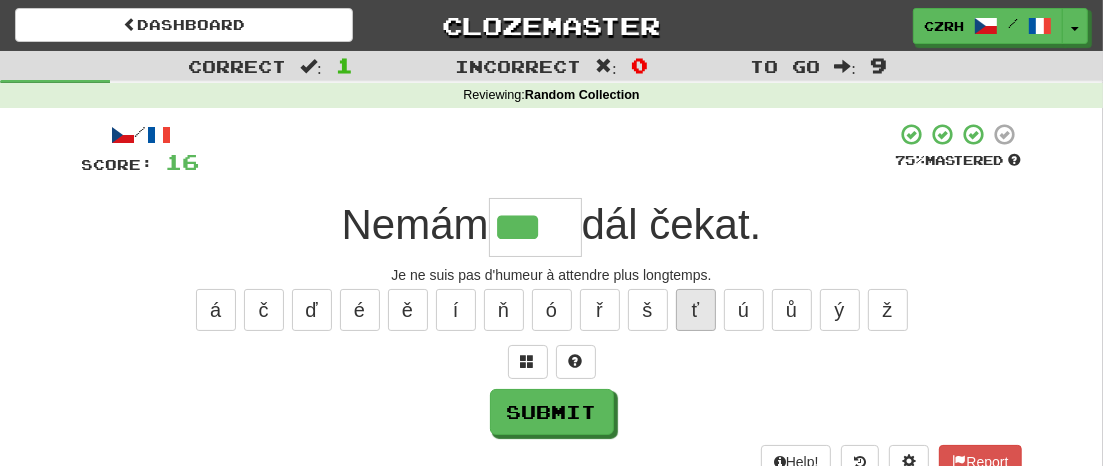 type on "****" 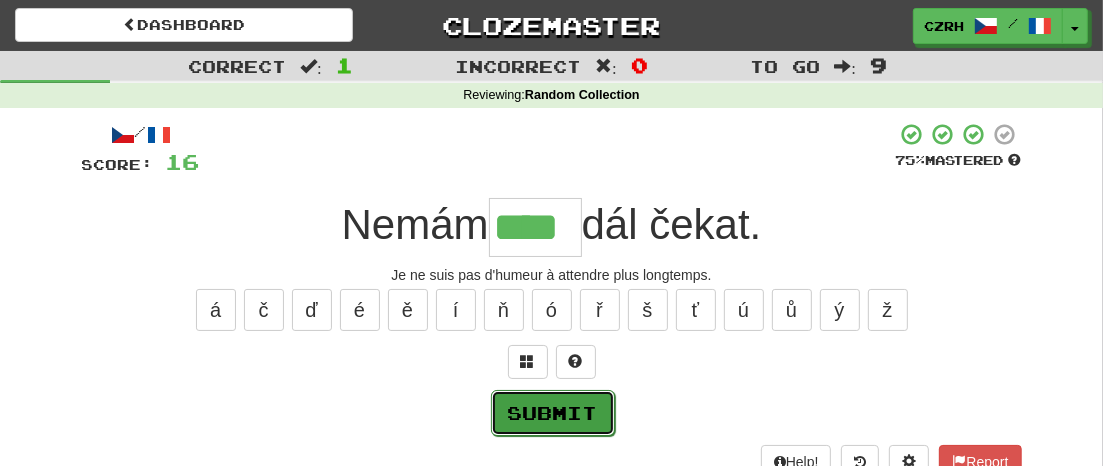 click on "Submit" at bounding box center (553, 413) 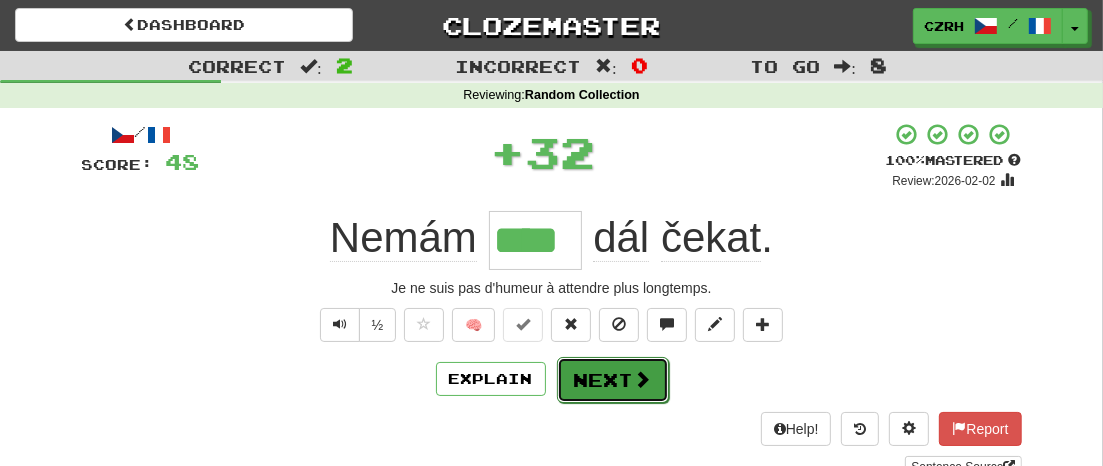 click on "Next" at bounding box center [613, 380] 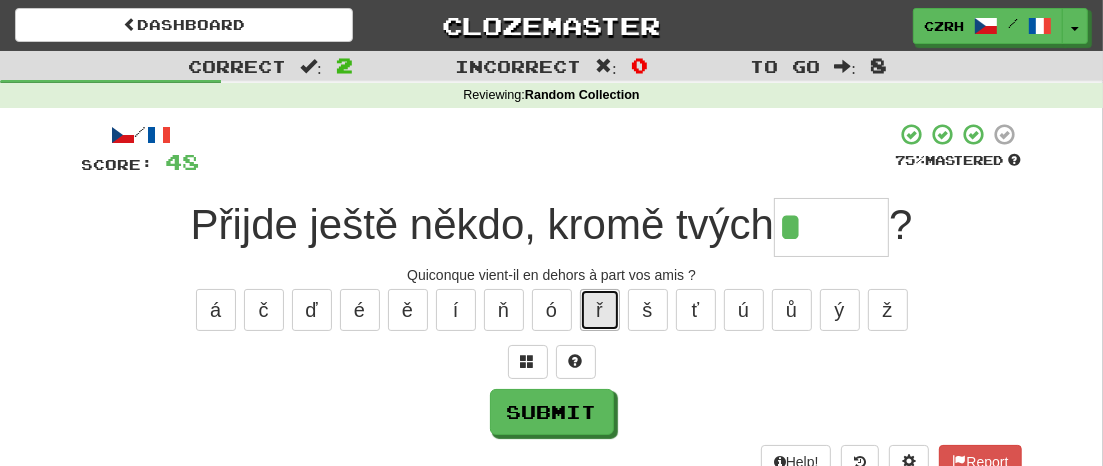 drag, startPoint x: 612, startPoint y: 319, endPoint x: 594, endPoint y: 318, distance: 18.027756 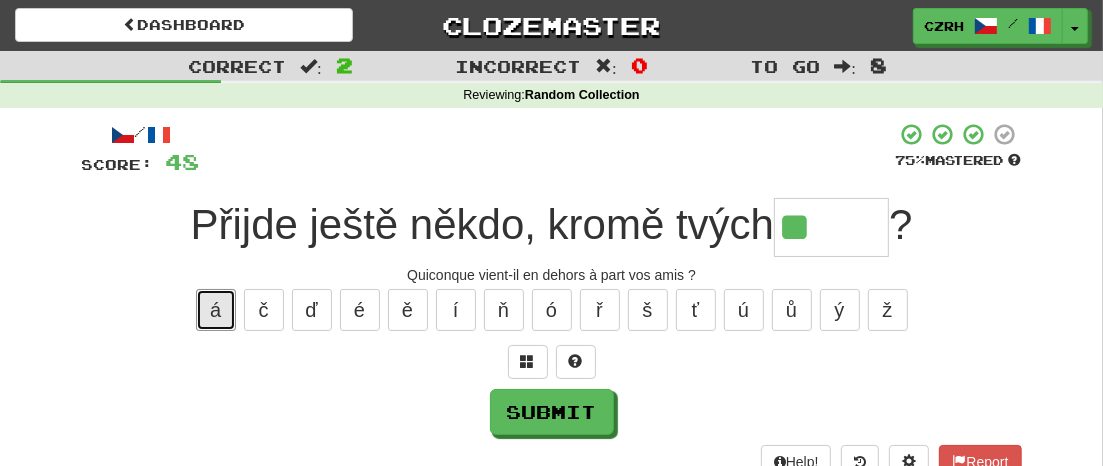 drag, startPoint x: 205, startPoint y: 311, endPoint x: 244, endPoint y: 328, distance: 42.544094 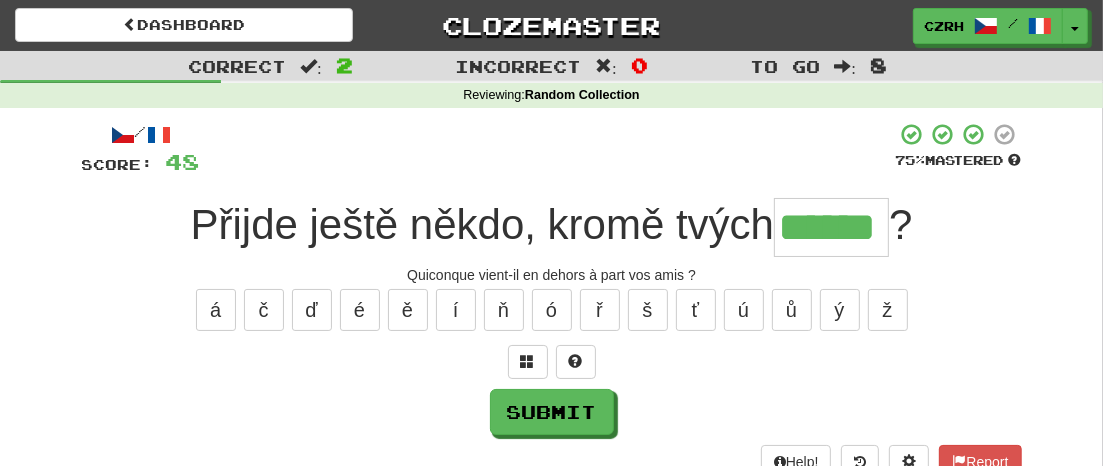 type on "******" 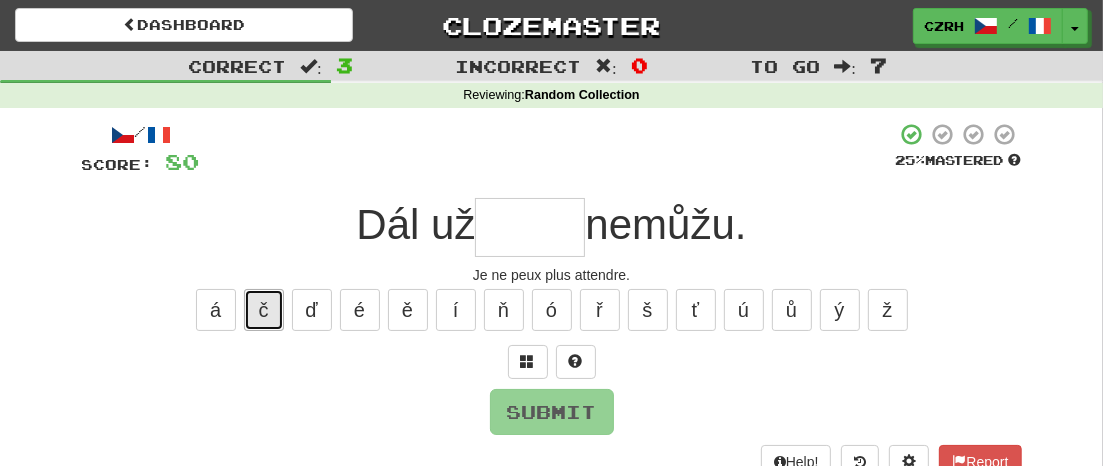 click on "č" at bounding box center [264, 310] 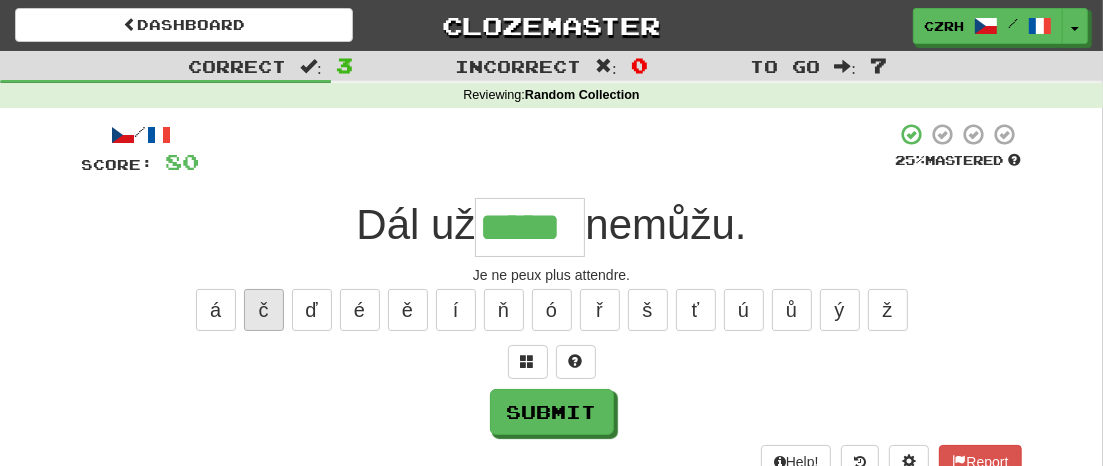 type on "*****" 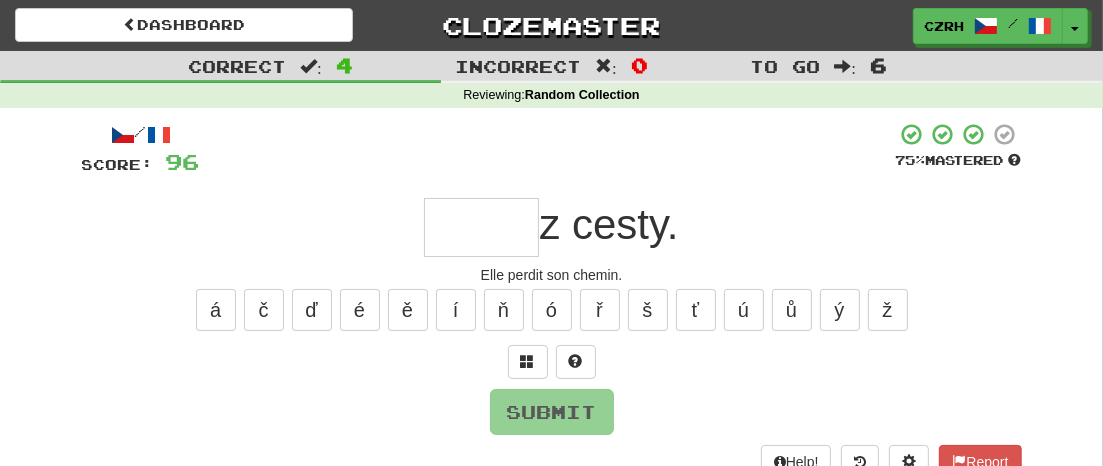 type on "*" 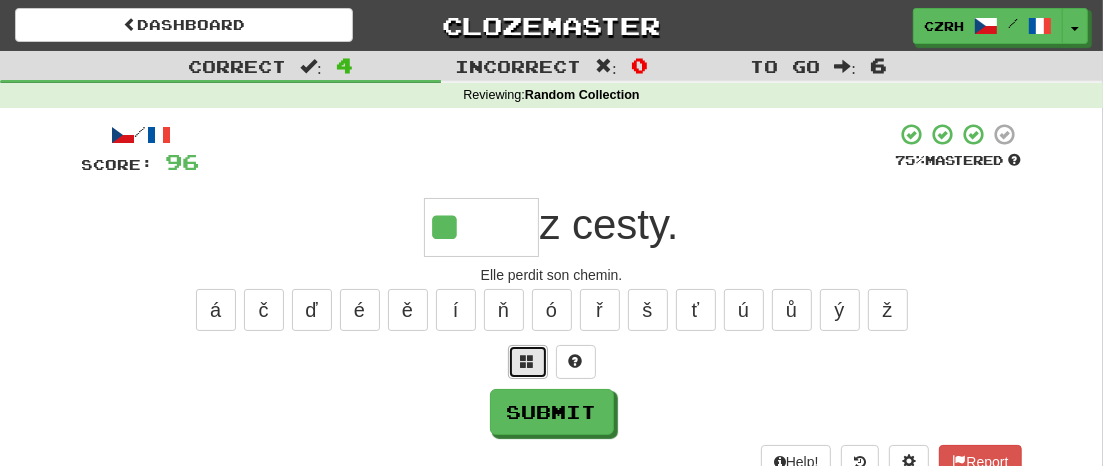 click at bounding box center [528, 361] 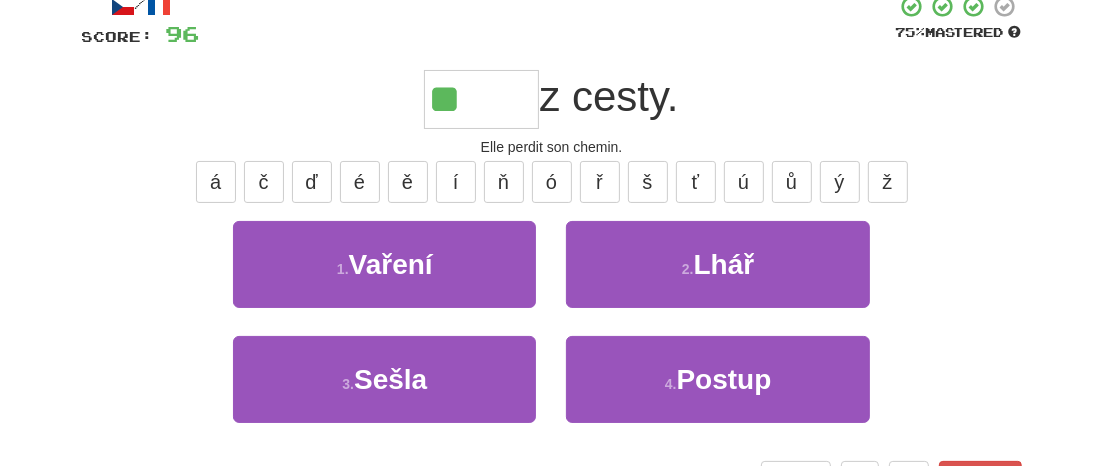 scroll, scrollTop: 131, scrollLeft: 0, axis: vertical 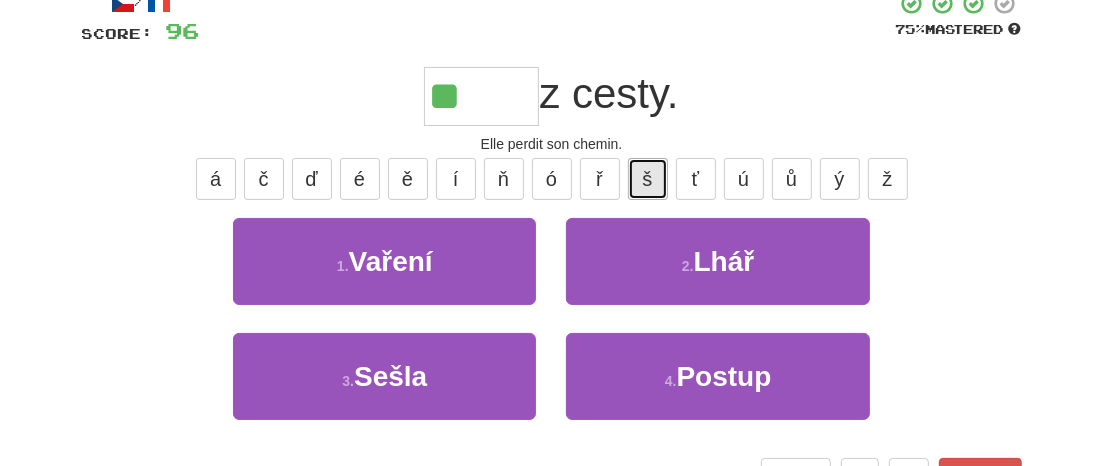 click on "š" at bounding box center [648, 179] 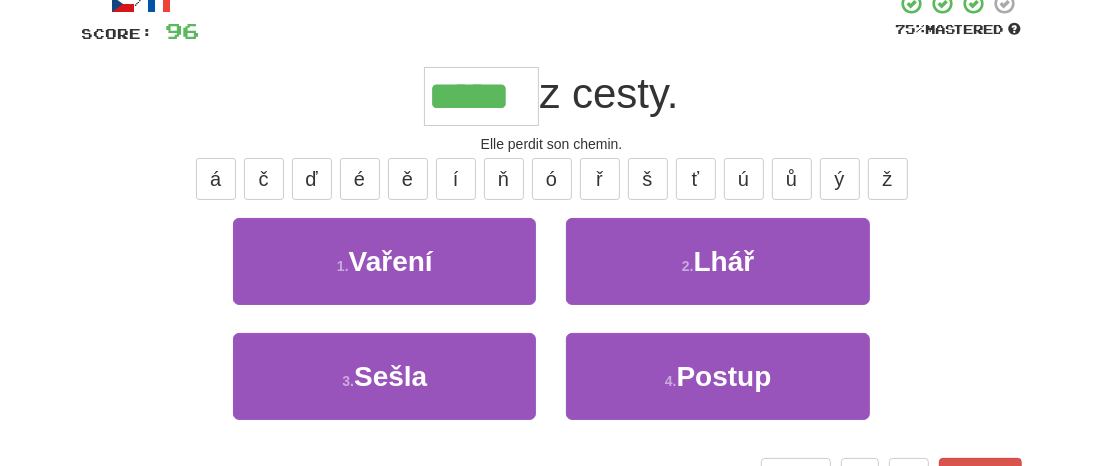 type on "*****" 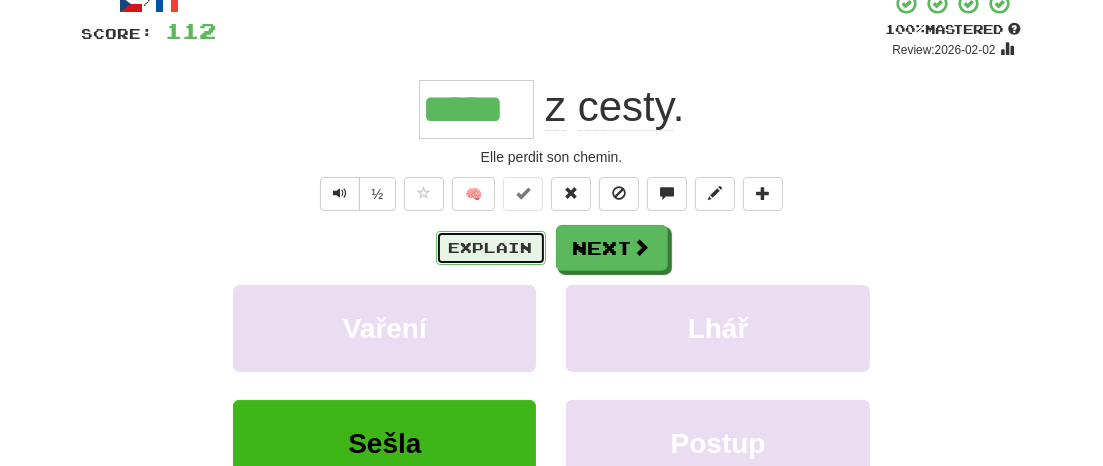 click on "Explain" at bounding box center [491, 248] 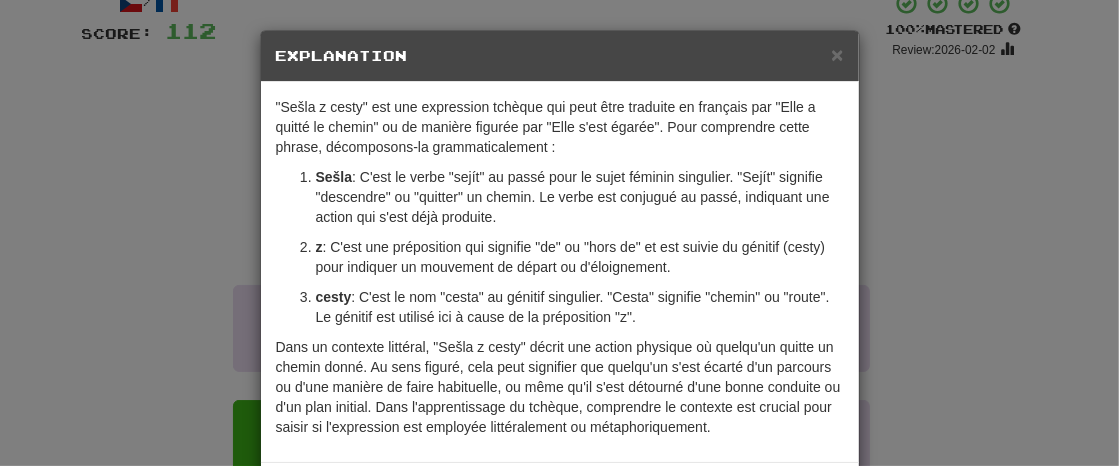 click on "× Explanation "Sešla z cesty" est une expression tchèque qui peut être traduite en français par "Elle a quitté le chemin" ou de manière figurée par "Elle s'est égarée". Pour comprendre cette phrase, décomposons-la grammaticalement :
Sešla  : C'est le verbe "sejít" au passé pour le sujet féminin singulier. "Sejít" signifie "descendre" ou "quitter" un chemin. Le verbe est conjugué au passé, indiquant une action qui s'est déjà produite.
z  : C'est une préposition qui signifie "de" ou "hors de" et est suivie du génitif (cesty) pour indiquer un mouvement de départ ou d'éloignement.
cesty  : C'est le nom "cesta" au génitif singulier. "Cesta" signifie "chemin" ou "route". Le génitif est utilisé ici à cause de la préposition "z".
In beta. Generated by ChatGPT. Like it? Hate it?  Let us know ! Close" at bounding box center (559, 233) 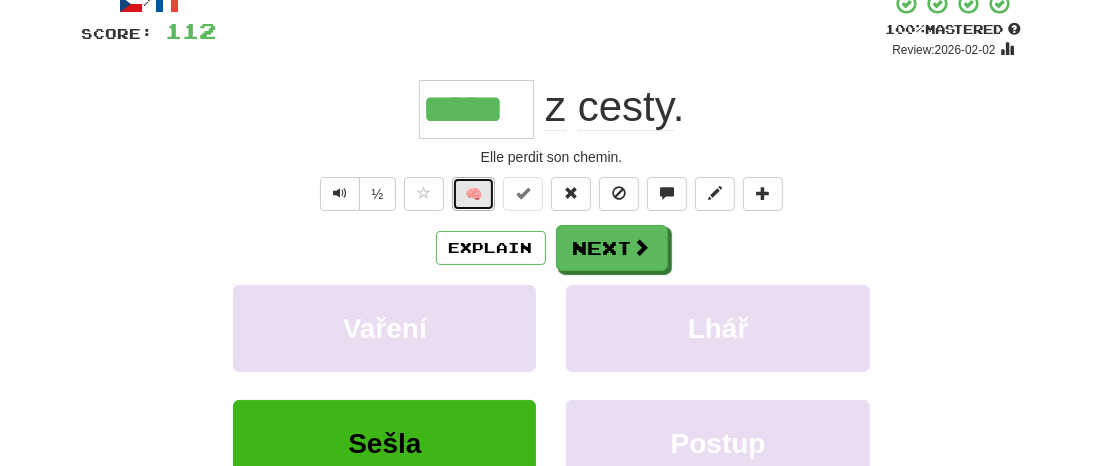 click on "🧠" at bounding box center (473, 194) 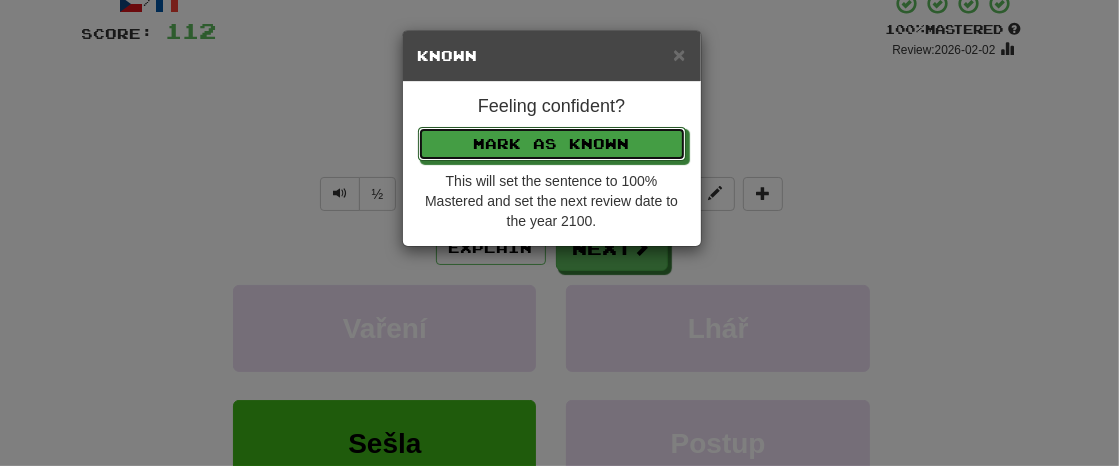 click on "Mark as Known" at bounding box center (552, 144) 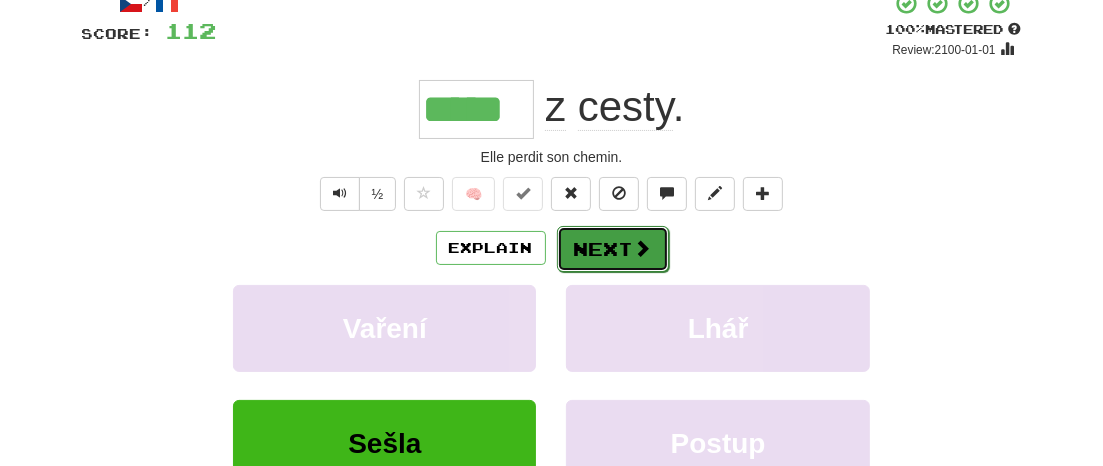 click on "Next" at bounding box center [613, 249] 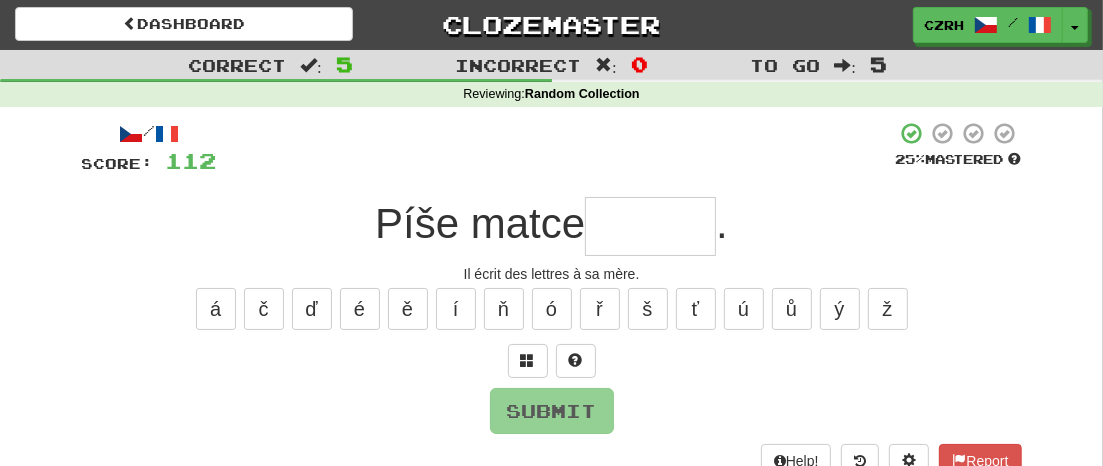 scroll, scrollTop: 0, scrollLeft: 0, axis: both 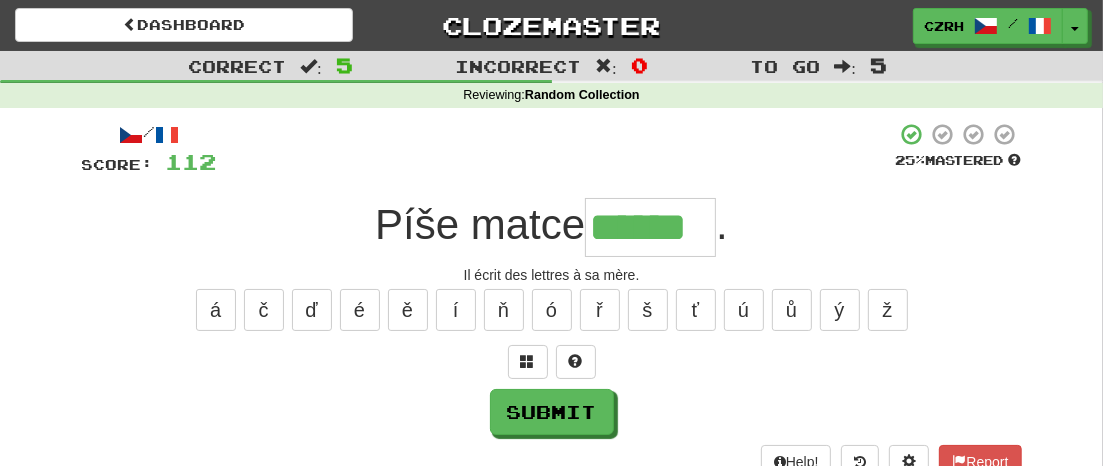 type on "******" 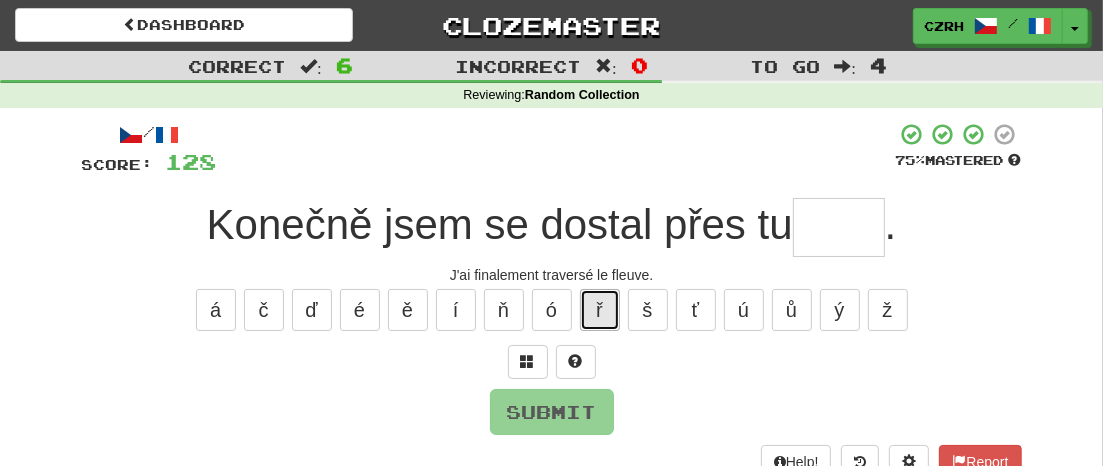 click on "ř" at bounding box center (600, 310) 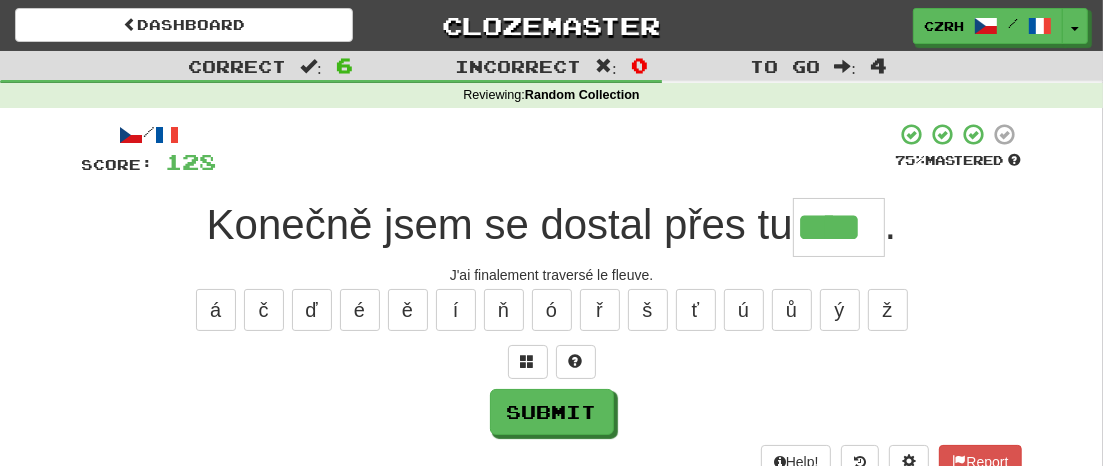 type on "****" 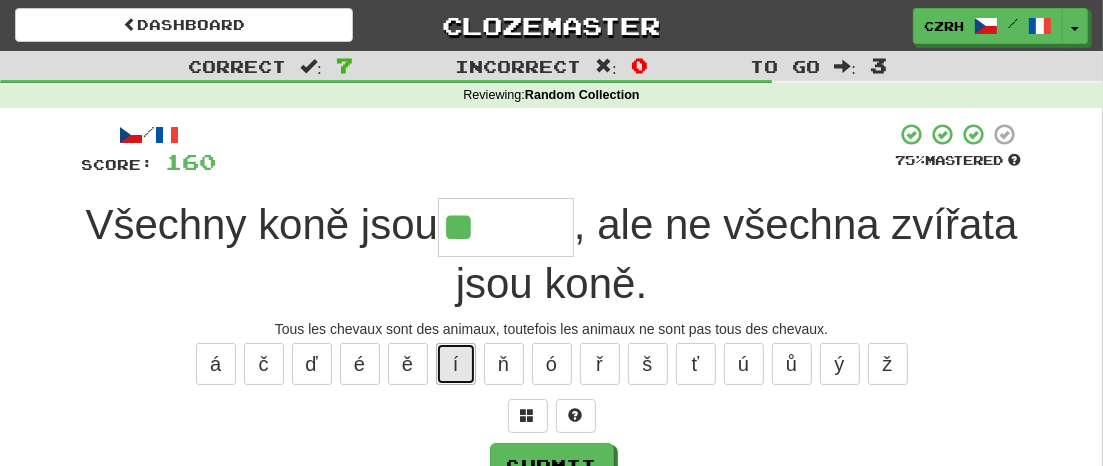 click on "í" at bounding box center [456, 364] 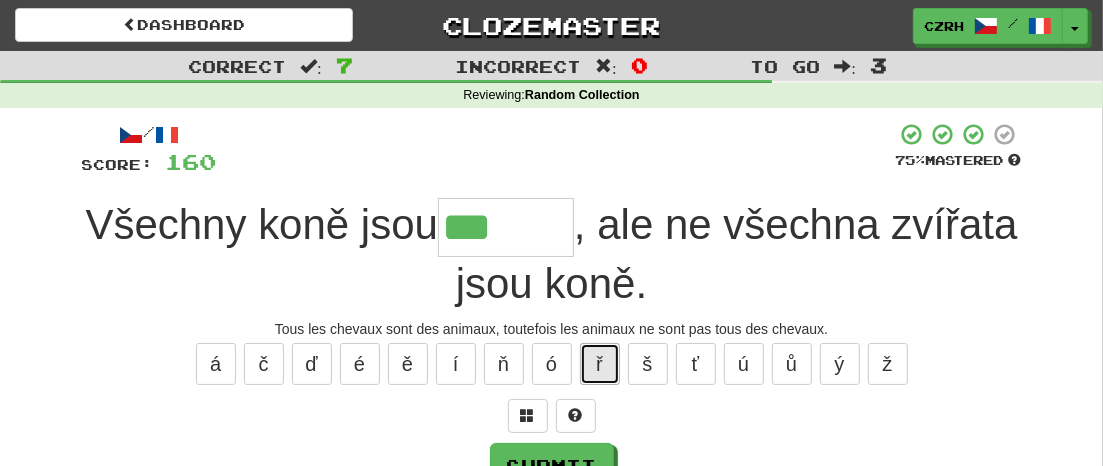 click on "ř" at bounding box center (600, 364) 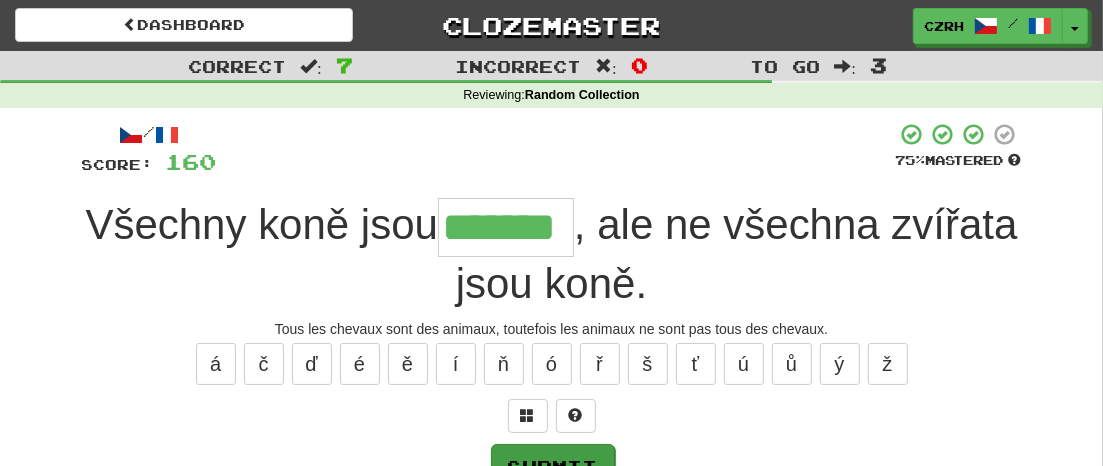 type on "*******" 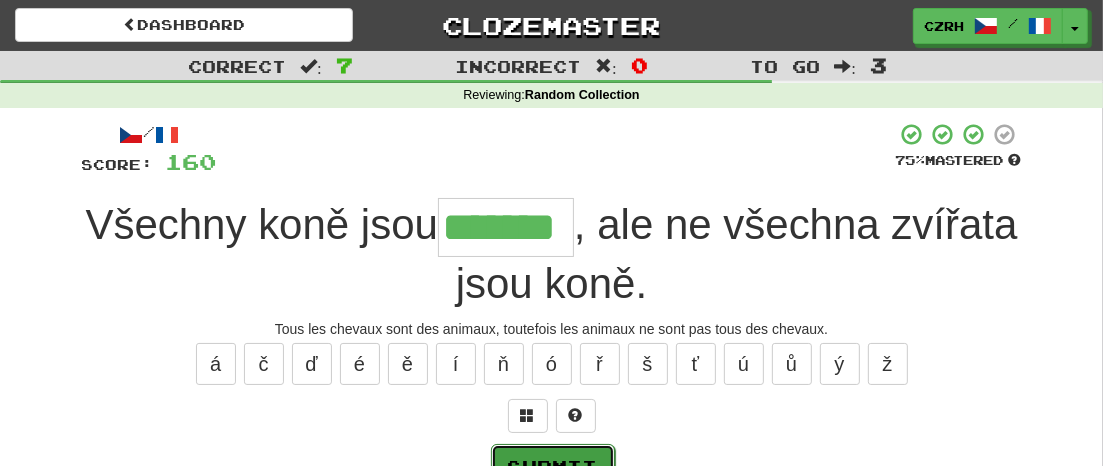 click on "Submit" at bounding box center [553, 467] 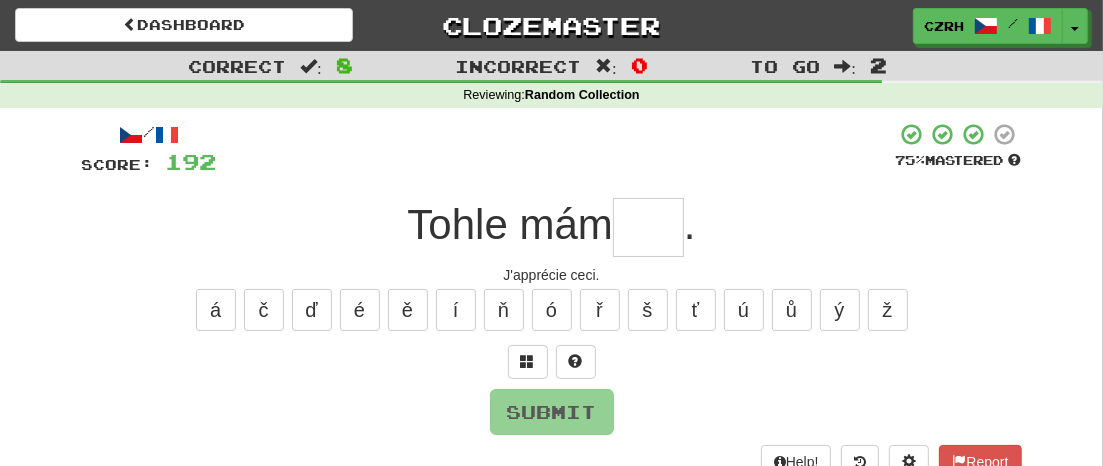 type on "*" 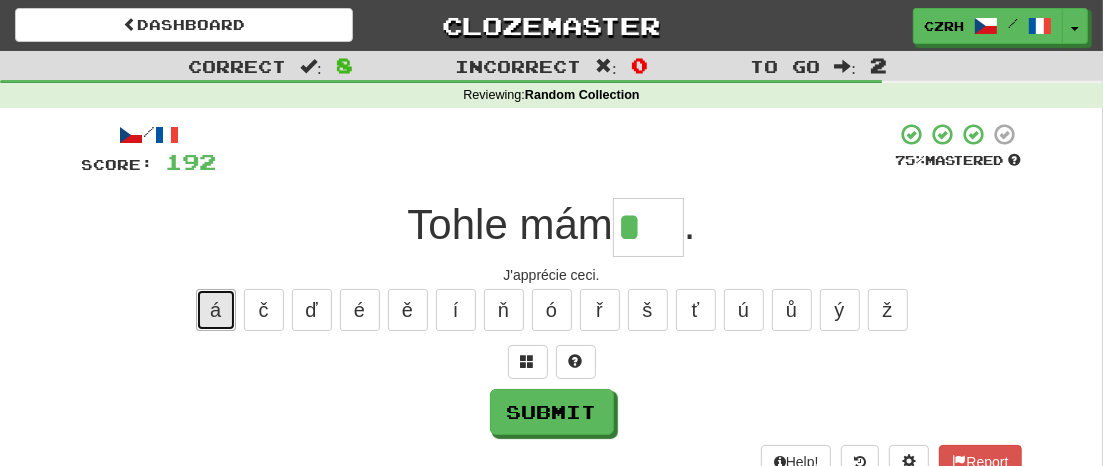 click on "á" at bounding box center [216, 310] 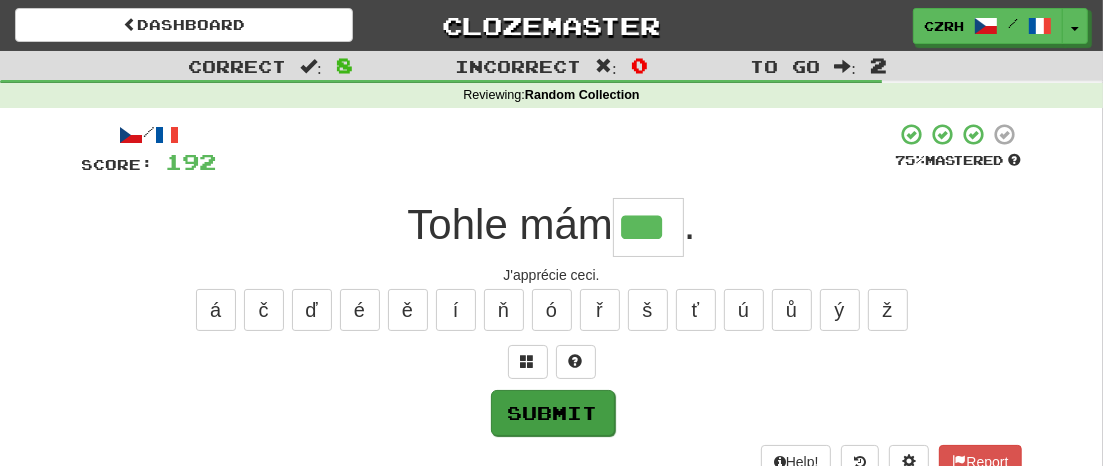 type on "***" 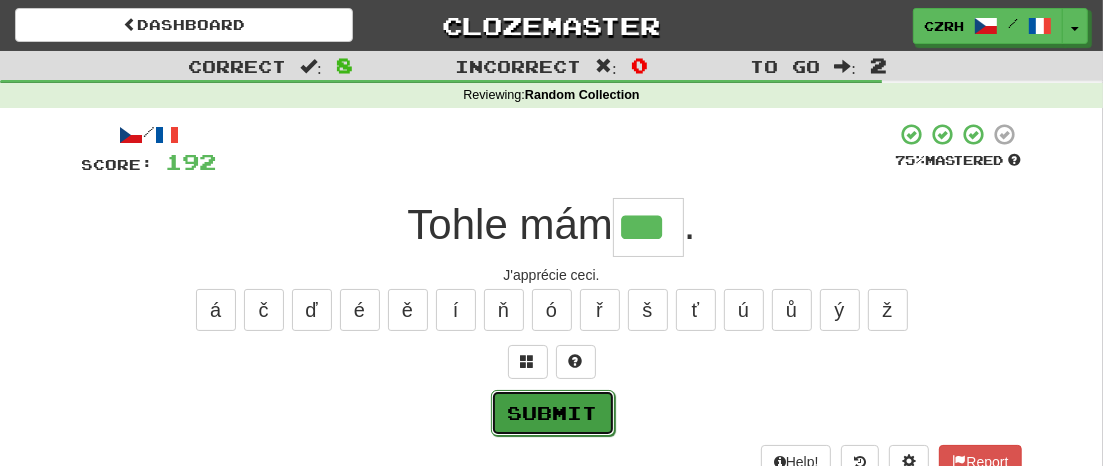 click on "Submit" at bounding box center (553, 413) 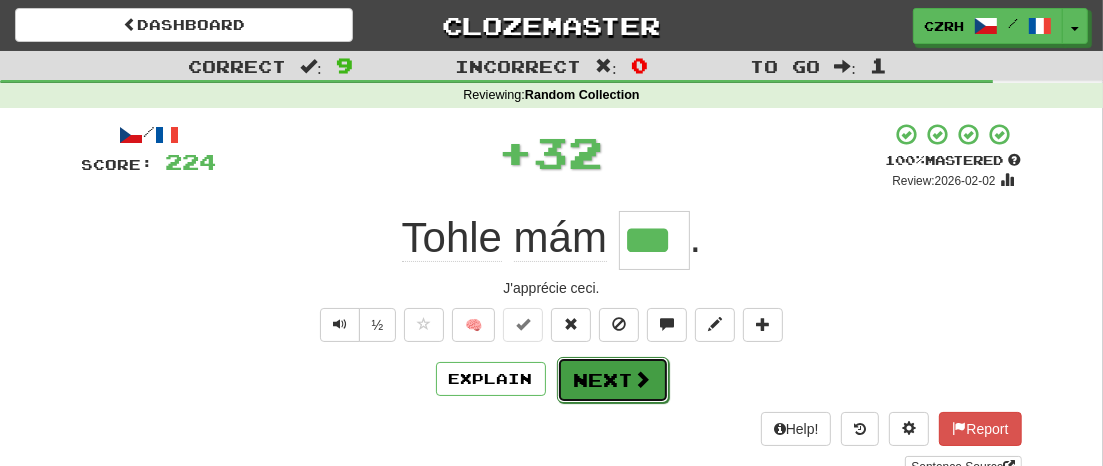 click on "Next" at bounding box center [613, 380] 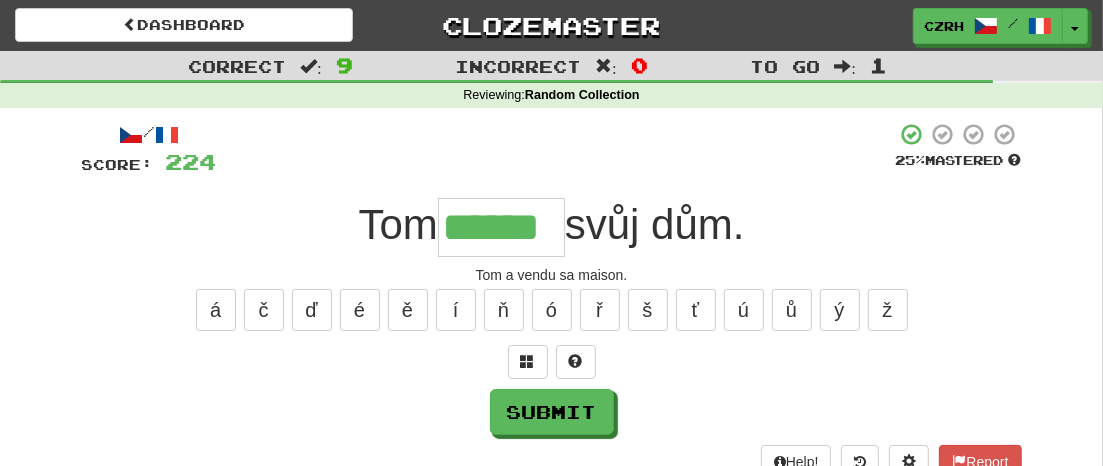 type on "******" 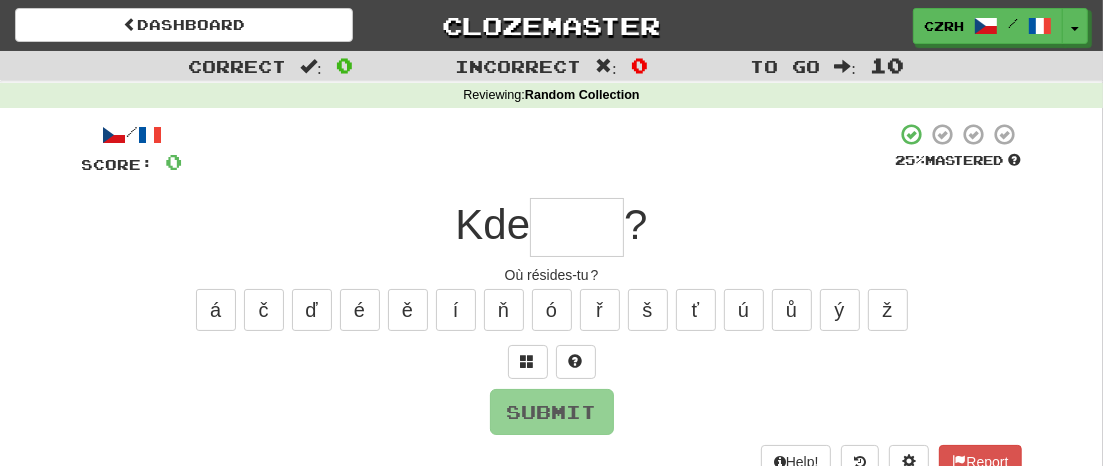 type on "*" 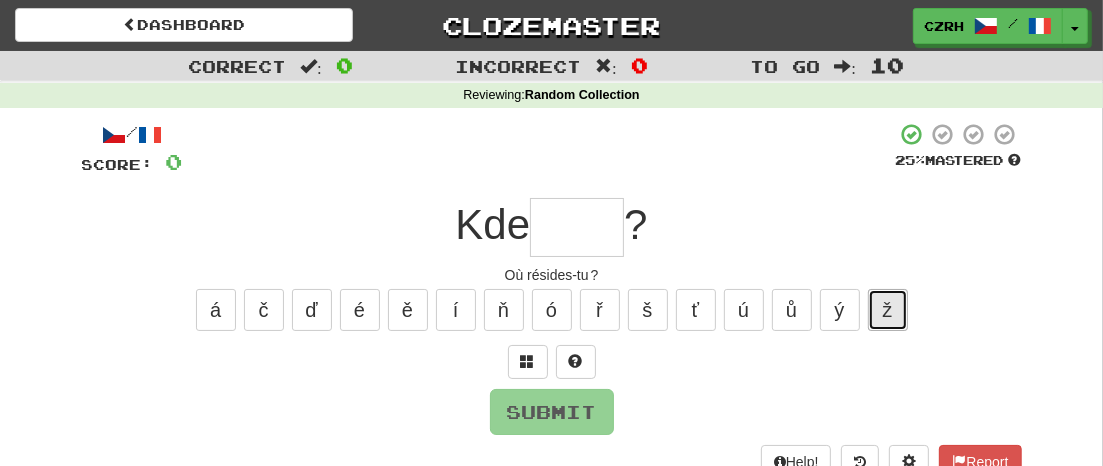 click on "ž" at bounding box center [888, 310] 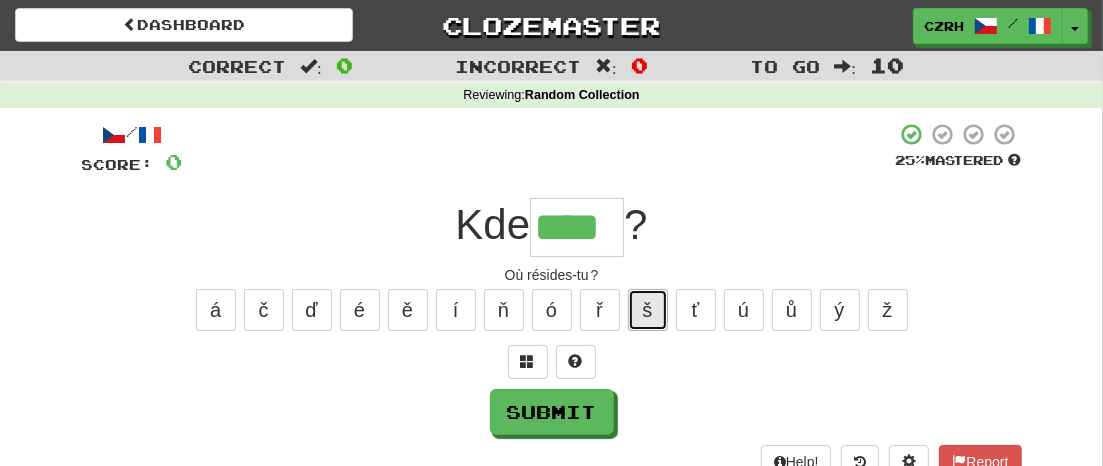 click on "š" at bounding box center [648, 310] 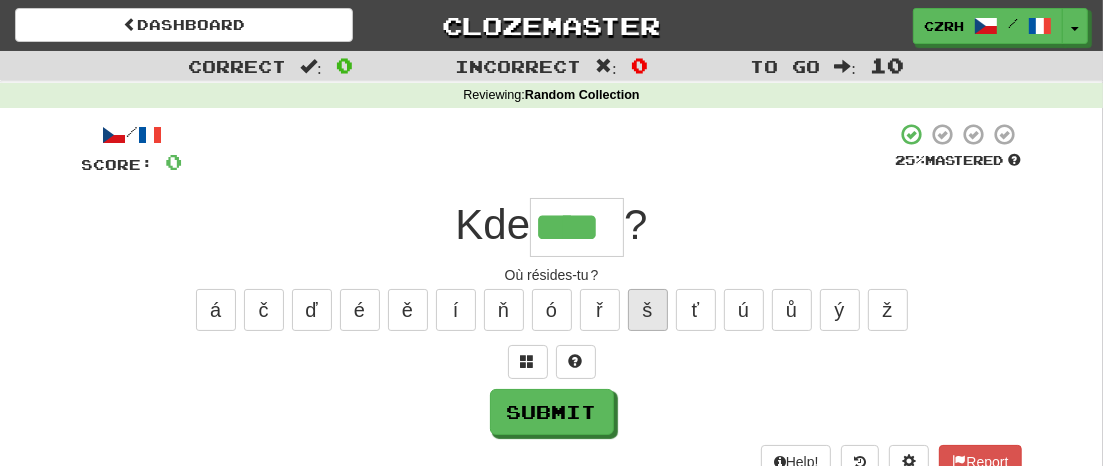 type on "*****" 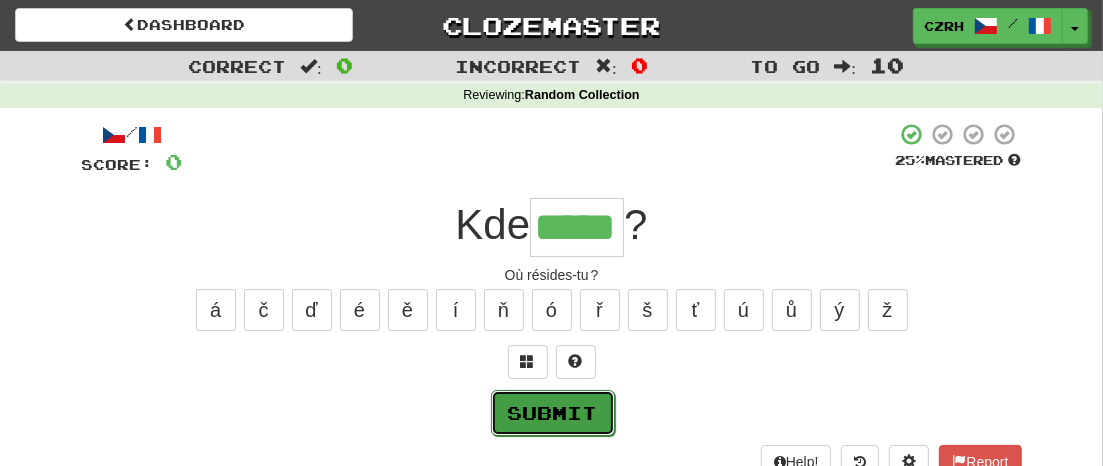 click on "Submit" at bounding box center (553, 413) 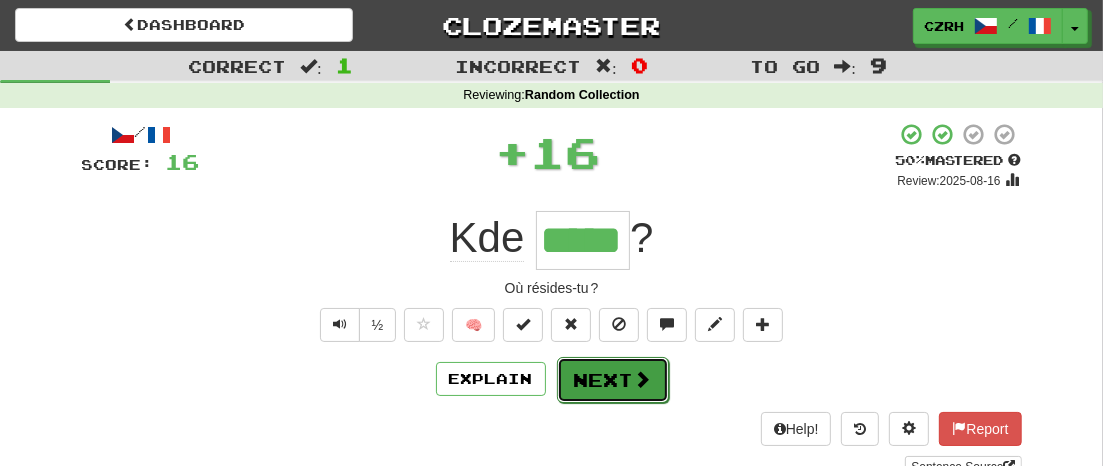click on "Next" at bounding box center [613, 380] 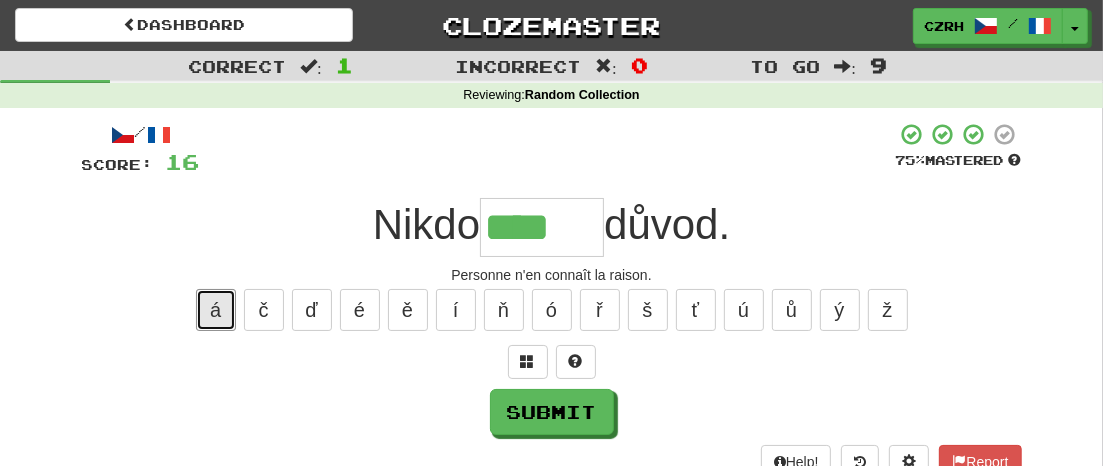 drag, startPoint x: 228, startPoint y: 315, endPoint x: 303, endPoint y: 335, distance: 77.62087 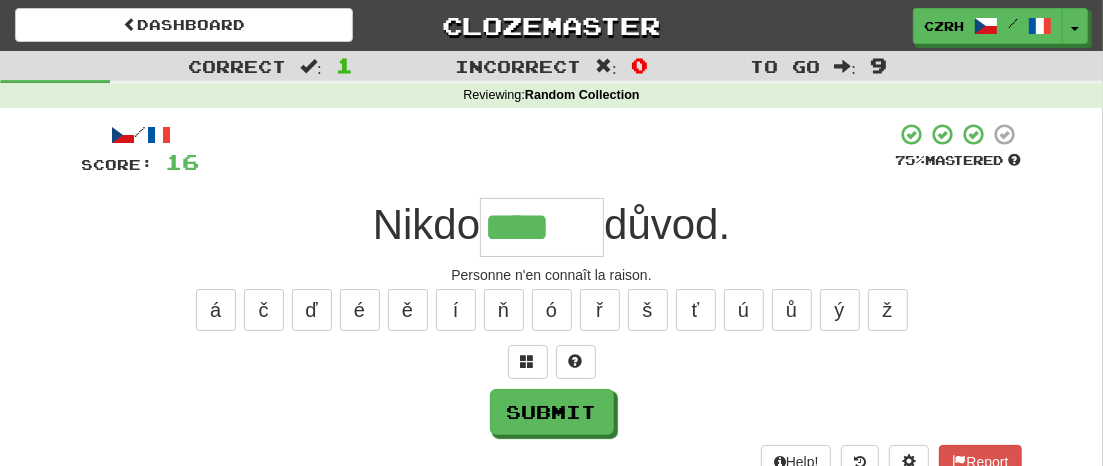 type on "*****" 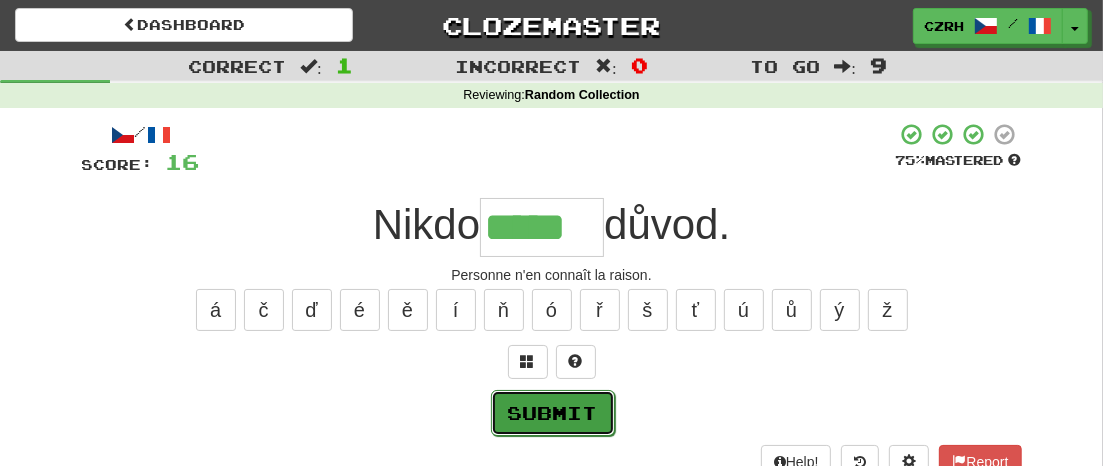 click on "Submit" at bounding box center (553, 413) 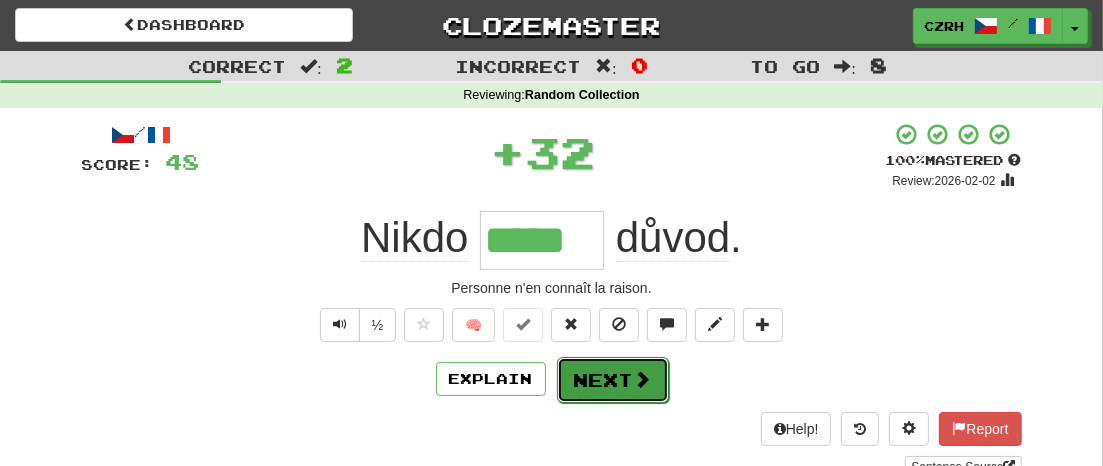 click on "Next" at bounding box center [613, 380] 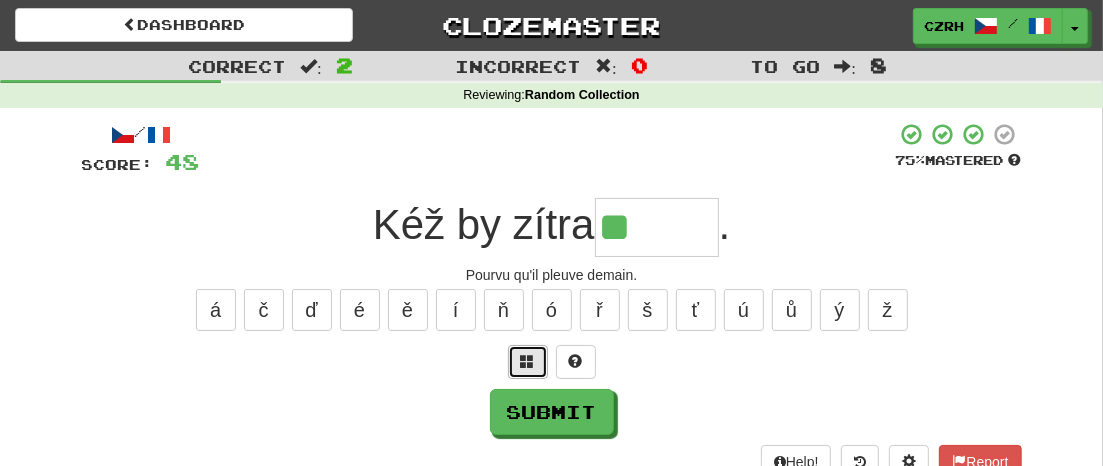 click at bounding box center [528, 361] 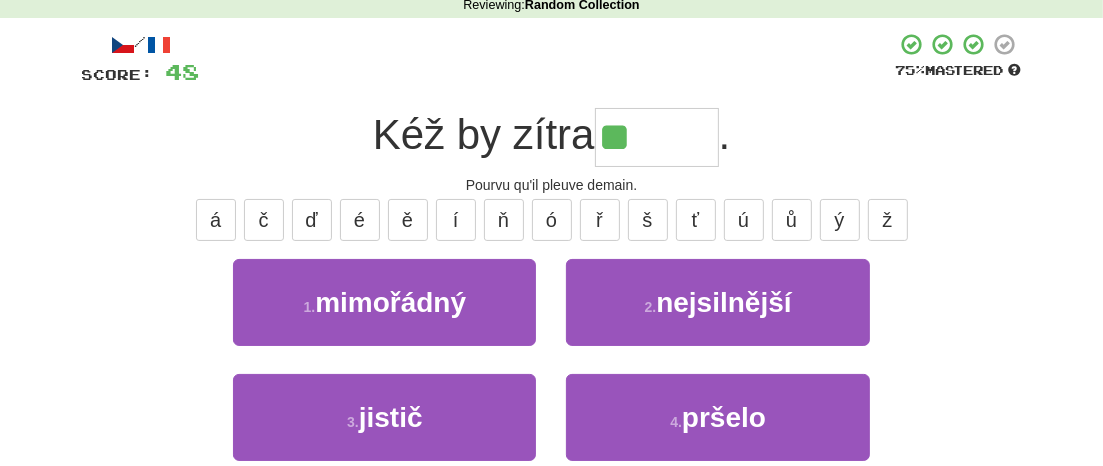scroll, scrollTop: 81, scrollLeft: 0, axis: vertical 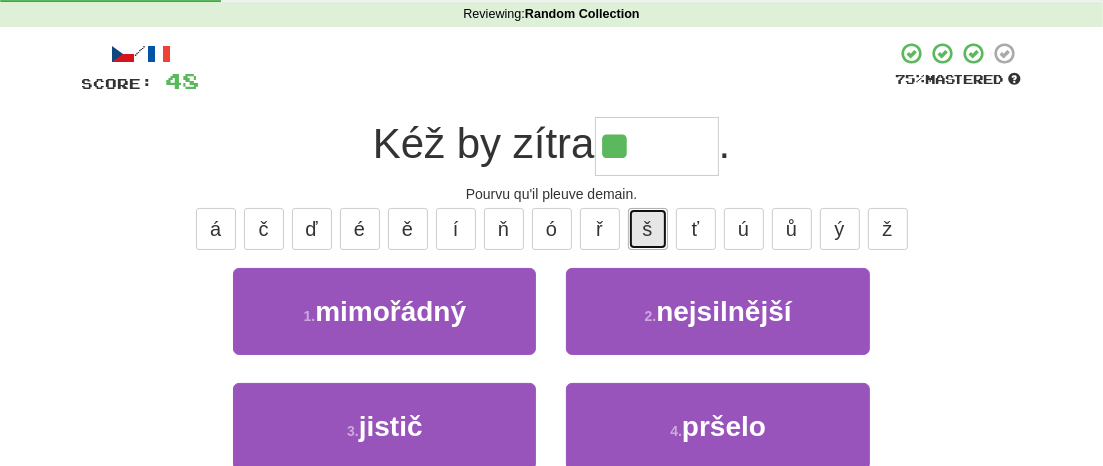 click on "š" at bounding box center [648, 229] 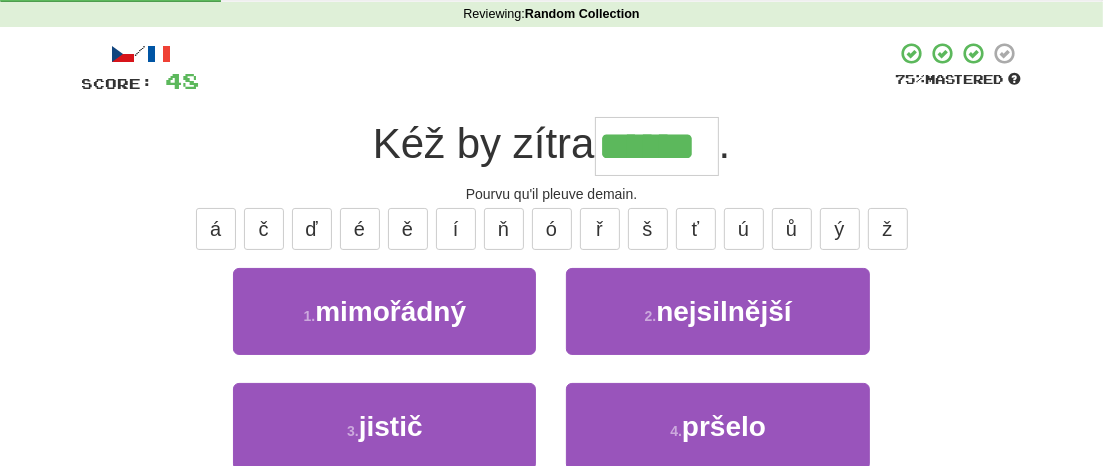 type on "******" 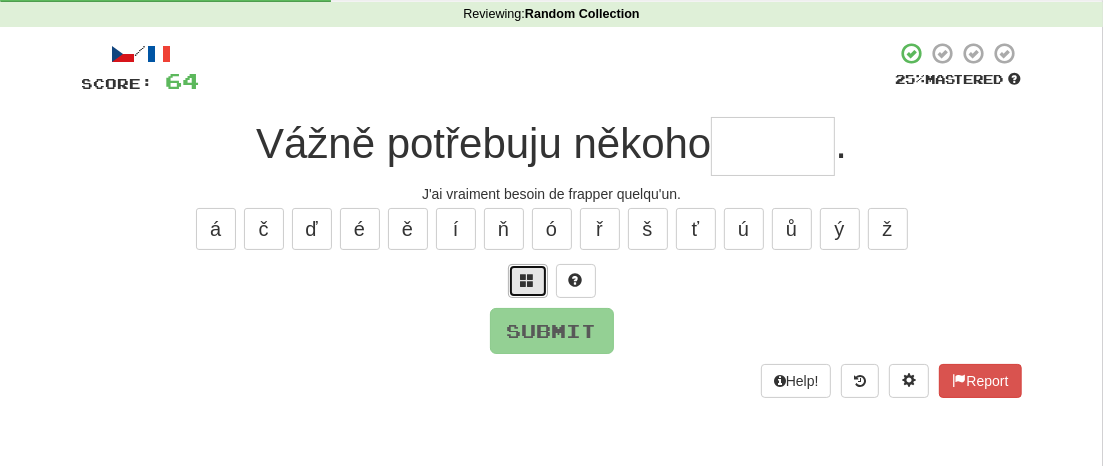 click at bounding box center (528, 280) 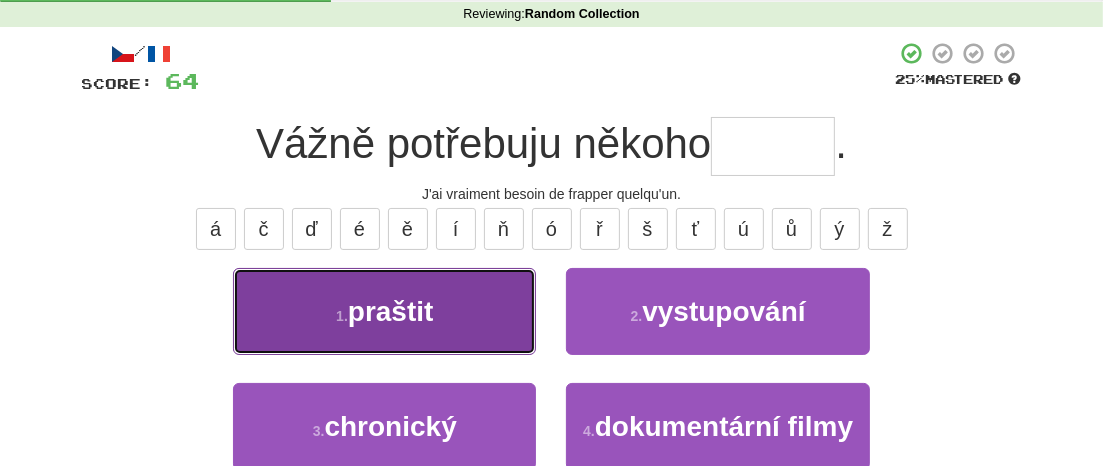 click on "praštit" at bounding box center (391, 311) 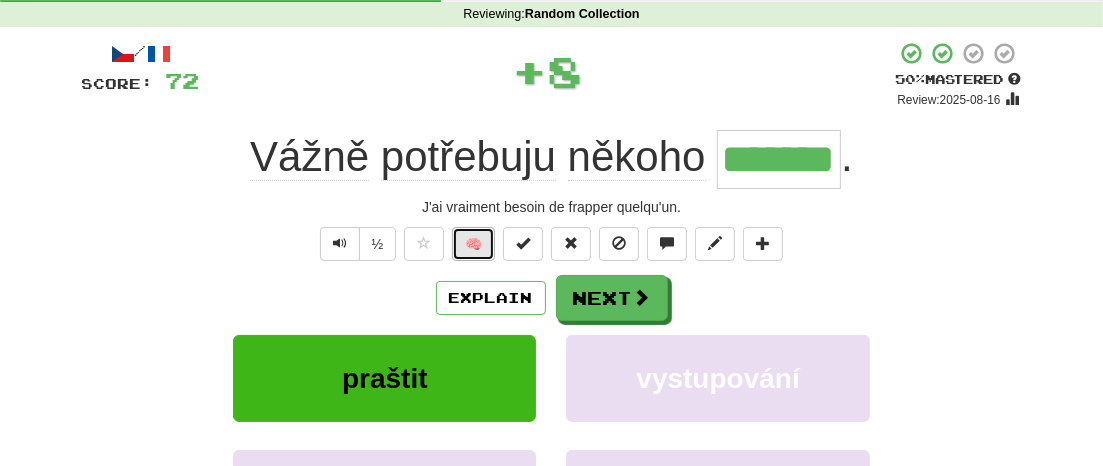 click on "🧠" at bounding box center [473, 244] 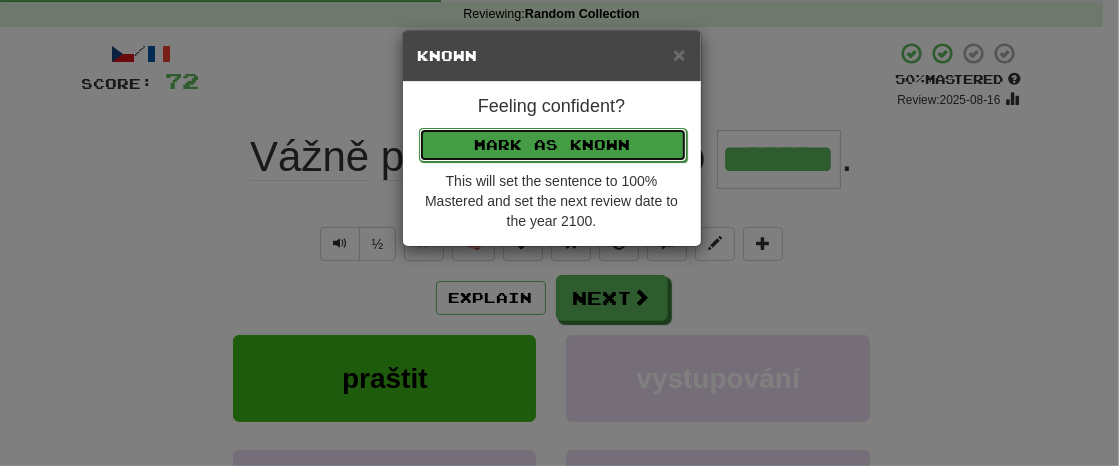 click on "Mark as Known" at bounding box center (553, 145) 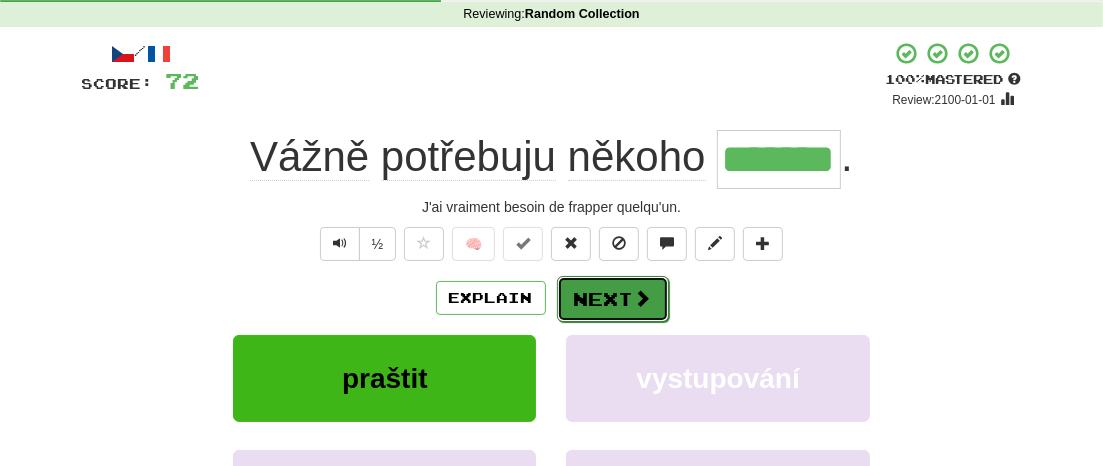 click on "Next" at bounding box center (613, 299) 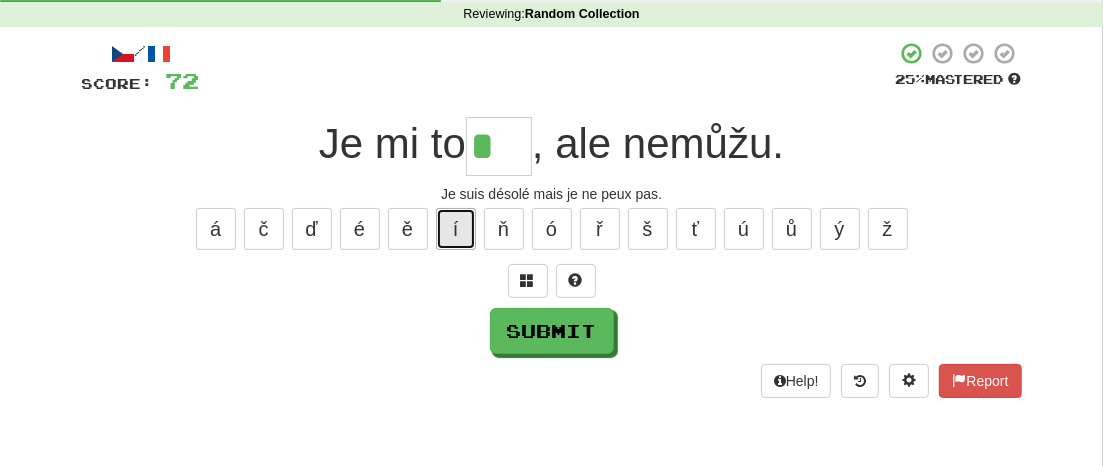 click on "í" at bounding box center (456, 229) 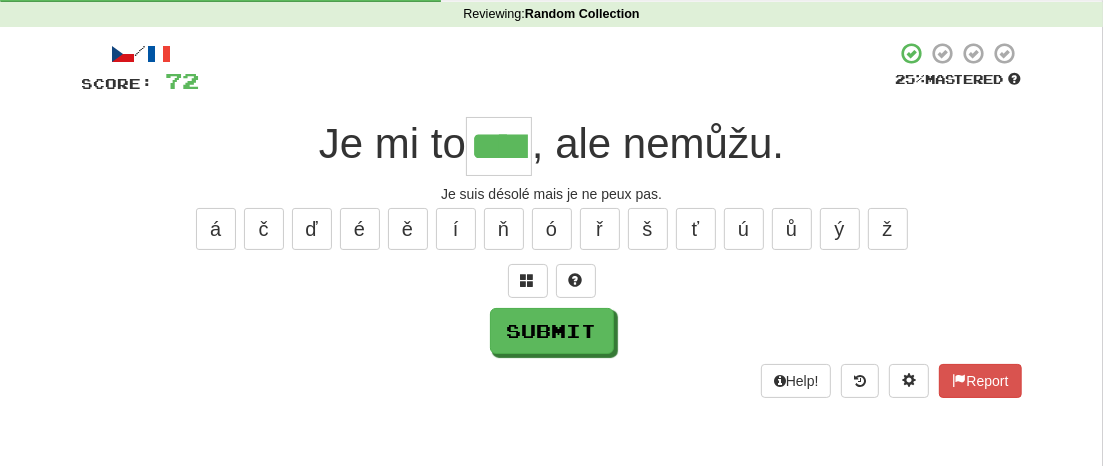 type on "****" 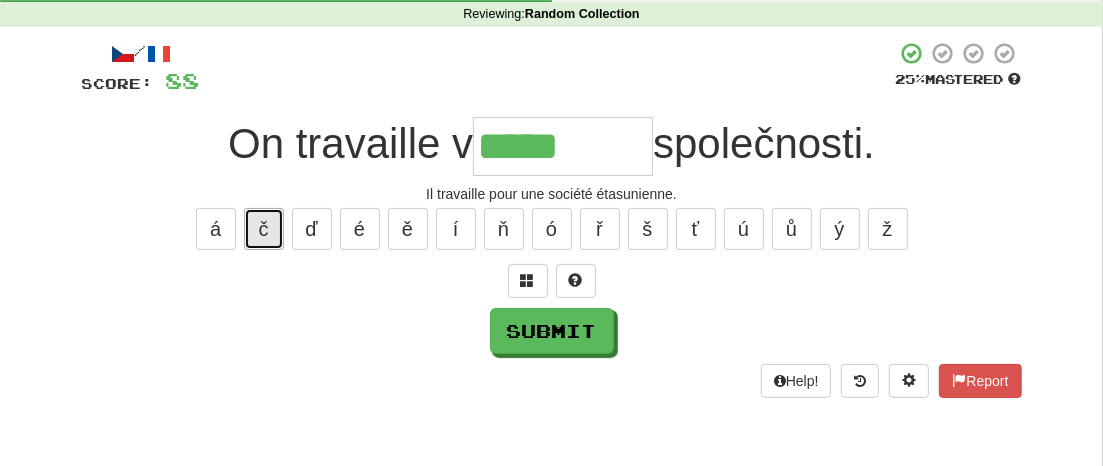 click on "č" at bounding box center [264, 229] 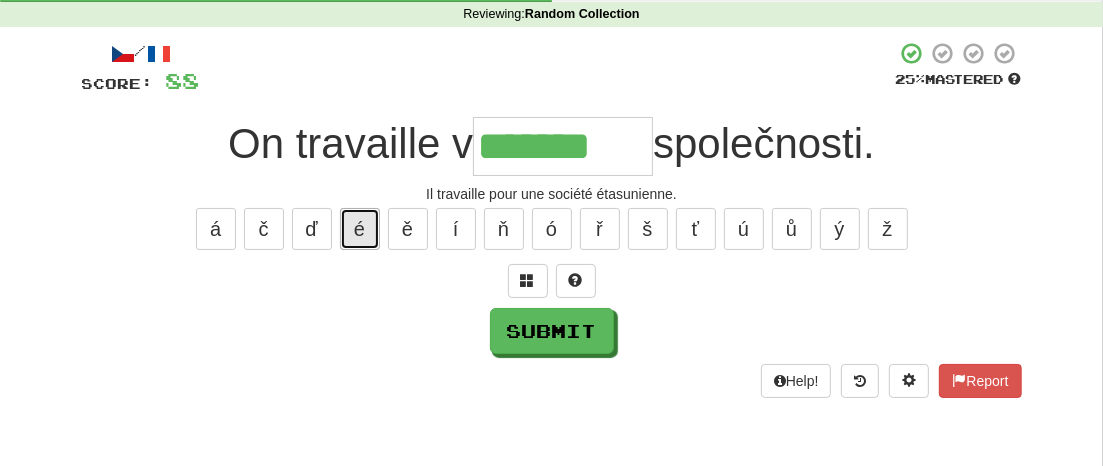 click on "é" at bounding box center (360, 229) 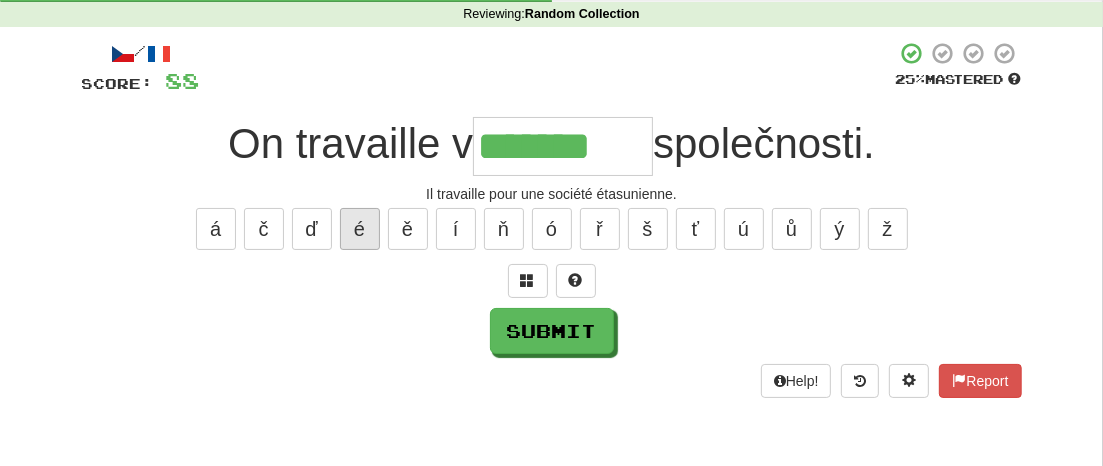 type on "********" 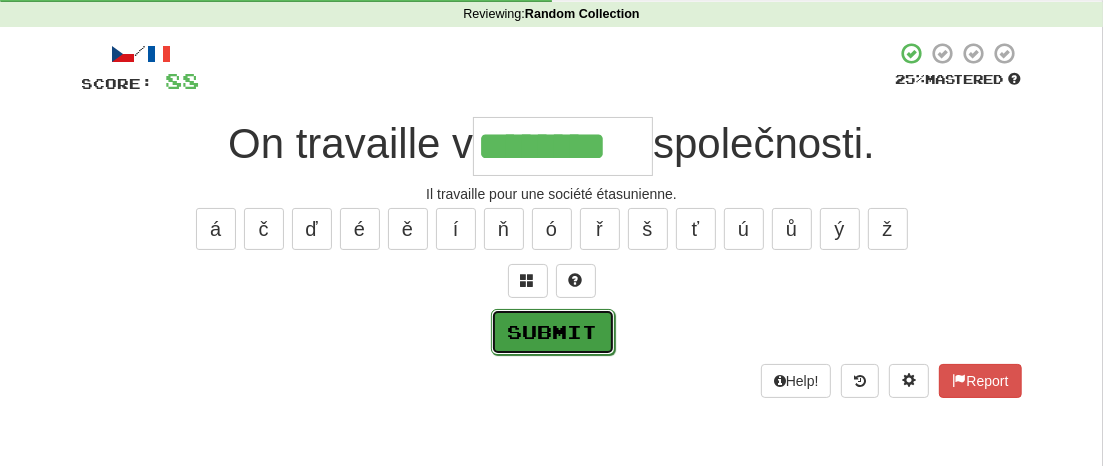 click on "Submit" at bounding box center [553, 332] 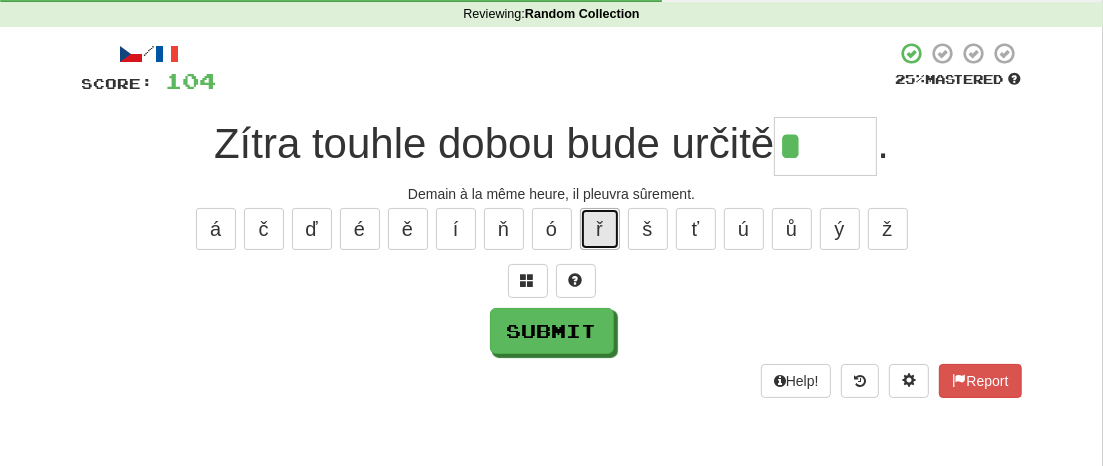 click on "ř" at bounding box center [600, 229] 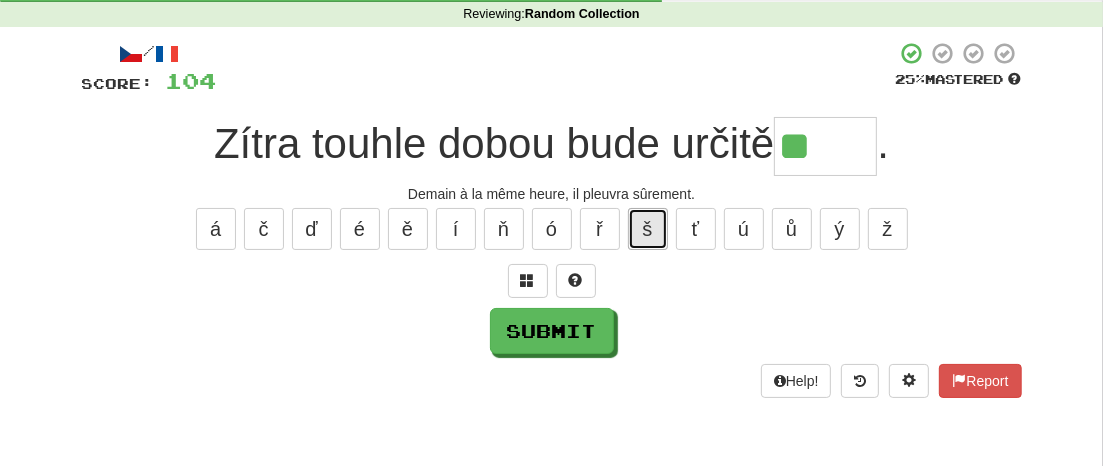 click on "š" at bounding box center (648, 229) 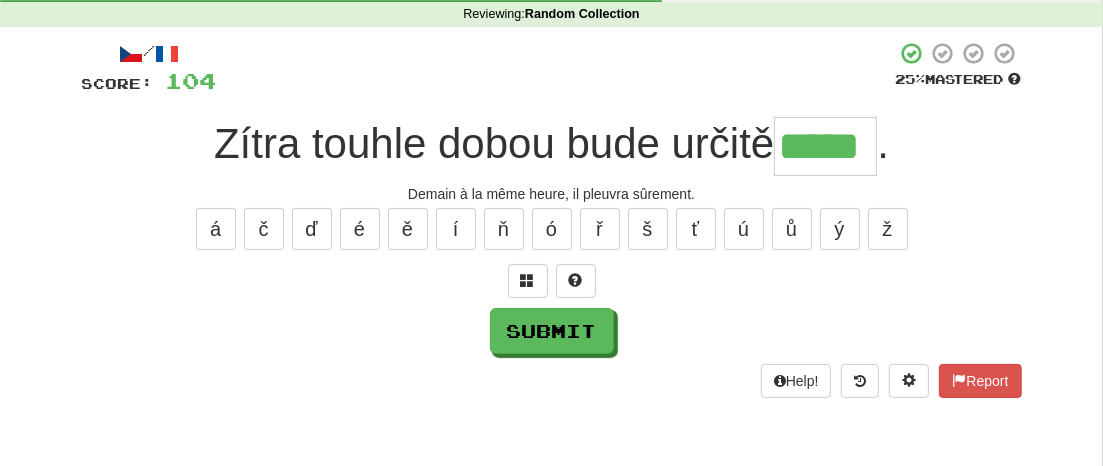 type on "*****" 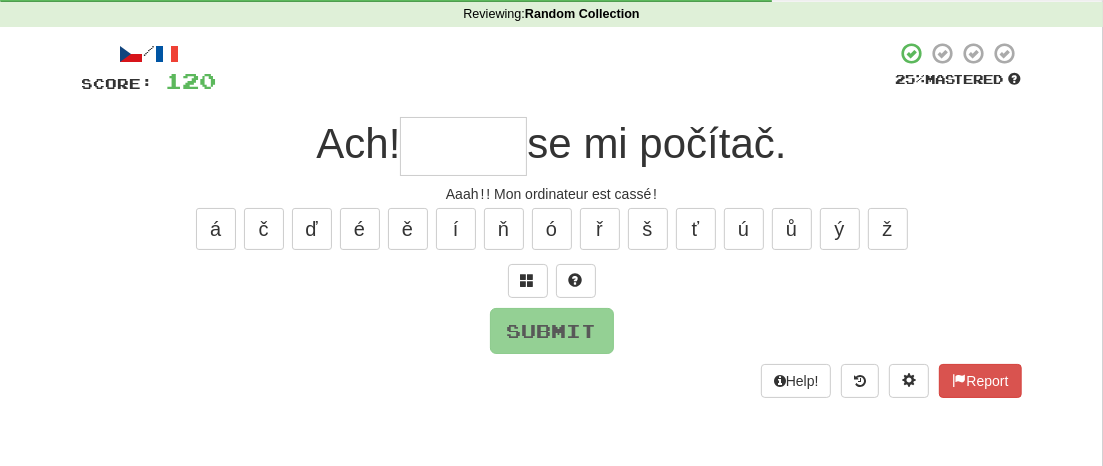type on "*" 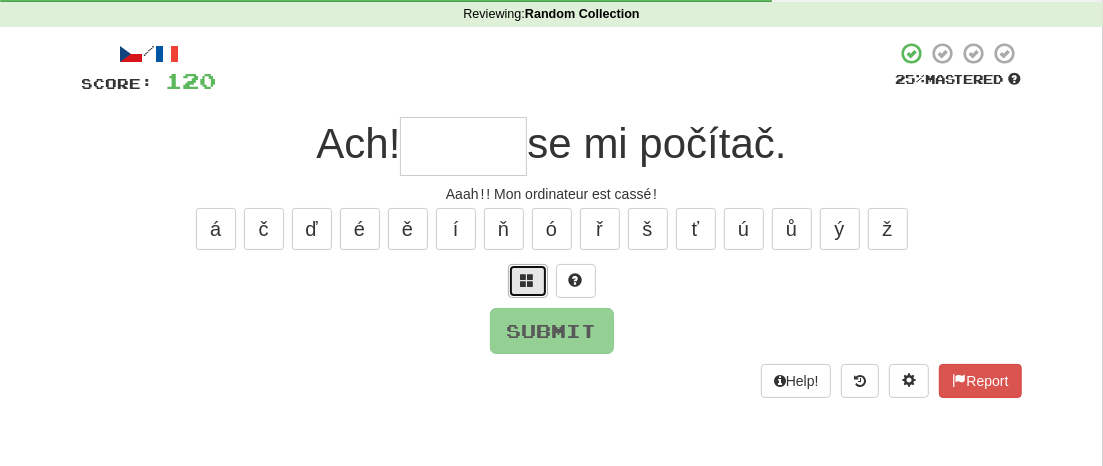 click at bounding box center [528, 280] 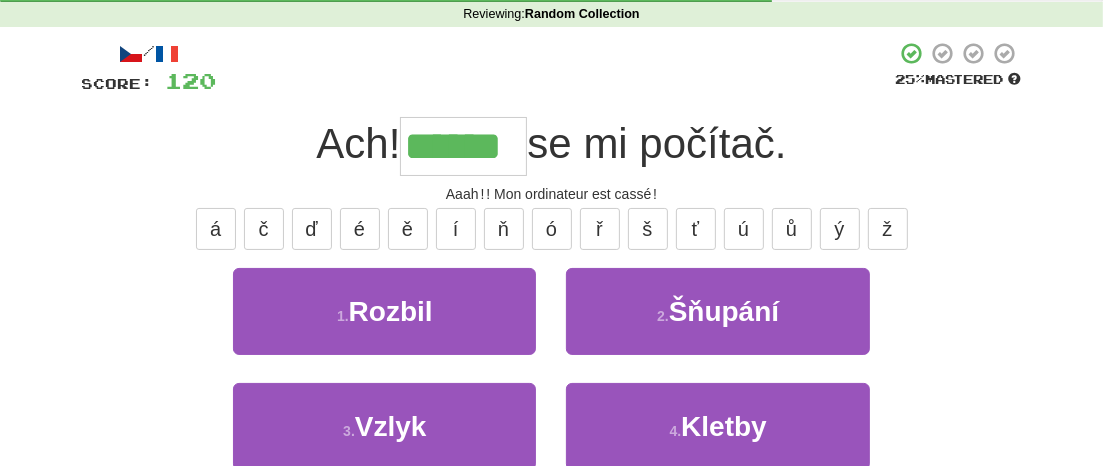 type on "******" 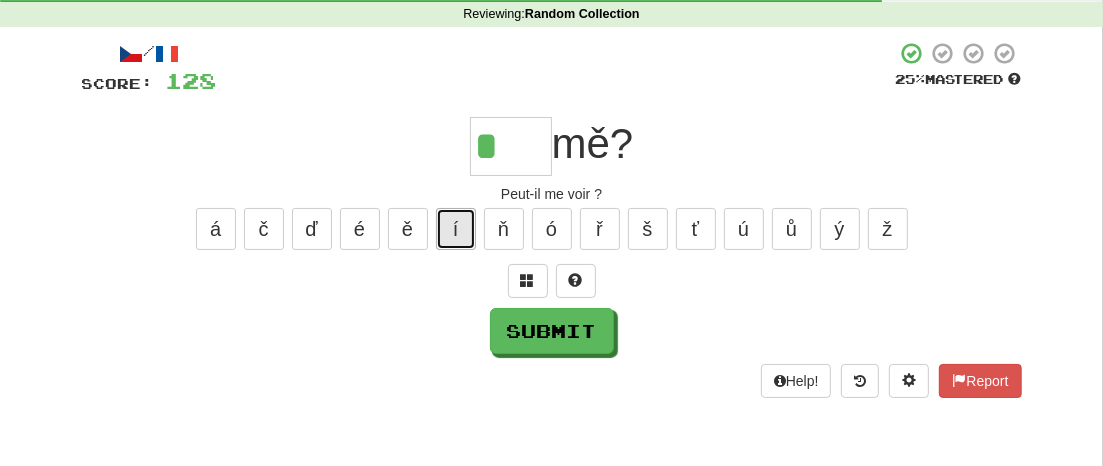 click on "í" at bounding box center [456, 229] 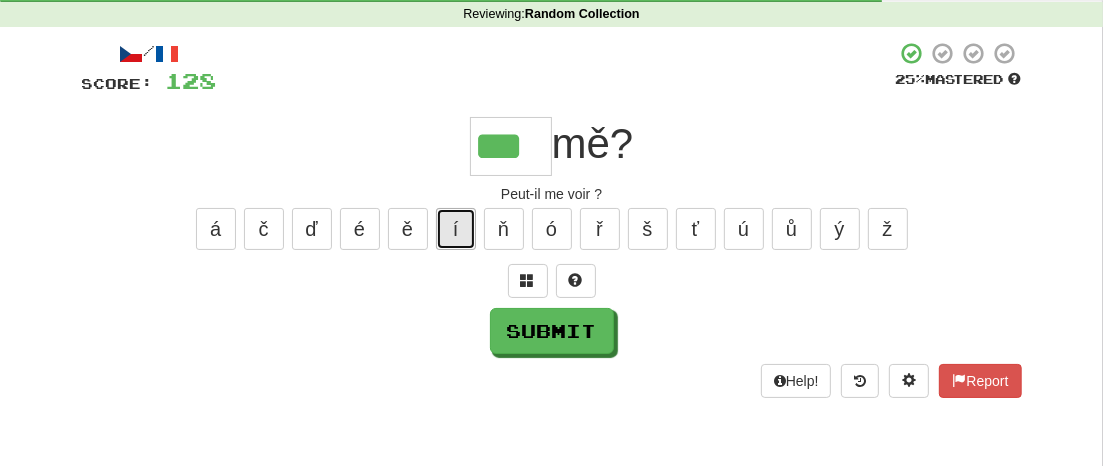 click on "í" at bounding box center (456, 229) 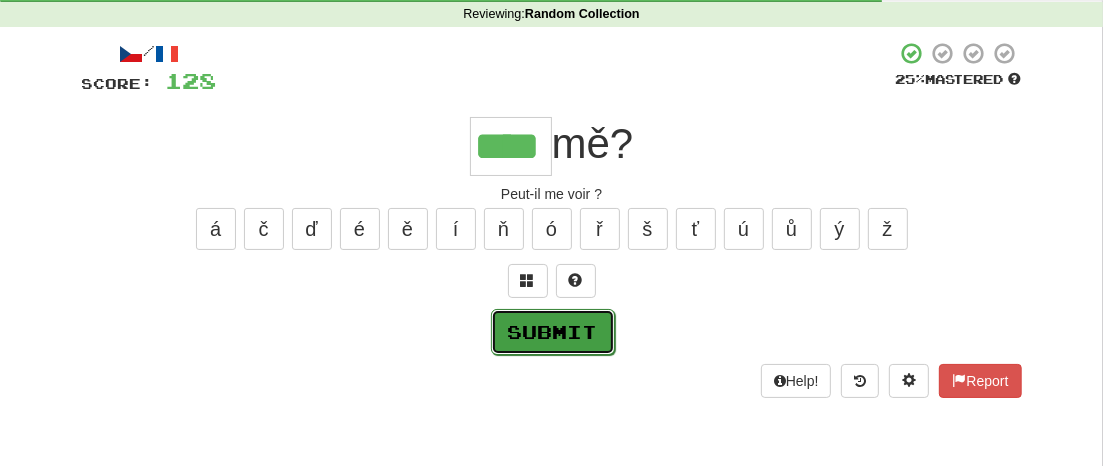 click on "Submit" at bounding box center (553, 332) 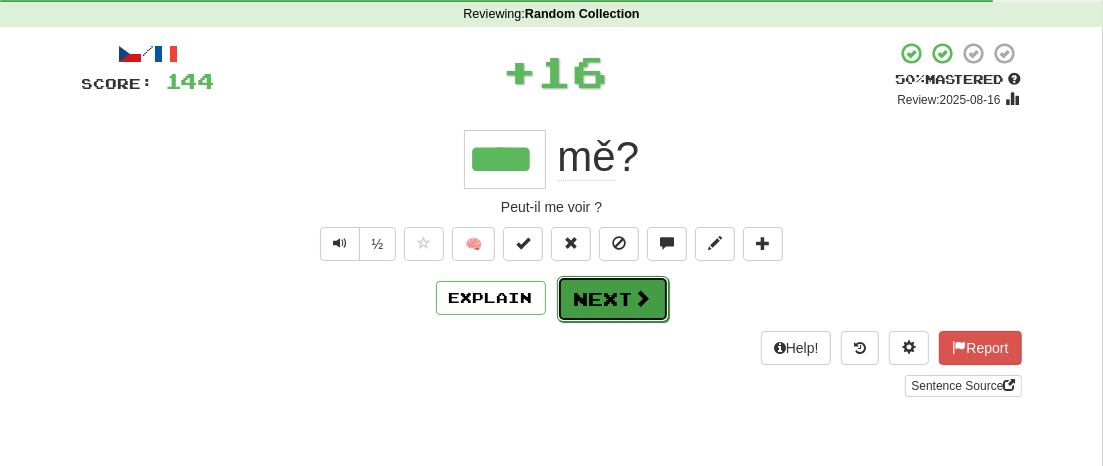 click on "Next" at bounding box center (613, 299) 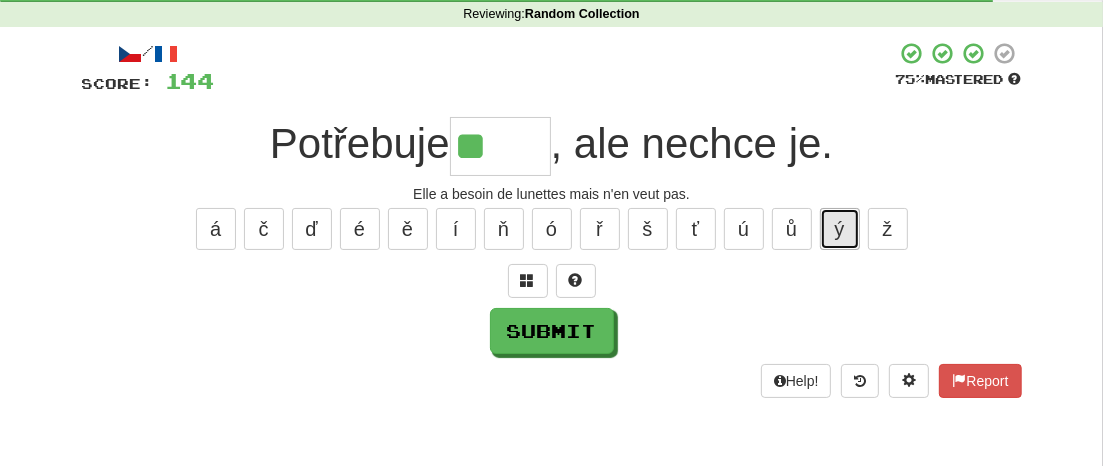 click on "ý" at bounding box center [840, 229] 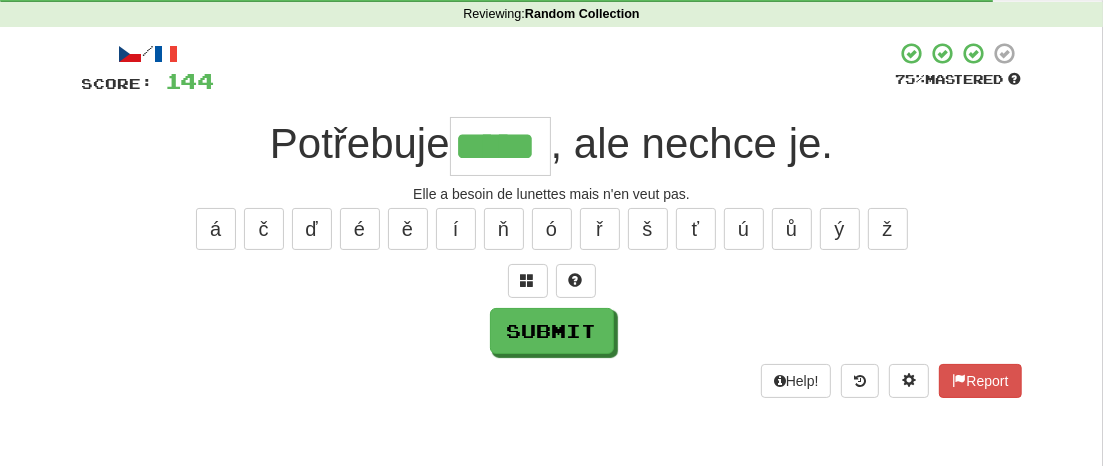 type on "*****" 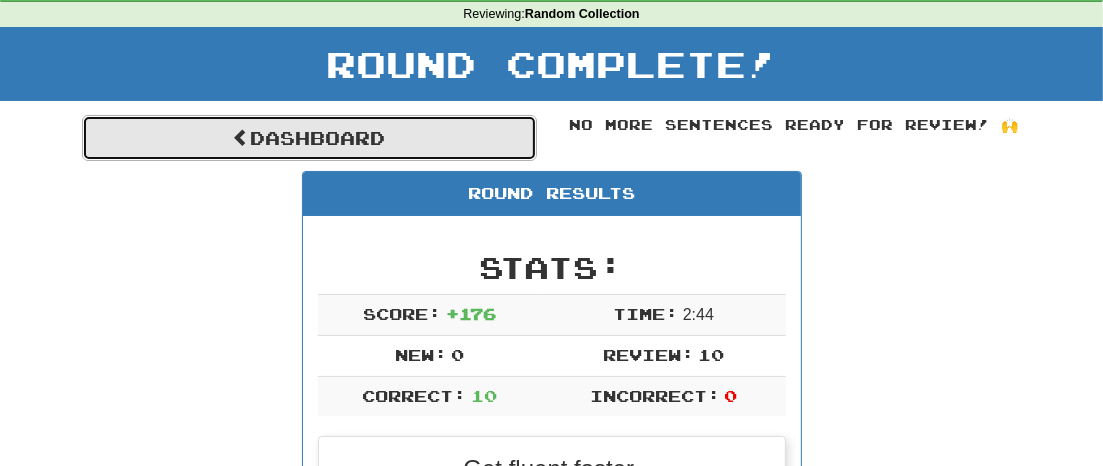 click on "Dashboard" at bounding box center [309, 138] 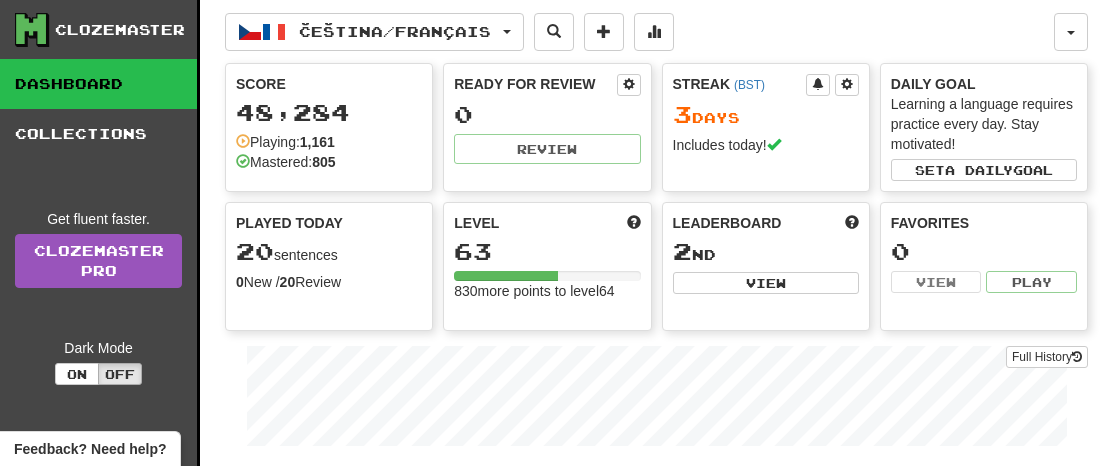 scroll, scrollTop: 0, scrollLeft: 0, axis: both 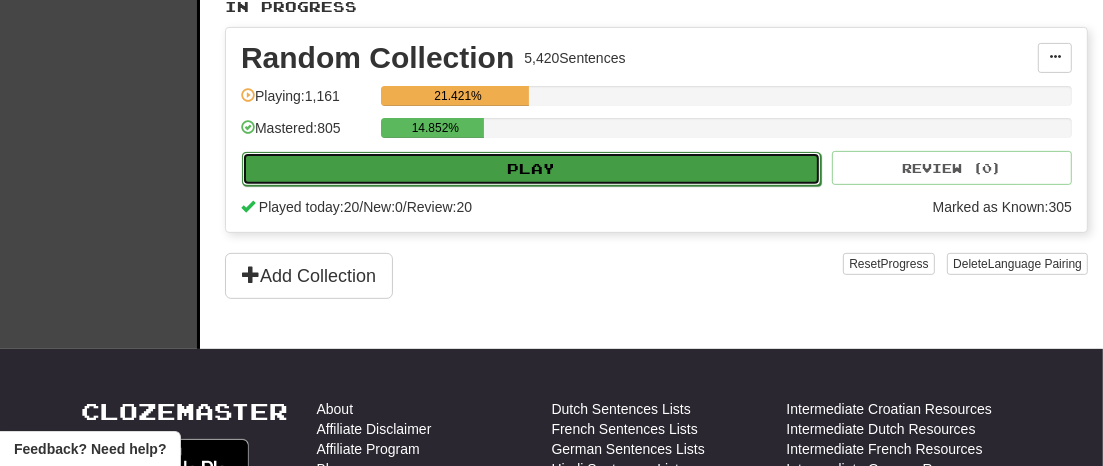 click on "Play" at bounding box center (531, 169) 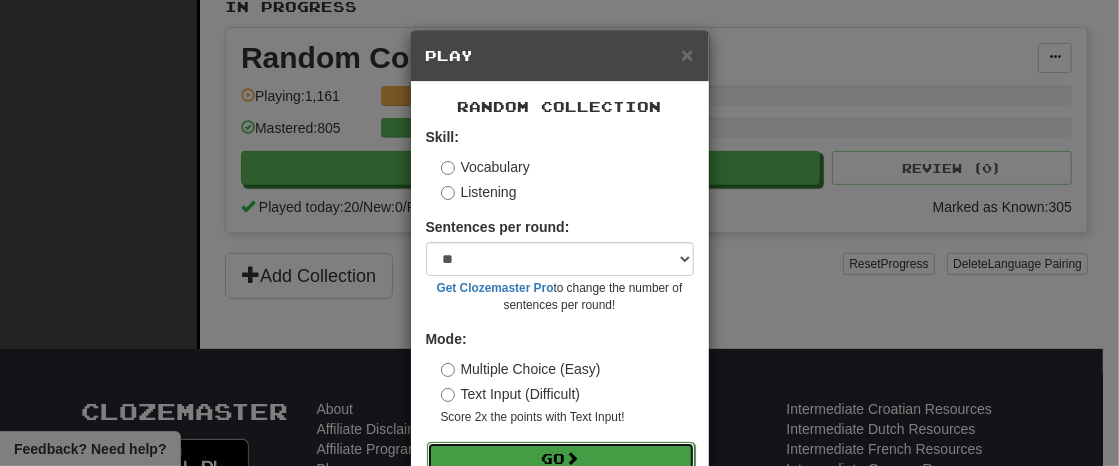 click on "Go" at bounding box center [561, 459] 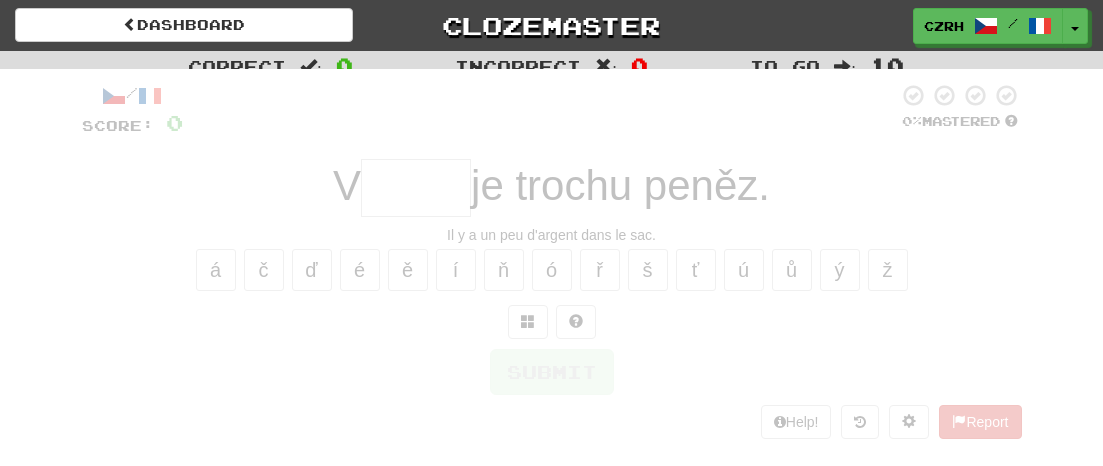 scroll, scrollTop: 0, scrollLeft: 0, axis: both 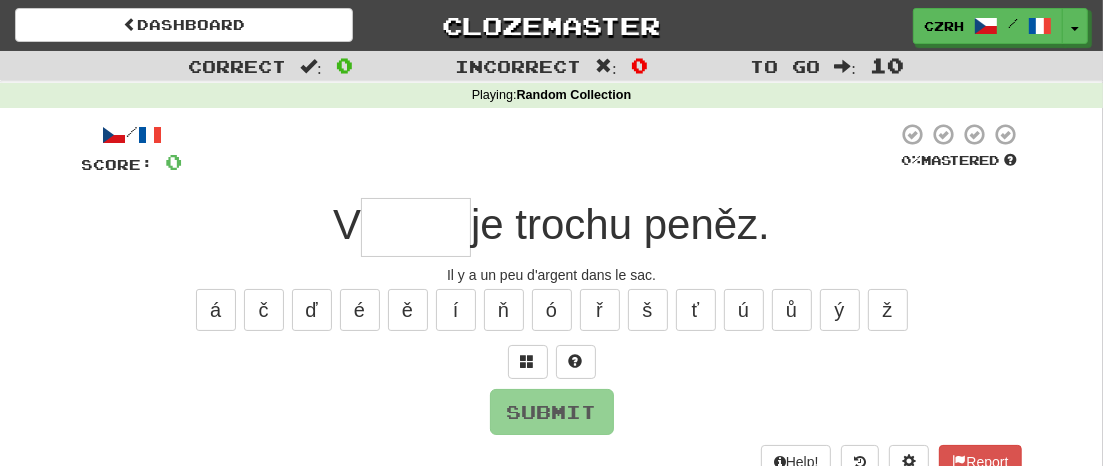 type on "*" 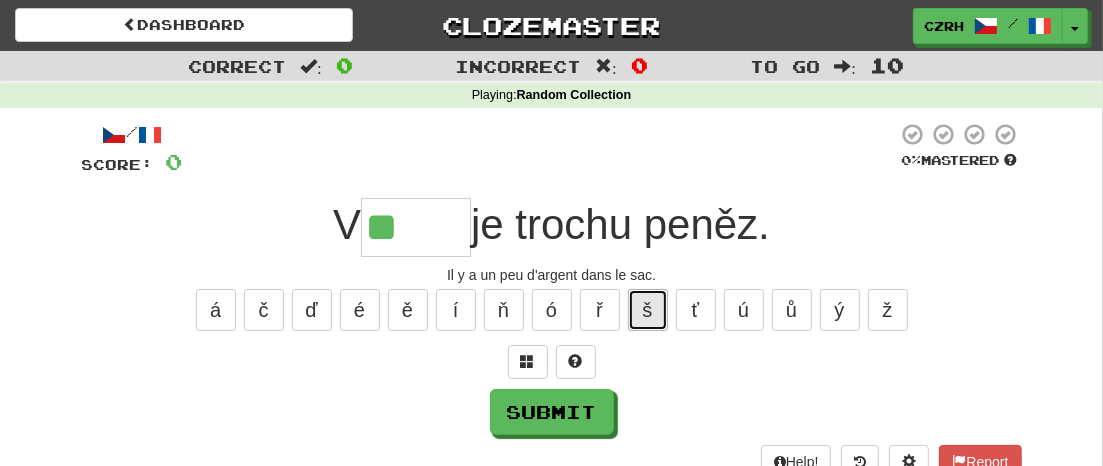 click on "š" at bounding box center (648, 310) 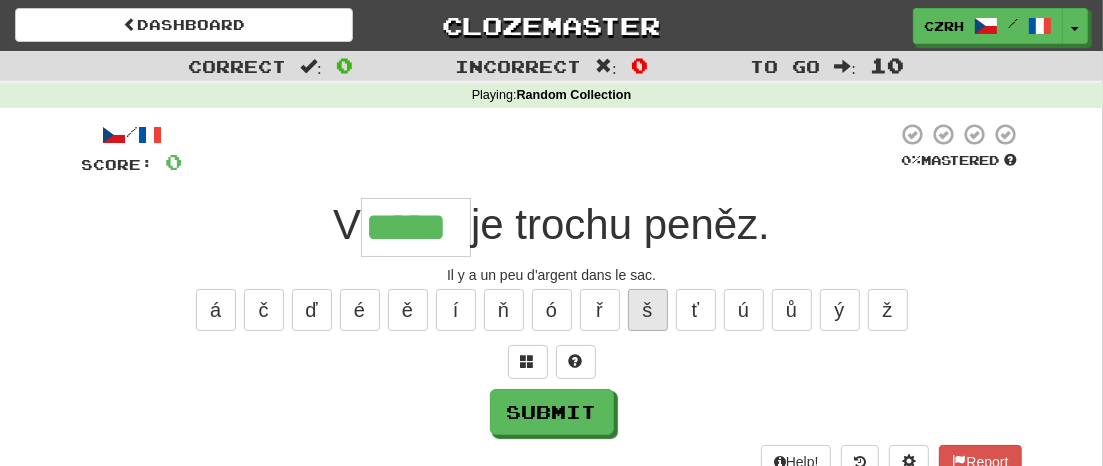type on "*****" 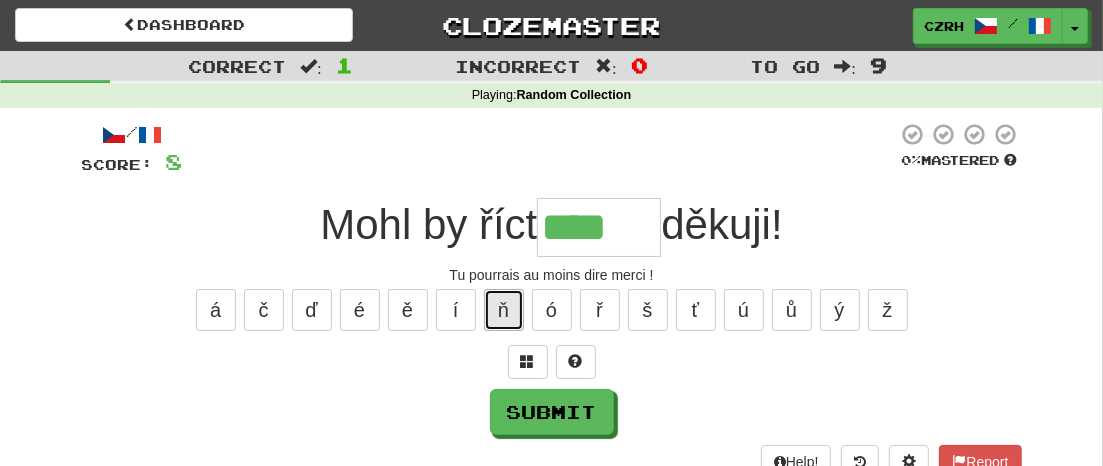 click on "ň" at bounding box center (504, 310) 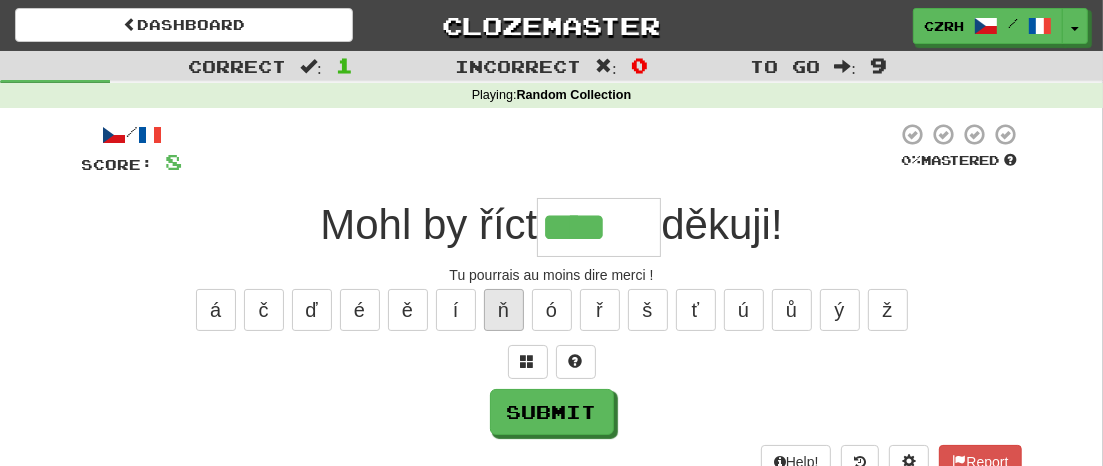 type on "*****" 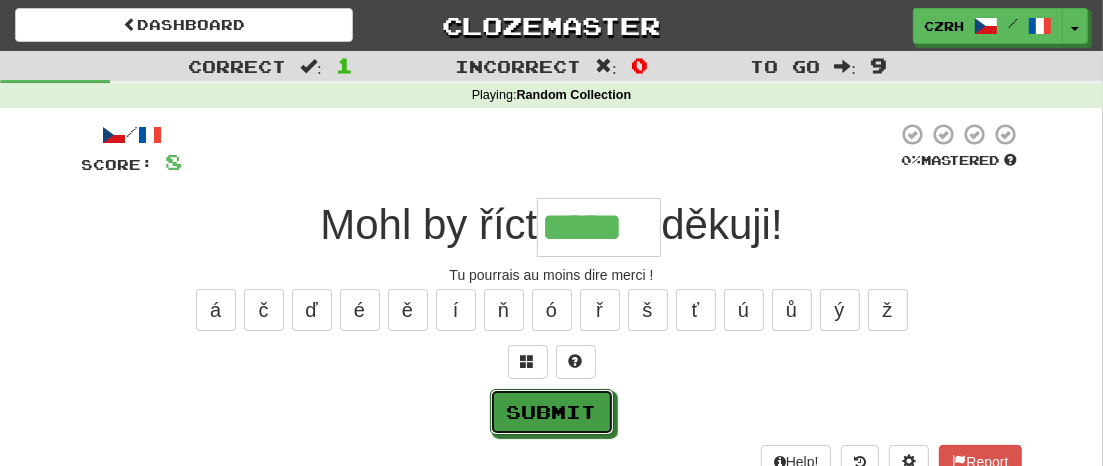 drag, startPoint x: 558, startPoint y: 426, endPoint x: 596, endPoint y: 408, distance: 42.047592 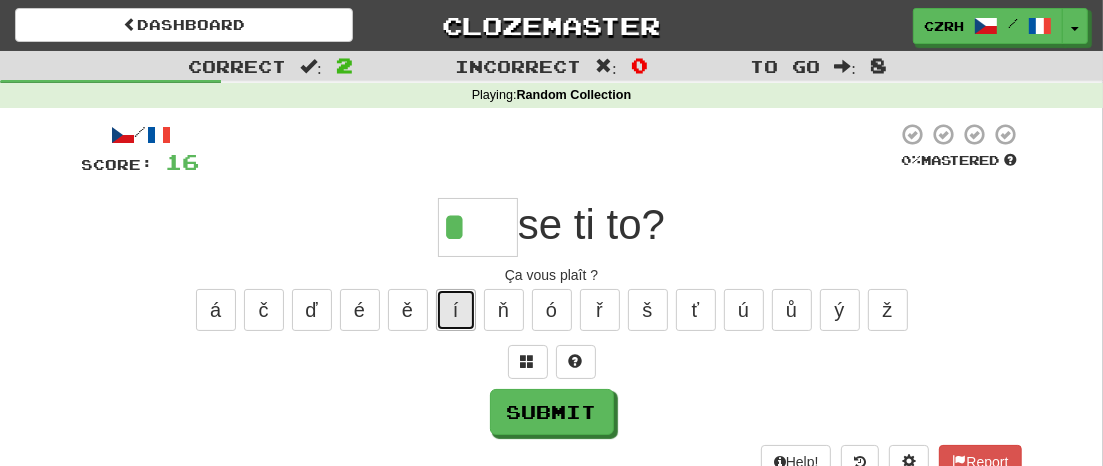 click on "í" at bounding box center [456, 310] 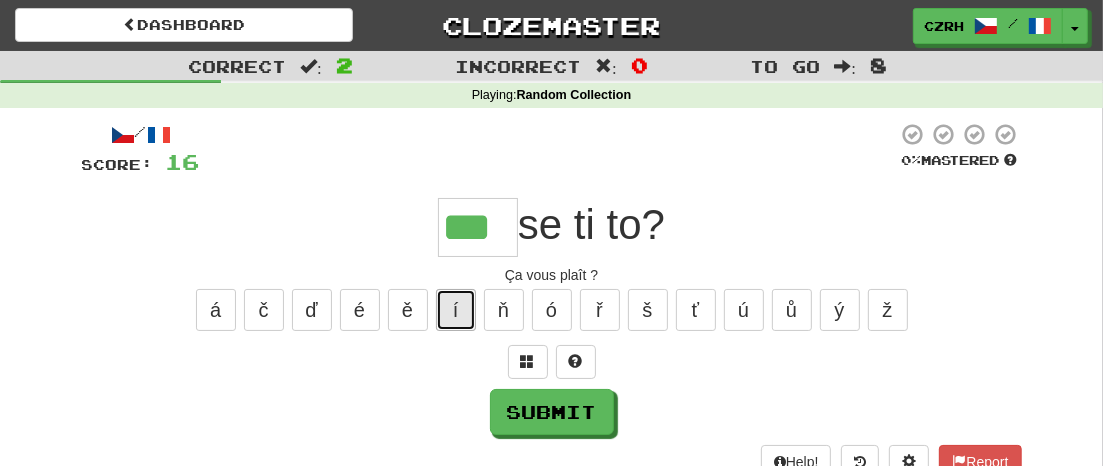 click on "í" at bounding box center (456, 310) 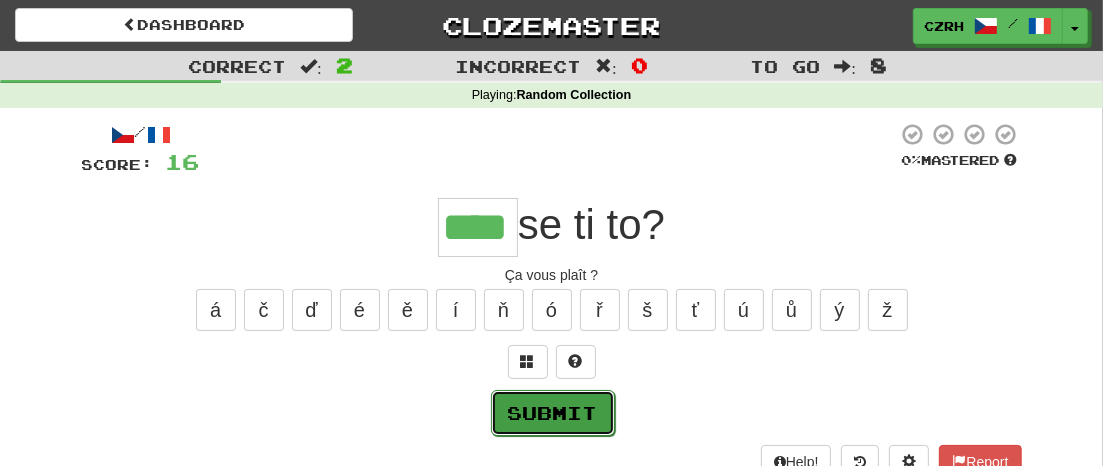 click on "Submit" at bounding box center [553, 413] 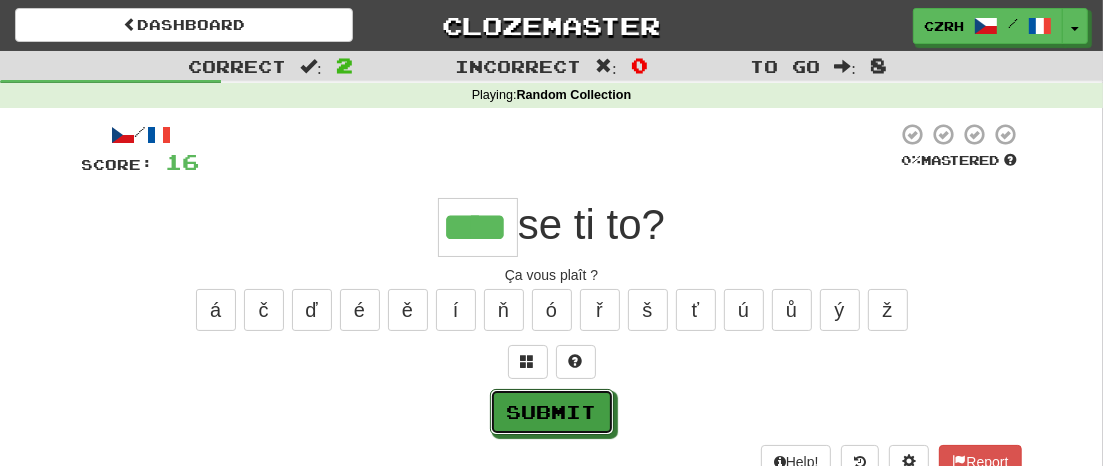 type on "****" 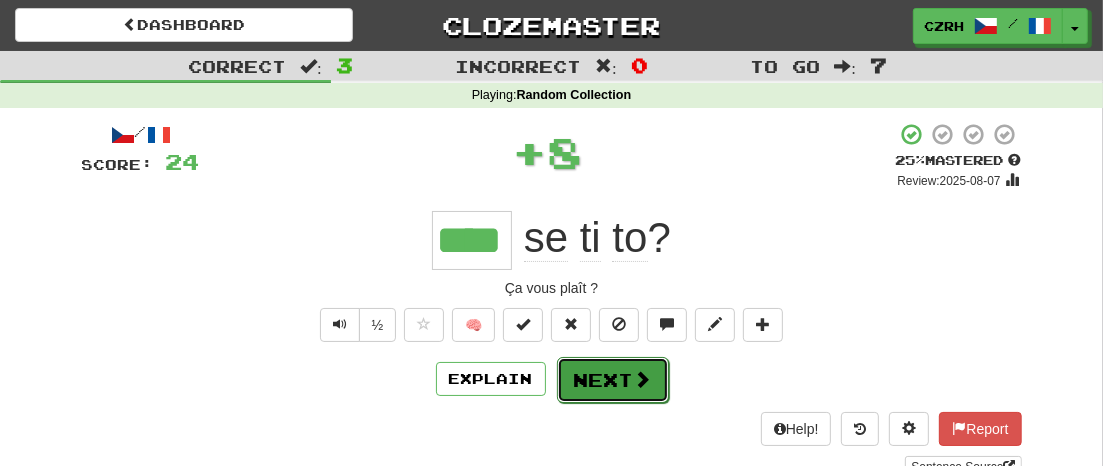 click on "Next" at bounding box center [613, 380] 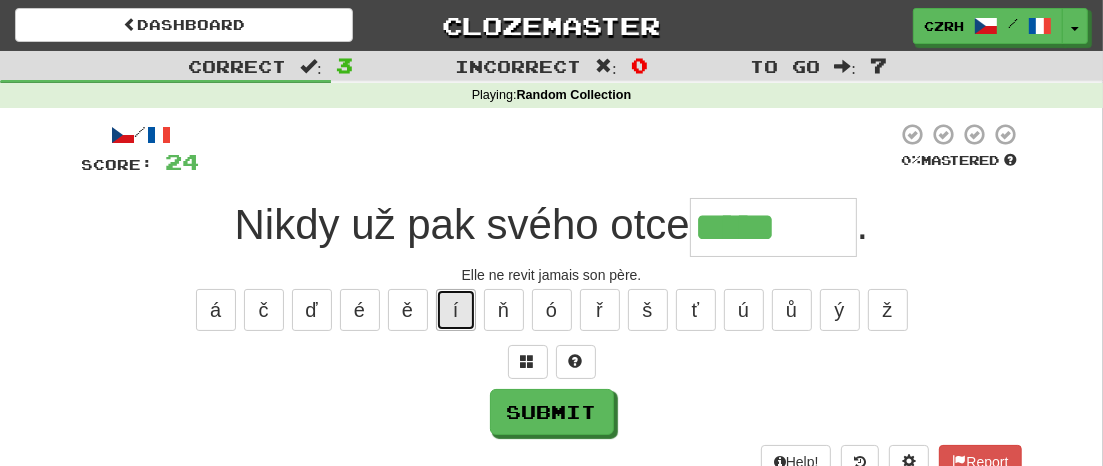 click on "í" at bounding box center (456, 310) 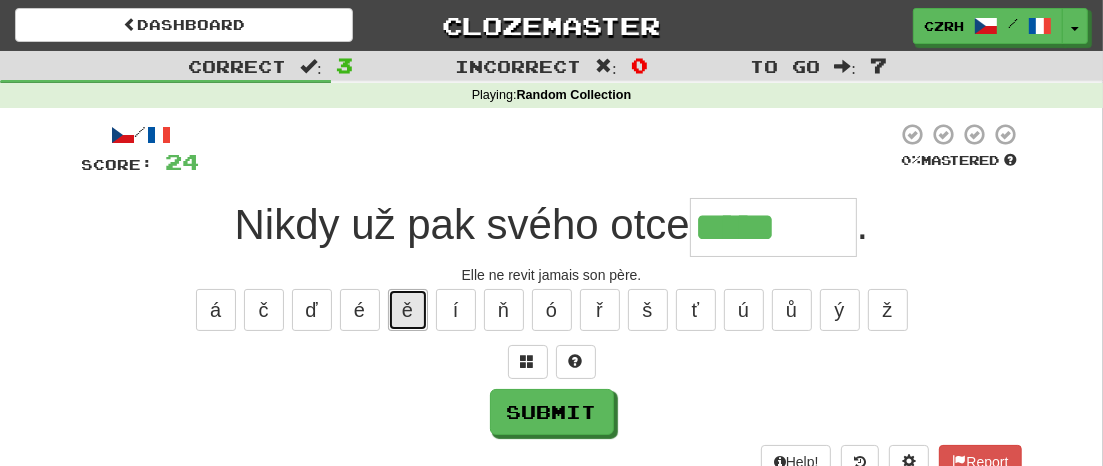 click on "ě" at bounding box center [408, 310] 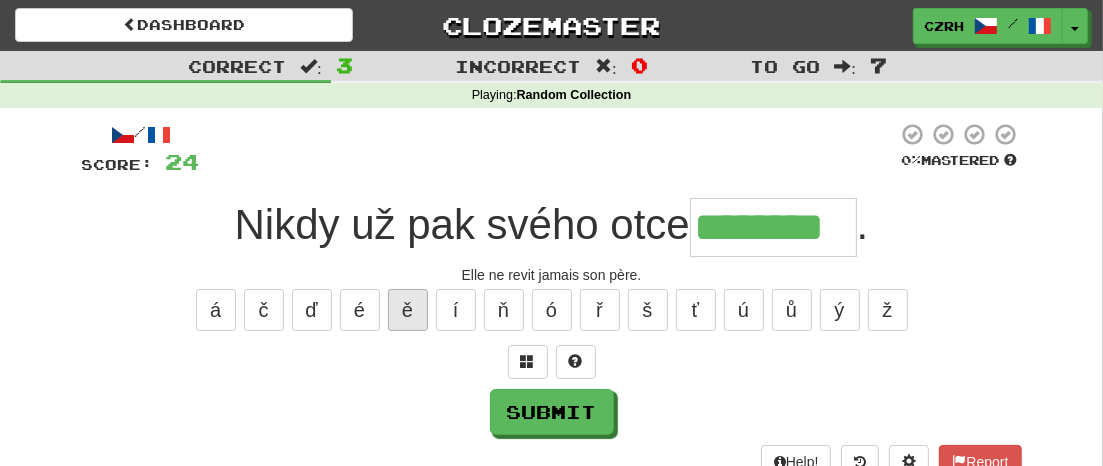 type on "********" 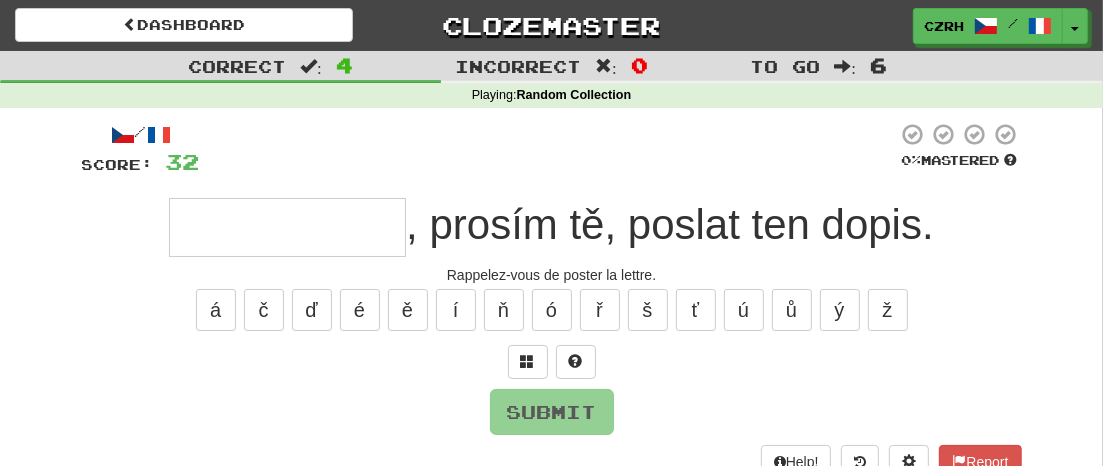 type on "*" 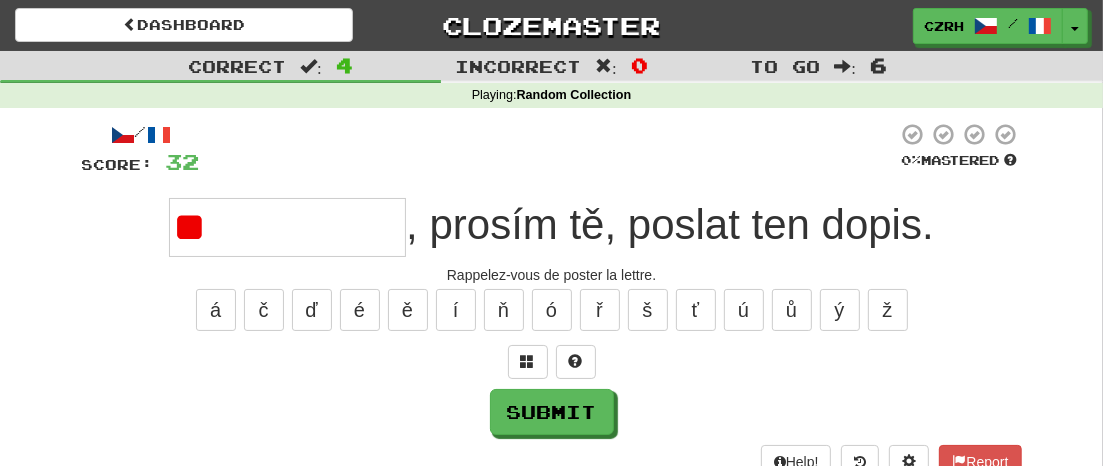 type on "*" 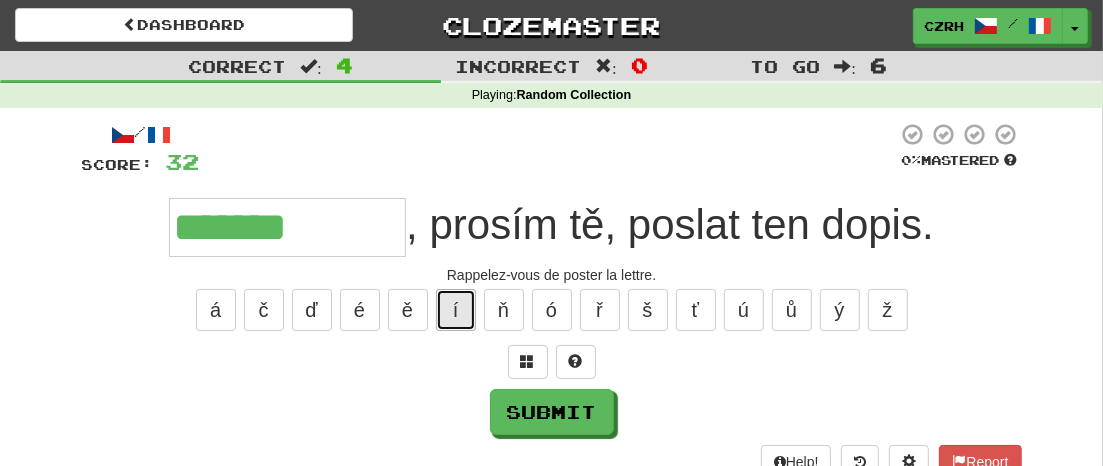 click on "í" at bounding box center (456, 310) 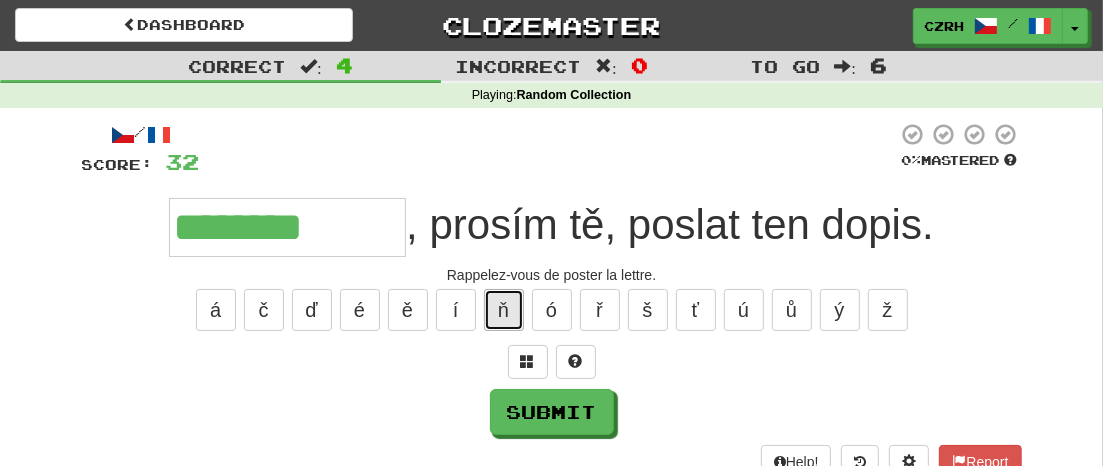 click on "ň" at bounding box center [504, 310] 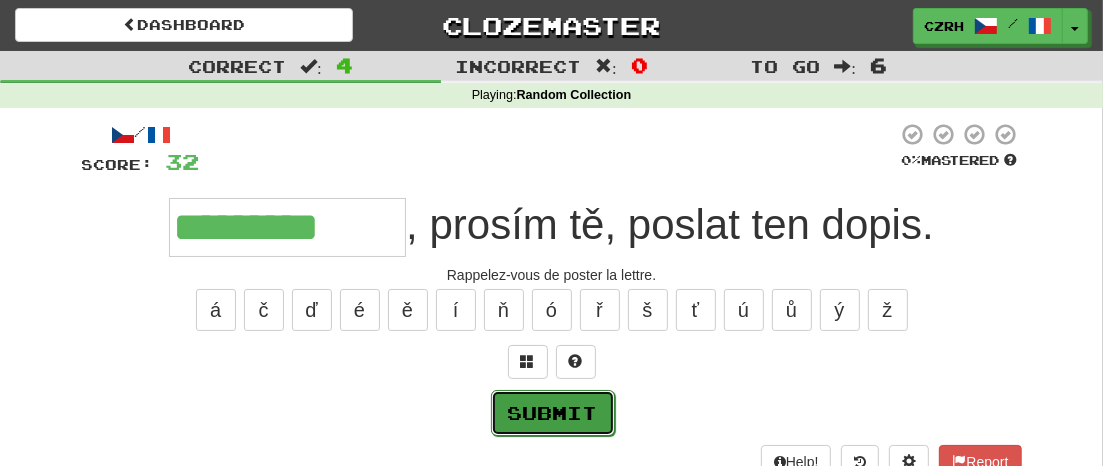 click on "Submit" at bounding box center [553, 413] 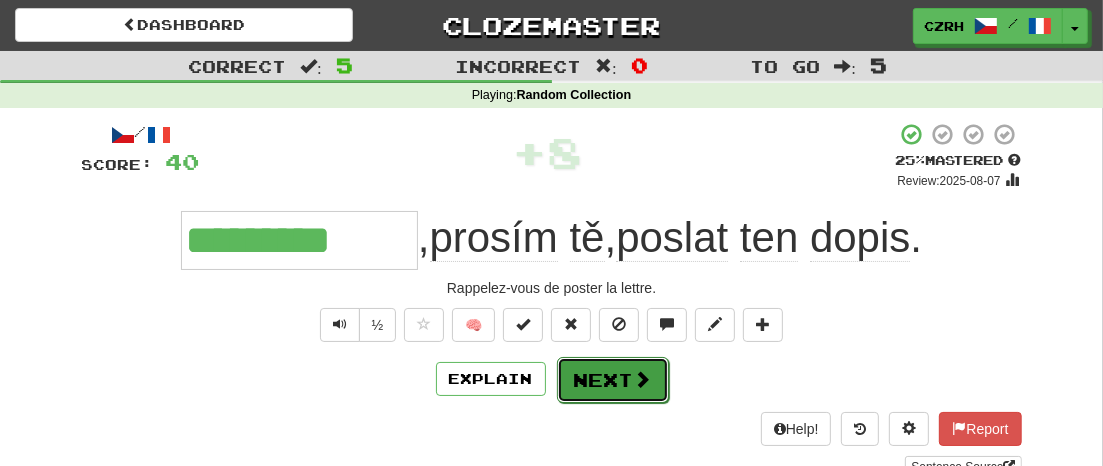 click on "Next" at bounding box center (613, 380) 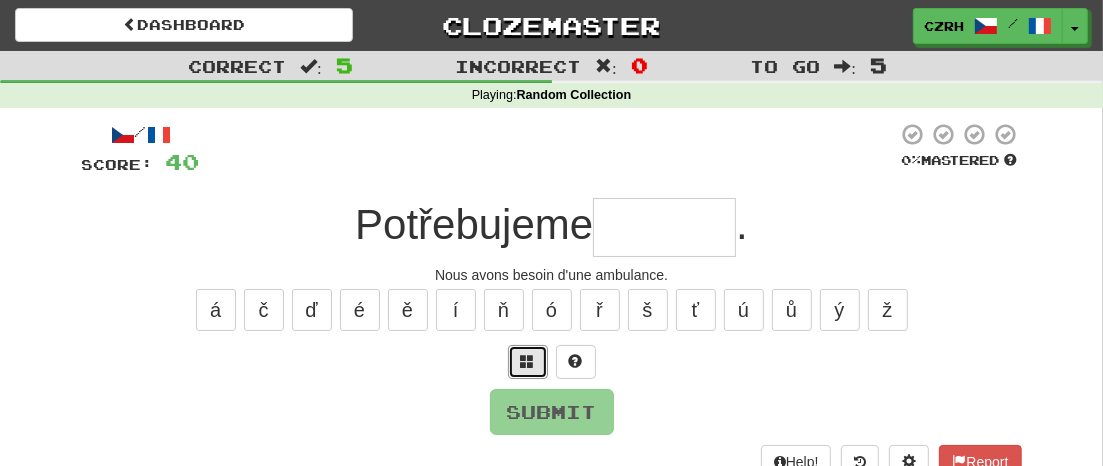 drag, startPoint x: 528, startPoint y: 363, endPoint x: 631, endPoint y: 335, distance: 106.738 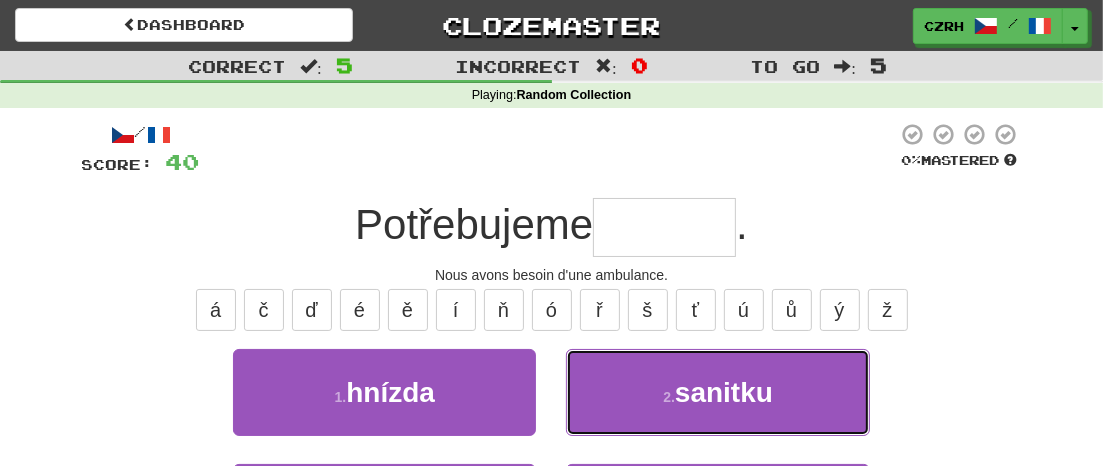 click on "sanitku" at bounding box center (724, 392) 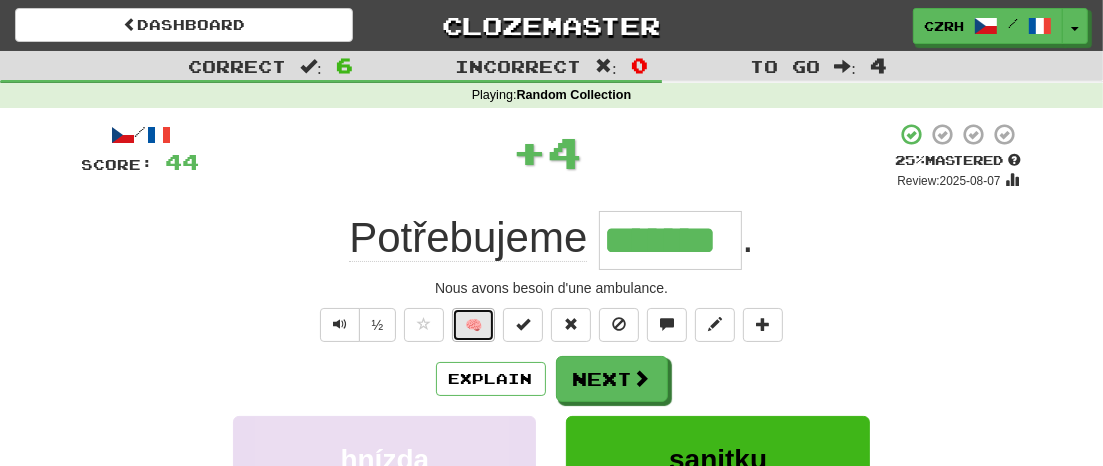click on "🧠" at bounding box center (473, 325) 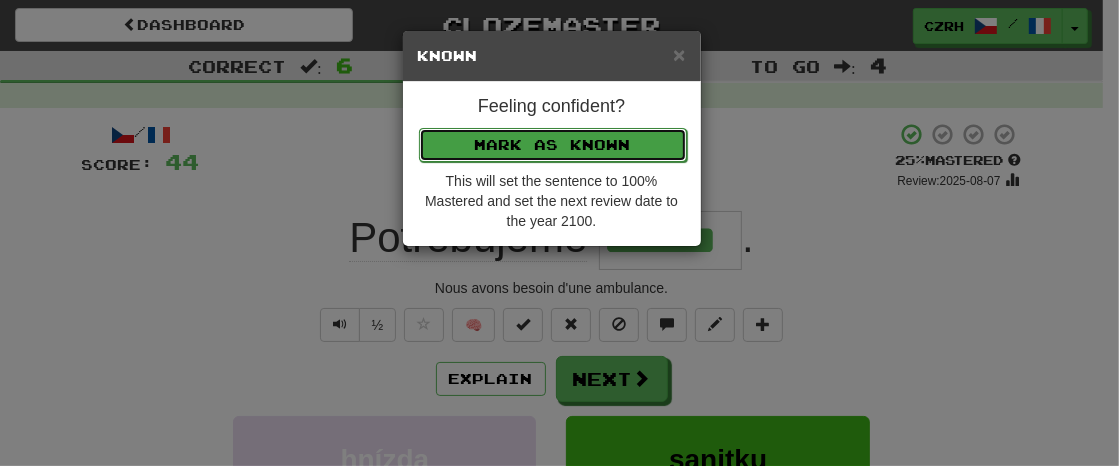 click on "Mark as Known" at bounding box center (553, 145) 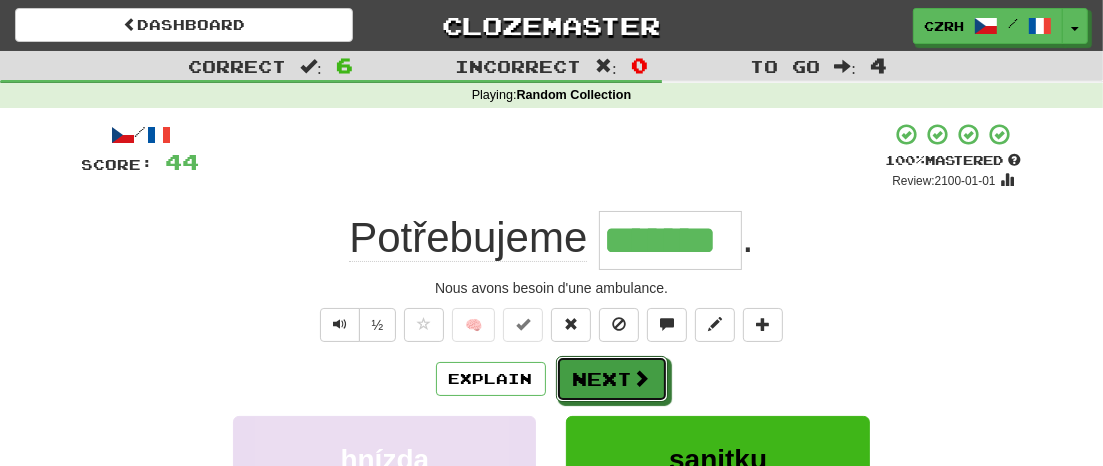 drag, startPoint x: 625, startPoint y: 384, endPoint x: 659, endPoint y: 373, distance: 35.735138 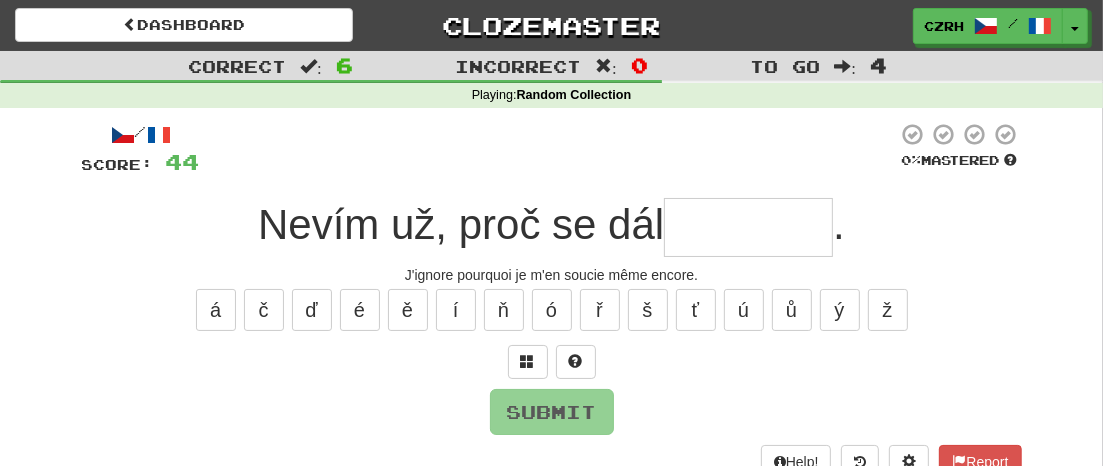 type on "*" 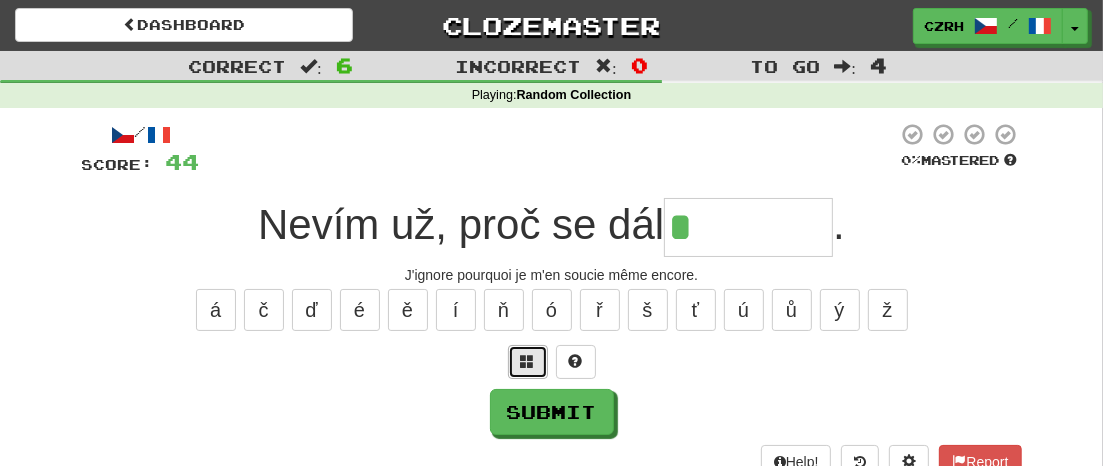 click at bounding box center (528, 362) 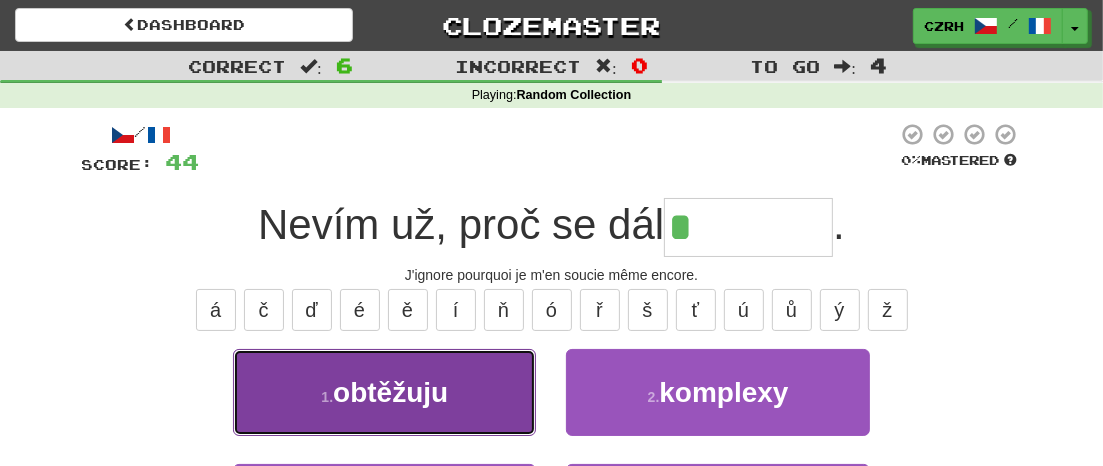 click on "obtěžuju" at bounding box center [390, 392] 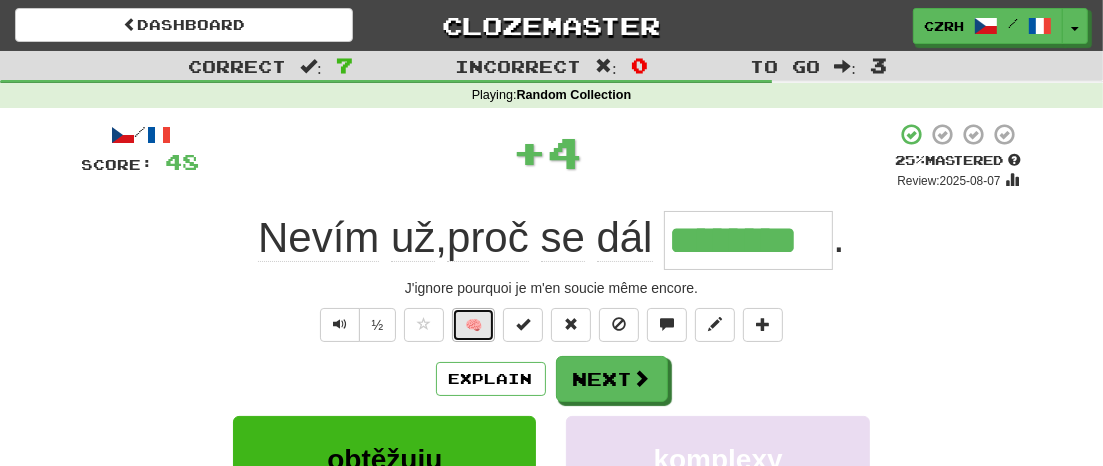 click on "🧠" at bounding box center (473, 325) 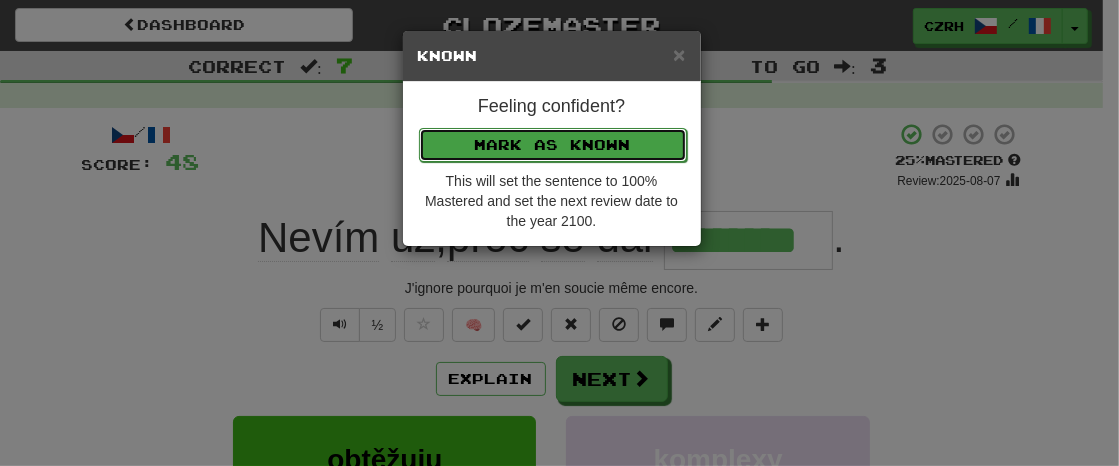 click on "Mark as Known" at bounding box center (553, 145) 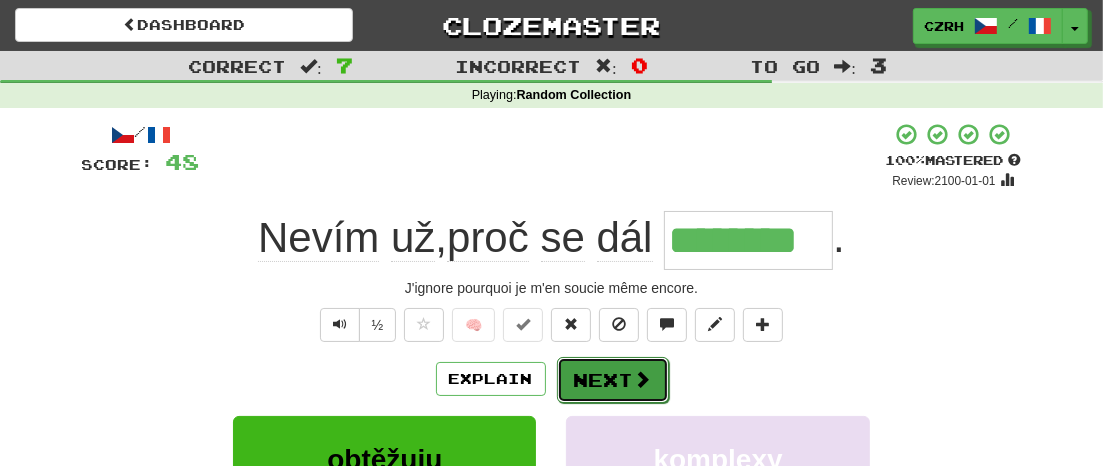 click on "Next" at bounding box center (613, 380) 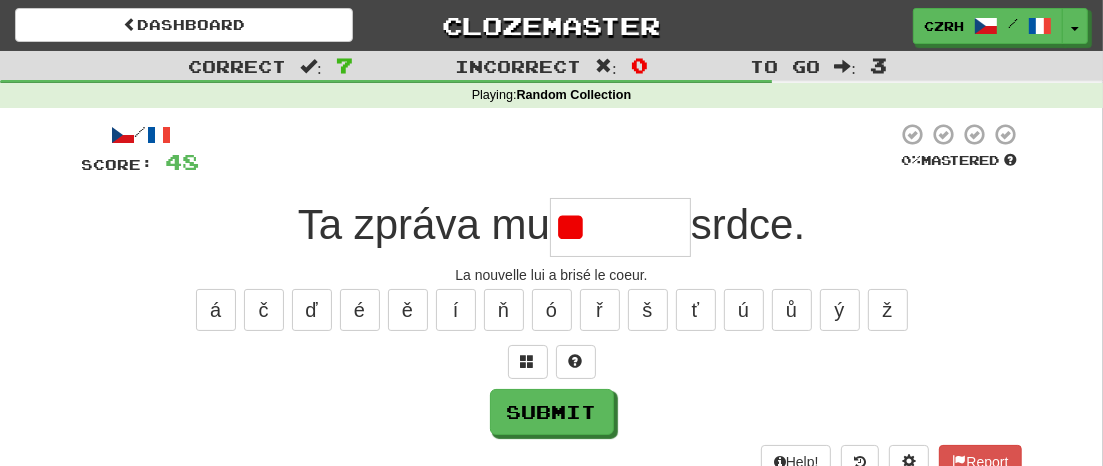 type on "*" 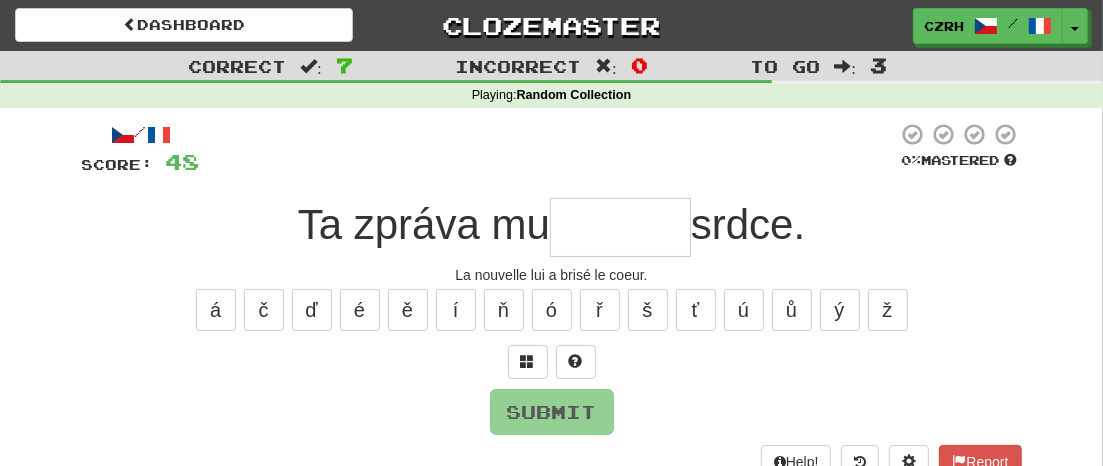 type on "*" 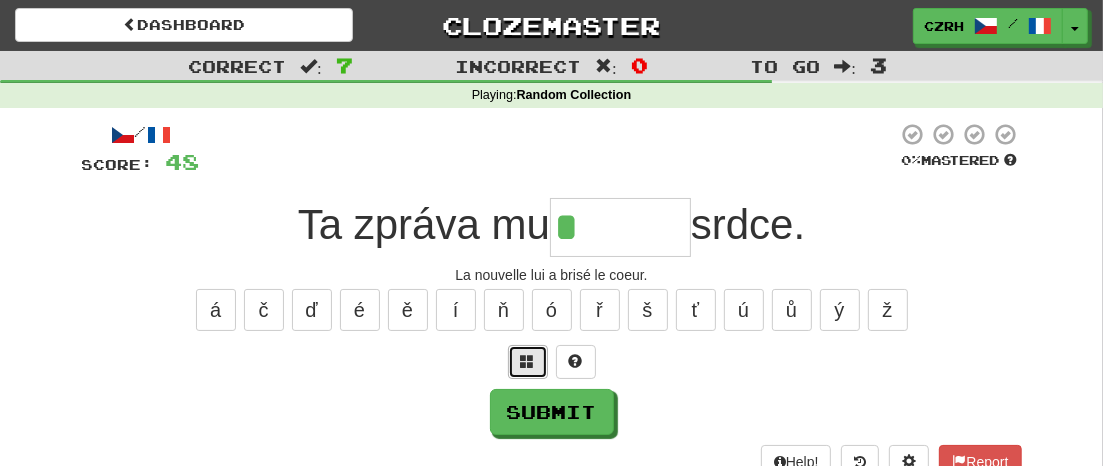 click at bounding box center [528, 362] 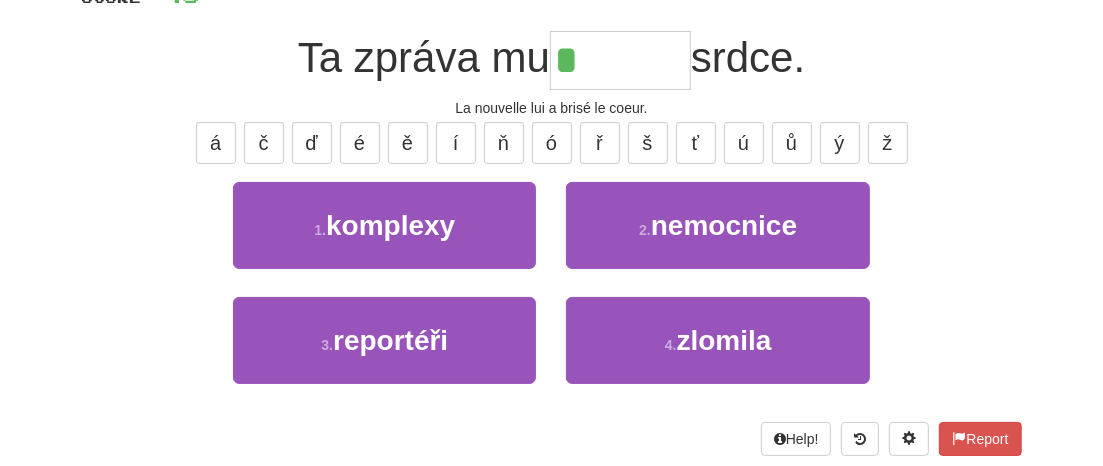 scroll, scrollTop: 0, scrollLeft: 0, axis: both 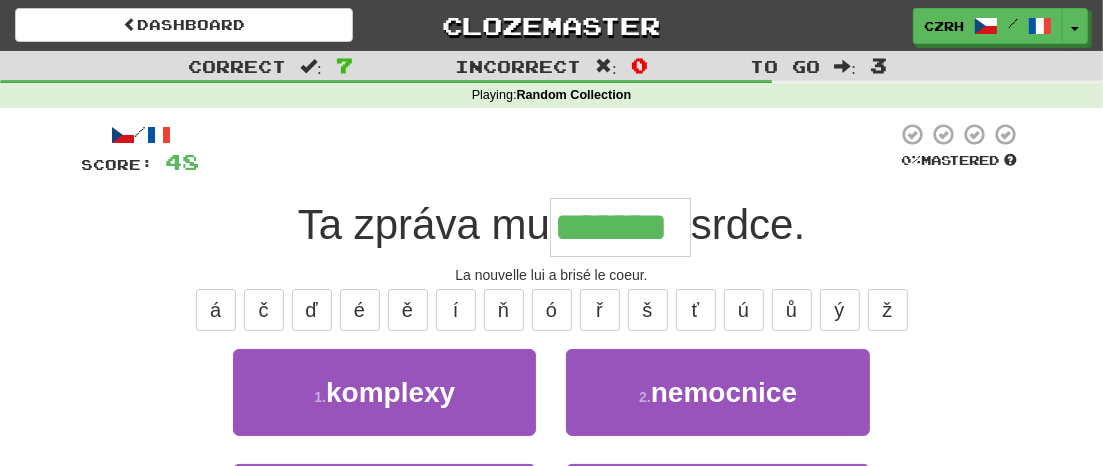 type on "*******" 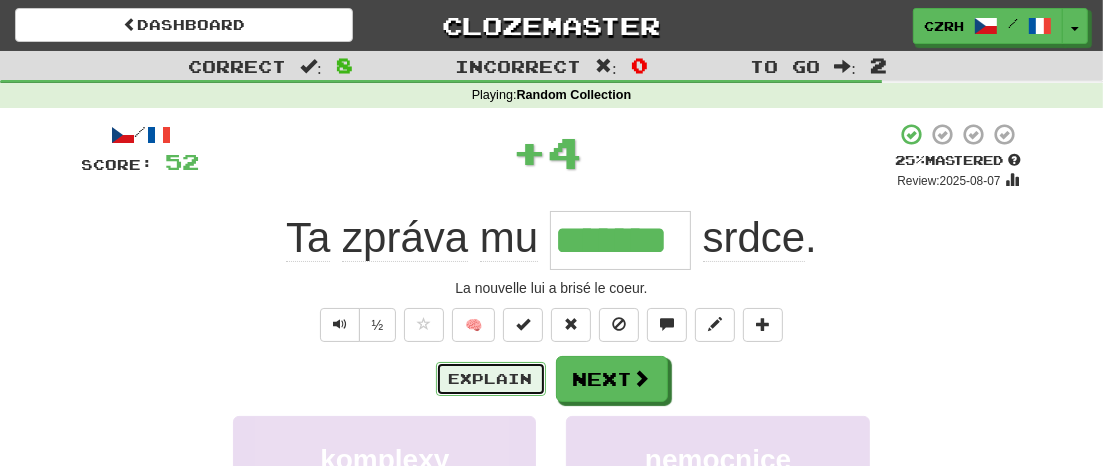 click on "Explain" at bounding box center (491, 379) 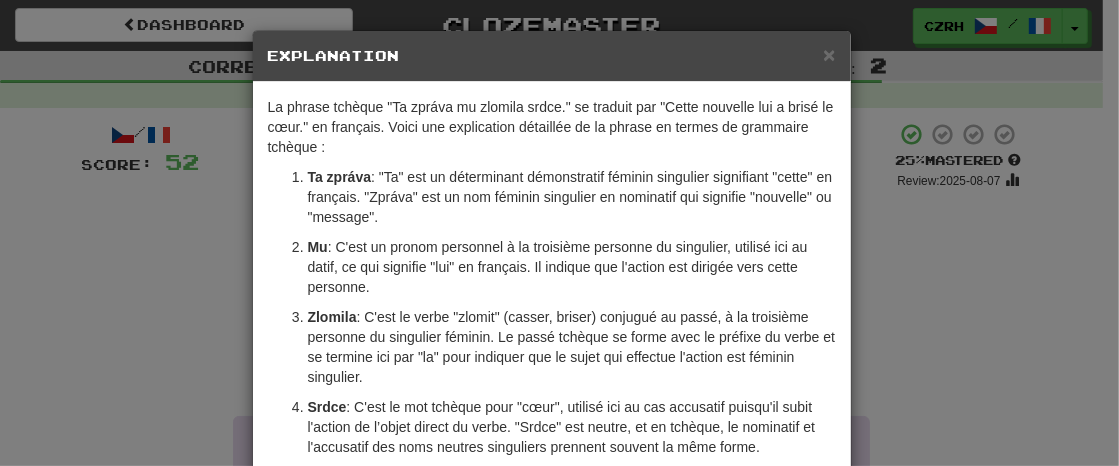 click on "× Explanation La phrase tchèque "Ta zpráva mu zlomila srdce." se traduit par "Cette nouvelle lui a brisé le cœur." en français. Voici une explication détaillée de la phrase en termes de grammaire tchèque :
Ta zpráva  : "Ta" est un déterminant démonstratif féminin singulier signifiant "cette" en français. "Zpráva" est un nom féminin singulier en nominatif qui signifie "nouvelle" ou "message".
Mu  : C'est un pronom personnel à la troisième personne du singulier, utilisé ici au datif, ce qui signifie "lui" en français. Il indique que l'action est dirigée vers cette personne.
Zlomila  : C'est le verbe "zlomit" (casser, briser) conjugué au passé, à la troisième personne du singulier féminin. Le passé tchèque se forme avec le préfixe du verbe et se termine ici par "la" pour indiquer que le sujet qui effectue l'action est féminin singulier.
Srdce
In beta. Generated by ChatGPT. Like it? Hate it?  Let us know ! Close" at bounding box center (559, 233) 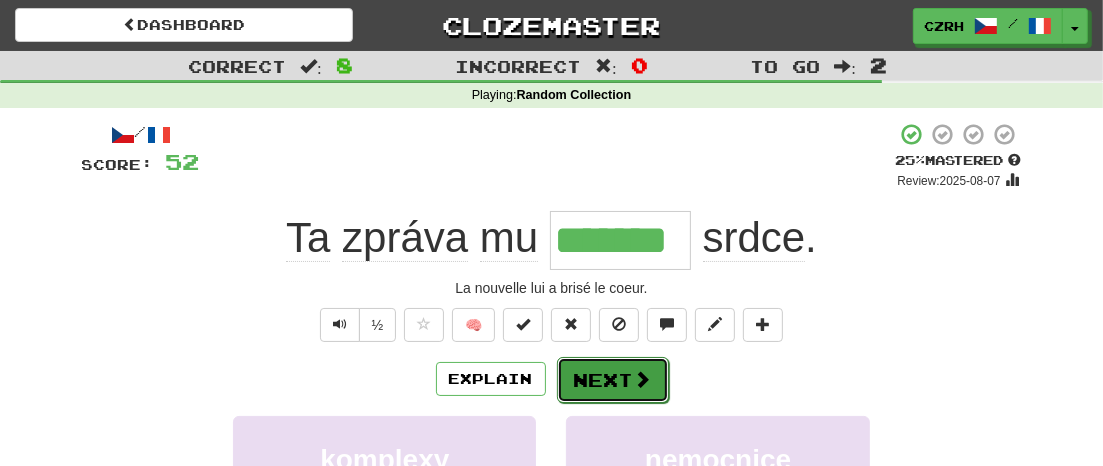 click at bounding box center [643, 379] 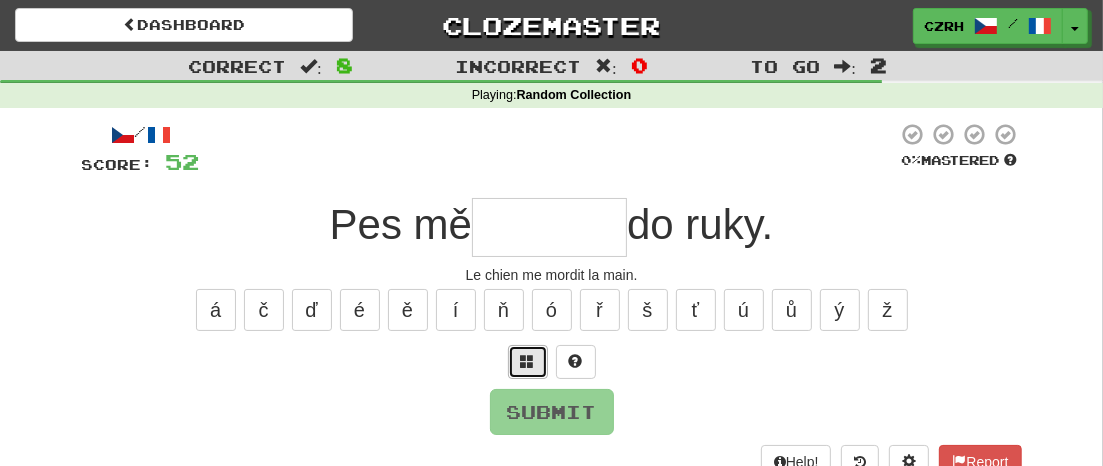 click at bounding box center (528, 361) 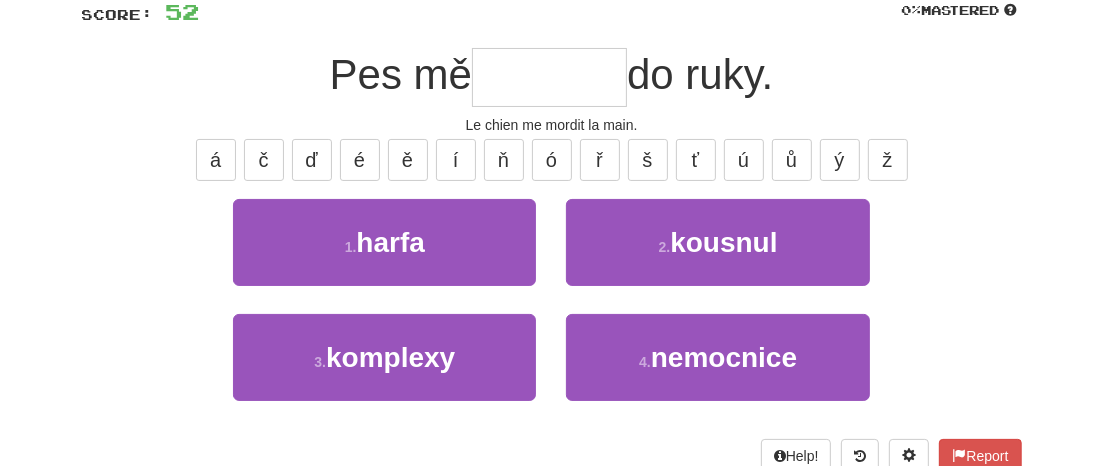 scroll, scrollTop: 156, scrollLeft: 0, axis: vertical 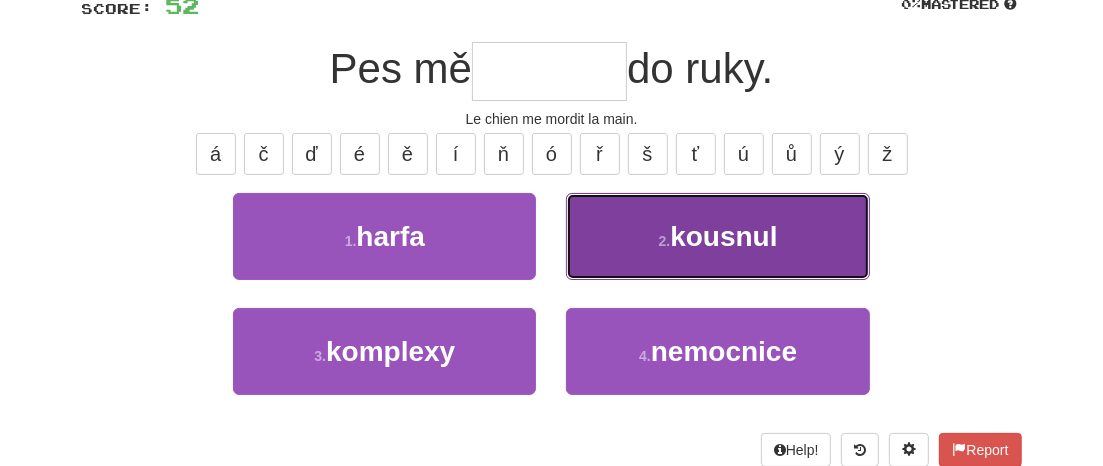 click on "kousnul" at bounding box center [723, 236] 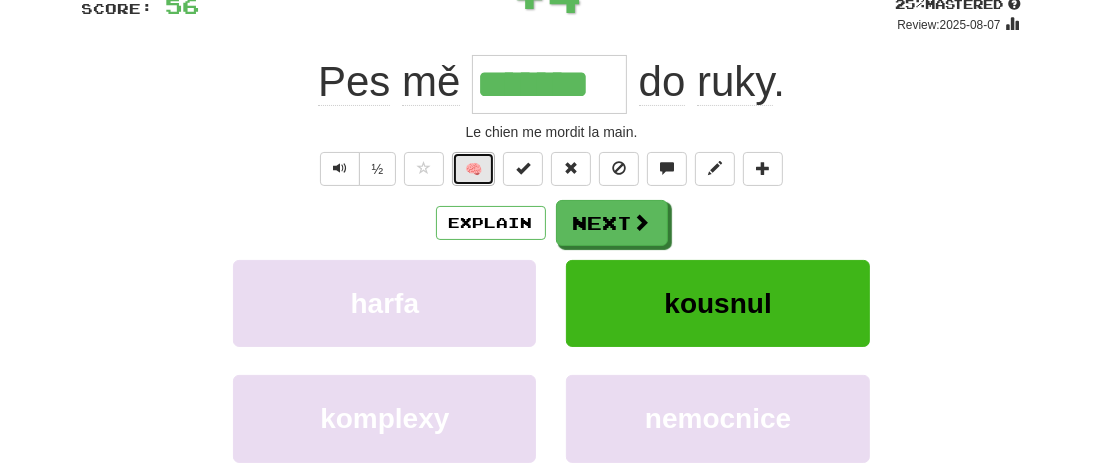 click on "🧠" at bounding box center [473, 169] 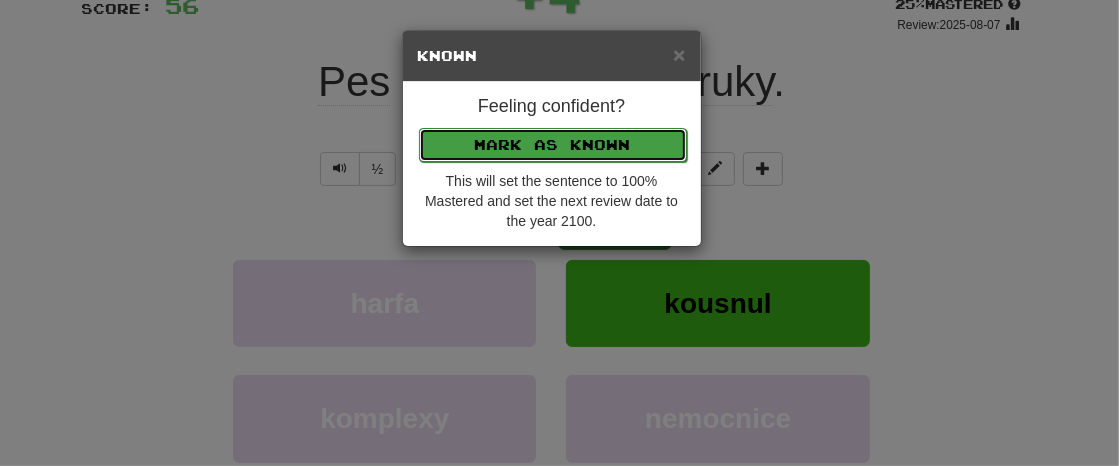 click on "Mark as Known" at bounding box center (553, 145) 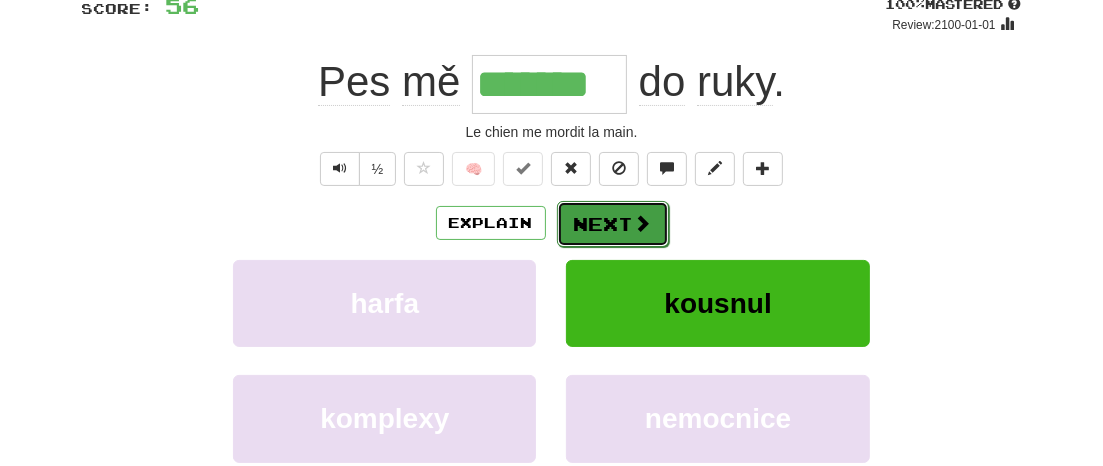 click on "Next" at bounding box center [613, 224] 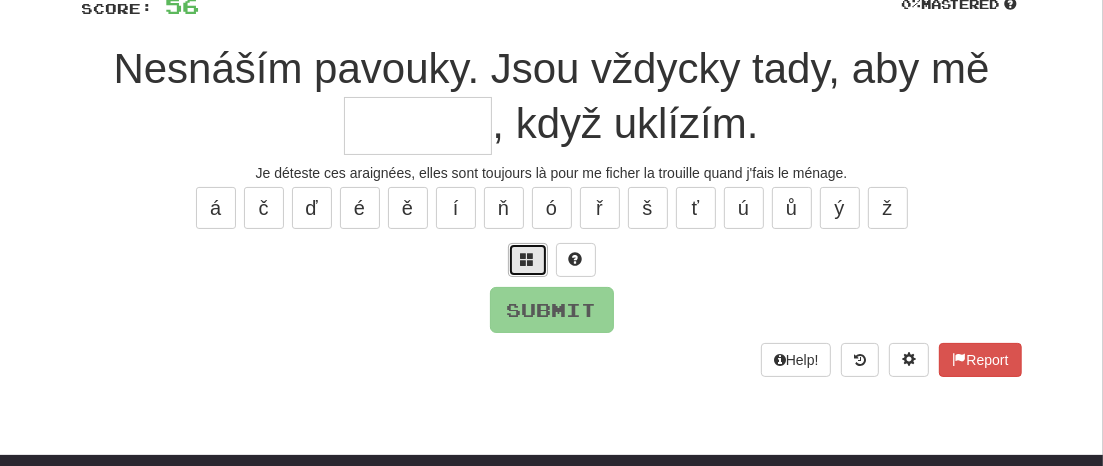 click at bounding box center (528, 259) 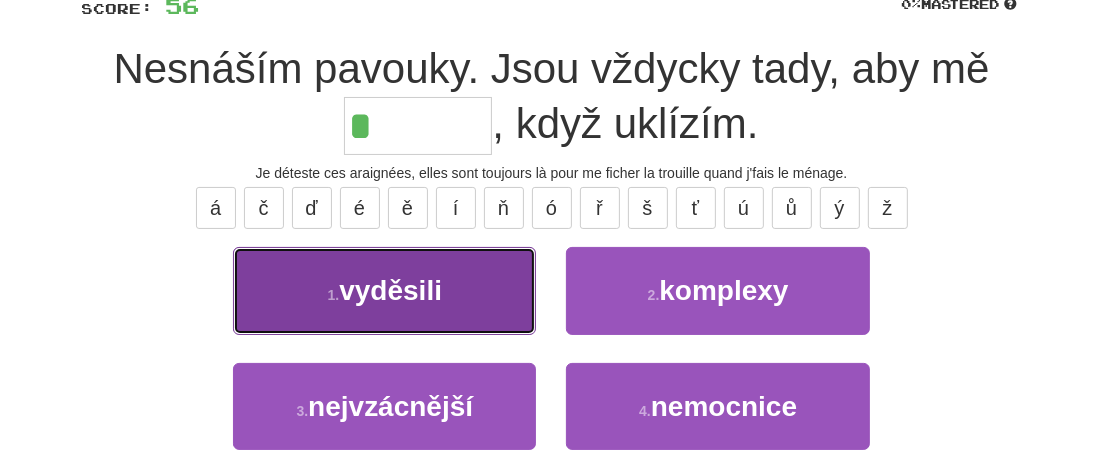 click on "vyděsili" at bounding box center [390, 290] 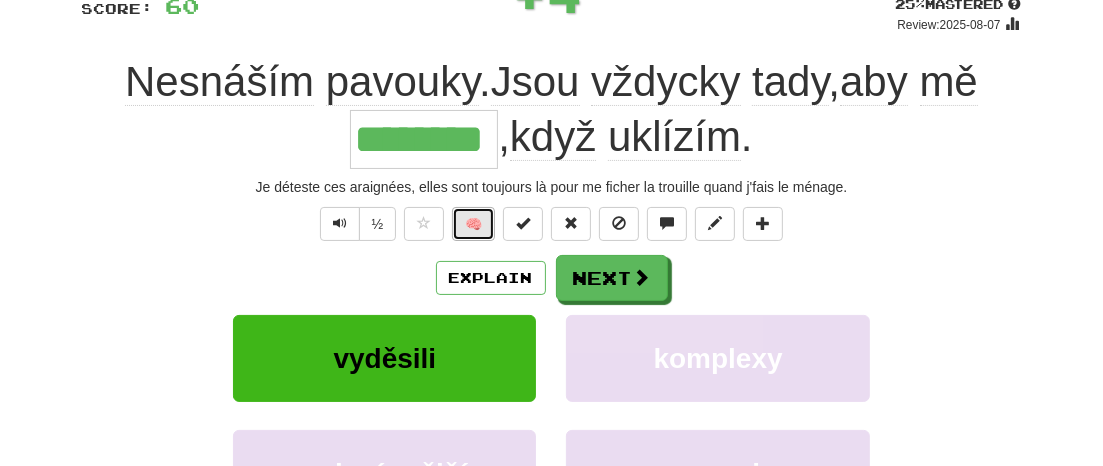click on "🧠" at bounding box center [473, 224] 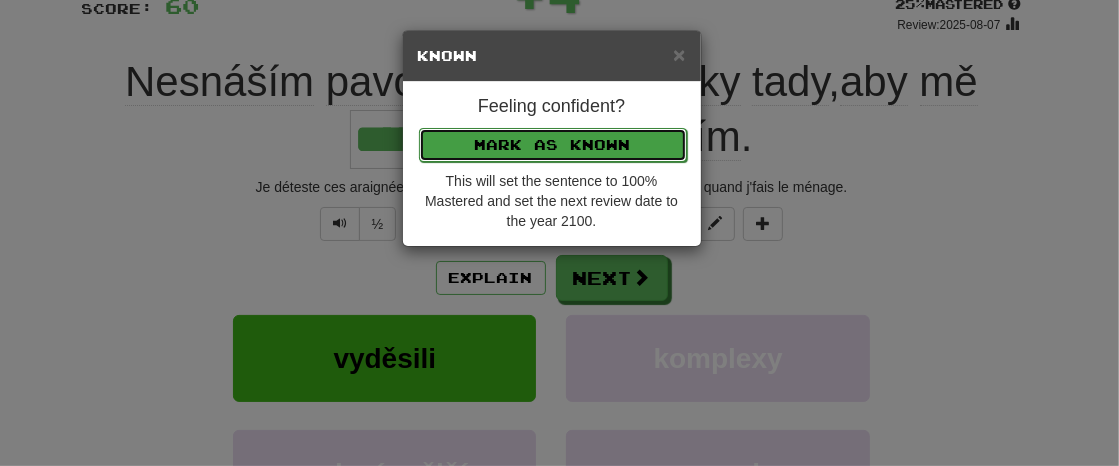 click on "Mark as Known" at bounding box center (553, 145) 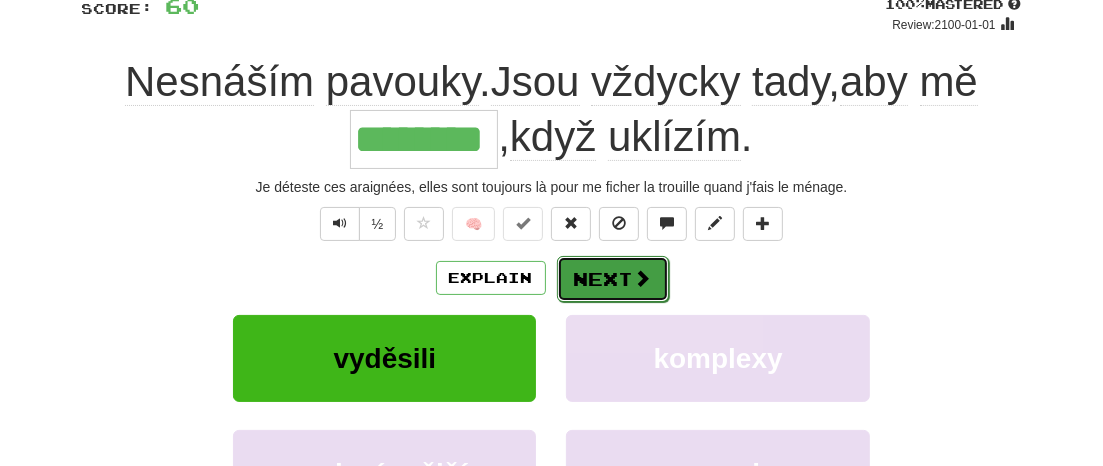 click on "Next" at bounding box center [613, 279] 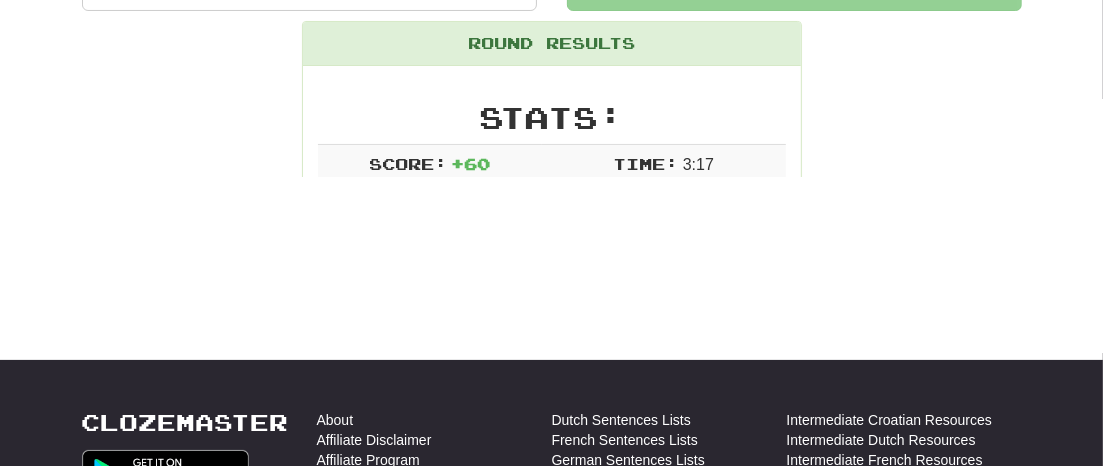 scroll, scrollTop: 243, scrollLeft: 0, axis: vertical 